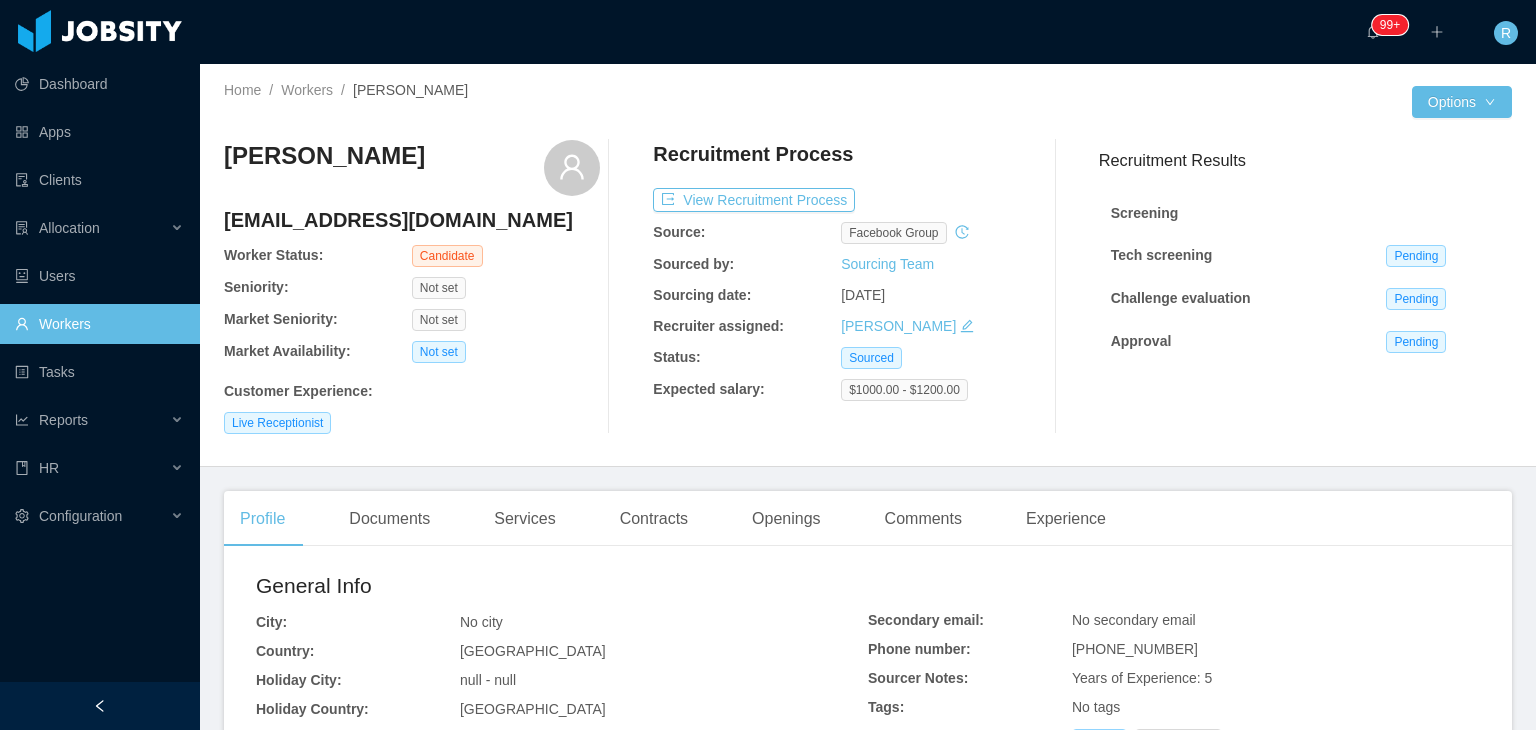 scroll, scrollTop: 0, scrollLeft: 0, axis: both 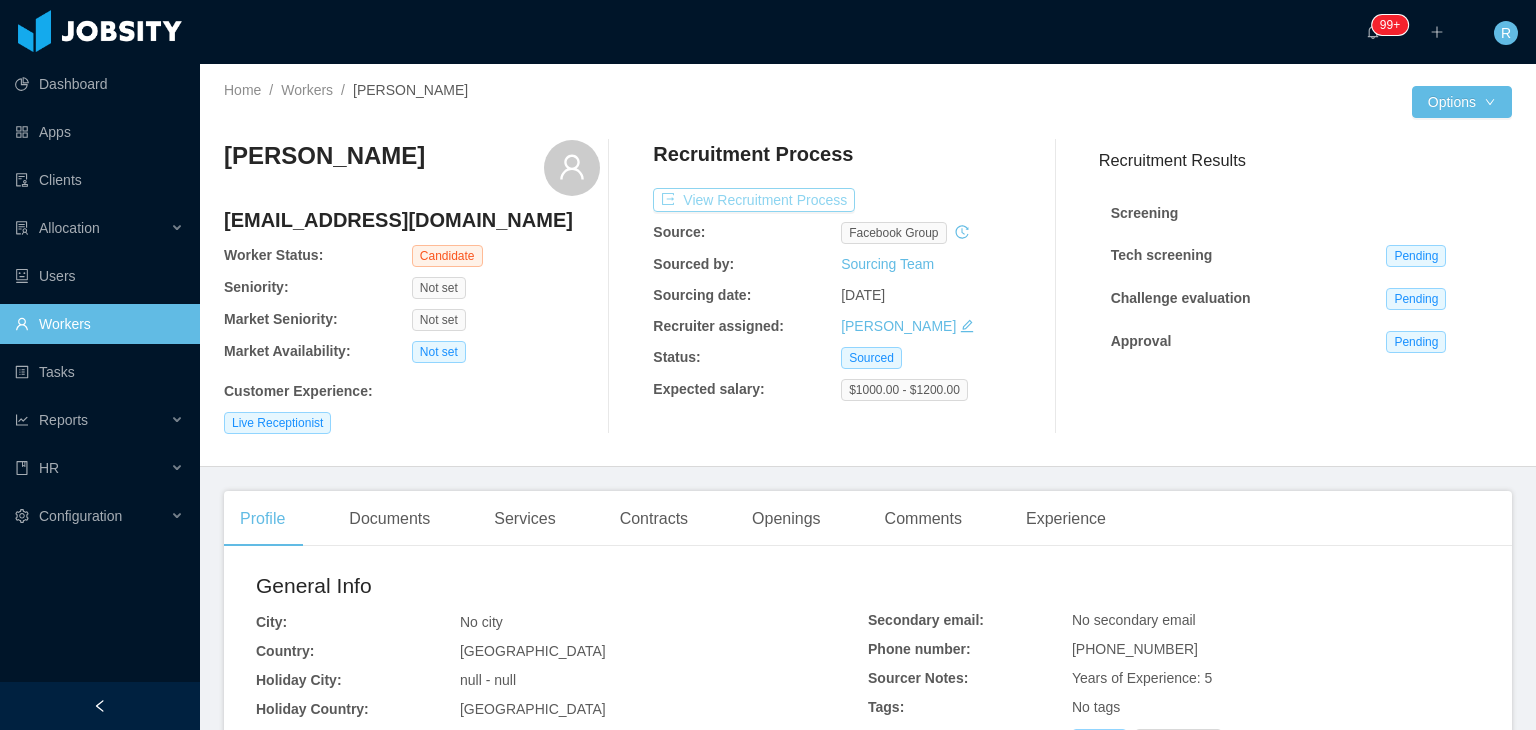 click on "View Recruitment Process" at bounding box center [754, 200] 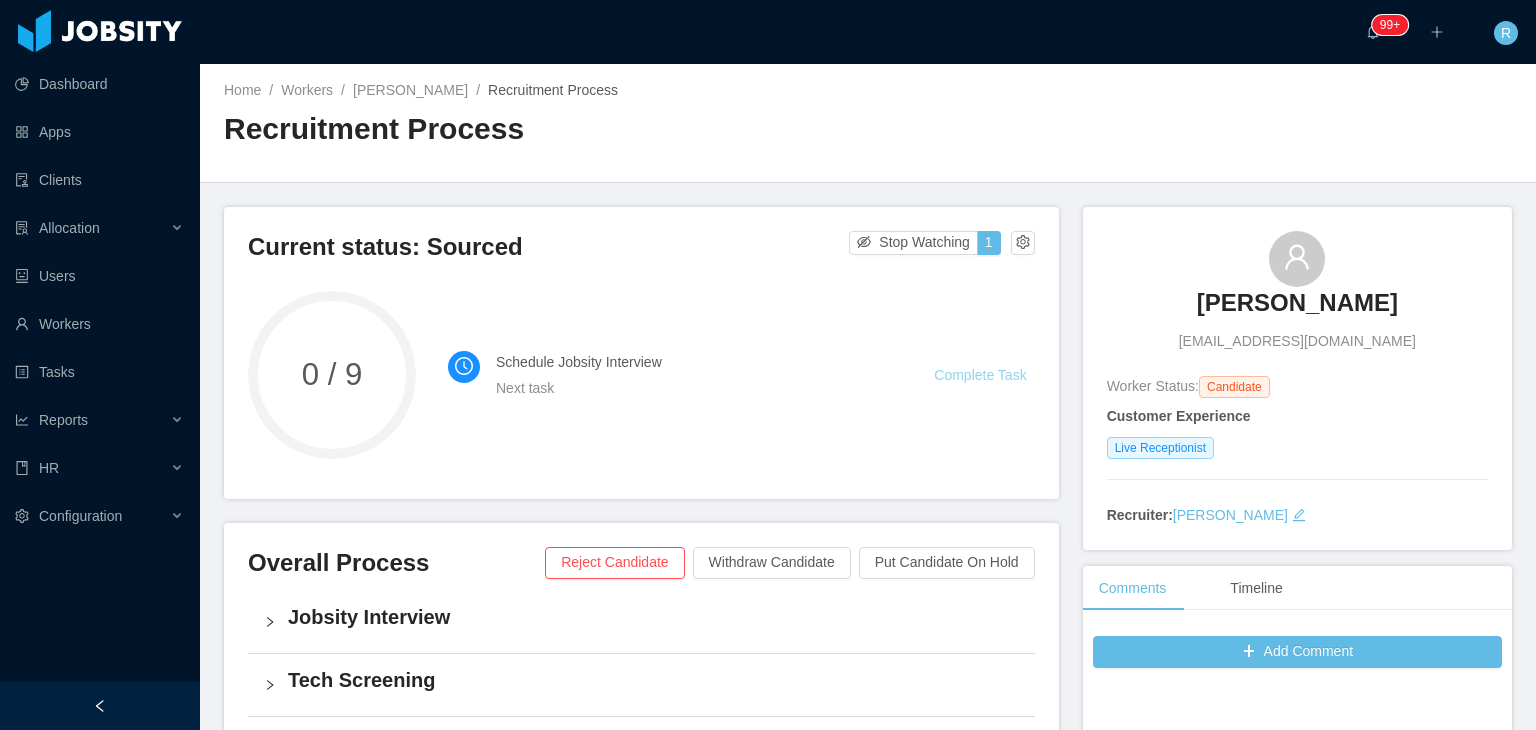 click on "Complete Task" at bounding box center [980, 375] 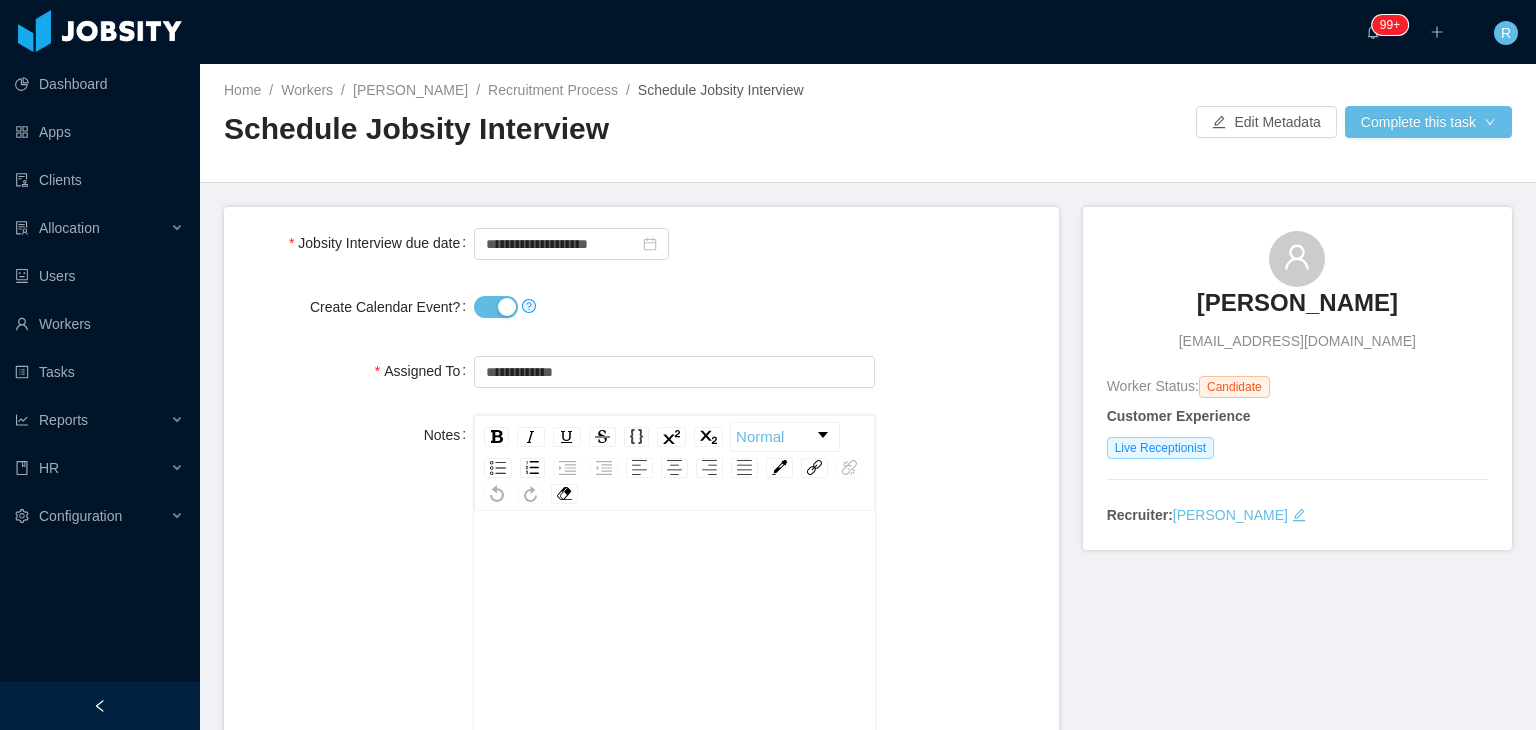 click on "Create Calendar Event?" at bounding box center [496, 307] 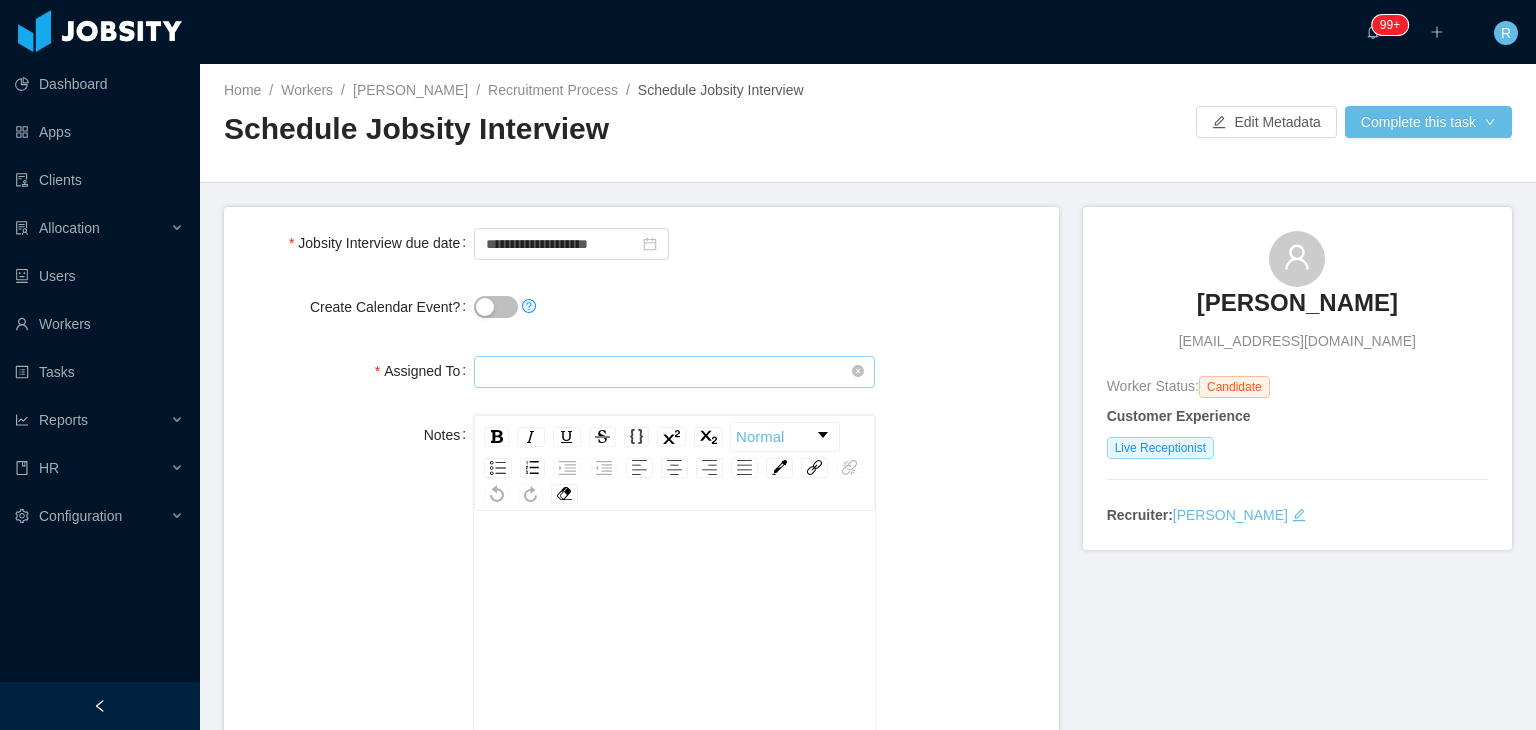 click at bounding box center (674, 372) 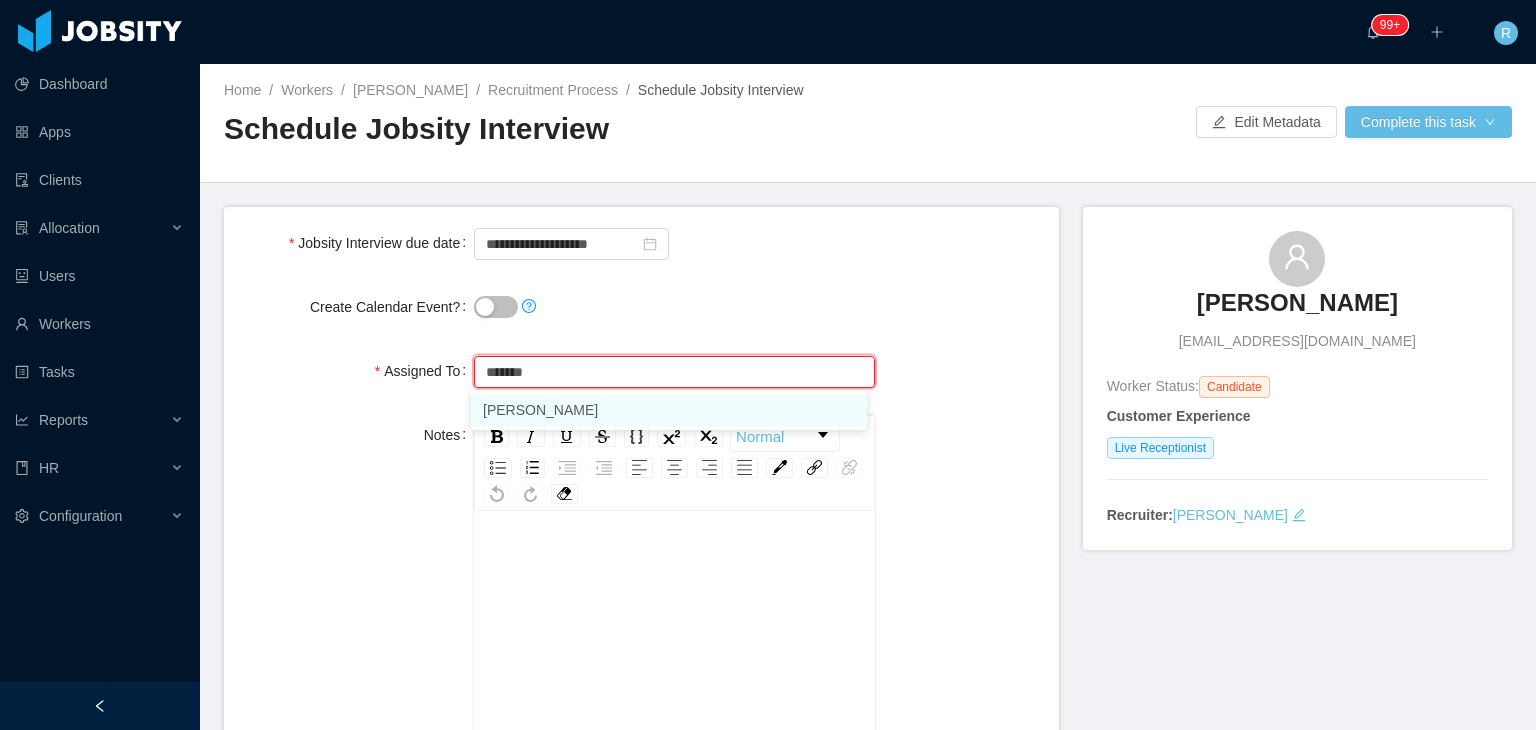 click on "[PERSON_NAME]" at bounding box center [669, 410] 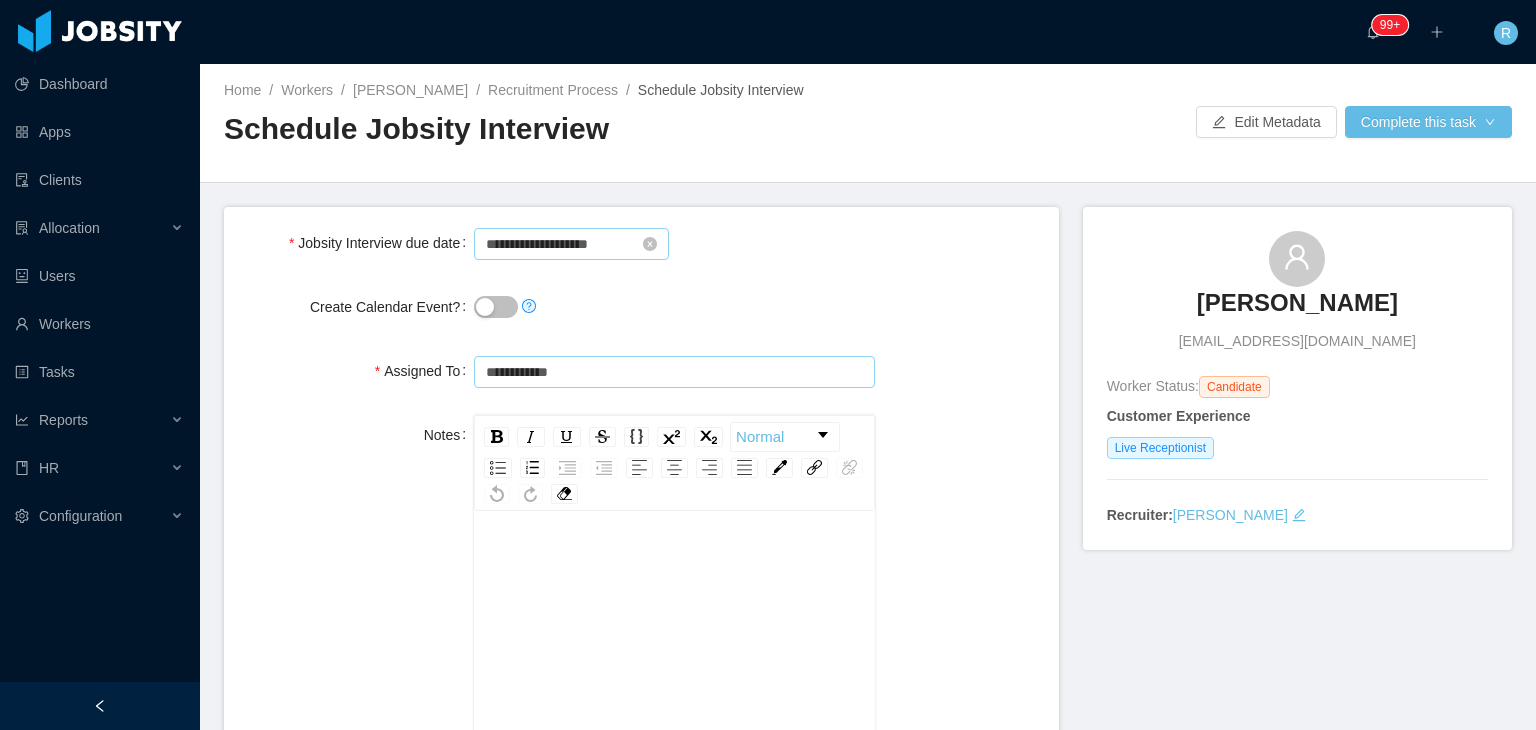 type on "**********" 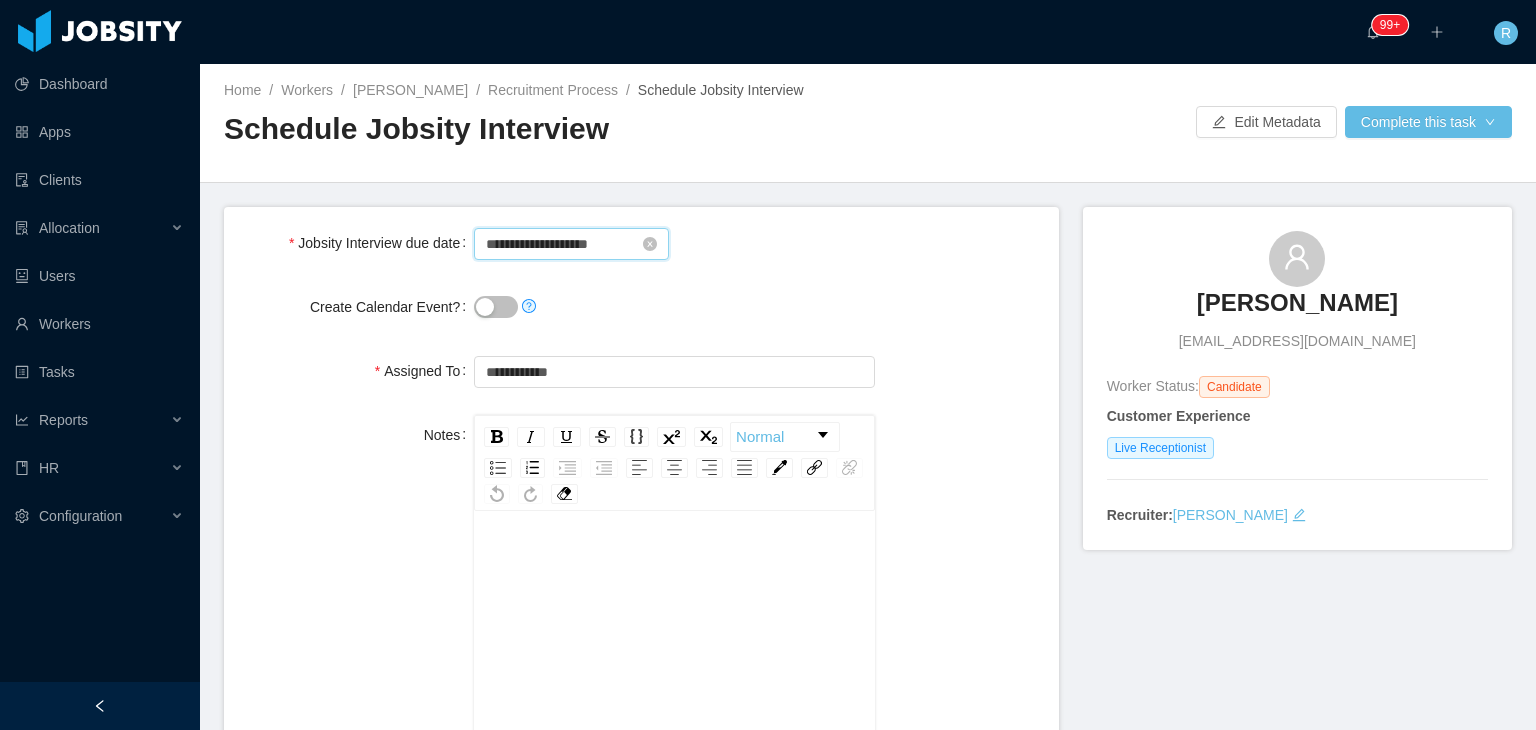 click on "**********" at bounding box center [571, 244] 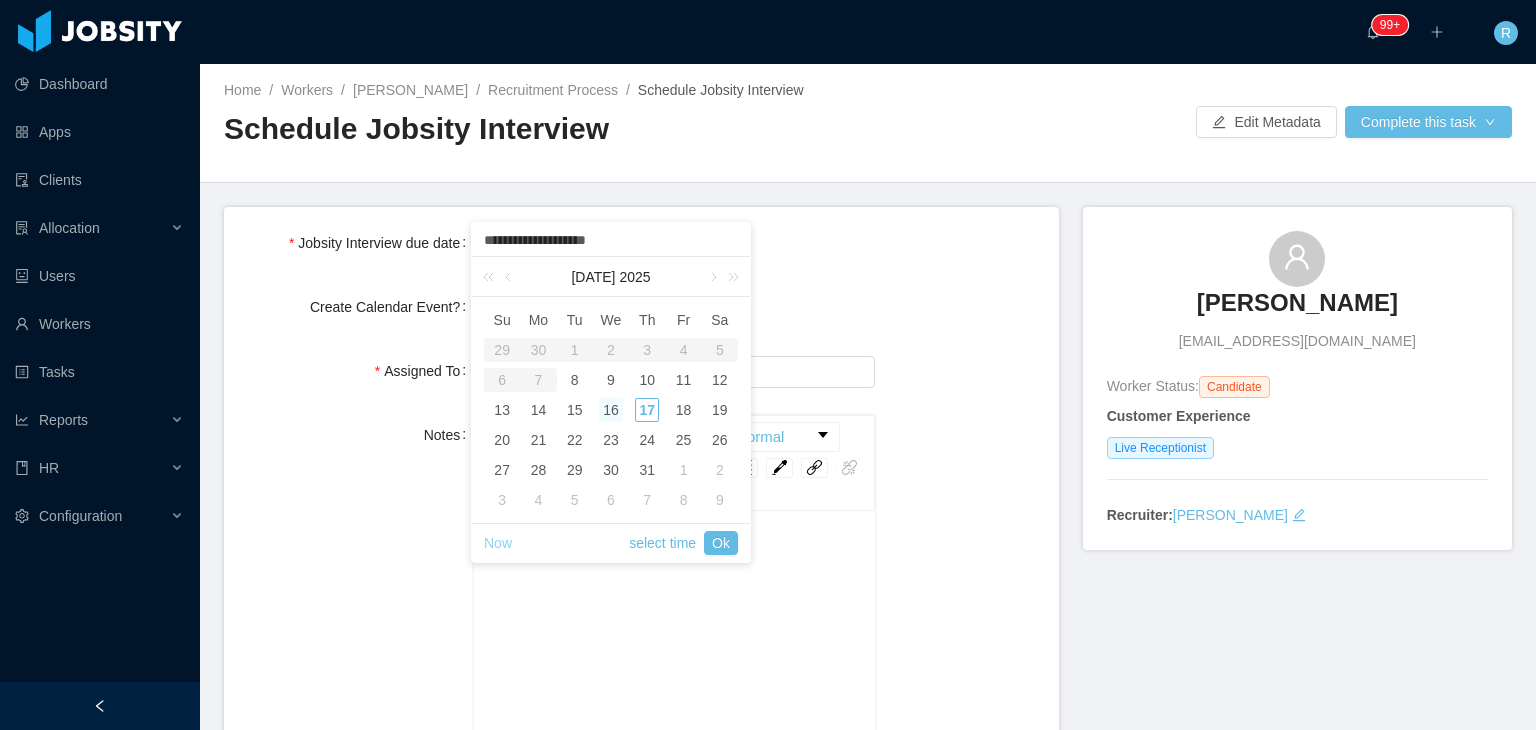 click on "Now" at bounding box center [498, 543] 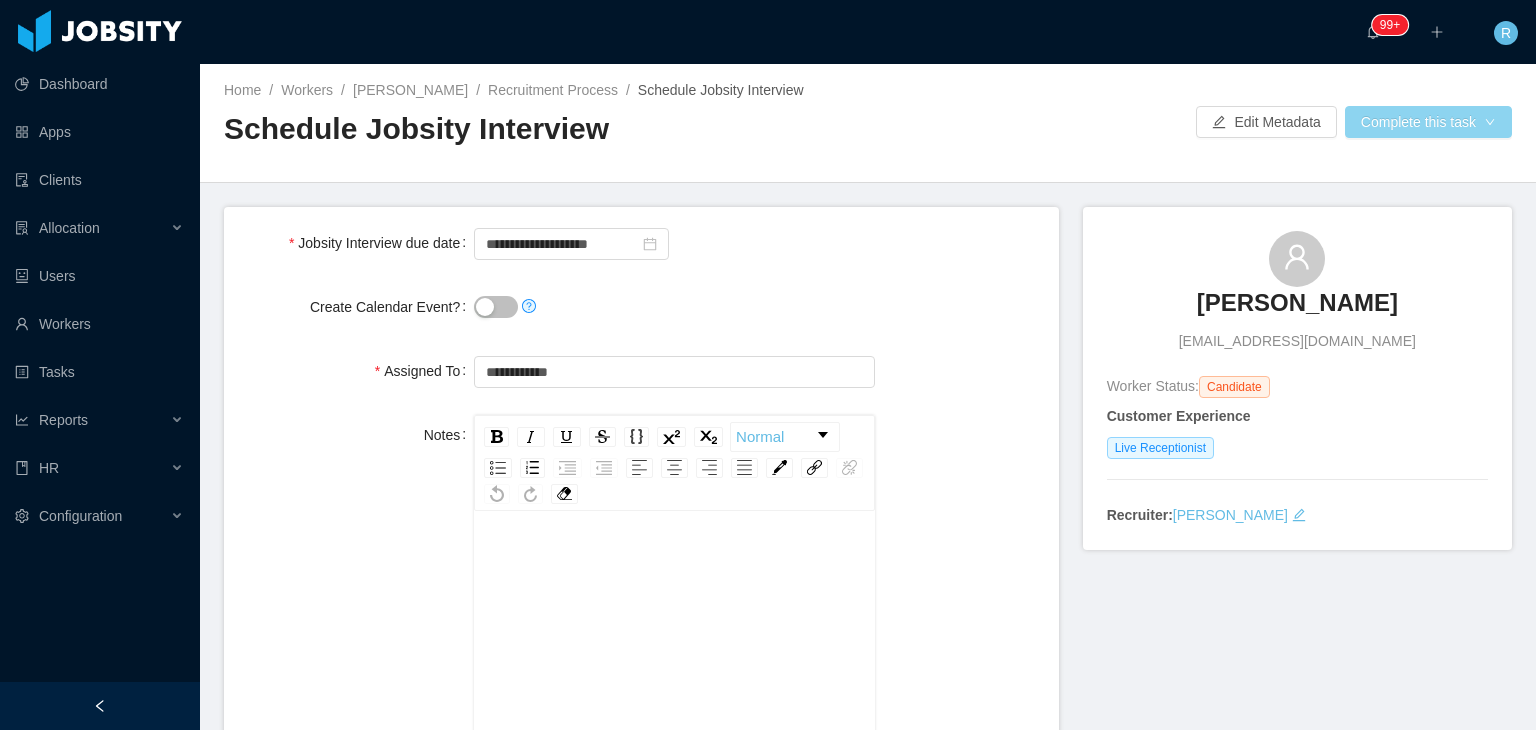 click on "Complete this task" at bounding box center [1428, 122] 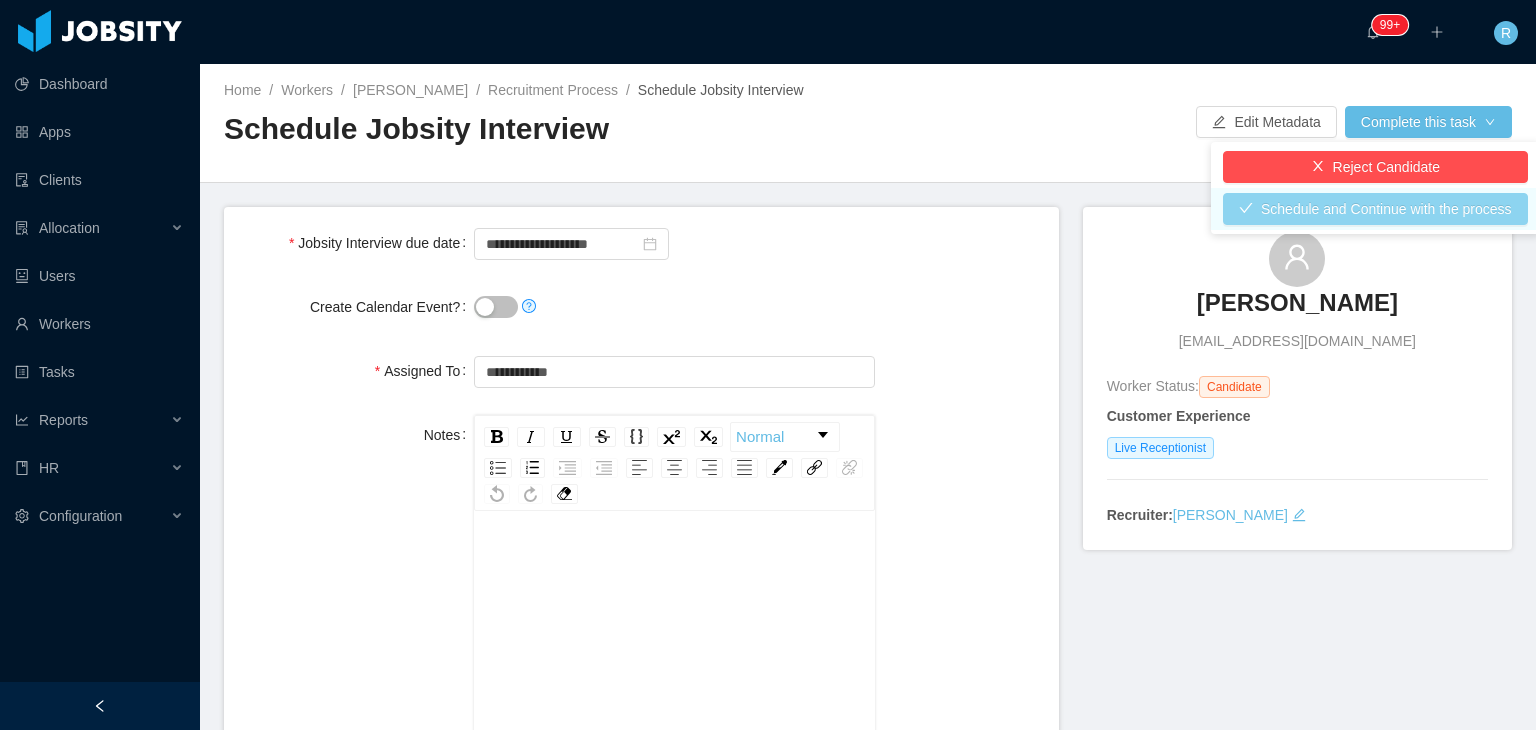 click on "Schedule and Continue with the process" at bounding box center (1375, 209) 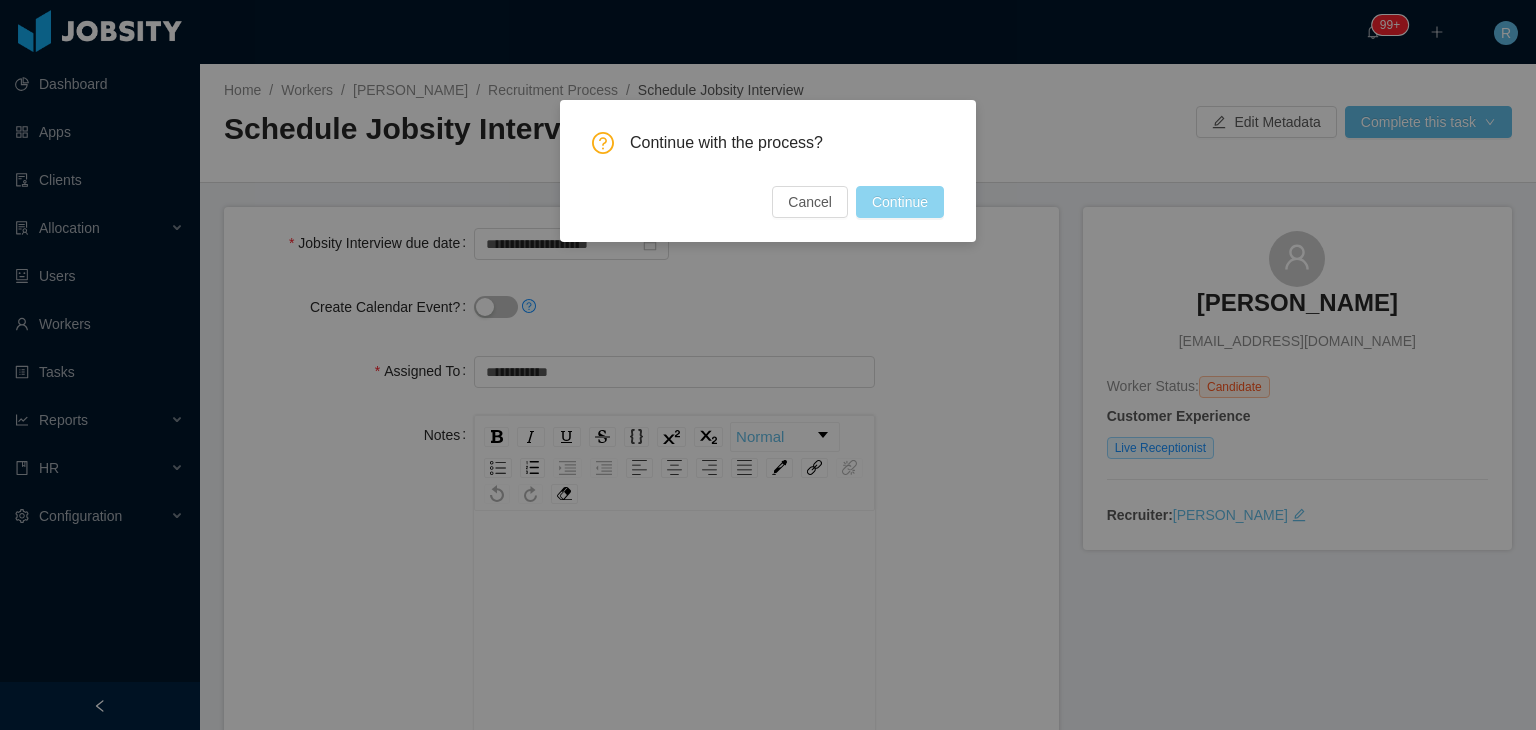 click on "Continue" at bounding box center [900, 202] 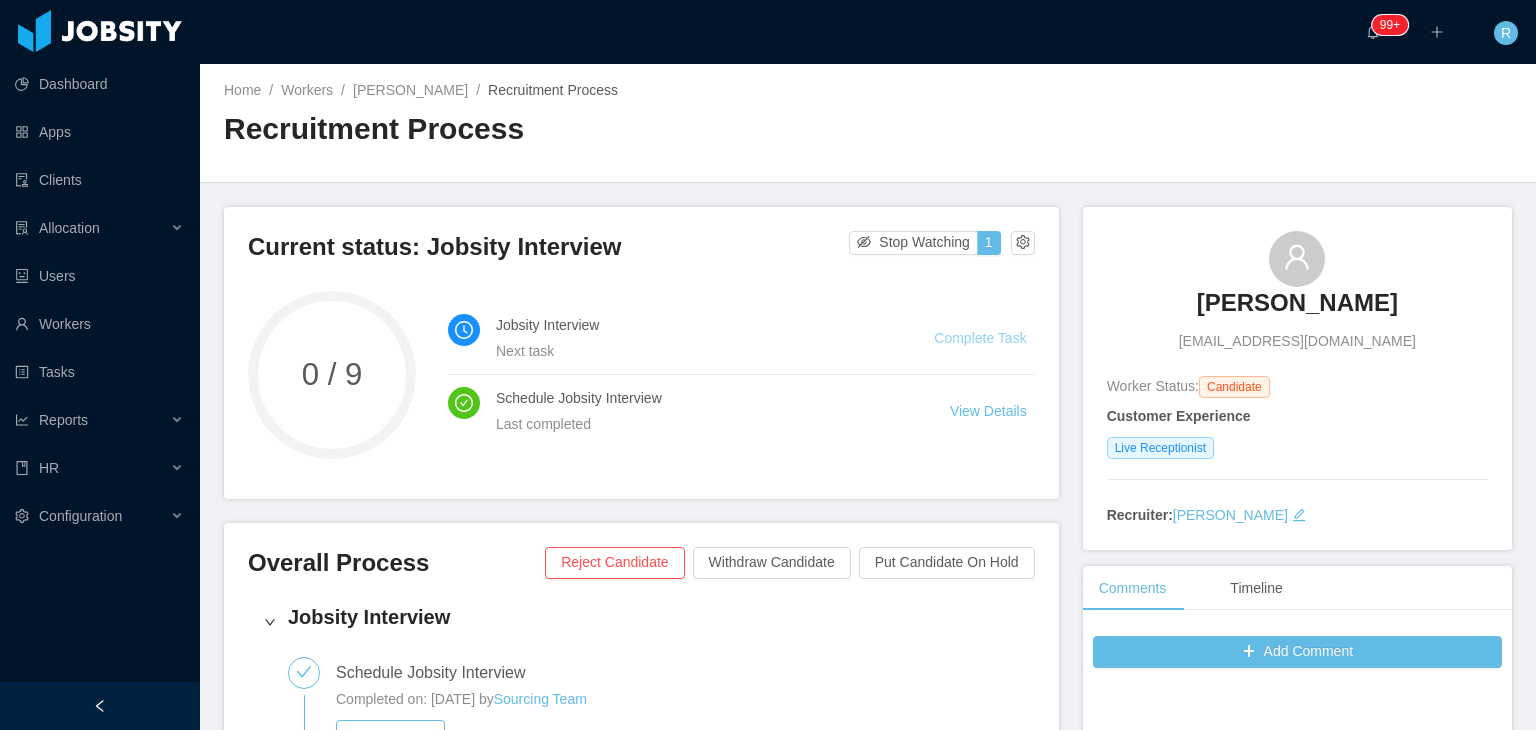 click on "Complete Task" at bounding box center [980, 338] 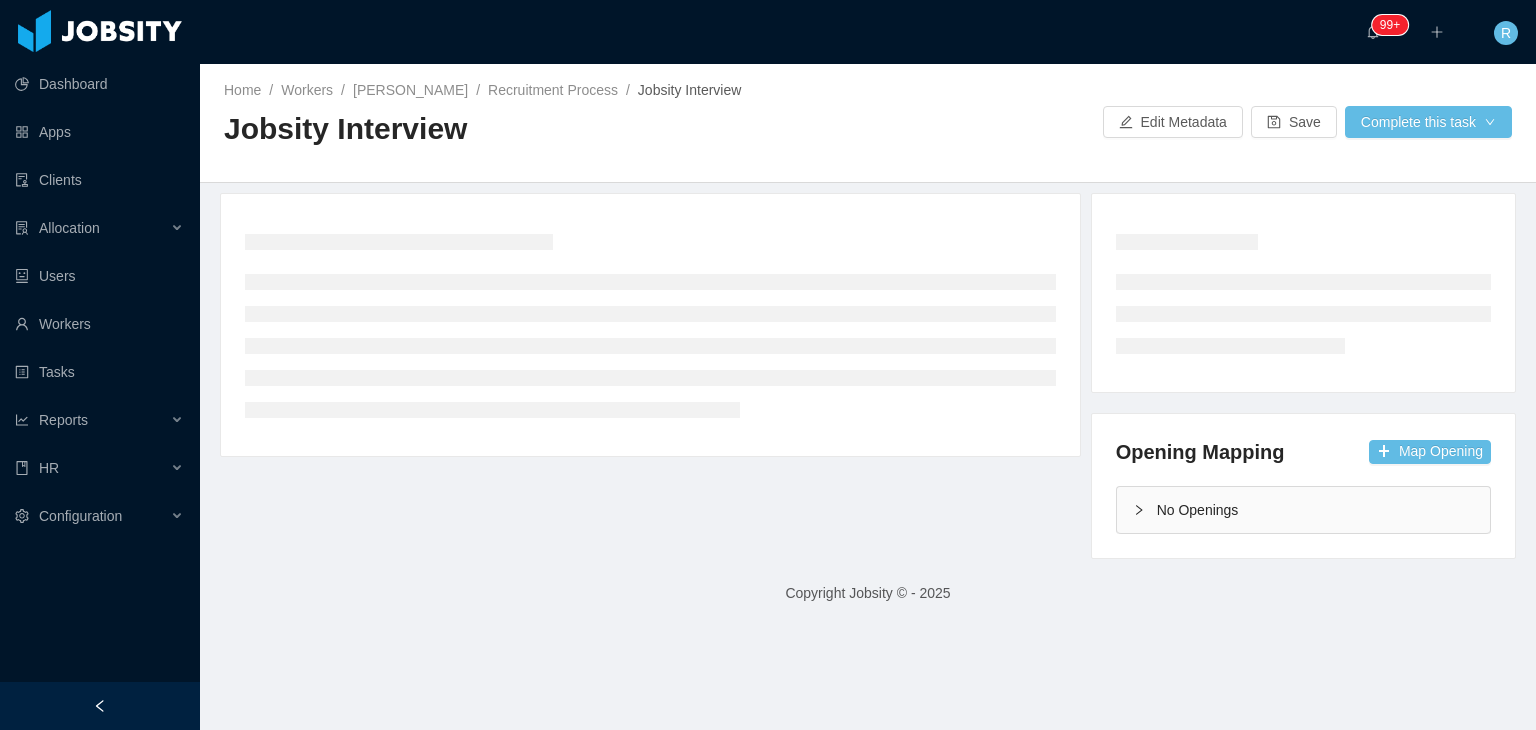 type 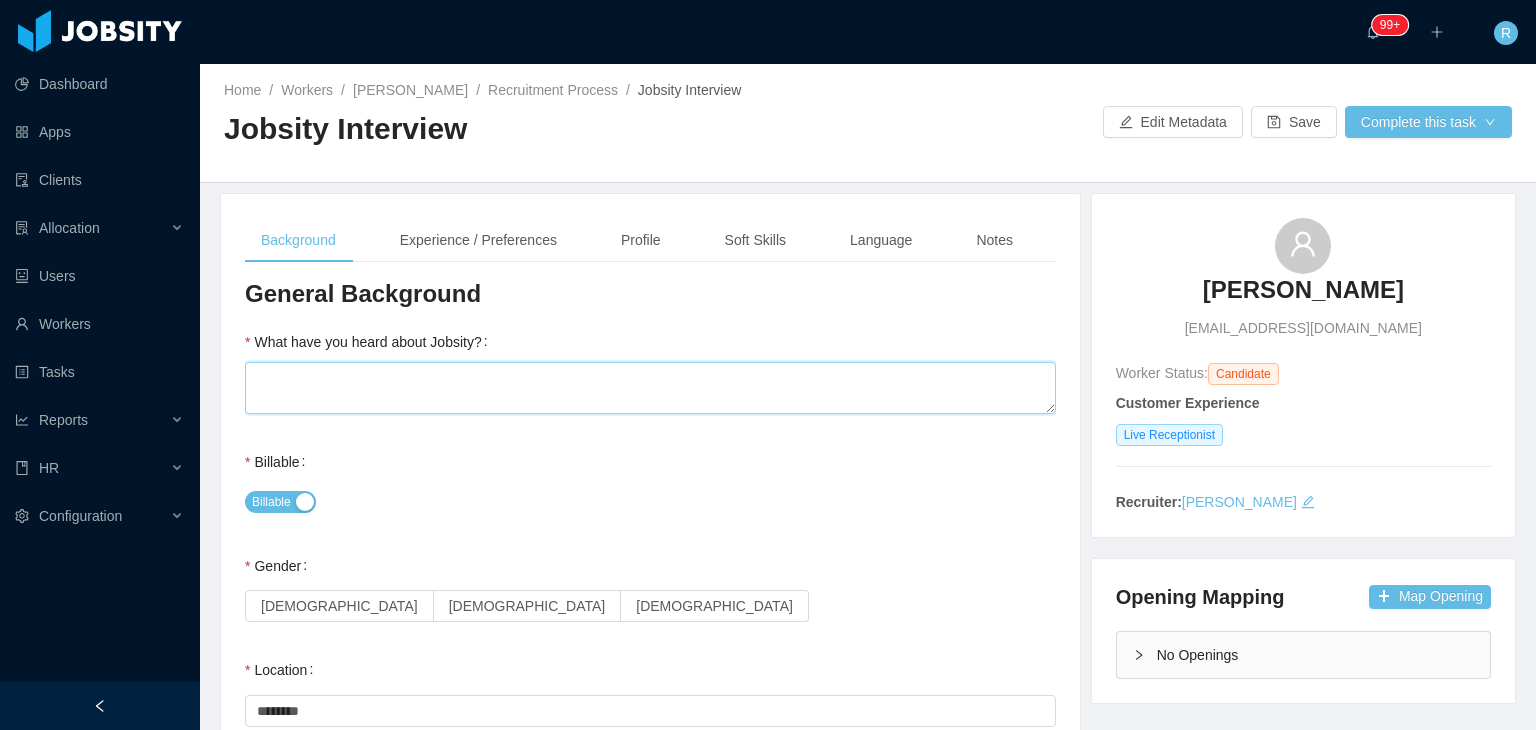 click on "What have you heard about Jobsity?" at bounding box center [650, 388] 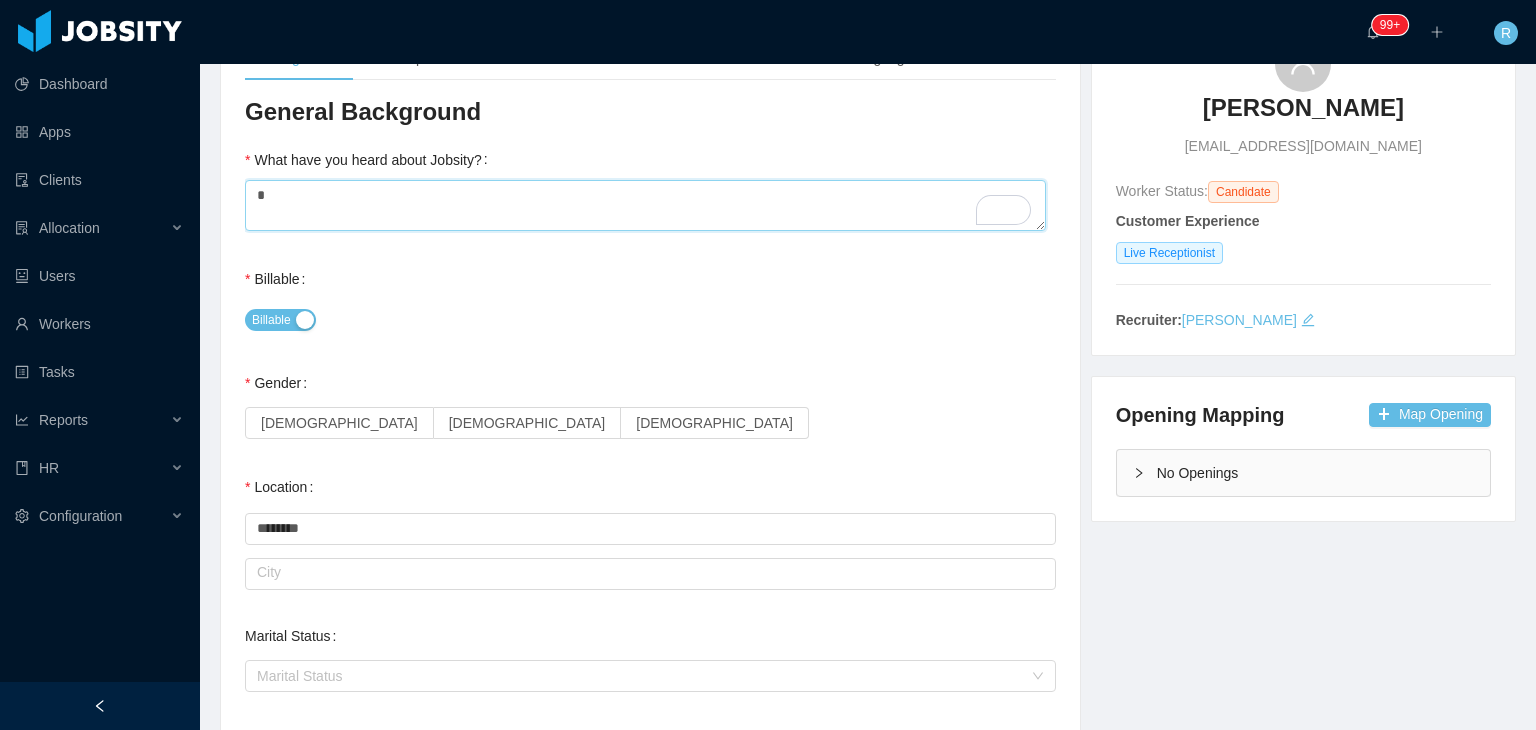 scroll, scrollTop: 214, scrollLeft: 0, axis: vertical 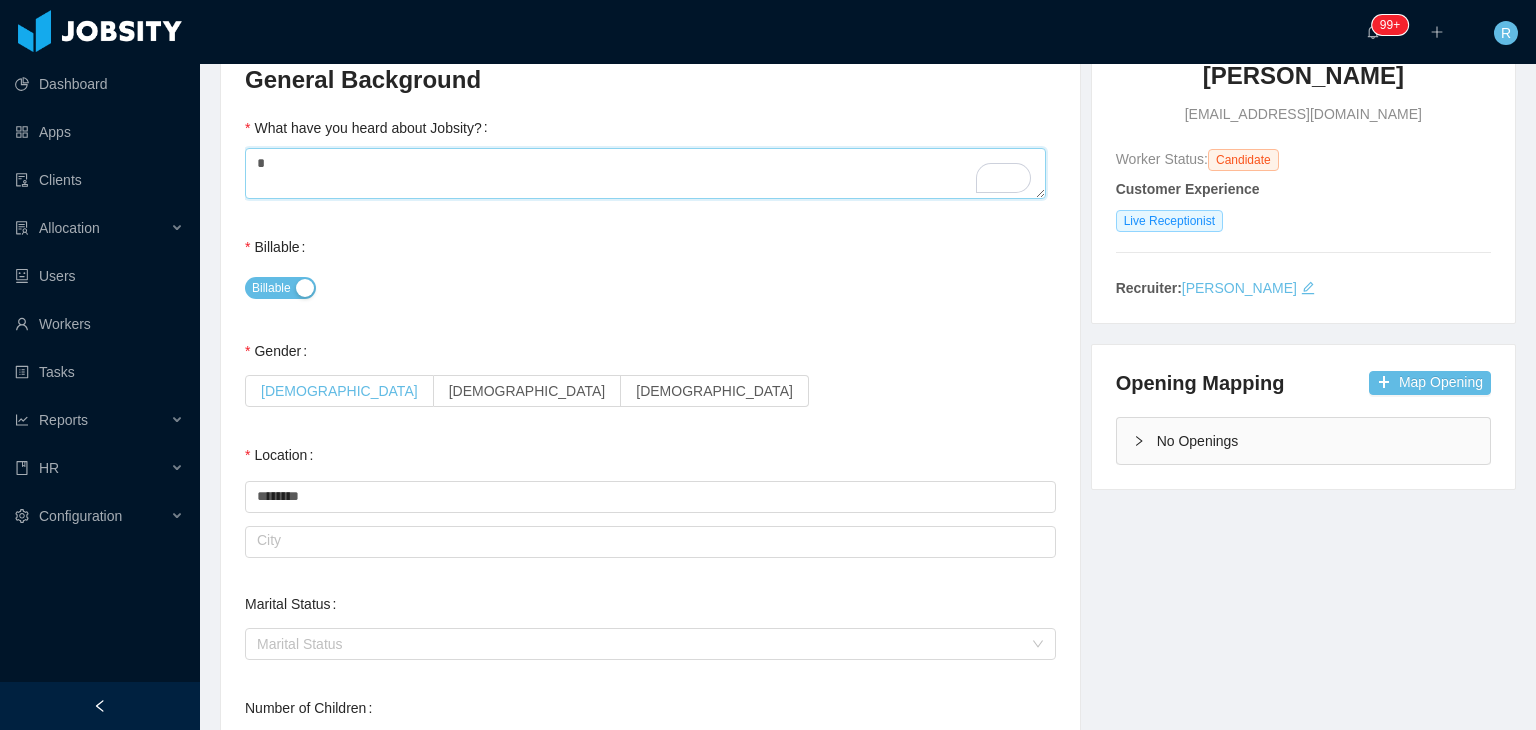 type on "*" 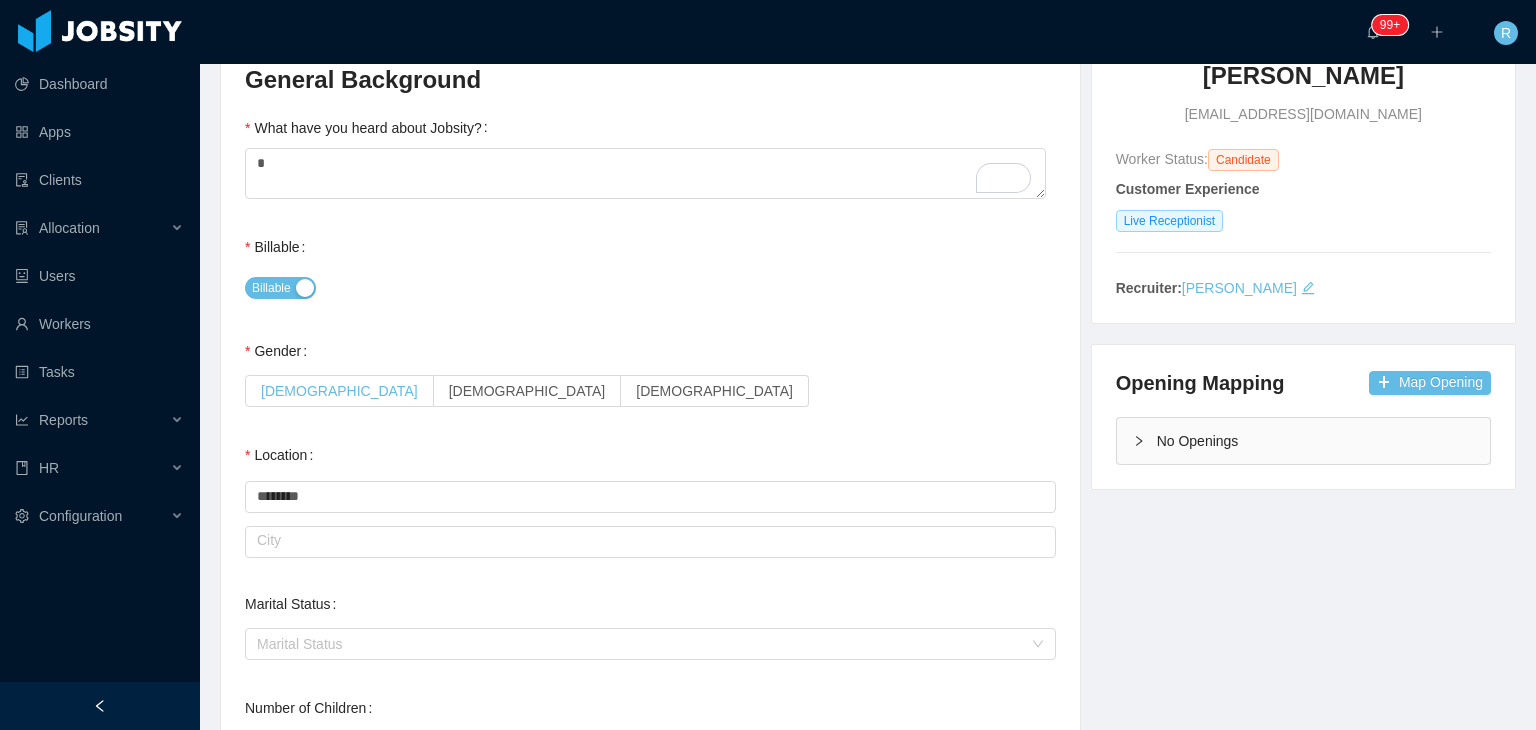 click on "[DEMOGRAPHIC_DATA]" at bounding box center (339, 391) 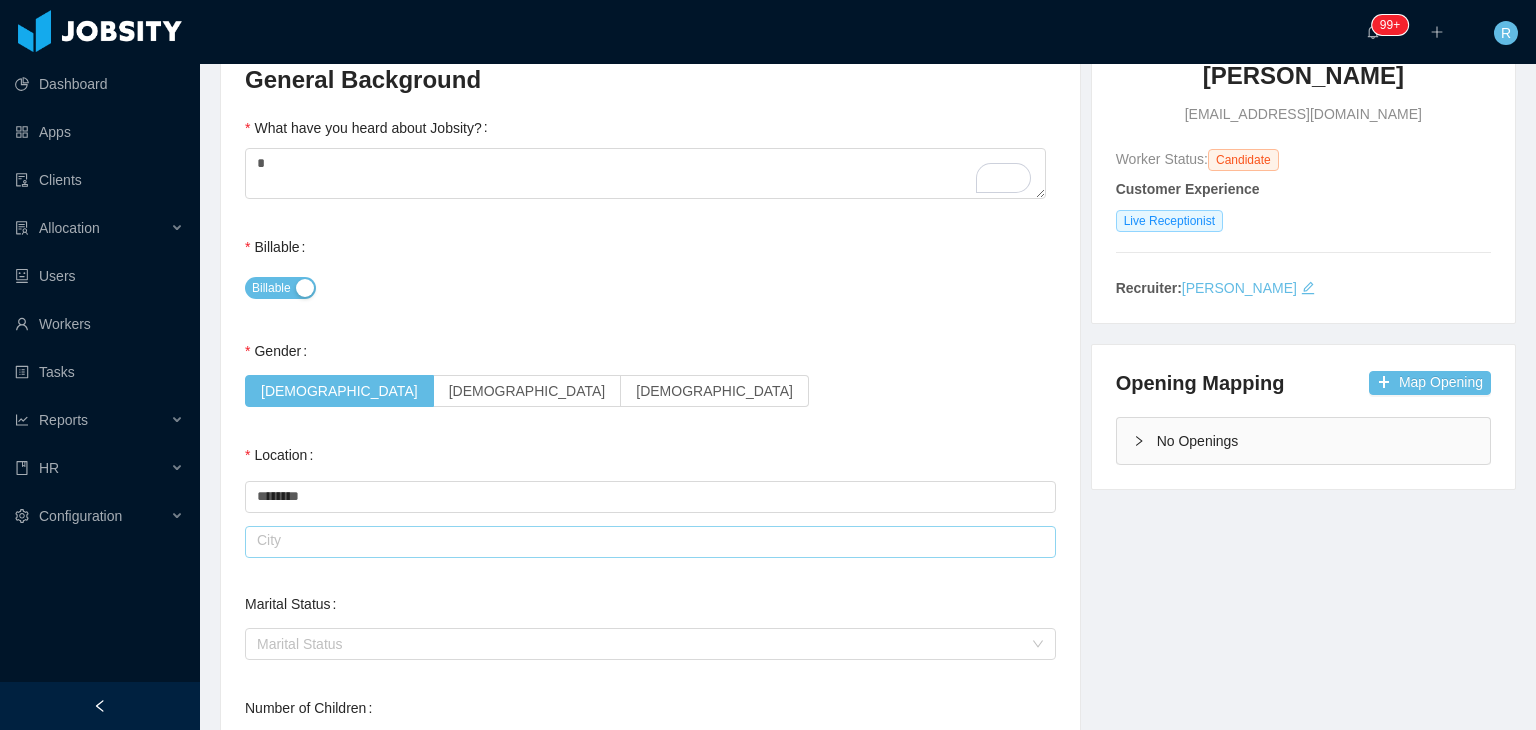 click at bounding box center [650, 542] 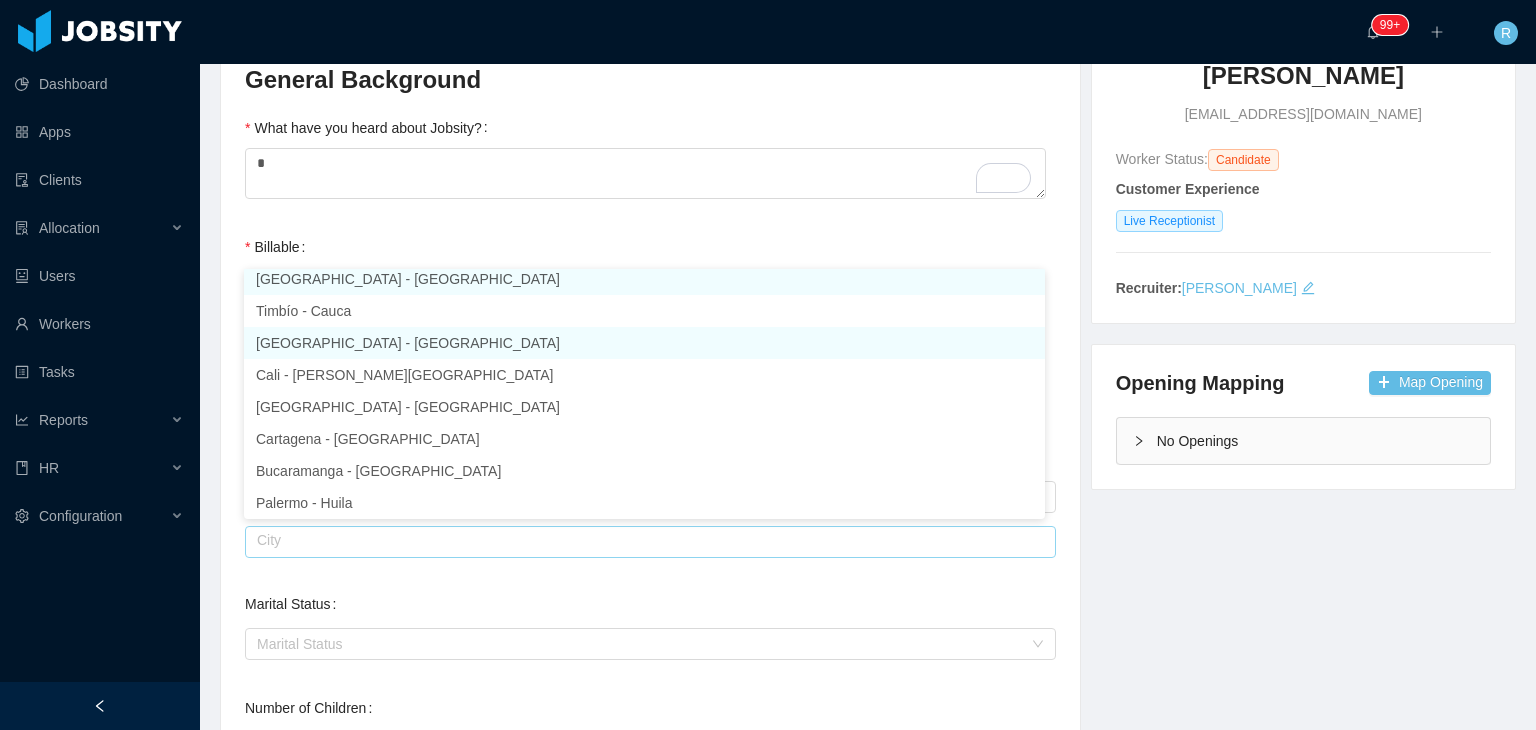 scroll, scrollTop: 4, scrollLeft: 0, axis: vertical 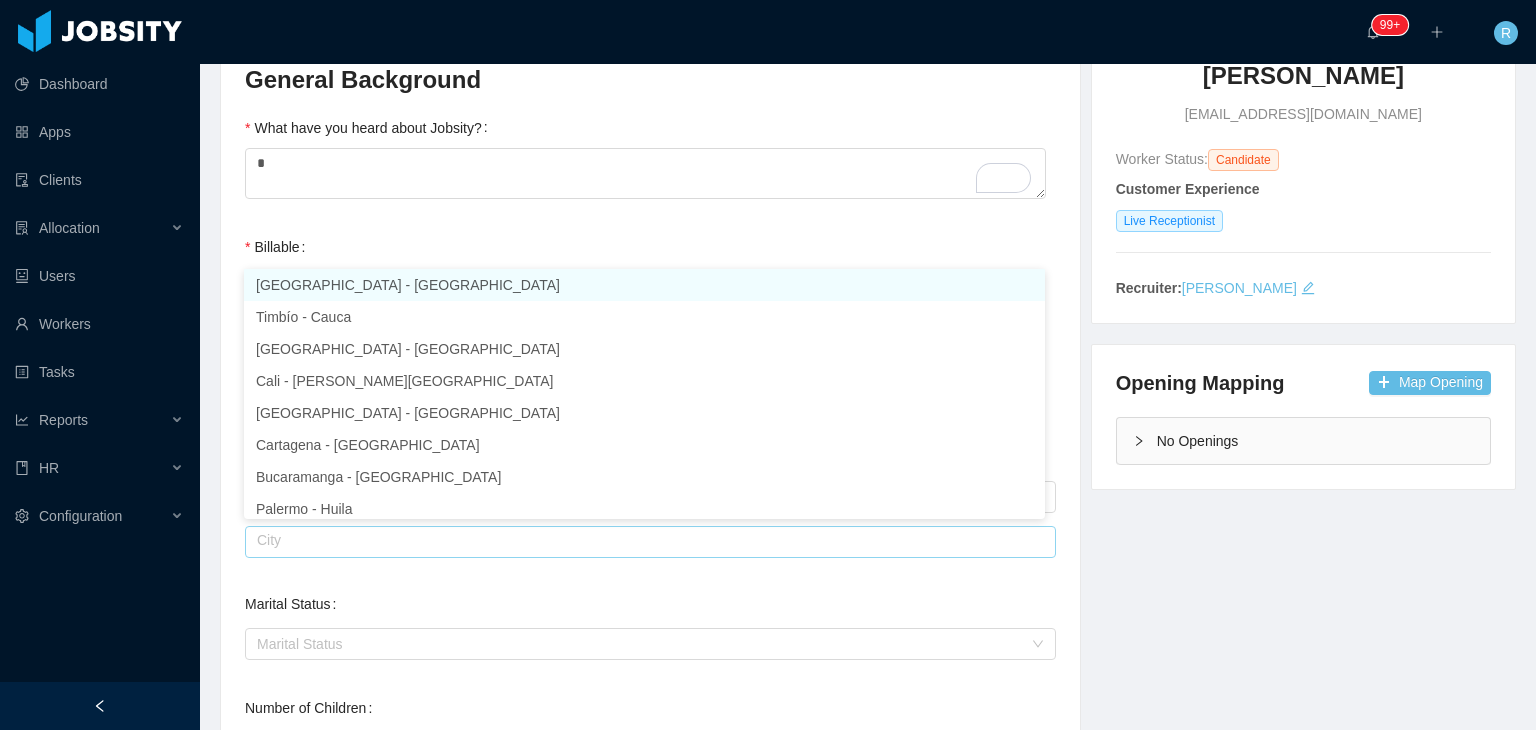 click on "[GEOGRAPHIC_DATA] - [GEOGRAPHIC_DATA]" at bounding box center (644, 285) 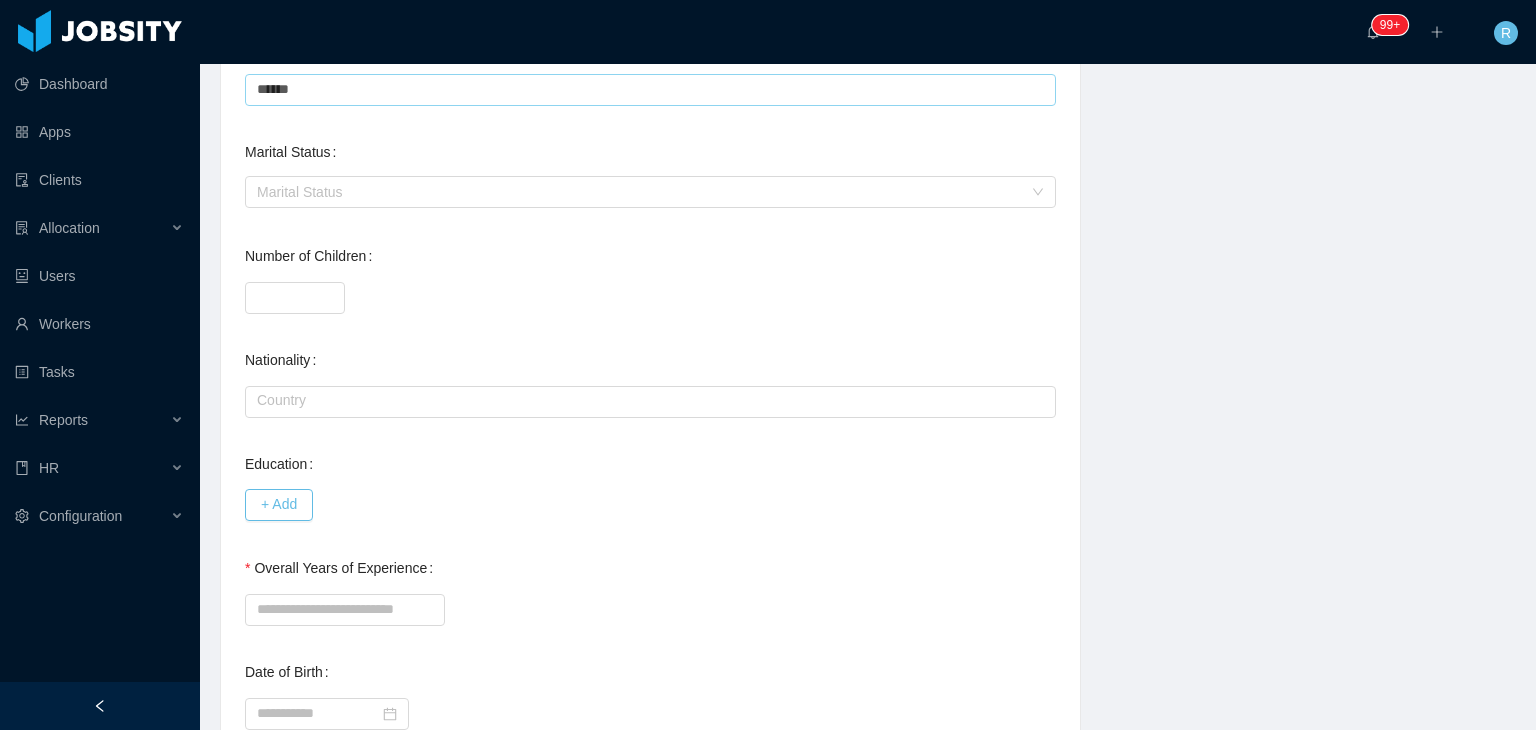 scroll, scrollTop: 698, scrollLeft: 0, axis: vertical 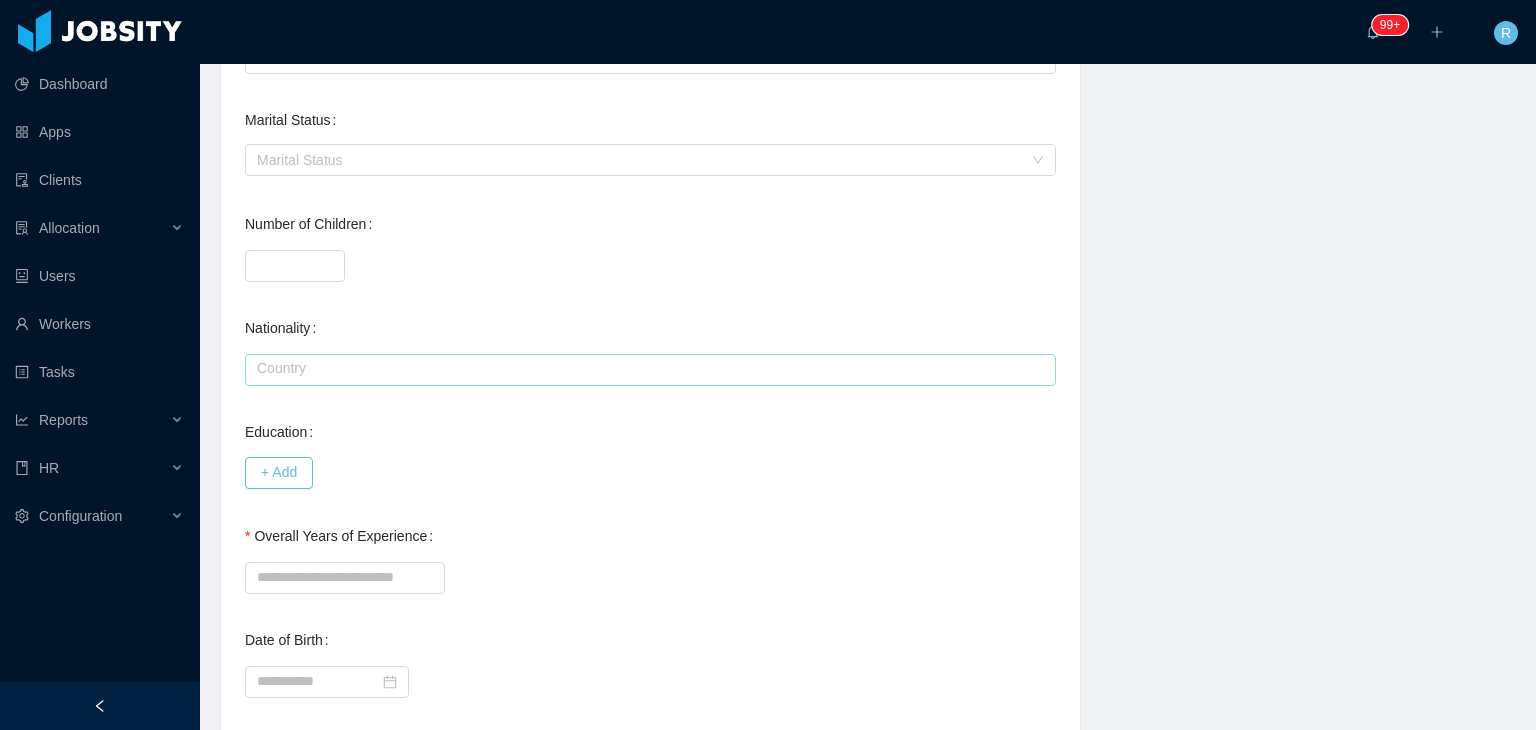 click at bounding box center (650, 370) 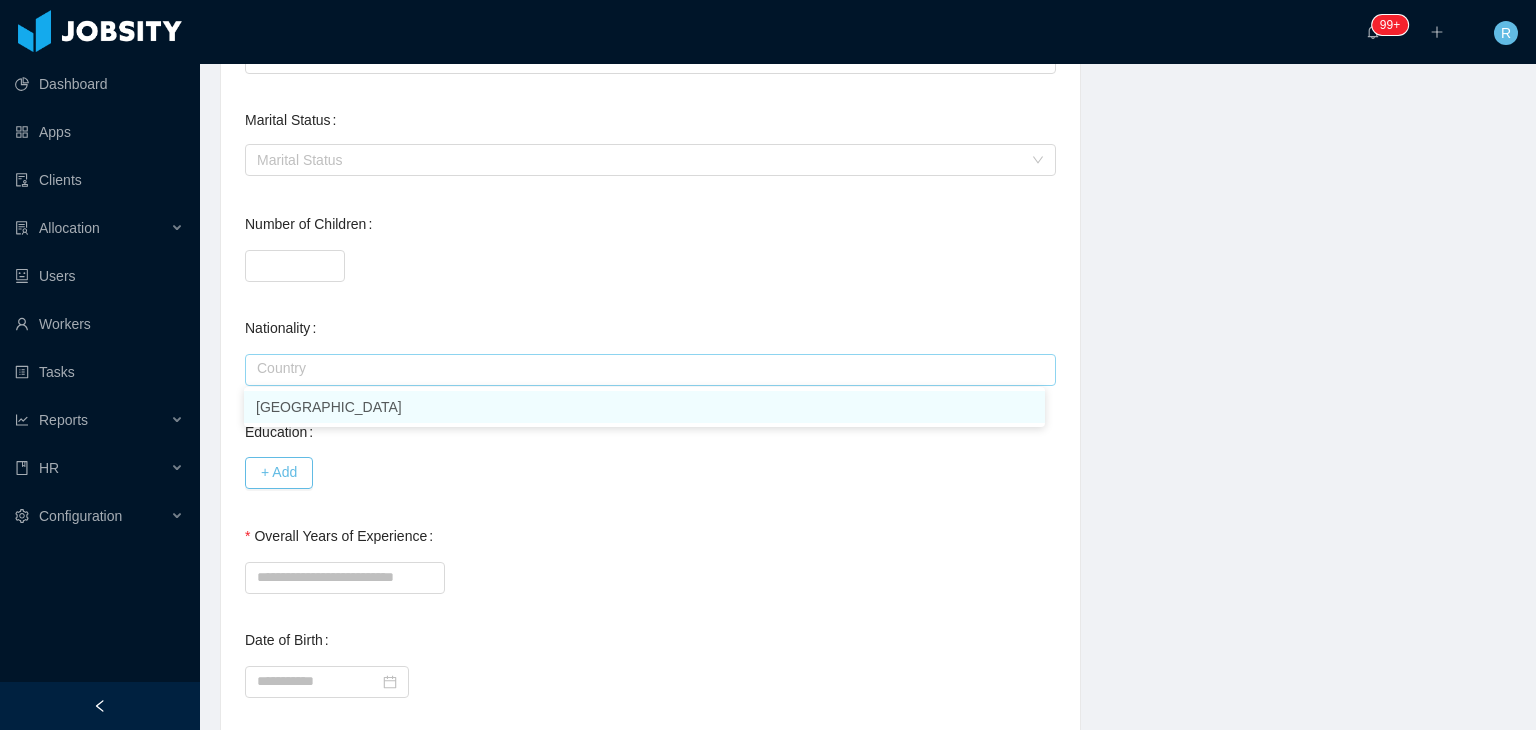 click on "[GEOGRAPHIC_DATA]" at bounding box center (644, 407) 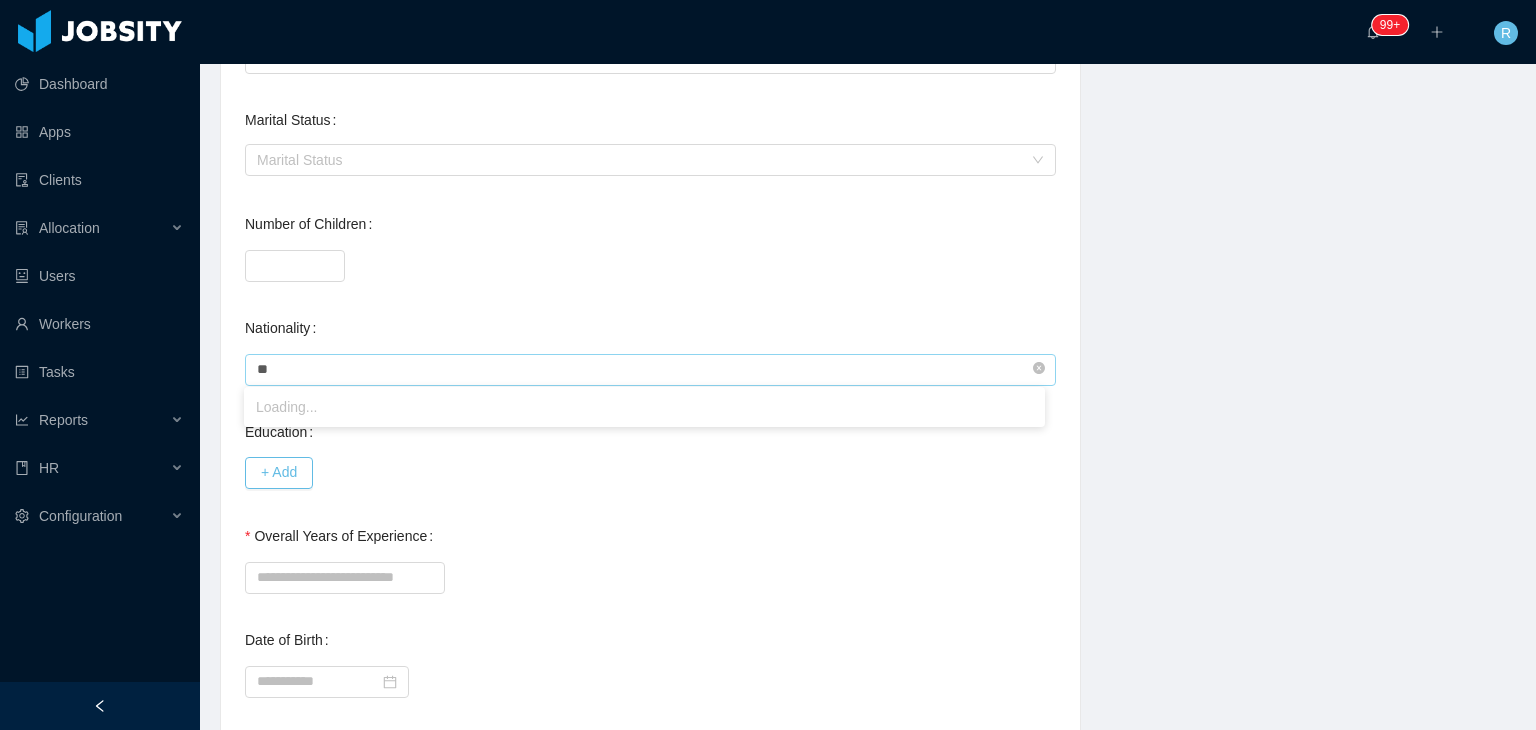 type on "*" 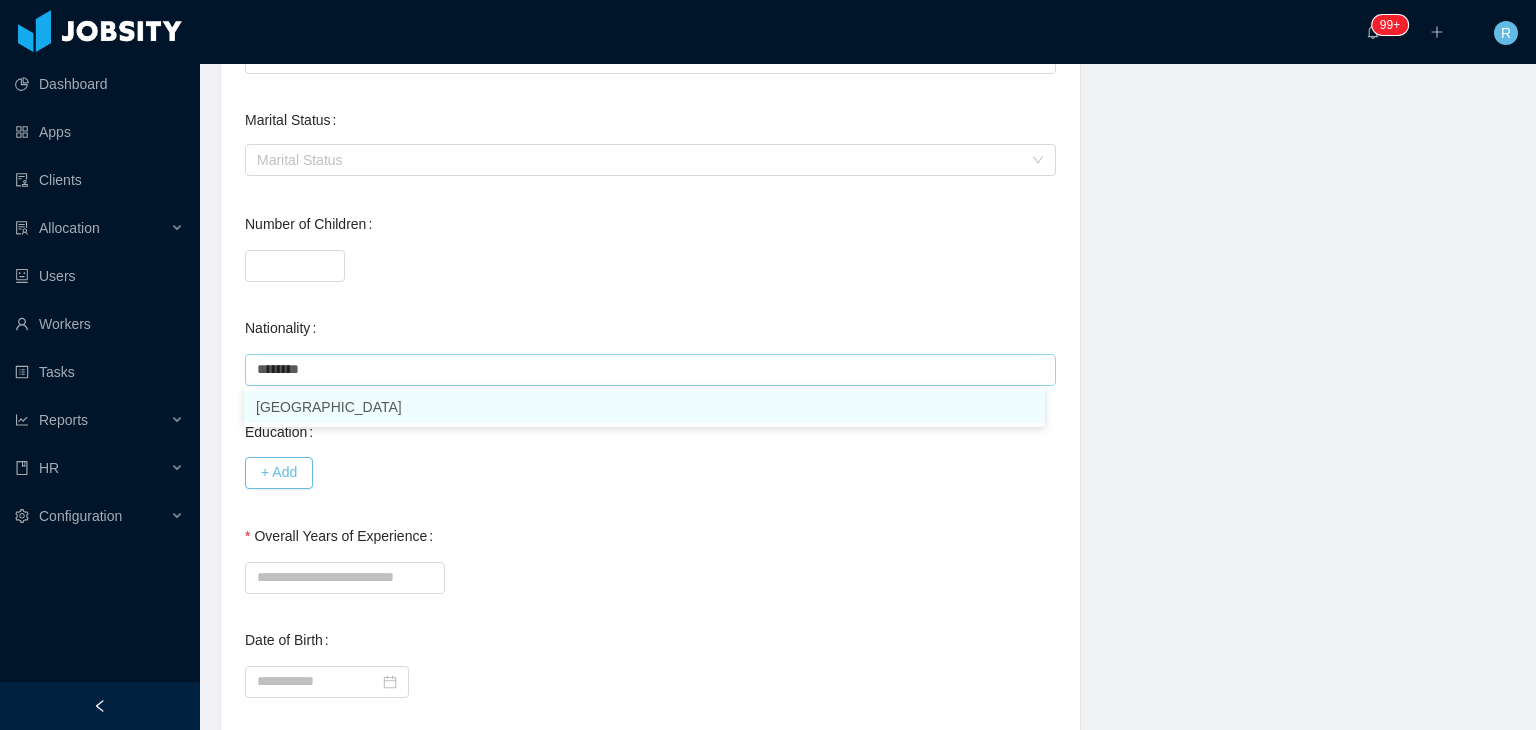 click on "[GEOGRAPHIC_DATA]" at bounding box center [644, 407] 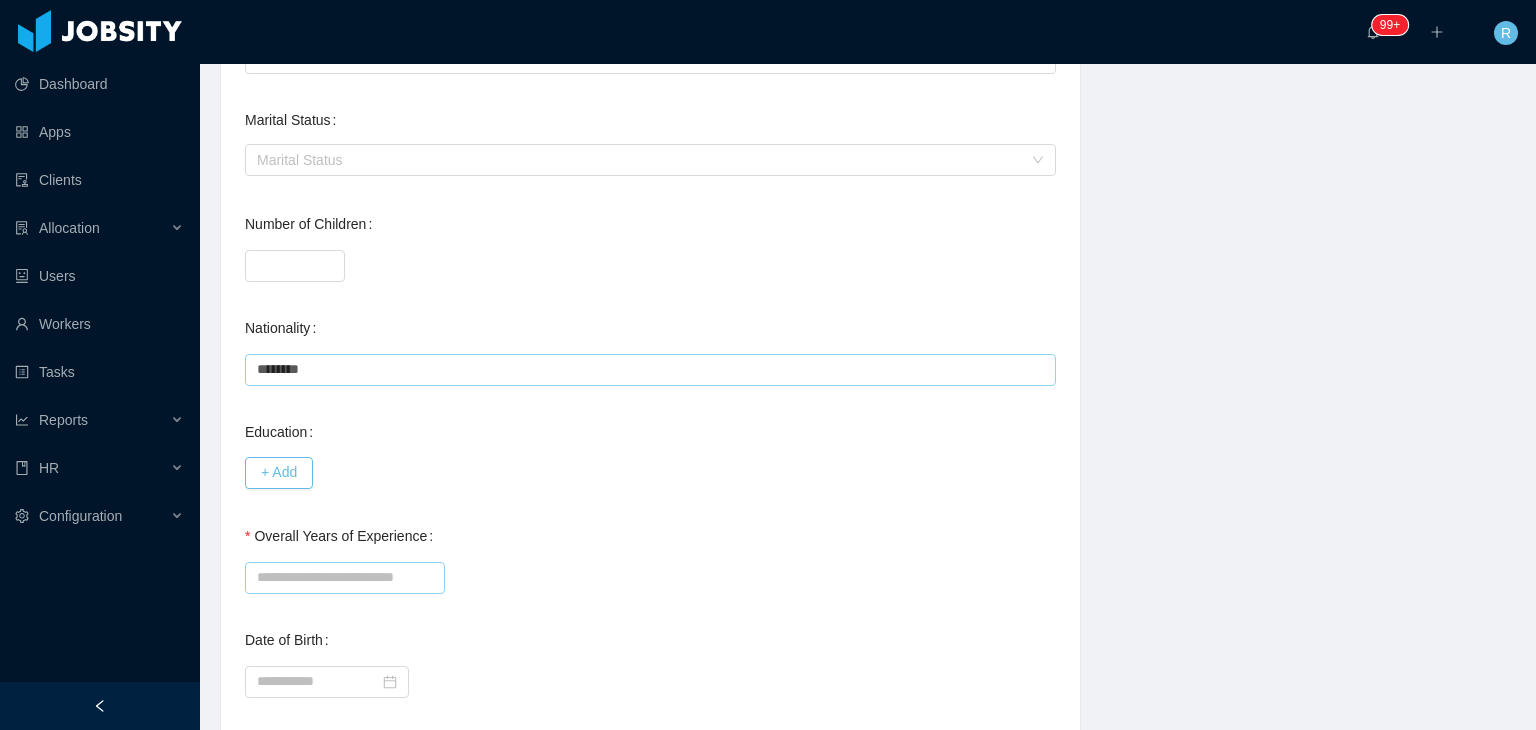 type on "********" 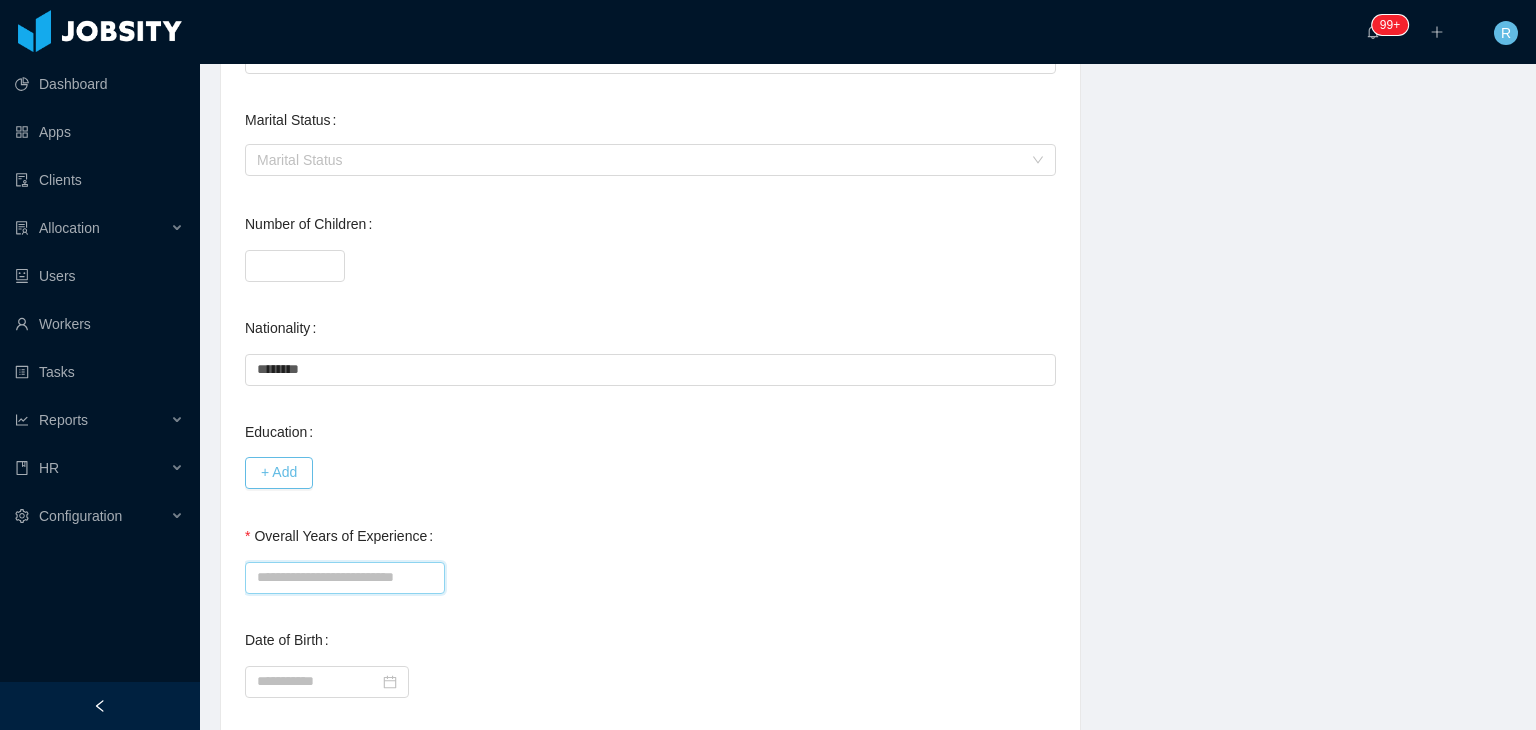 click on "Overall Years of Experience" at bounding box center [345, 578] 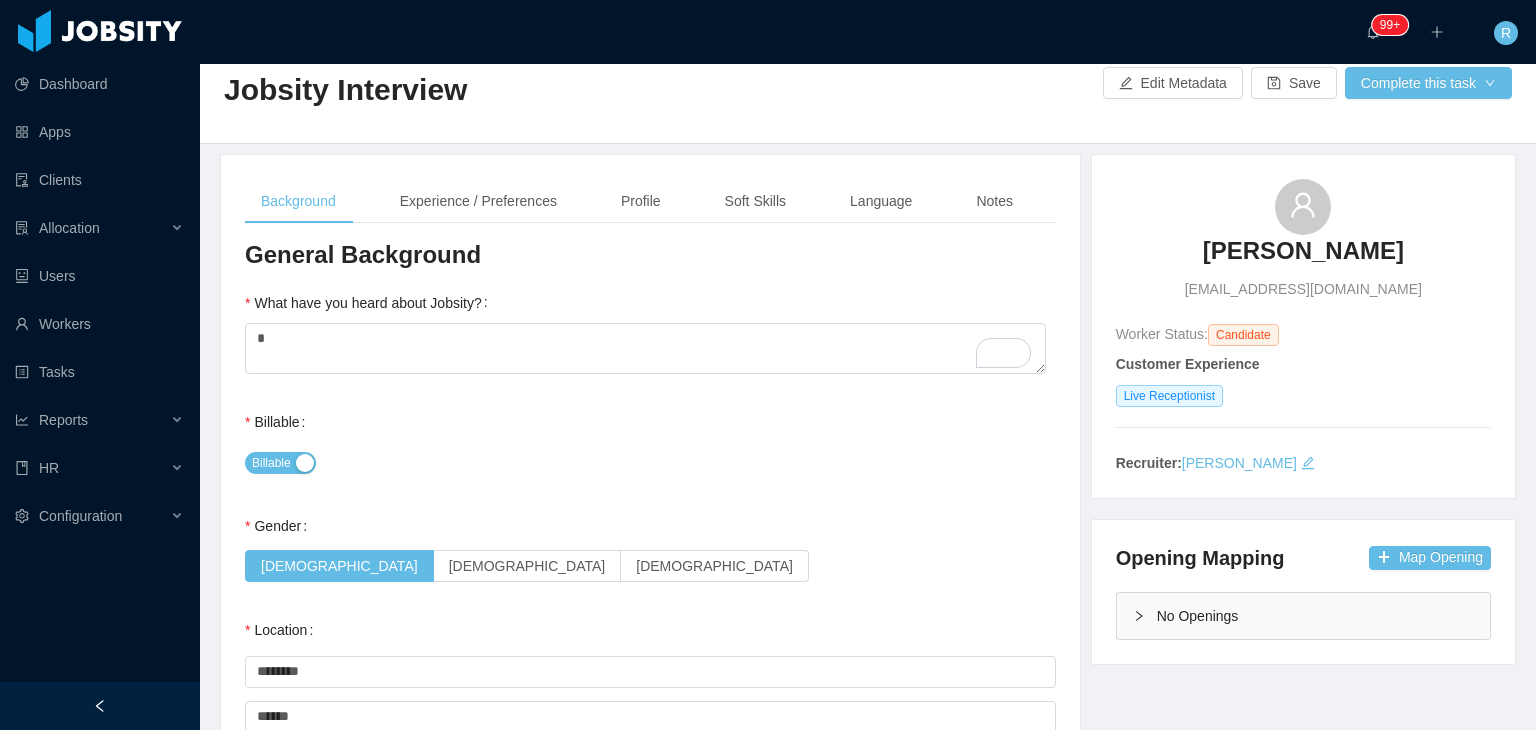 scroll, scrollTop: 0, scrollLeft: 0, axis: both 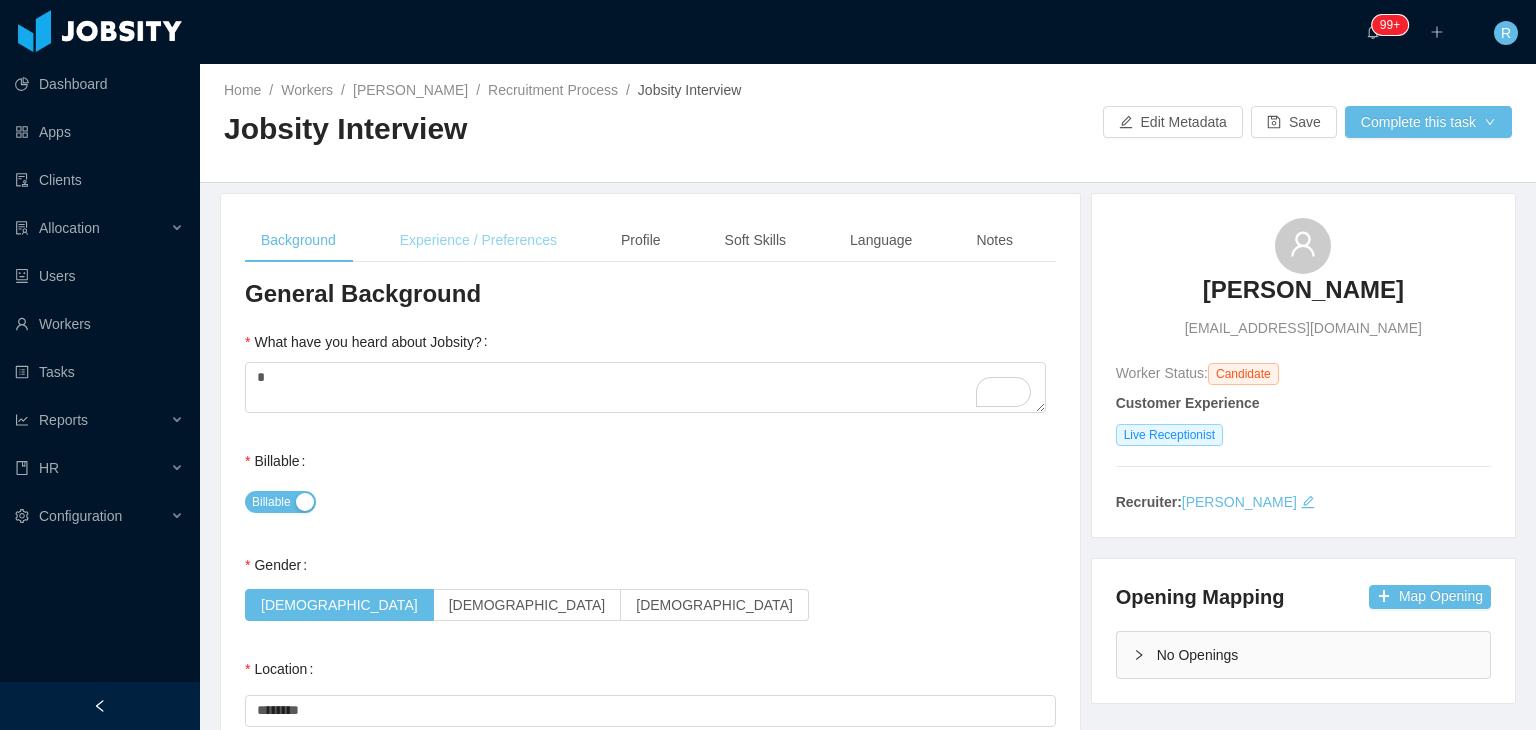 type on "*" 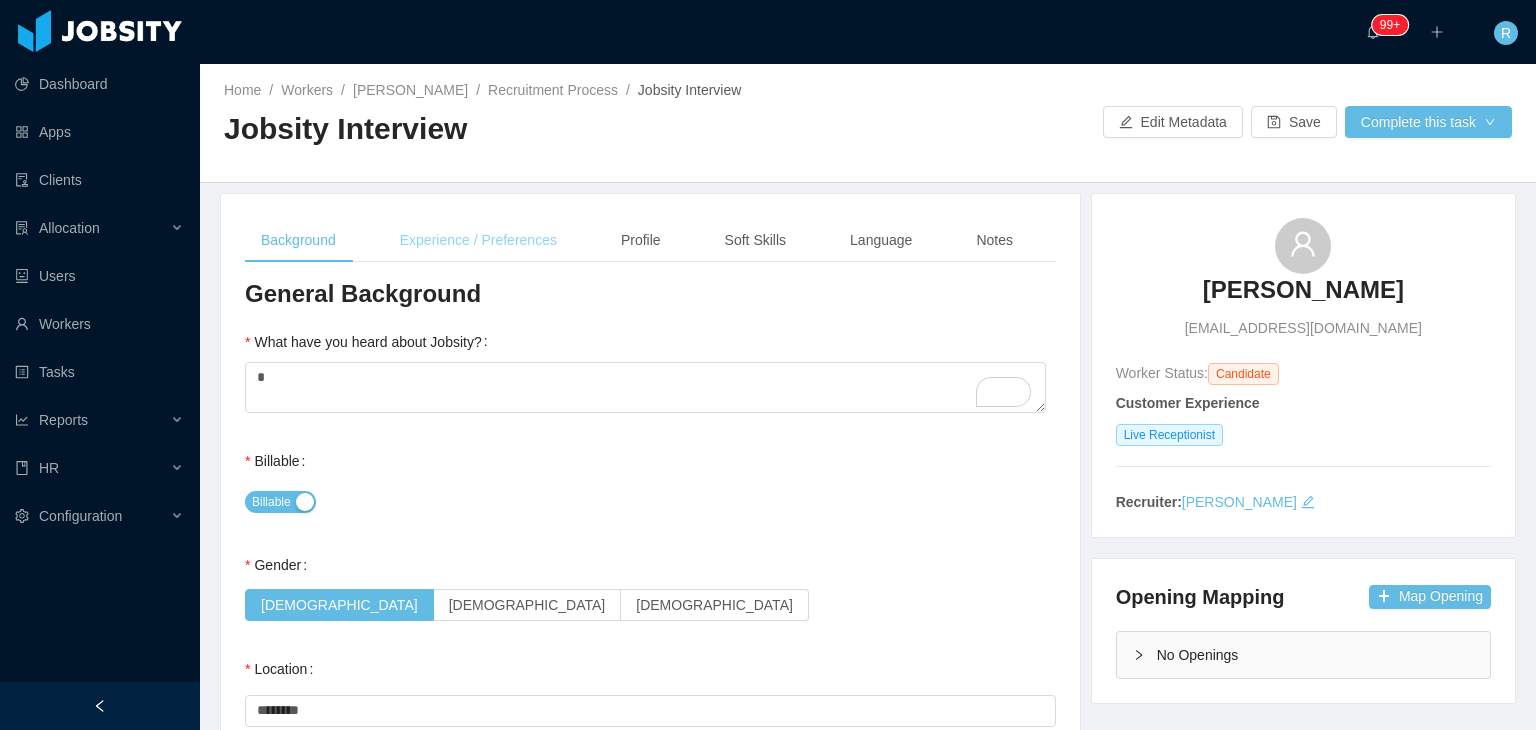 click on "Experience / Preferences" at bounding box center [478, 240] 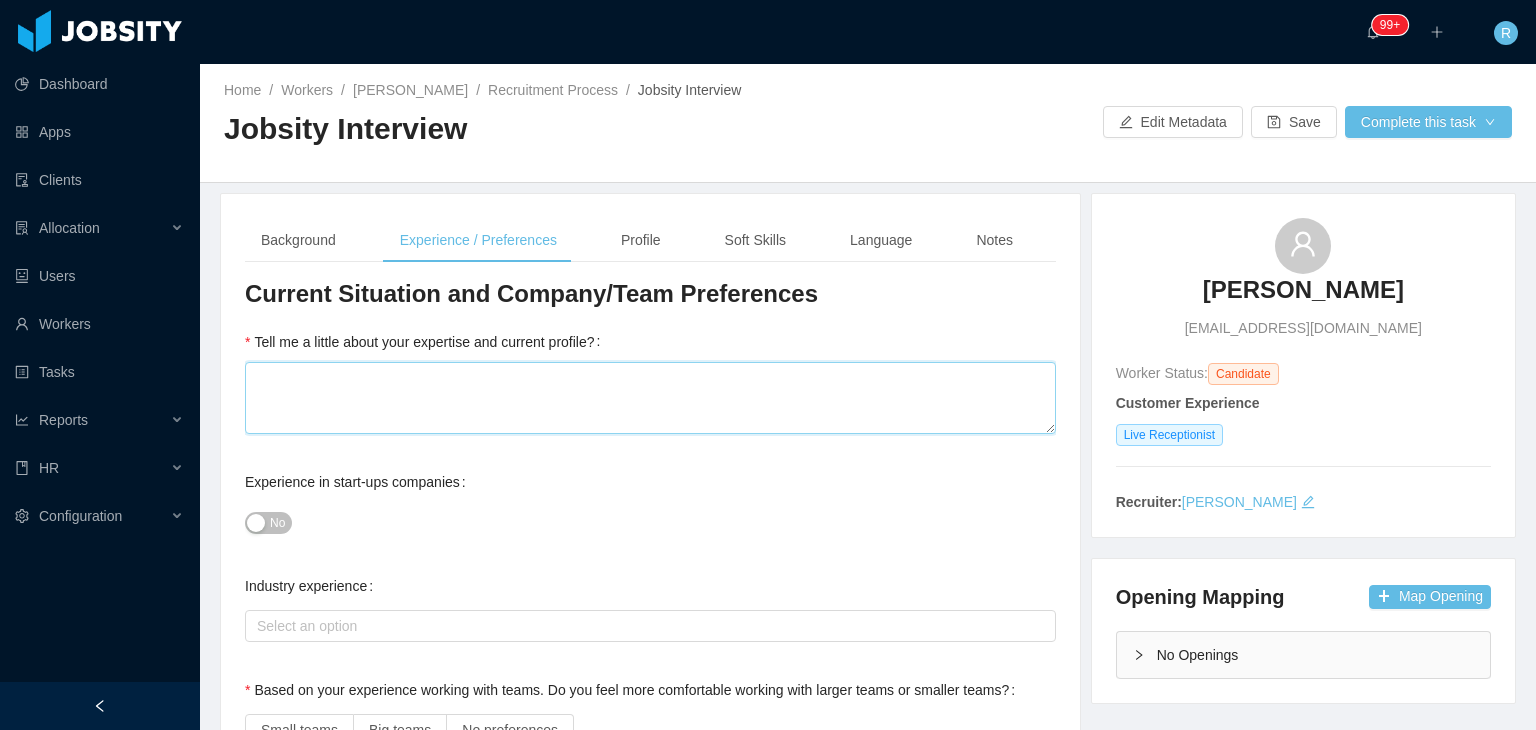 type 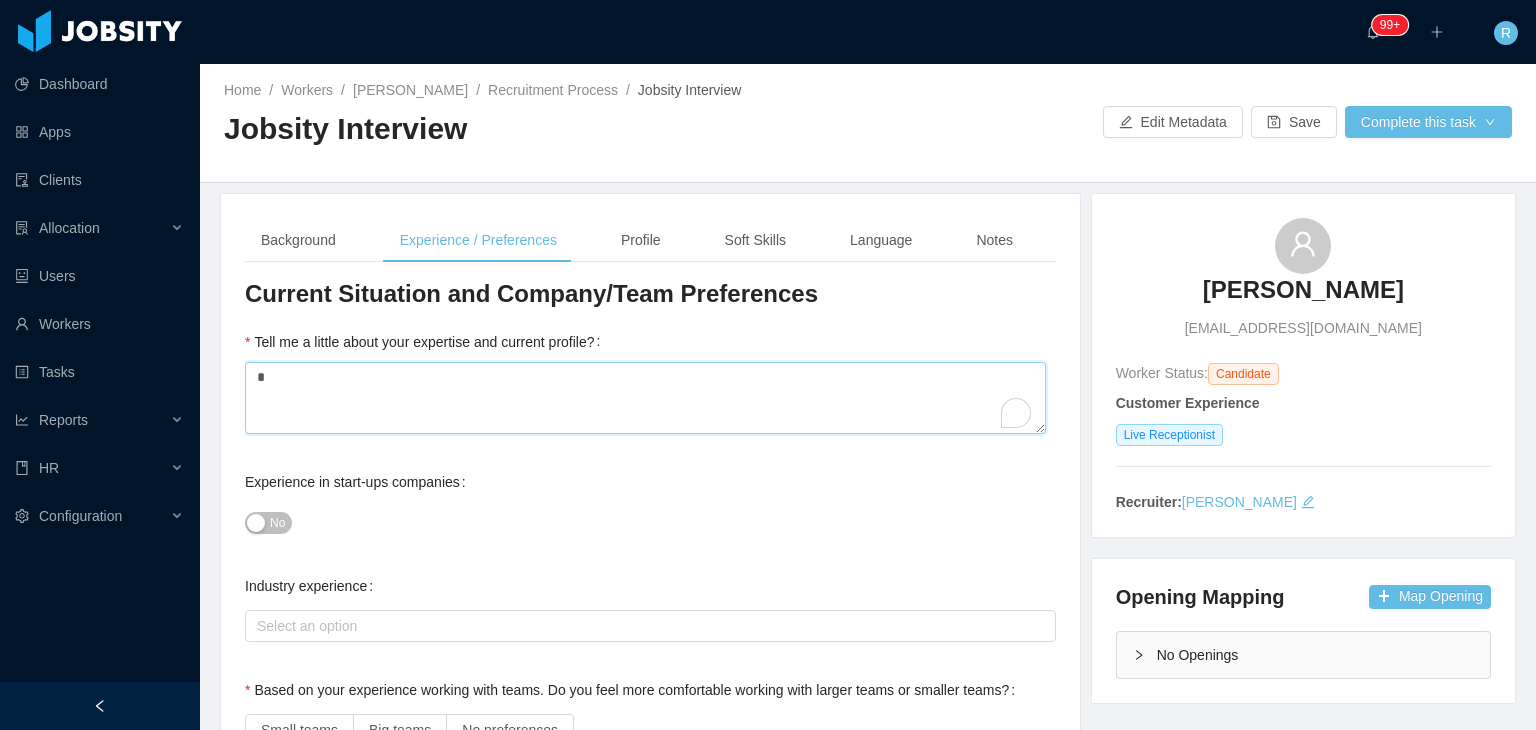 click on "*" at bounding box center (645, 398) 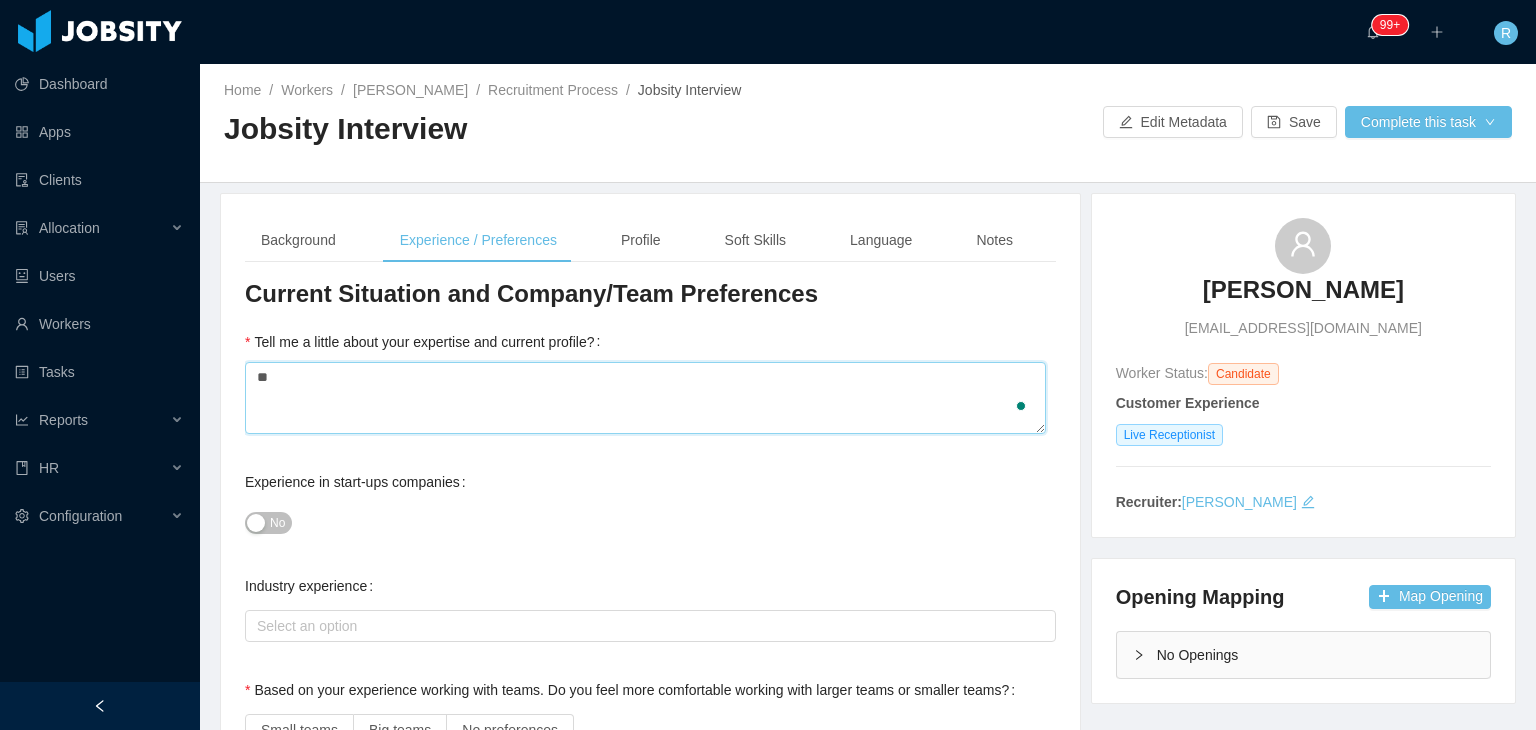 type 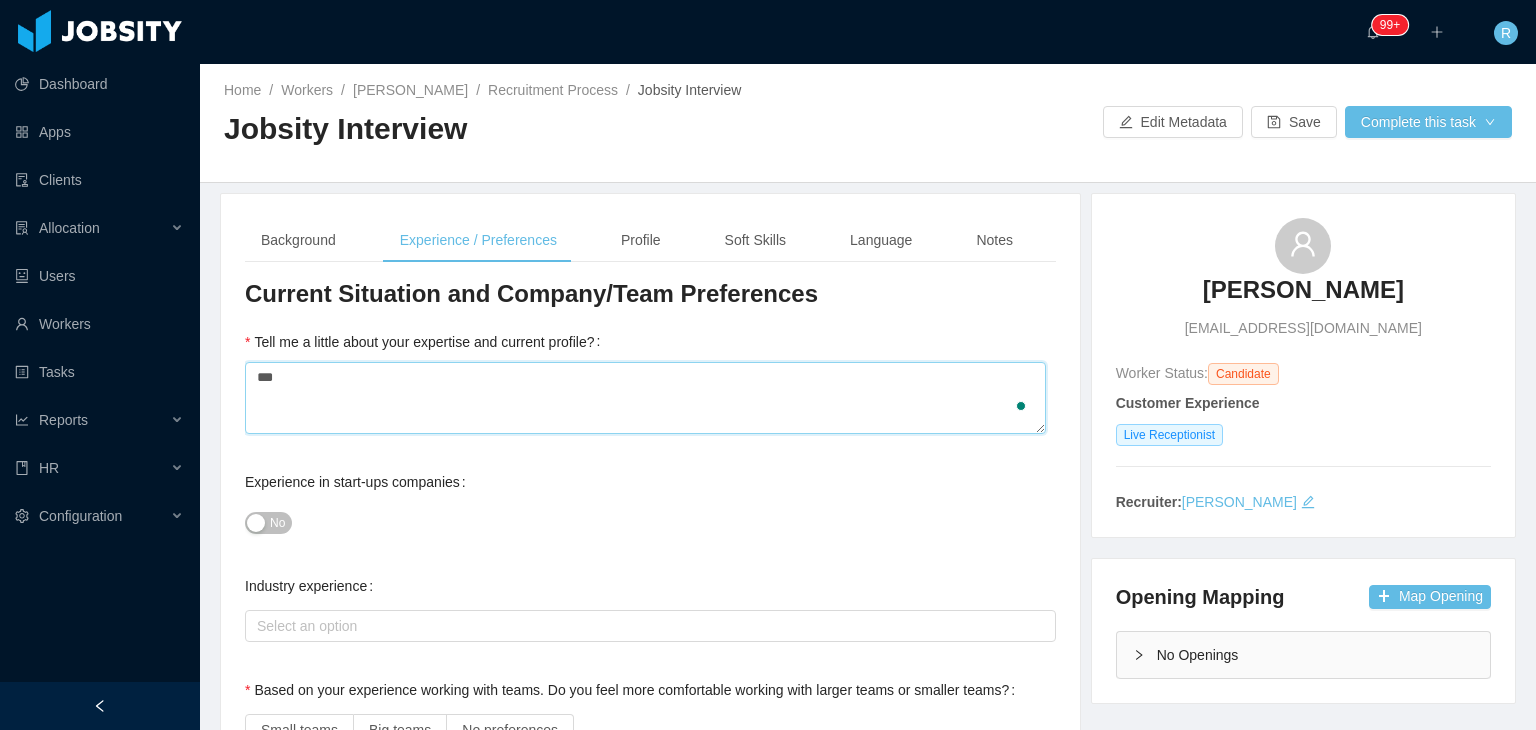type on "****" 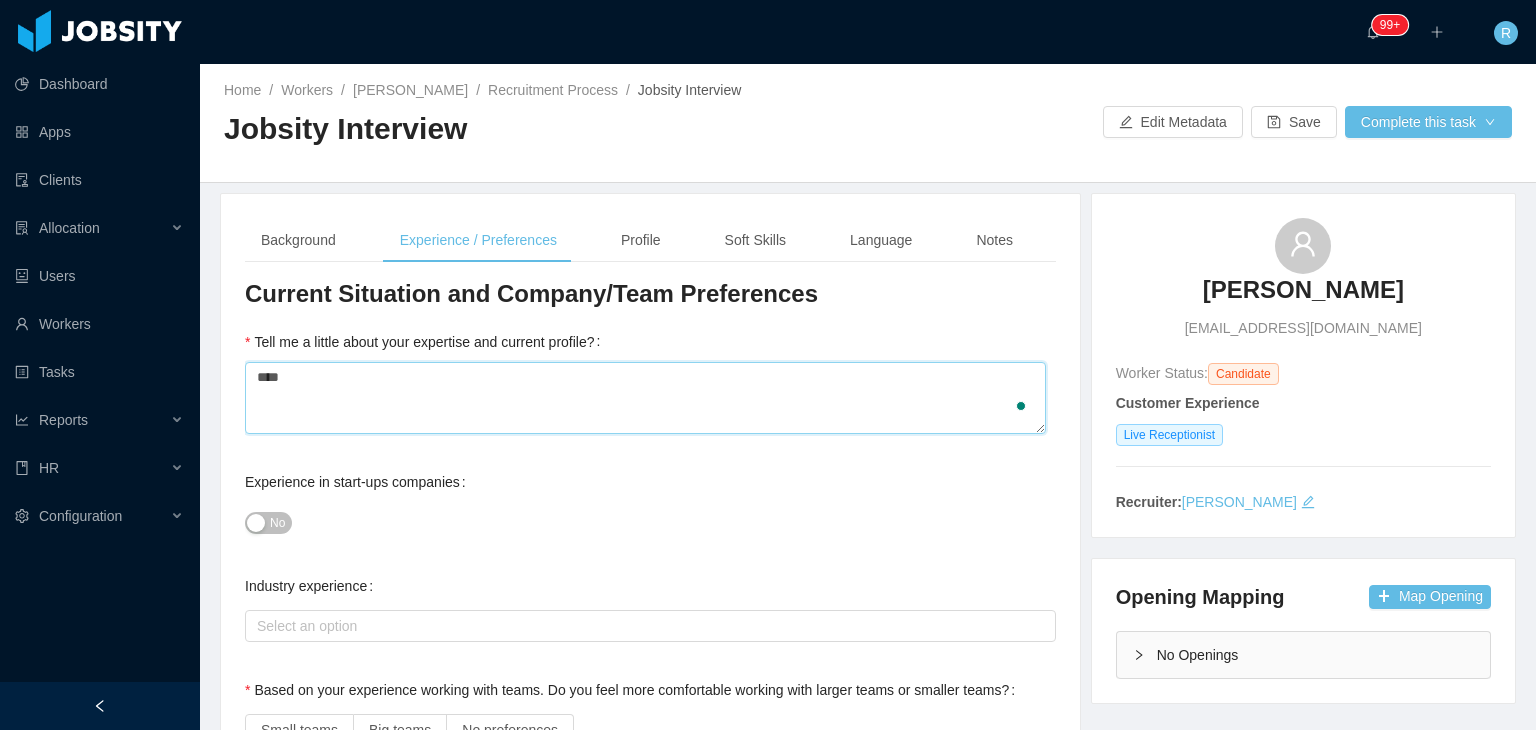 type 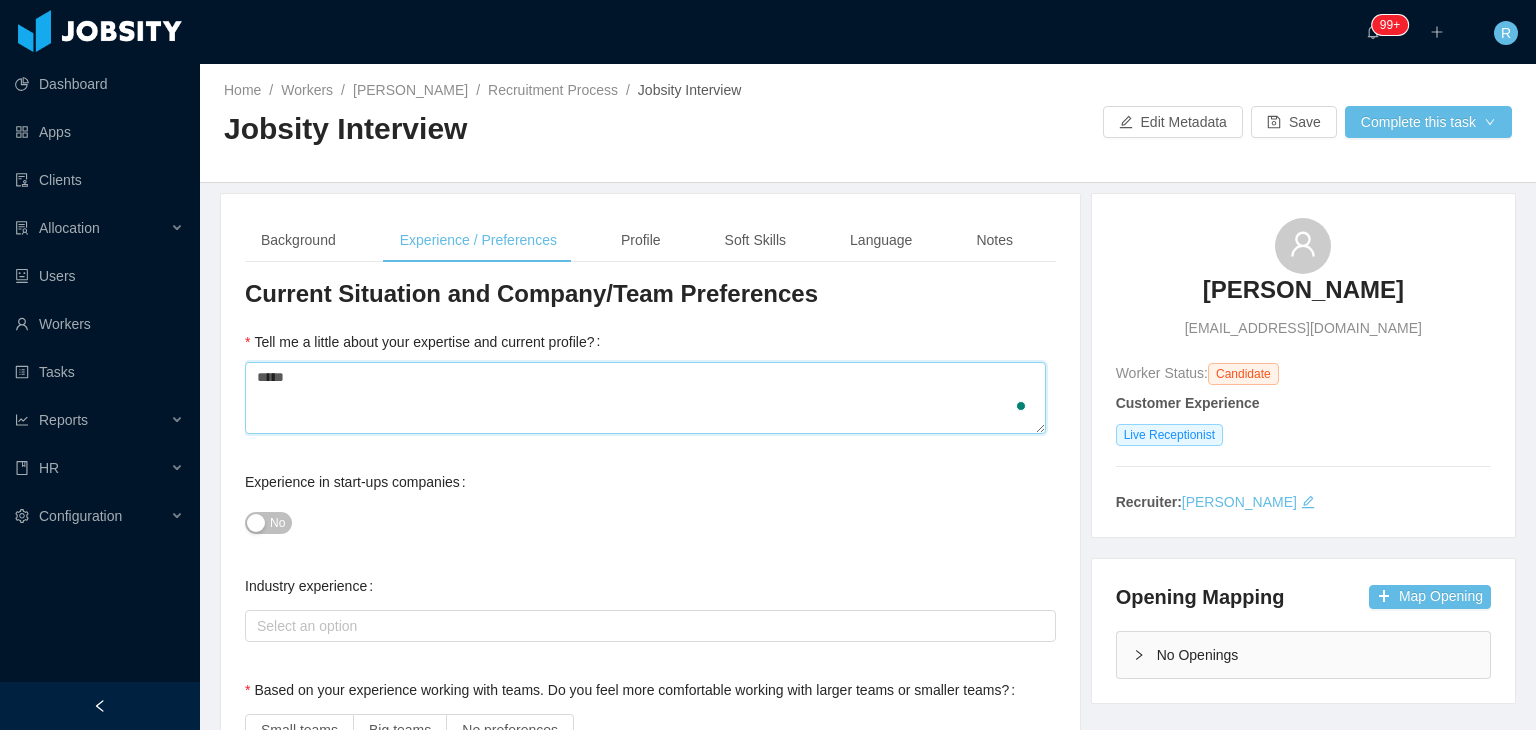 type 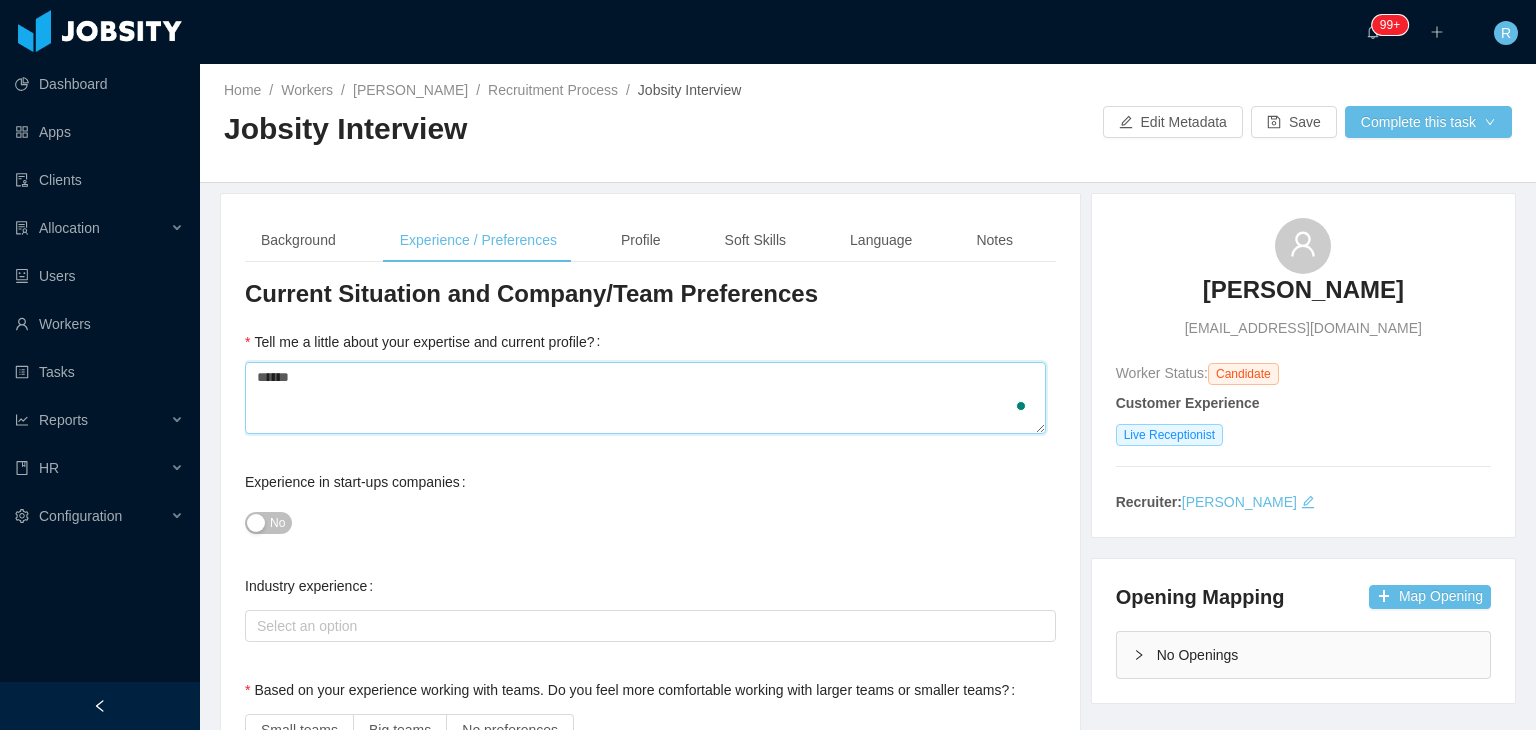 type 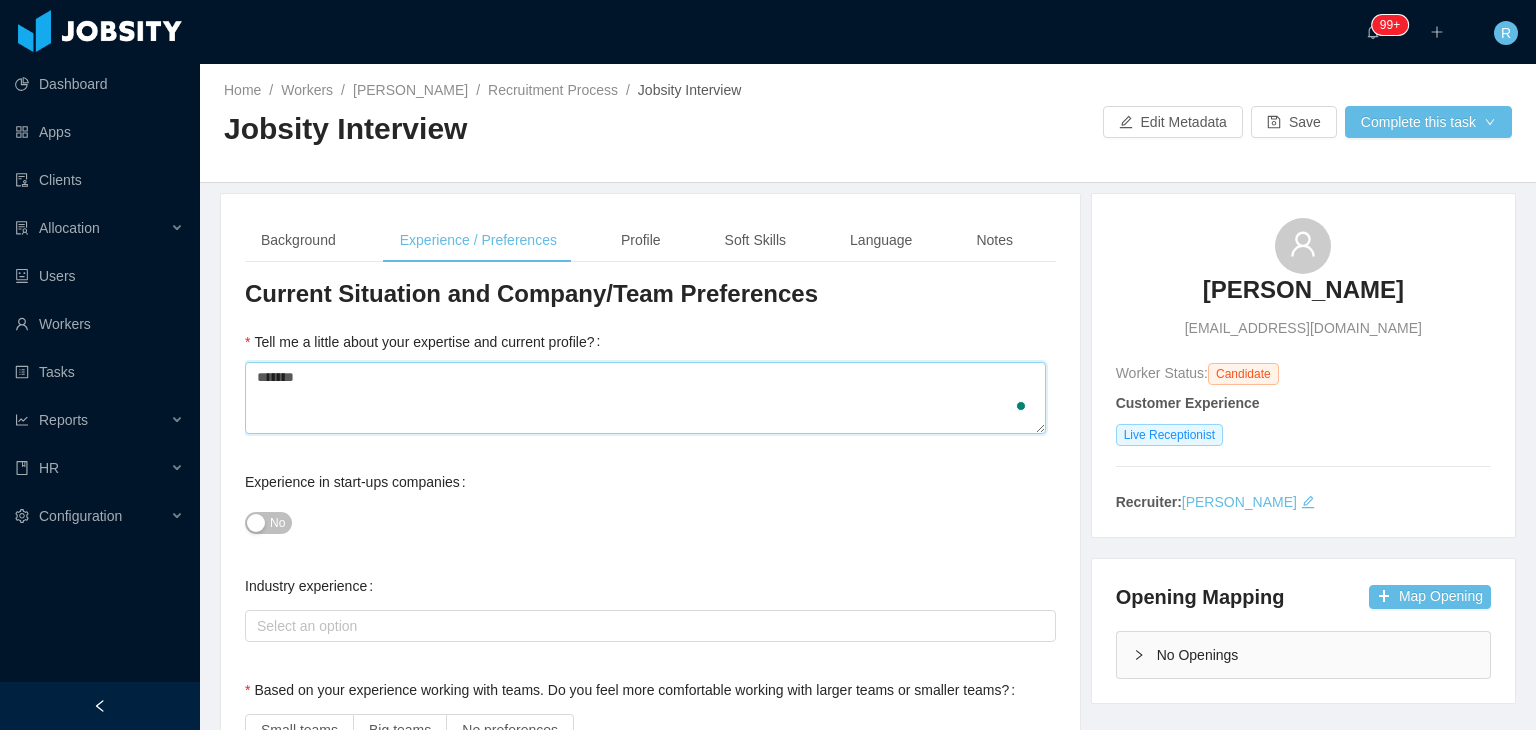 type 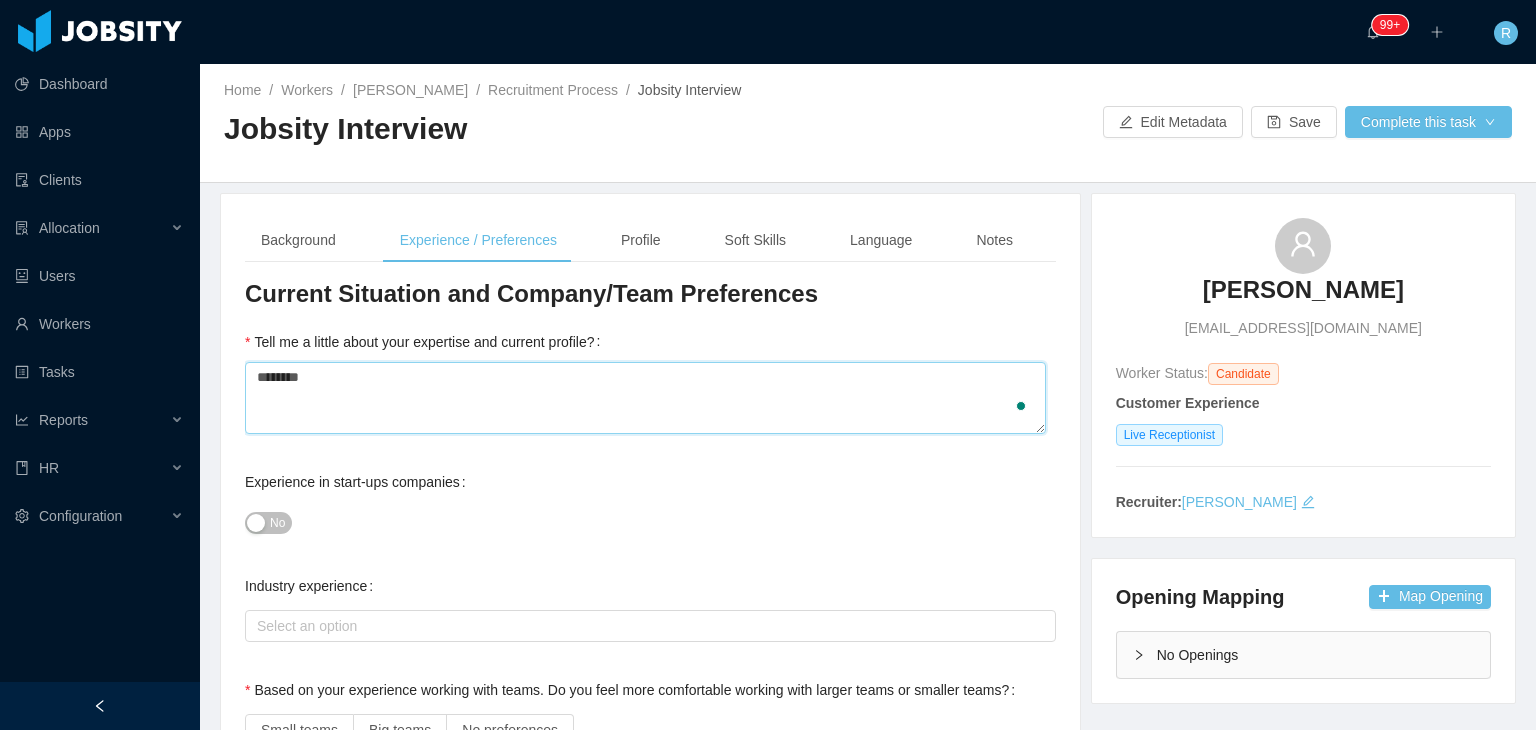 type 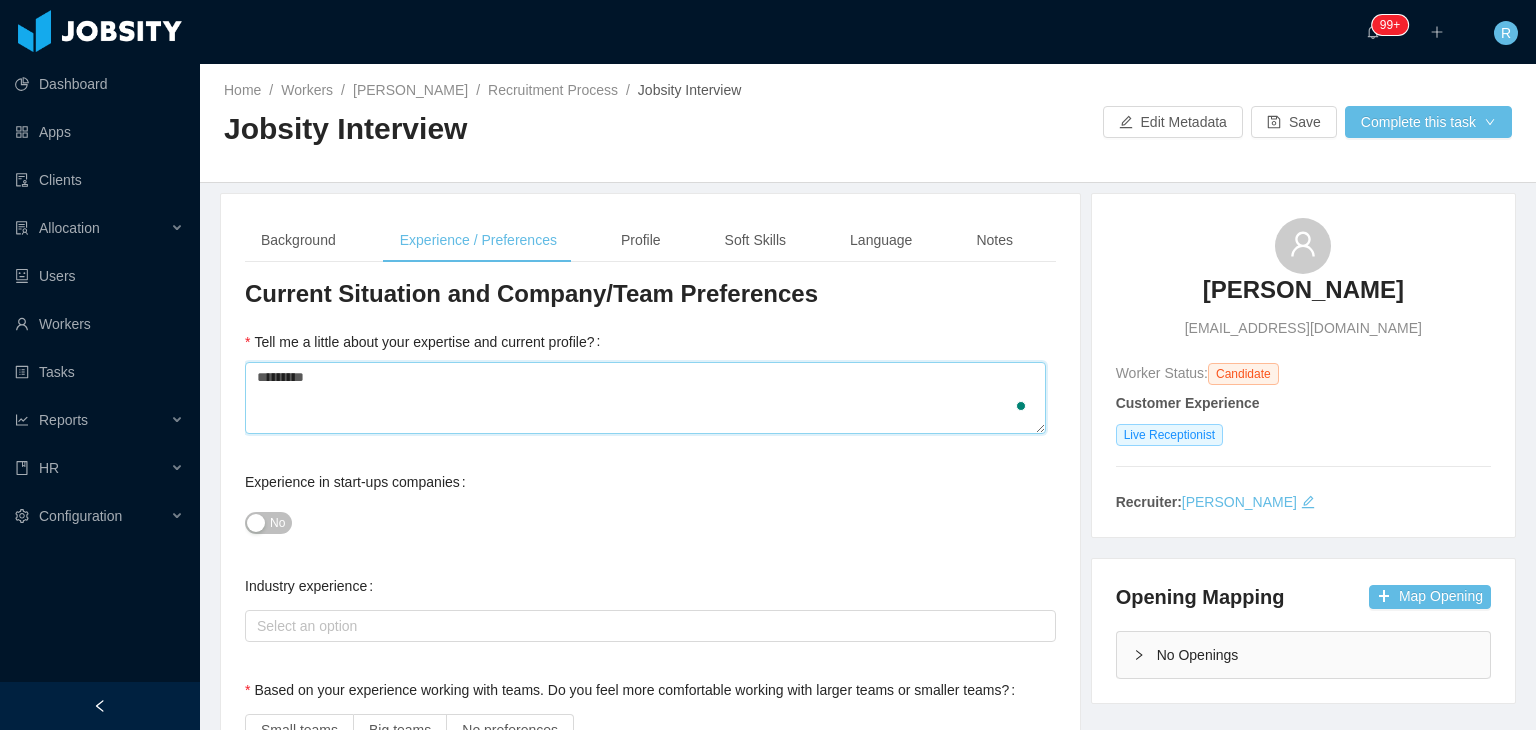 type 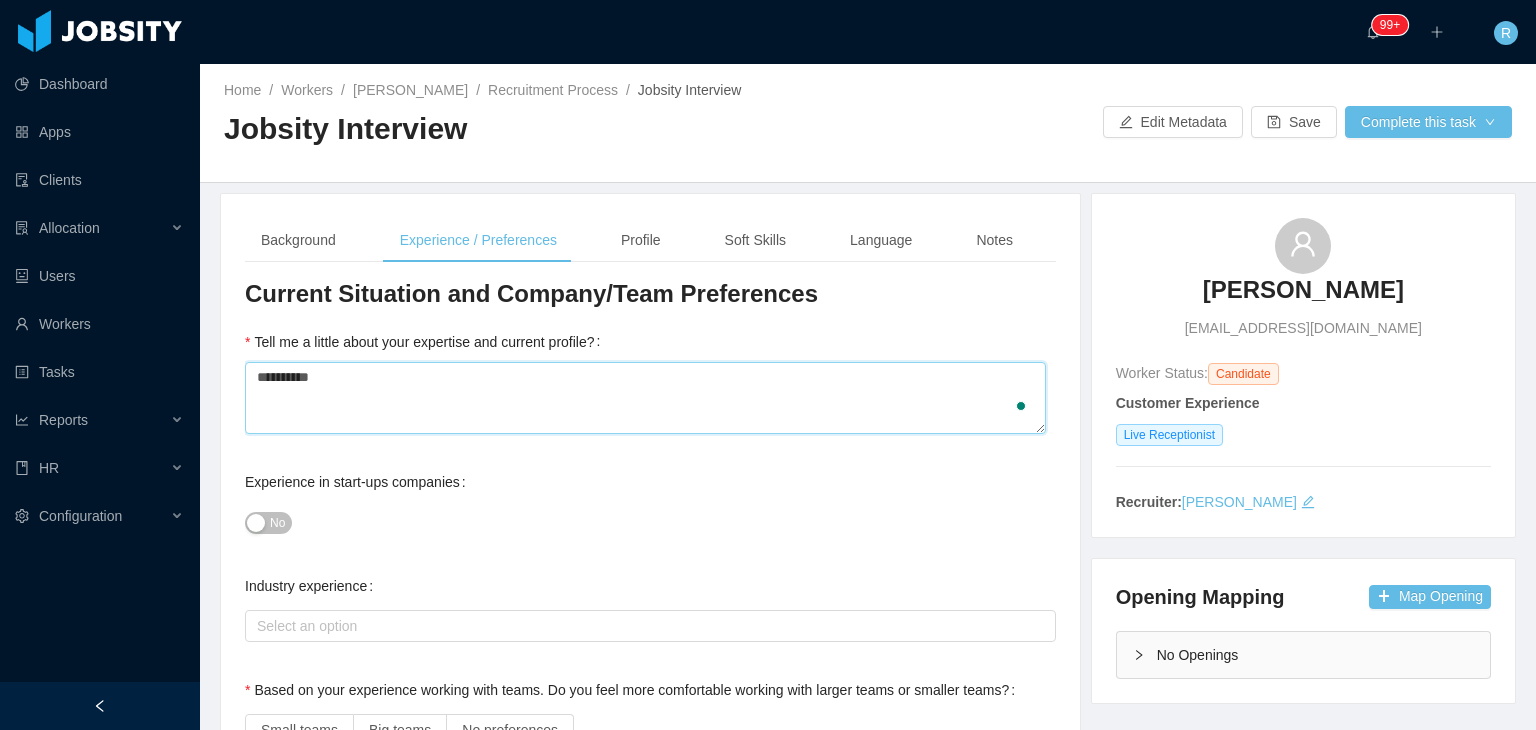 type on "**********" 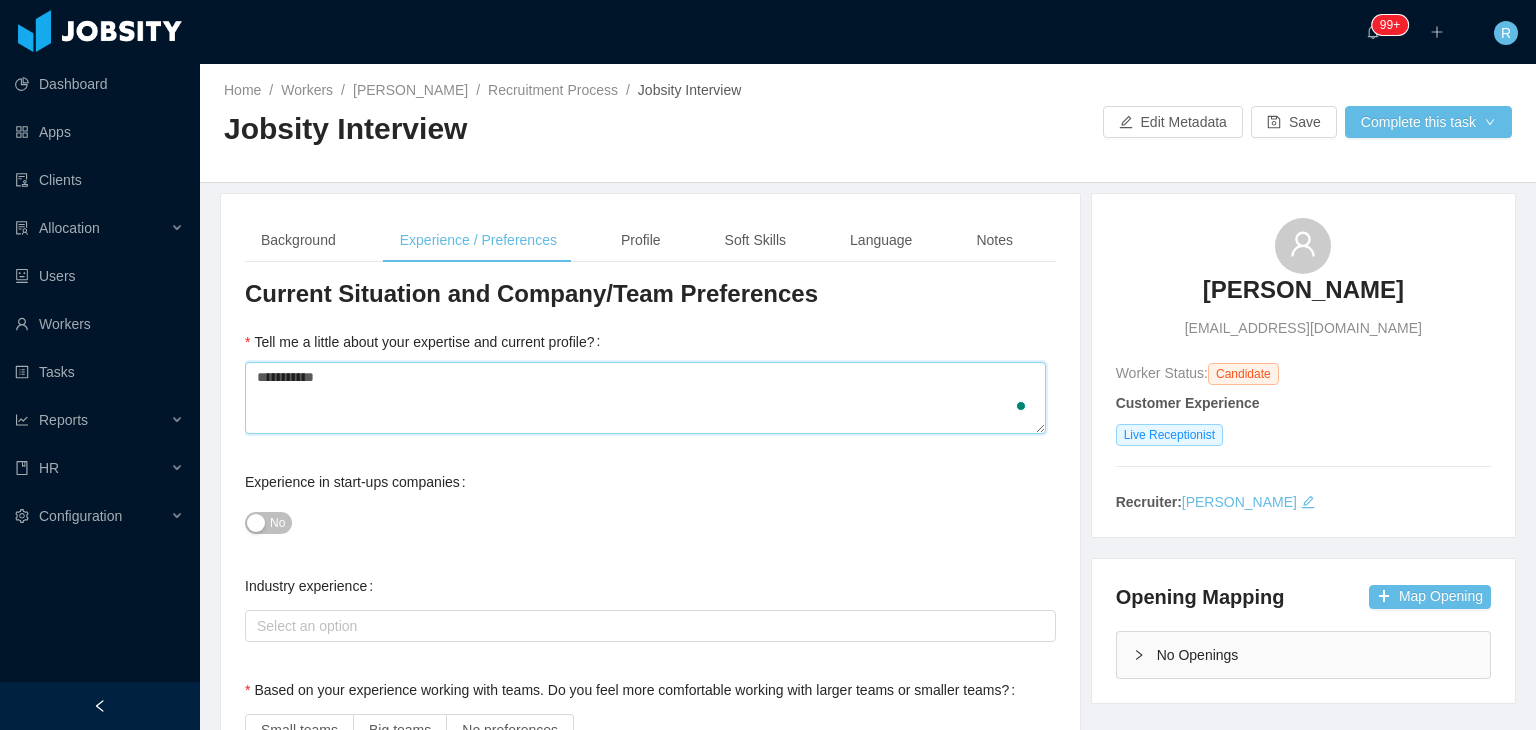 type 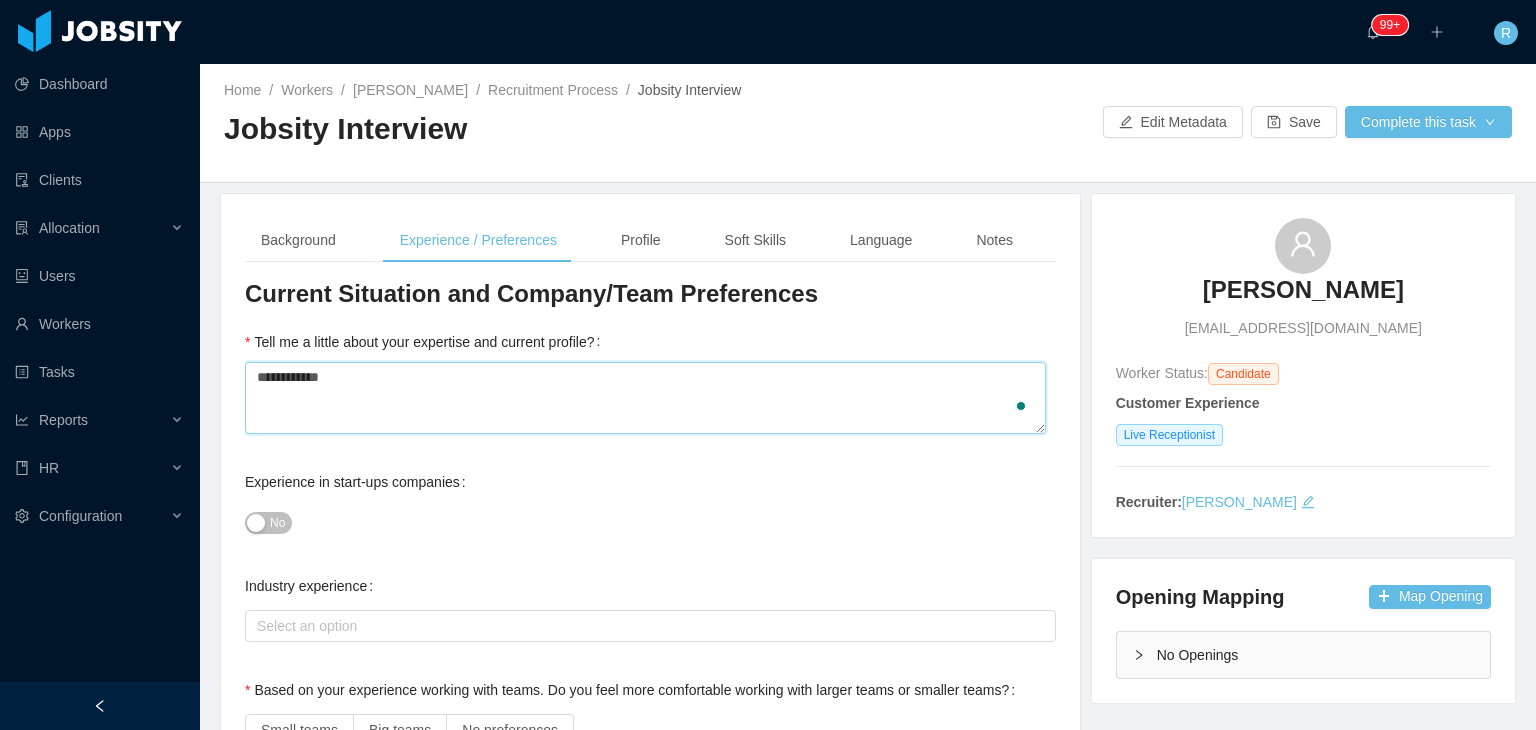 type 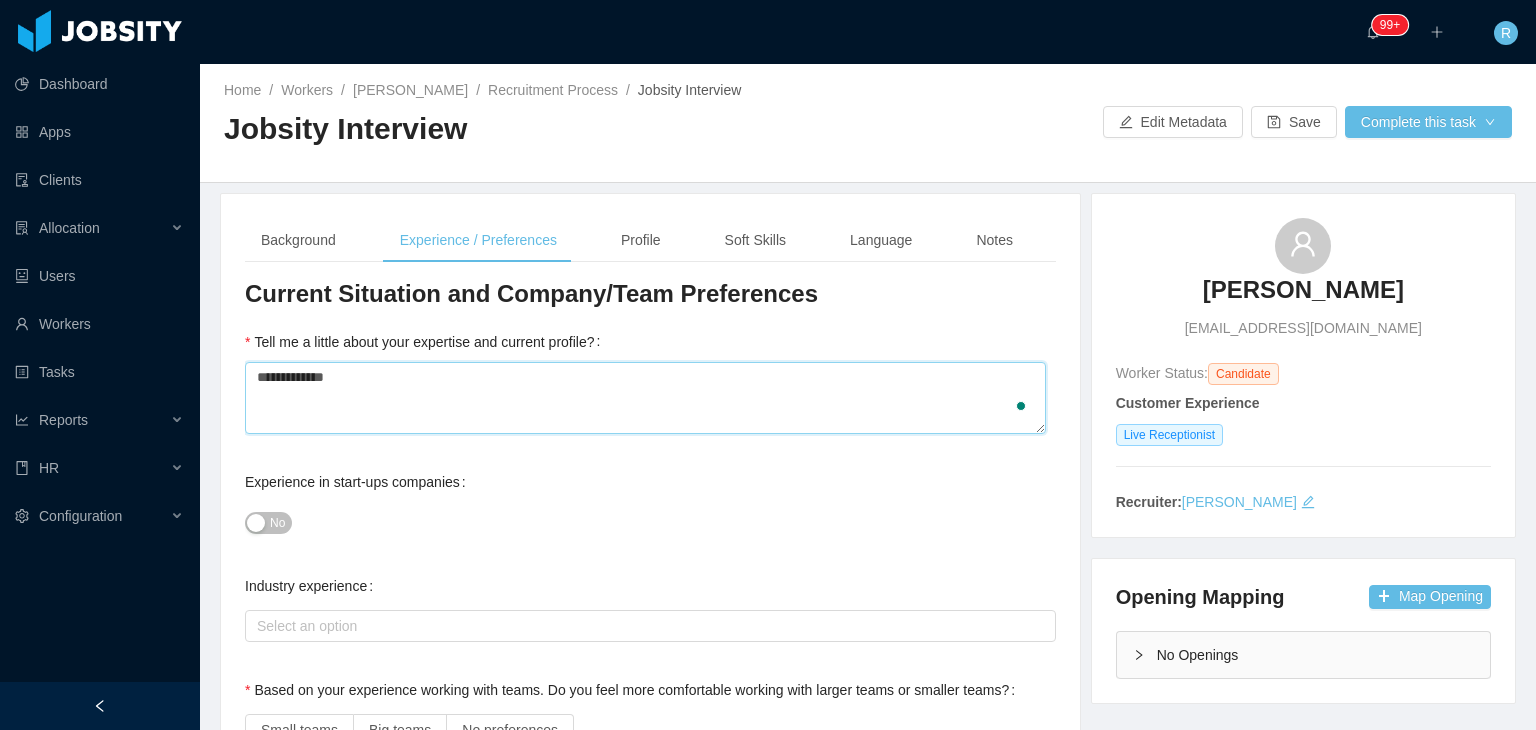 type 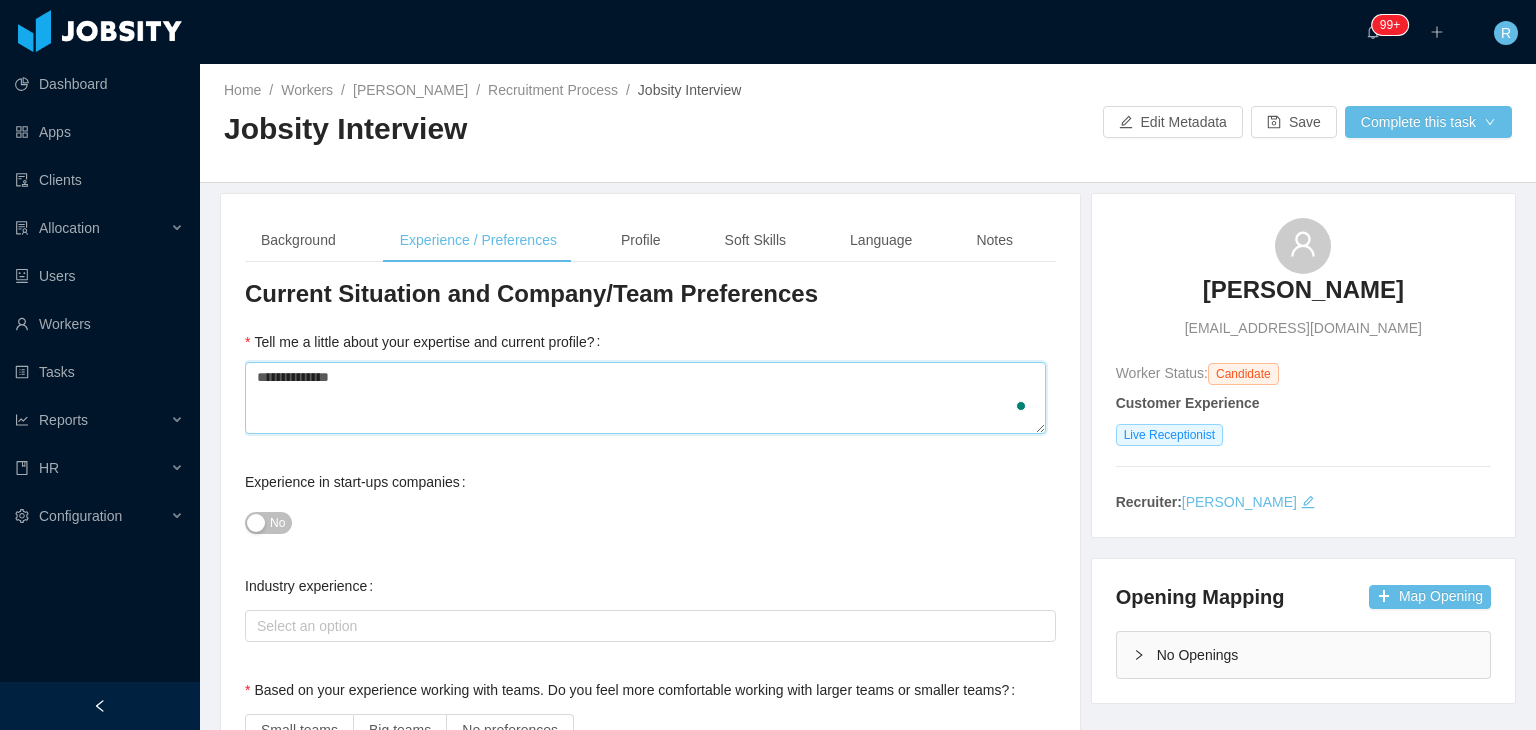 type 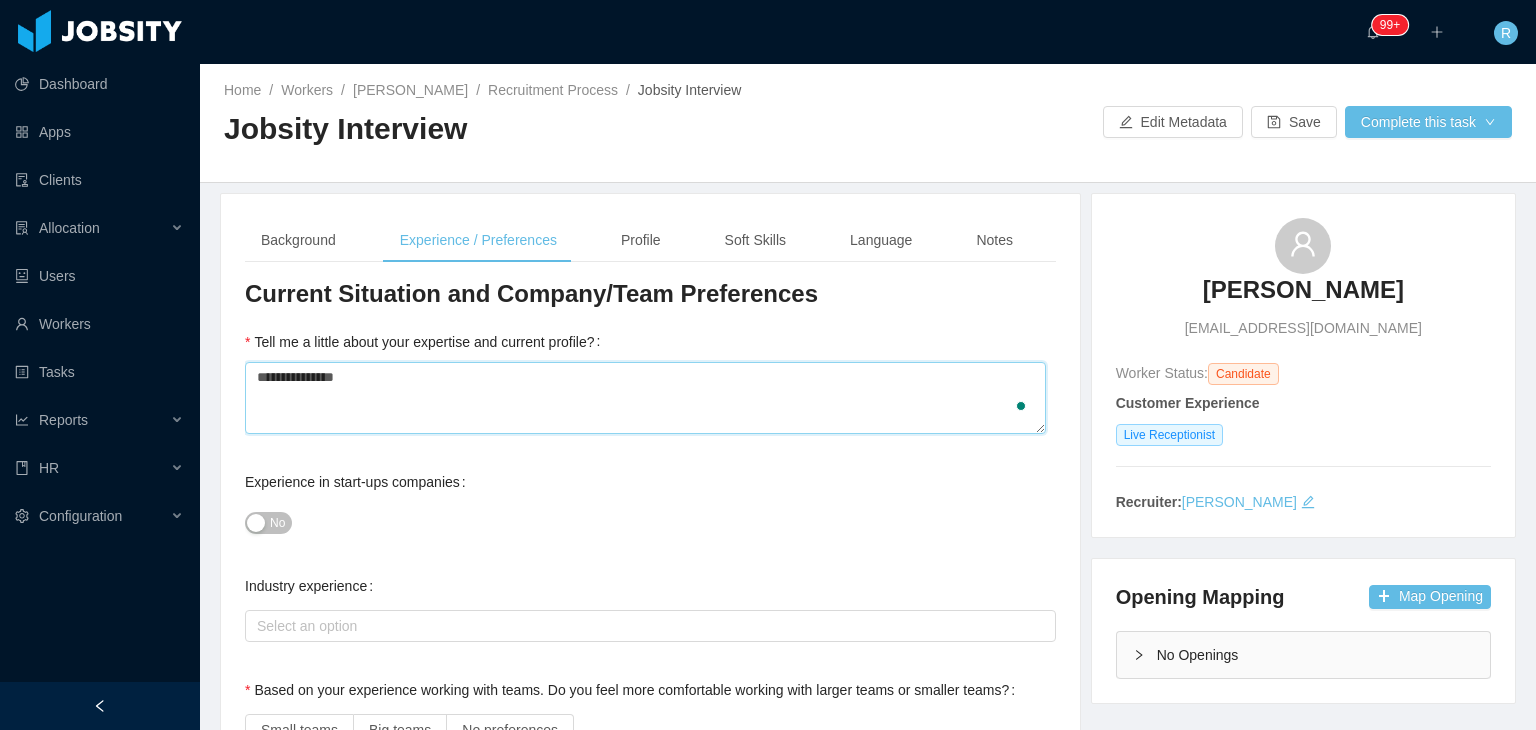 type 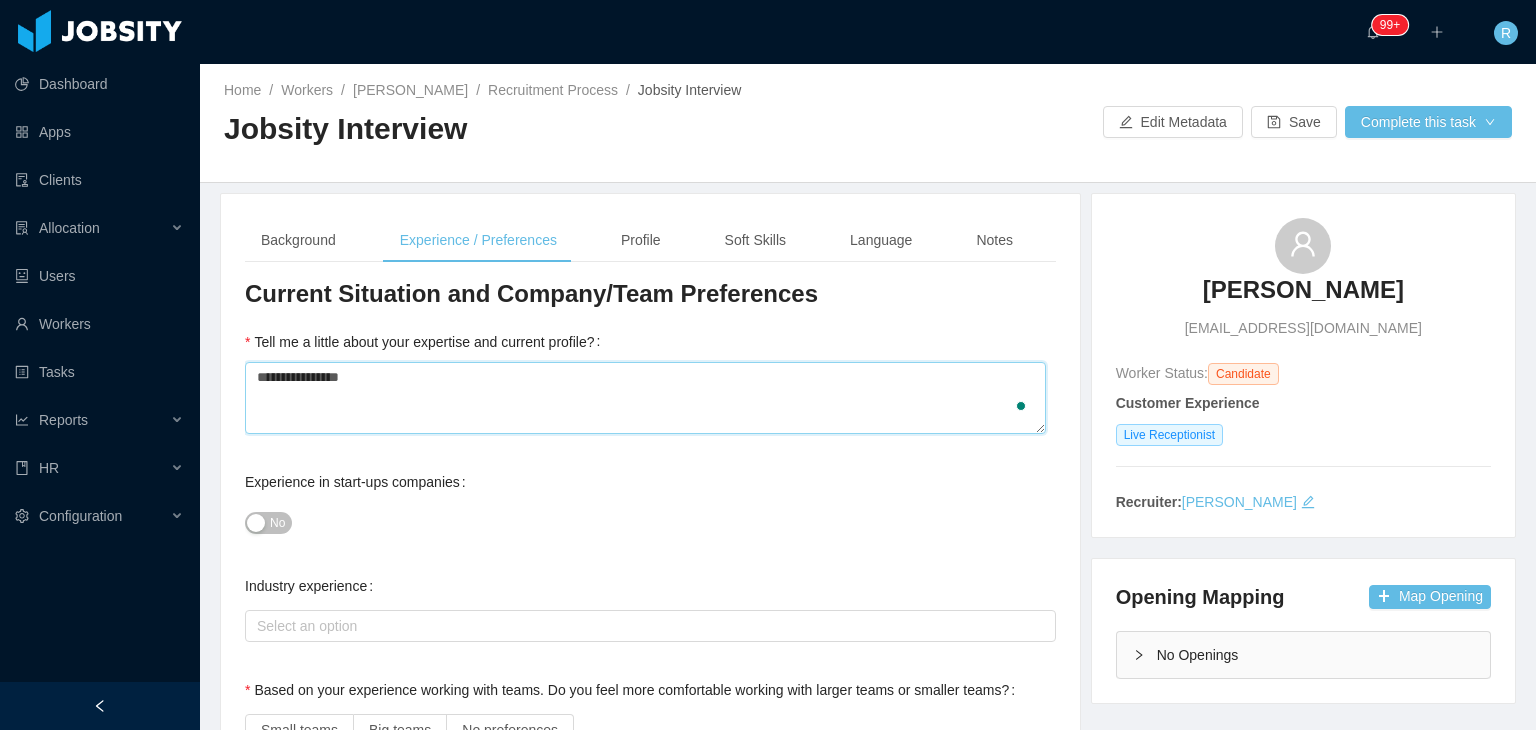 type 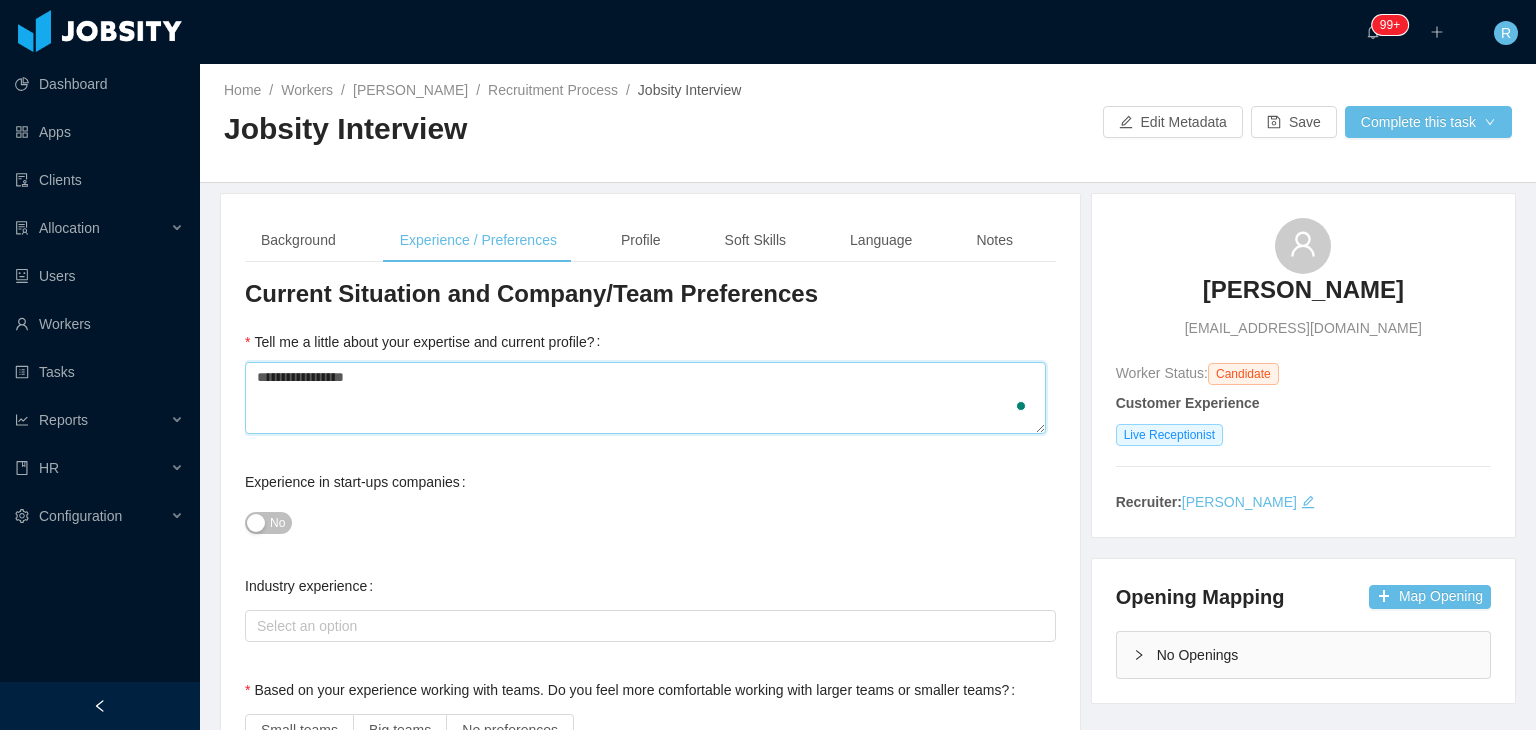 type 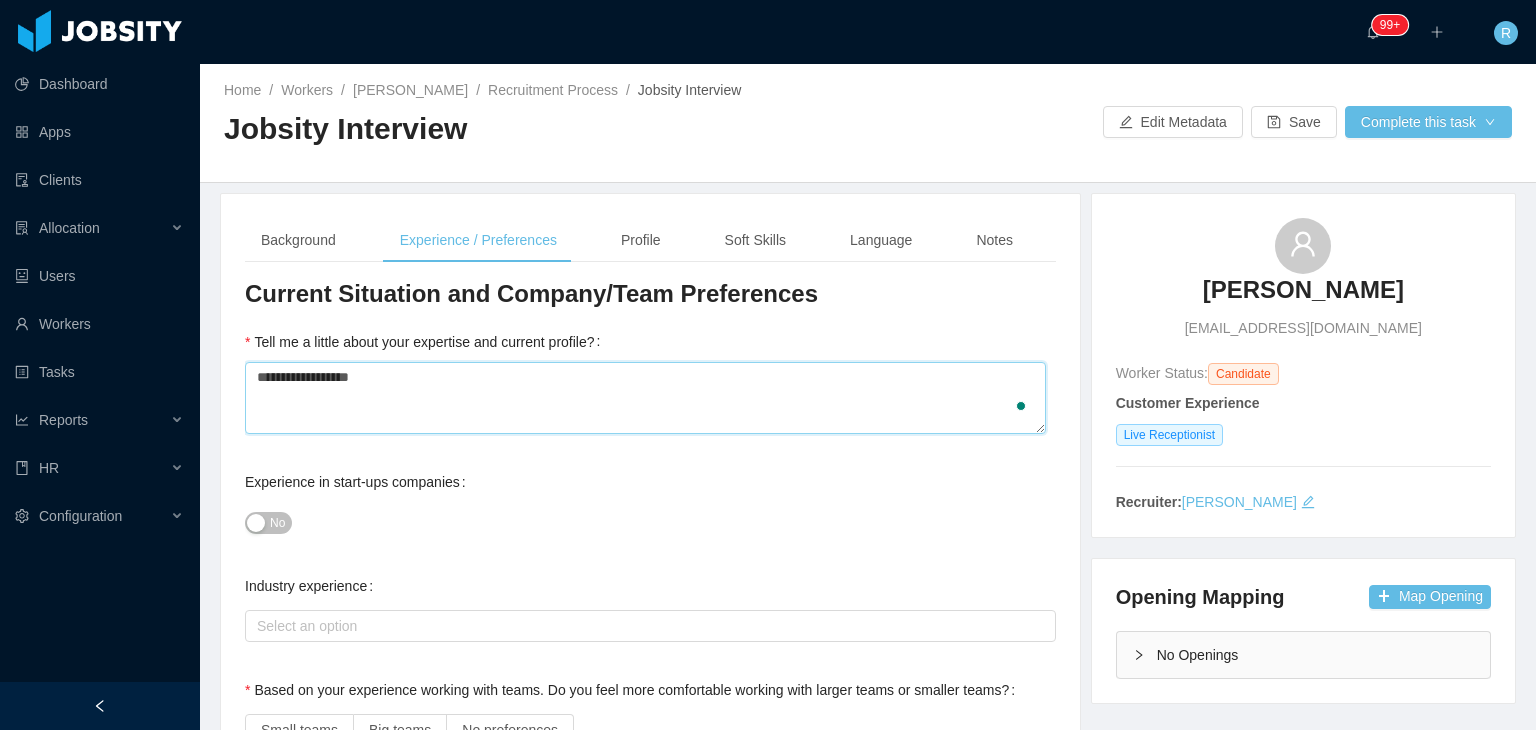 type 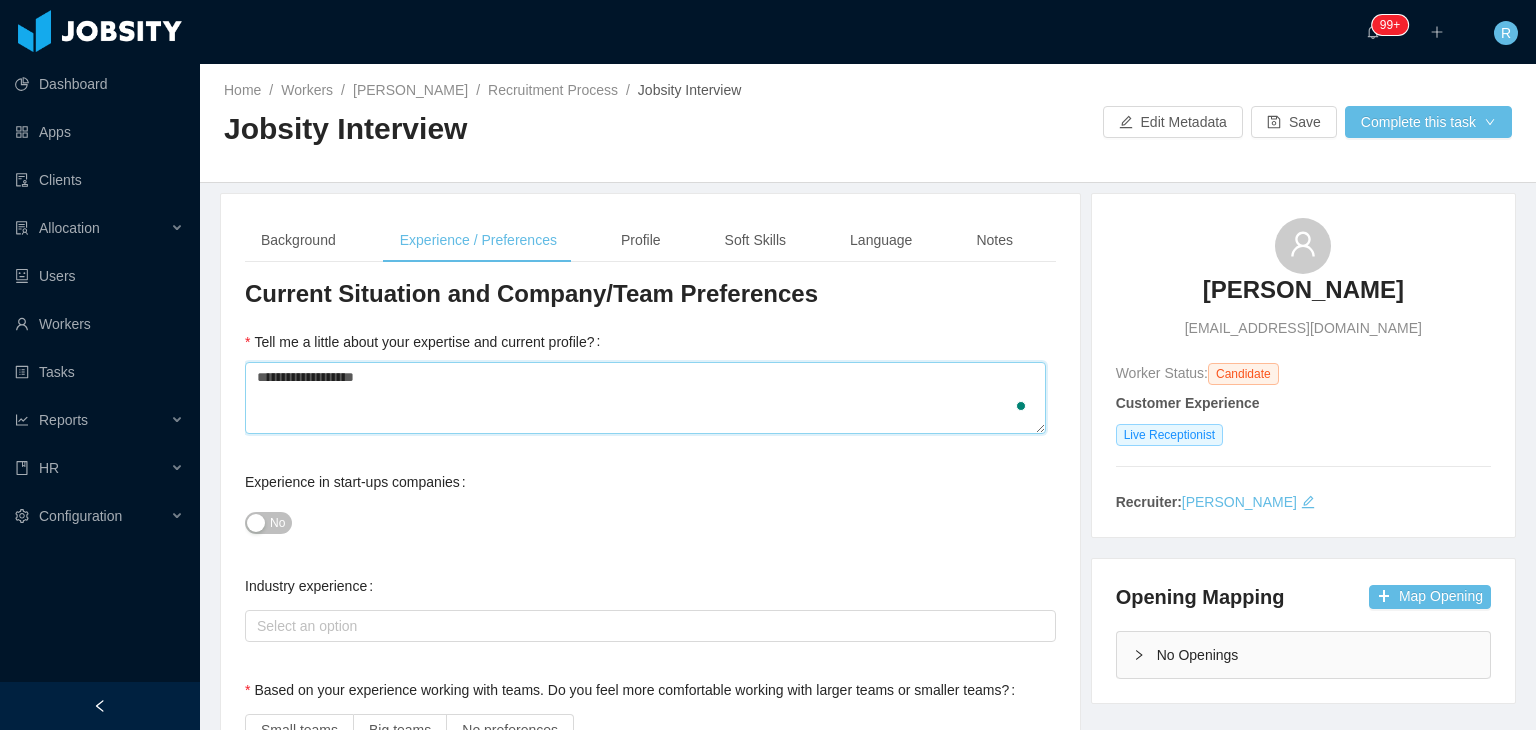 type 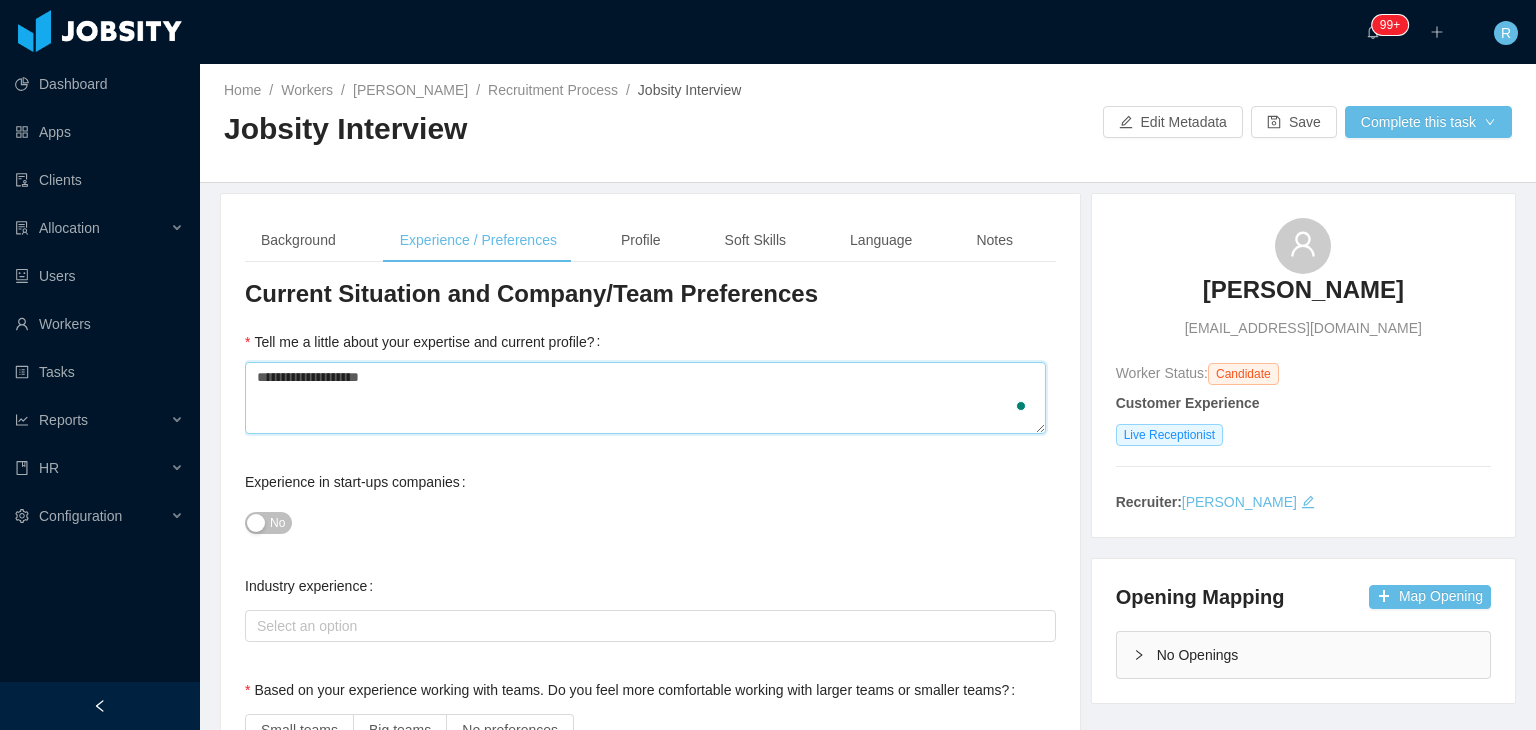 type 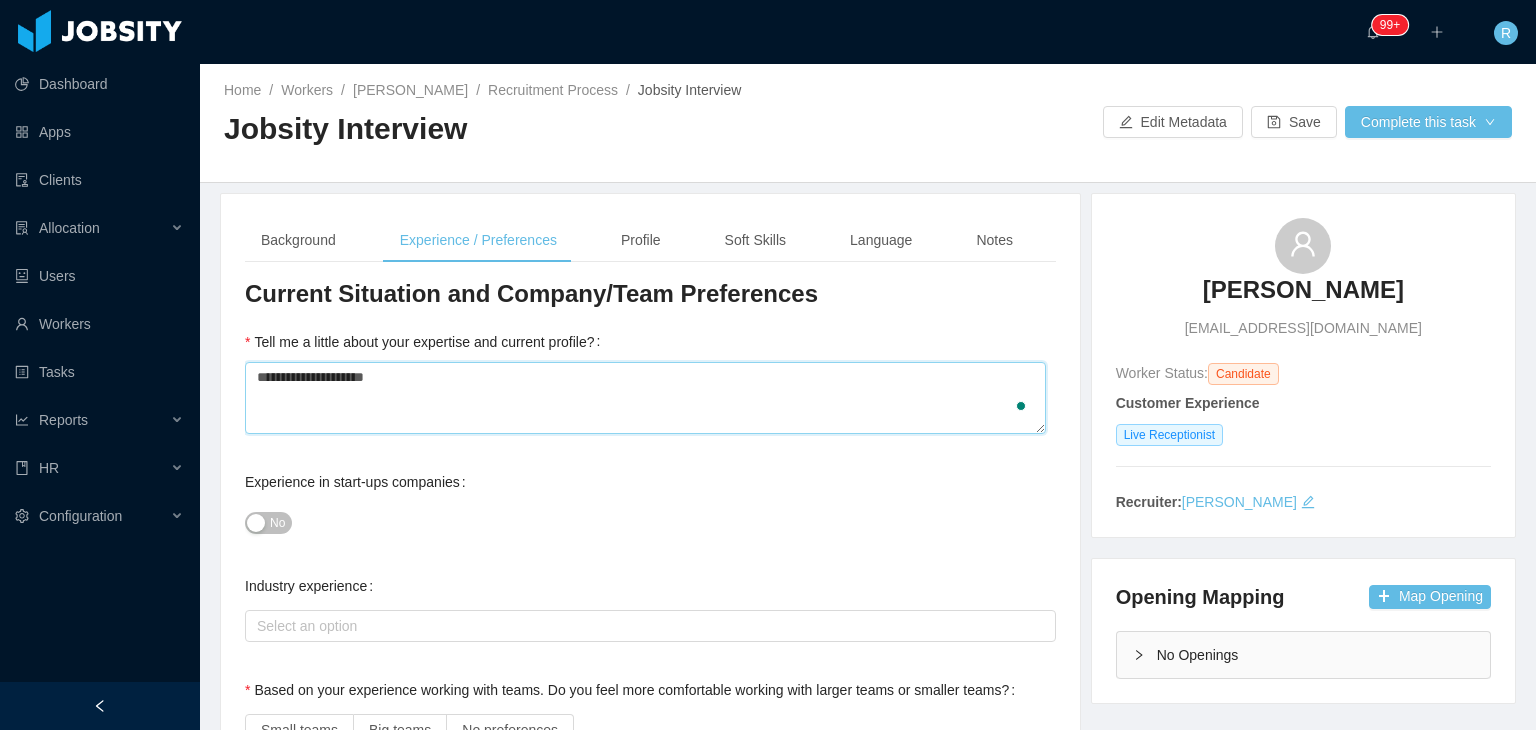 type 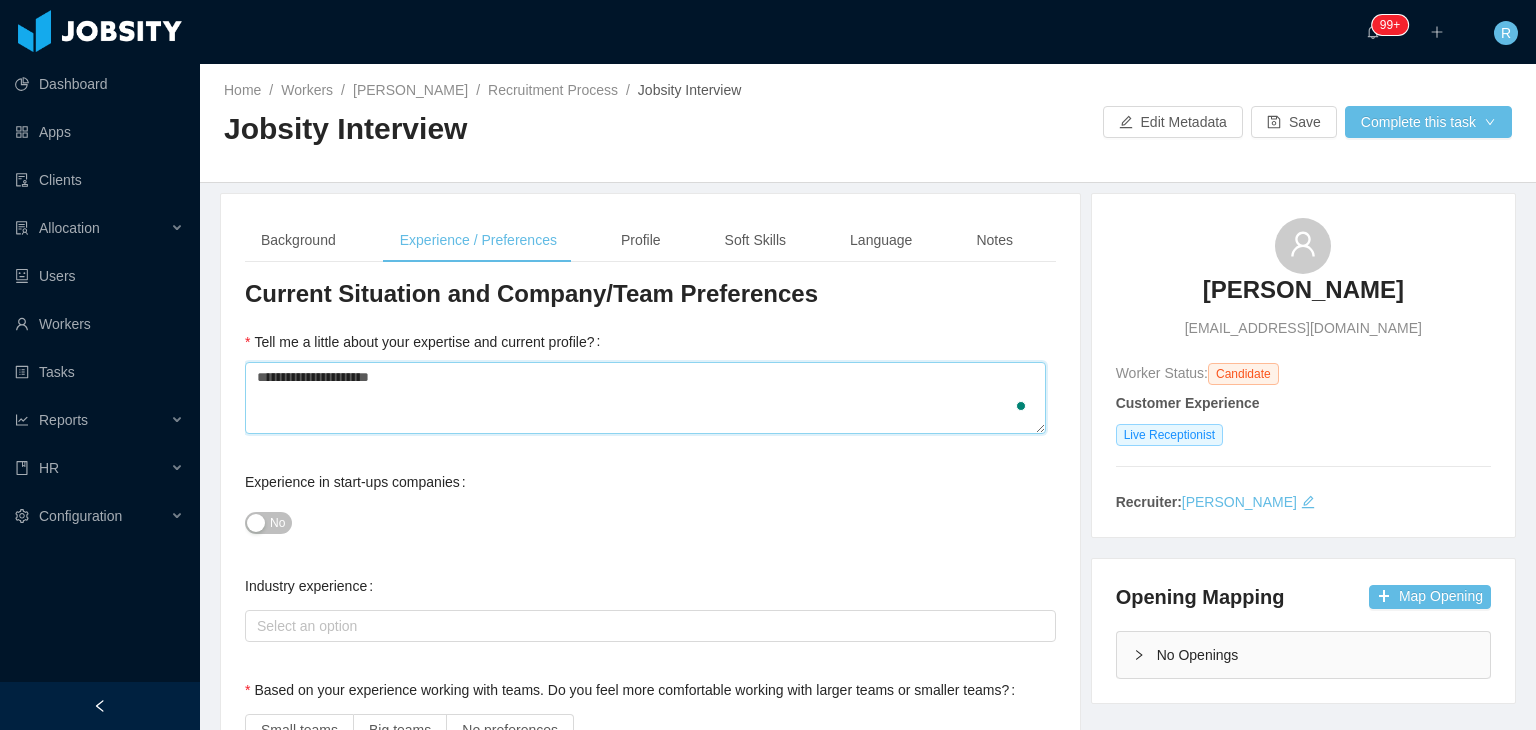 type 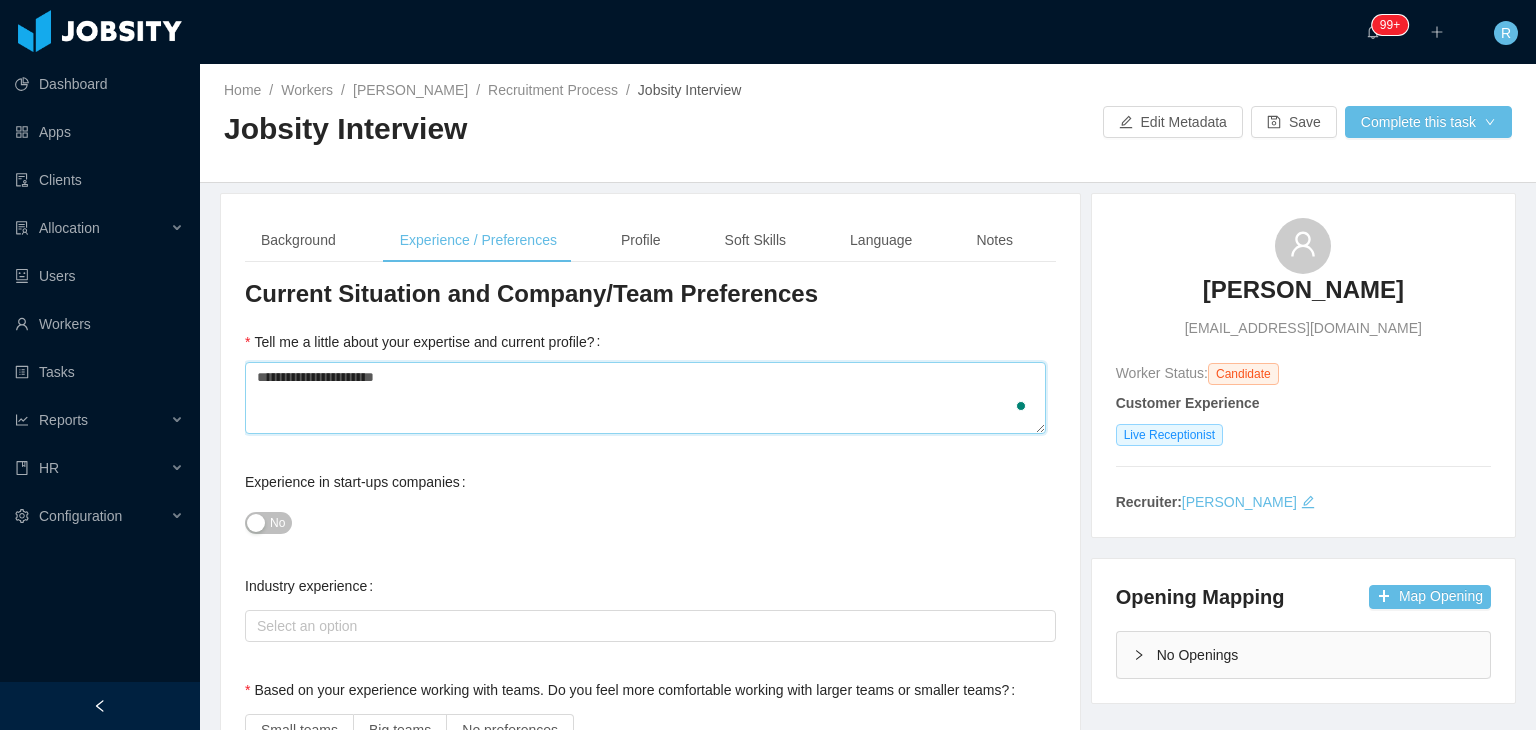 type 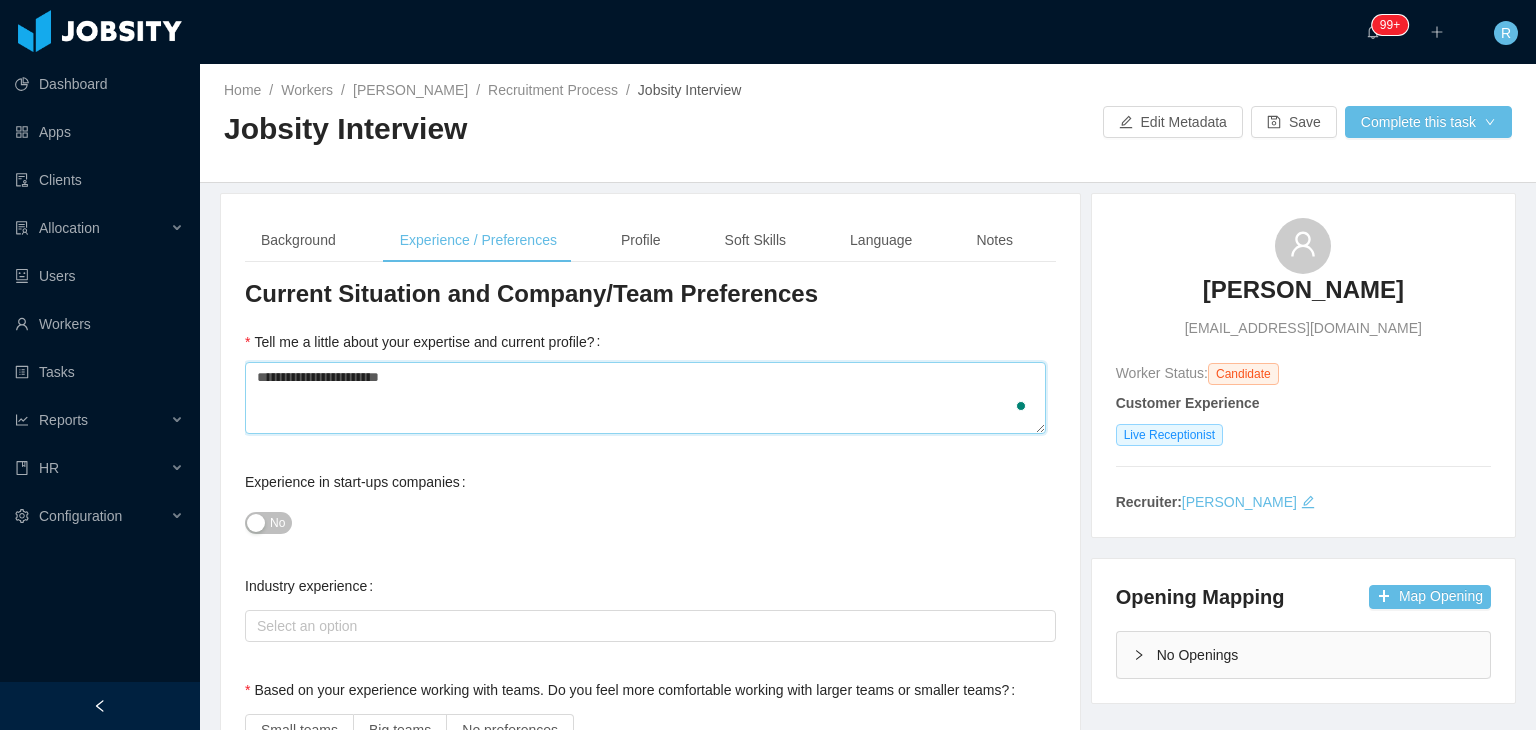 type 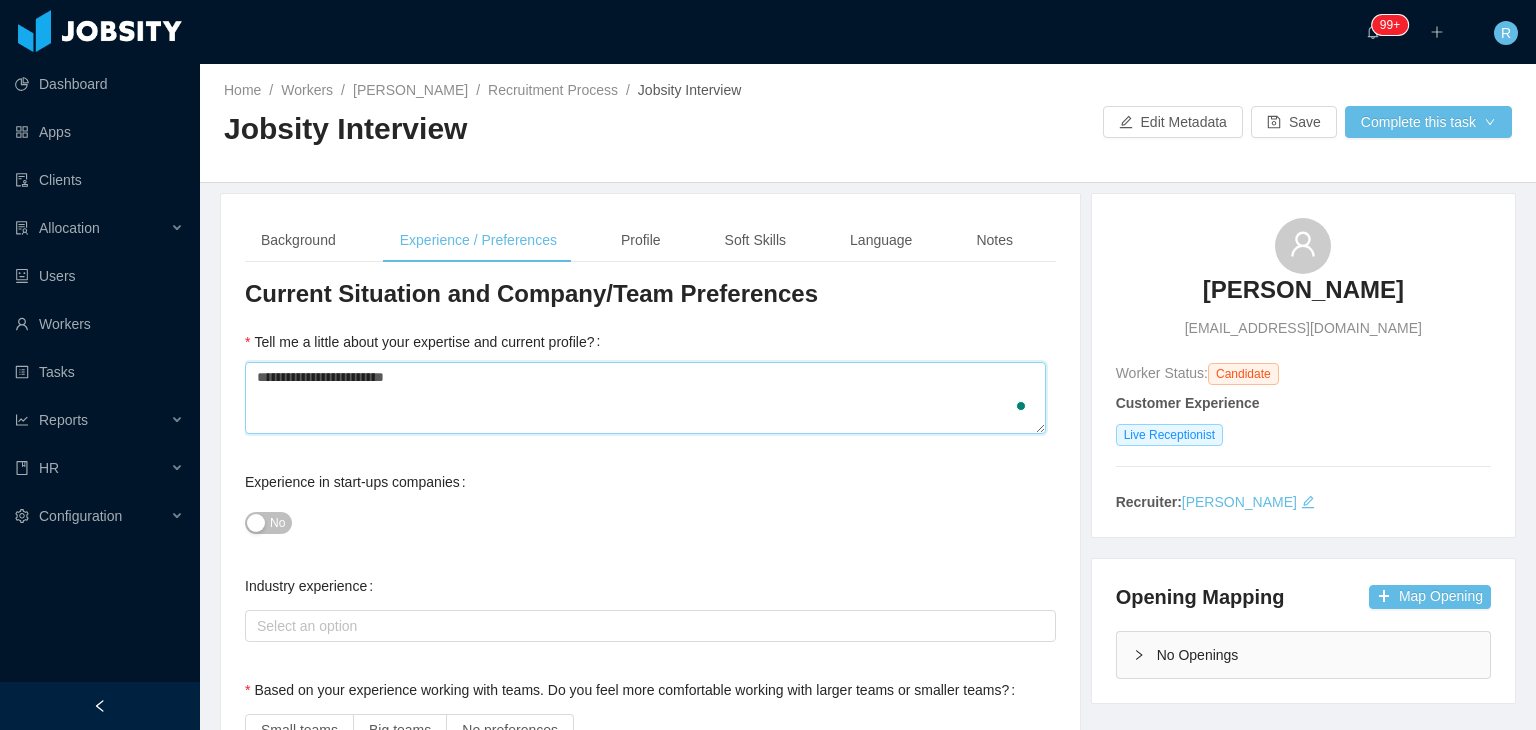 type 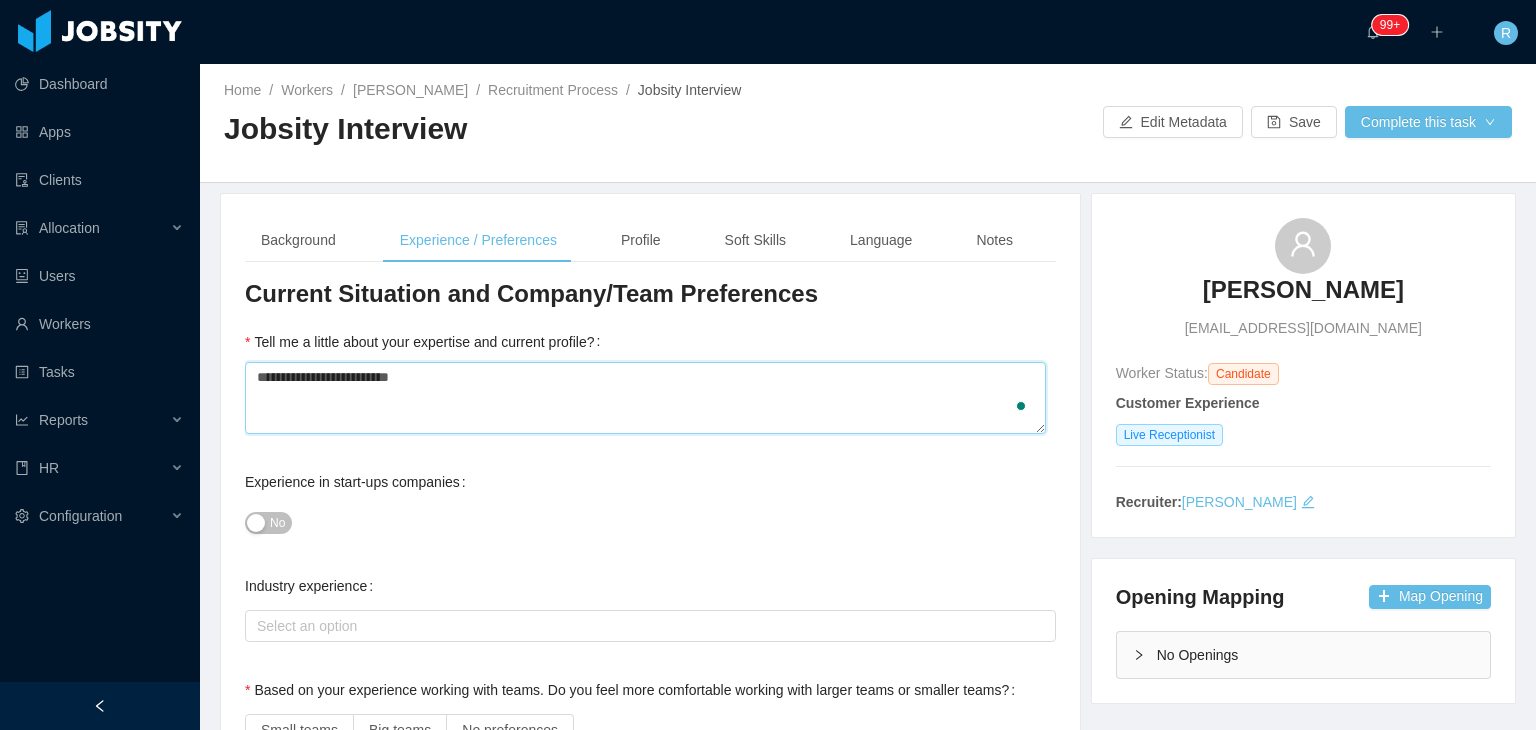 type 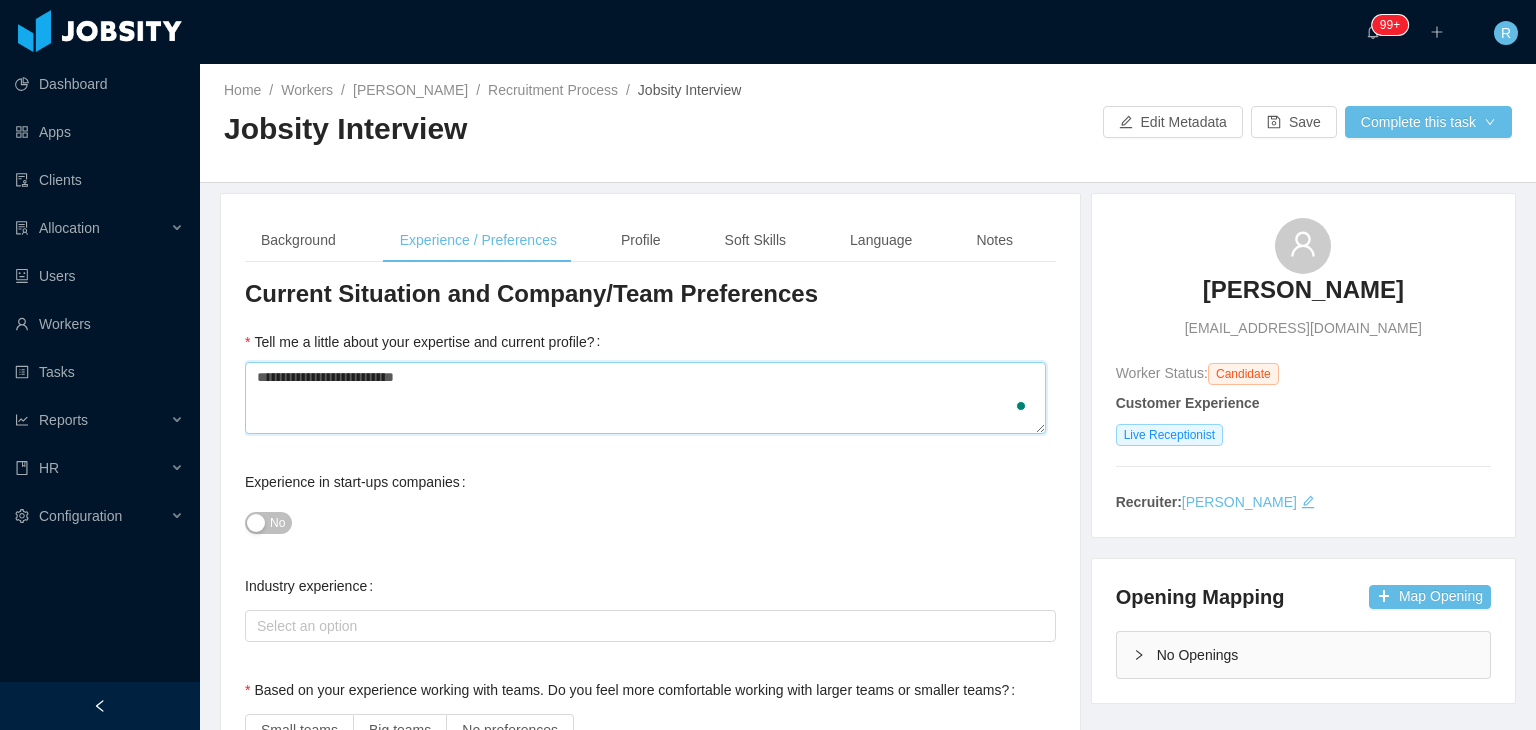 type 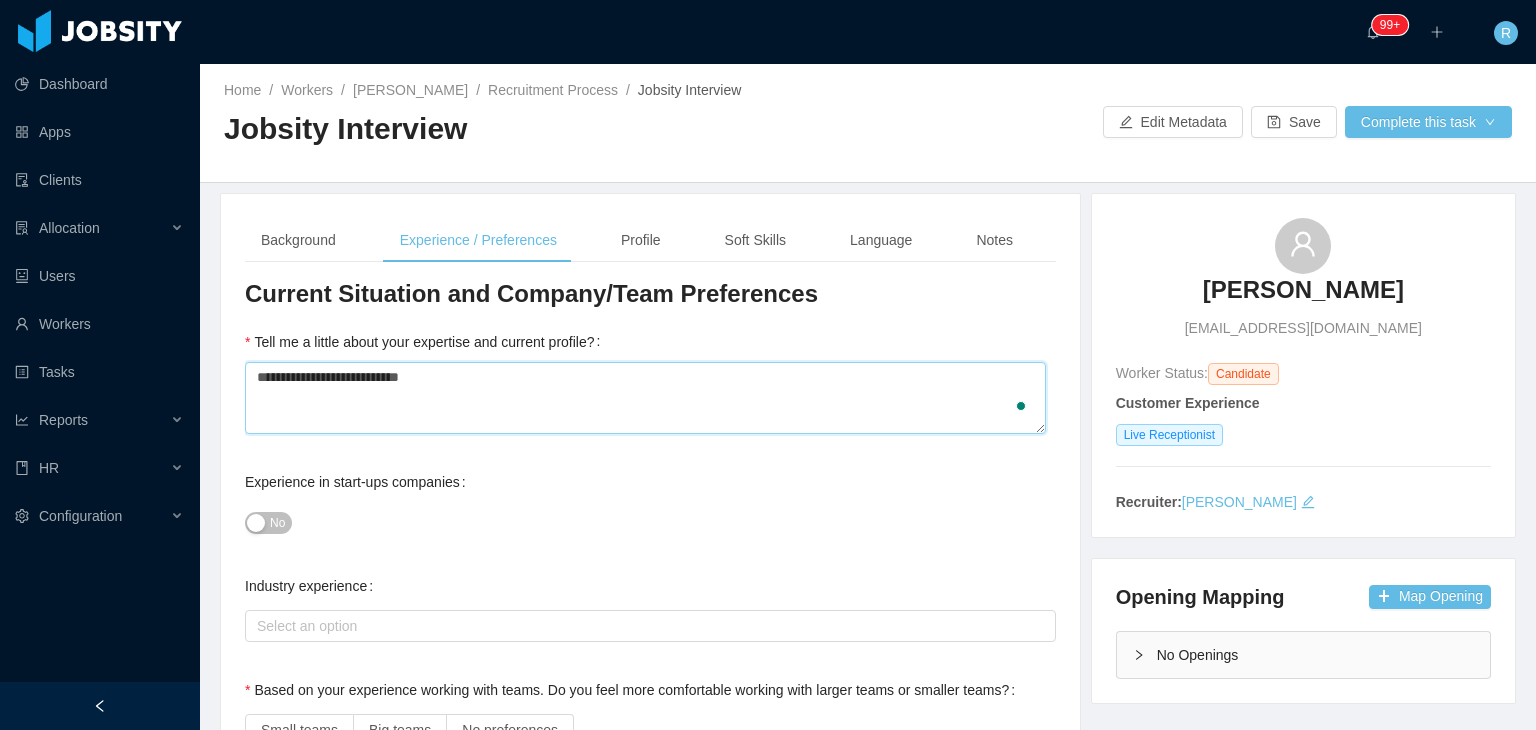 type 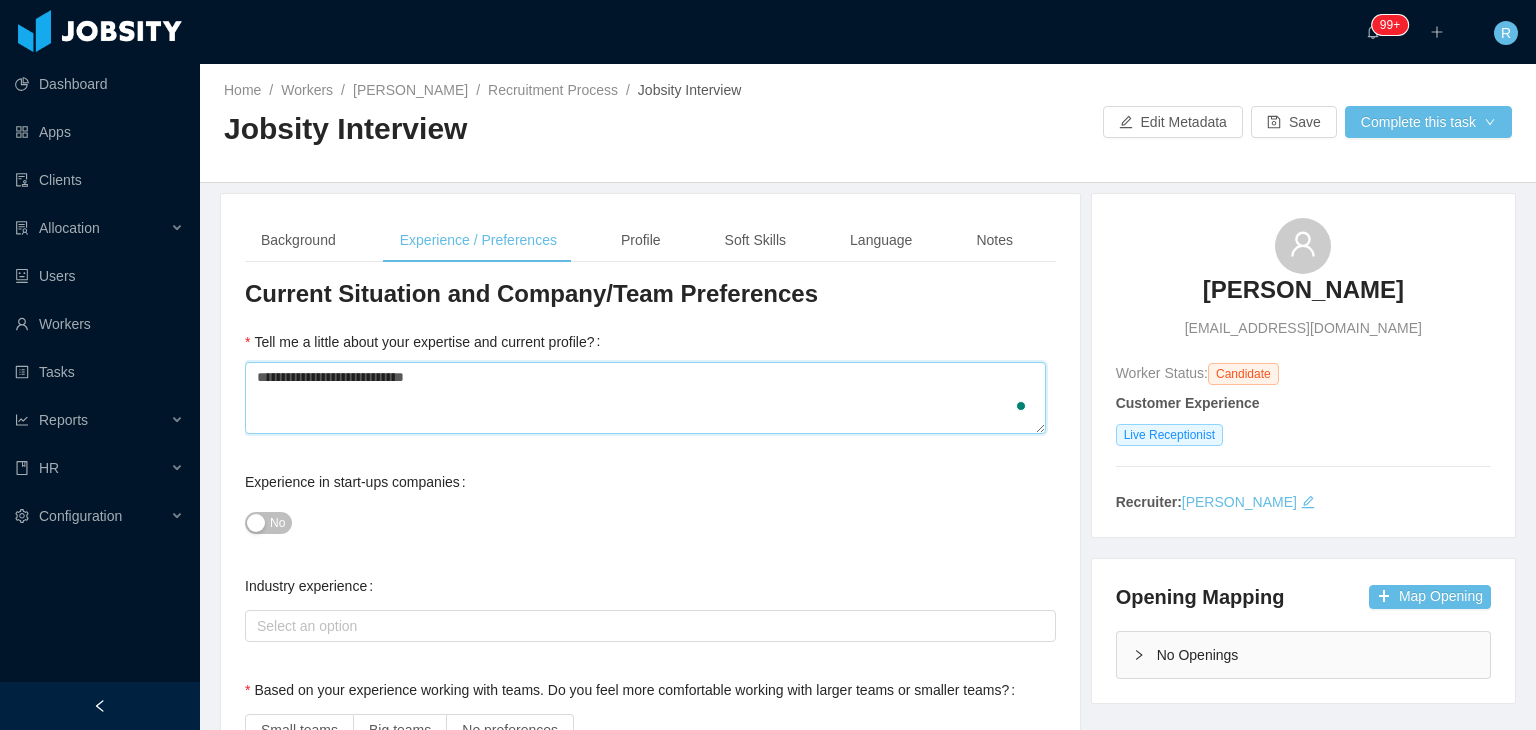 type 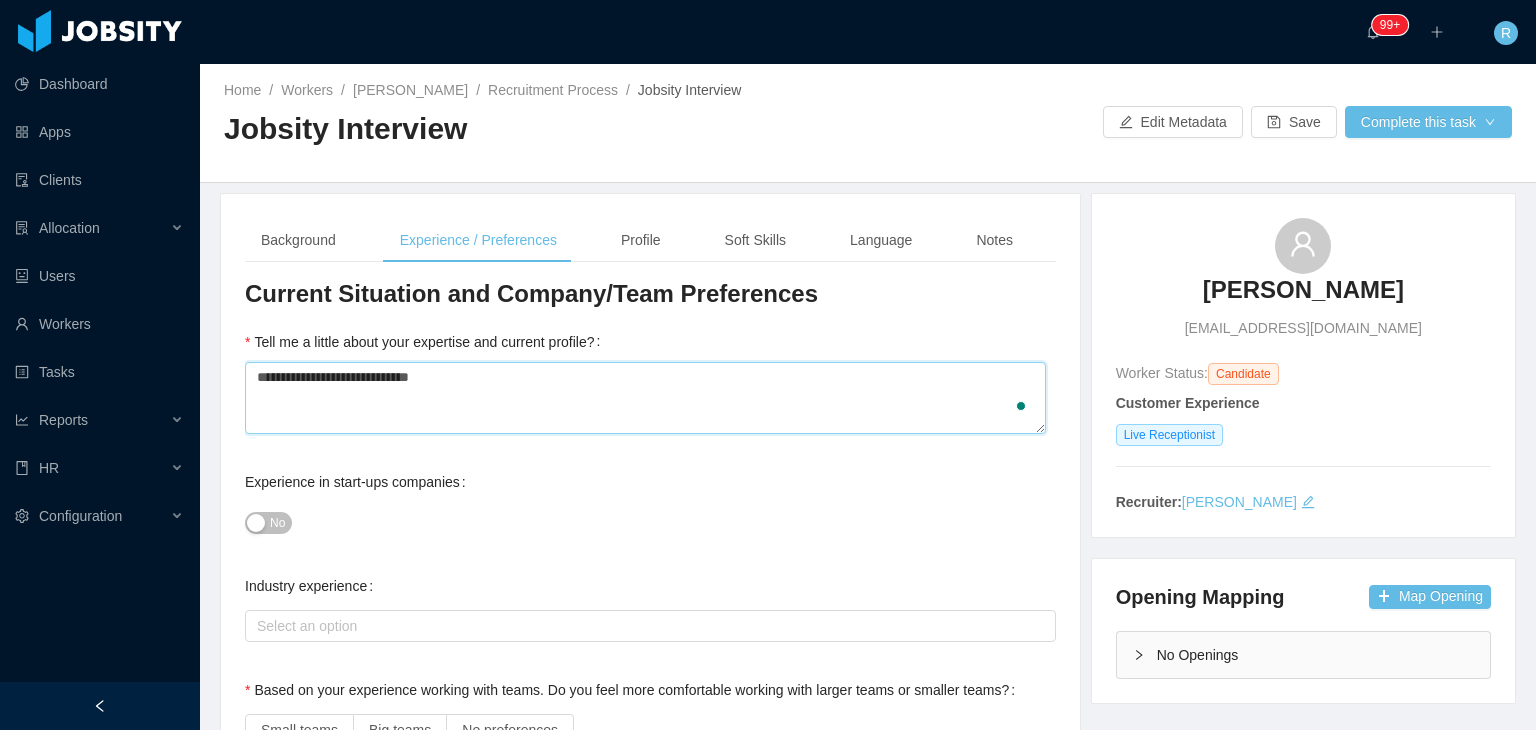 type 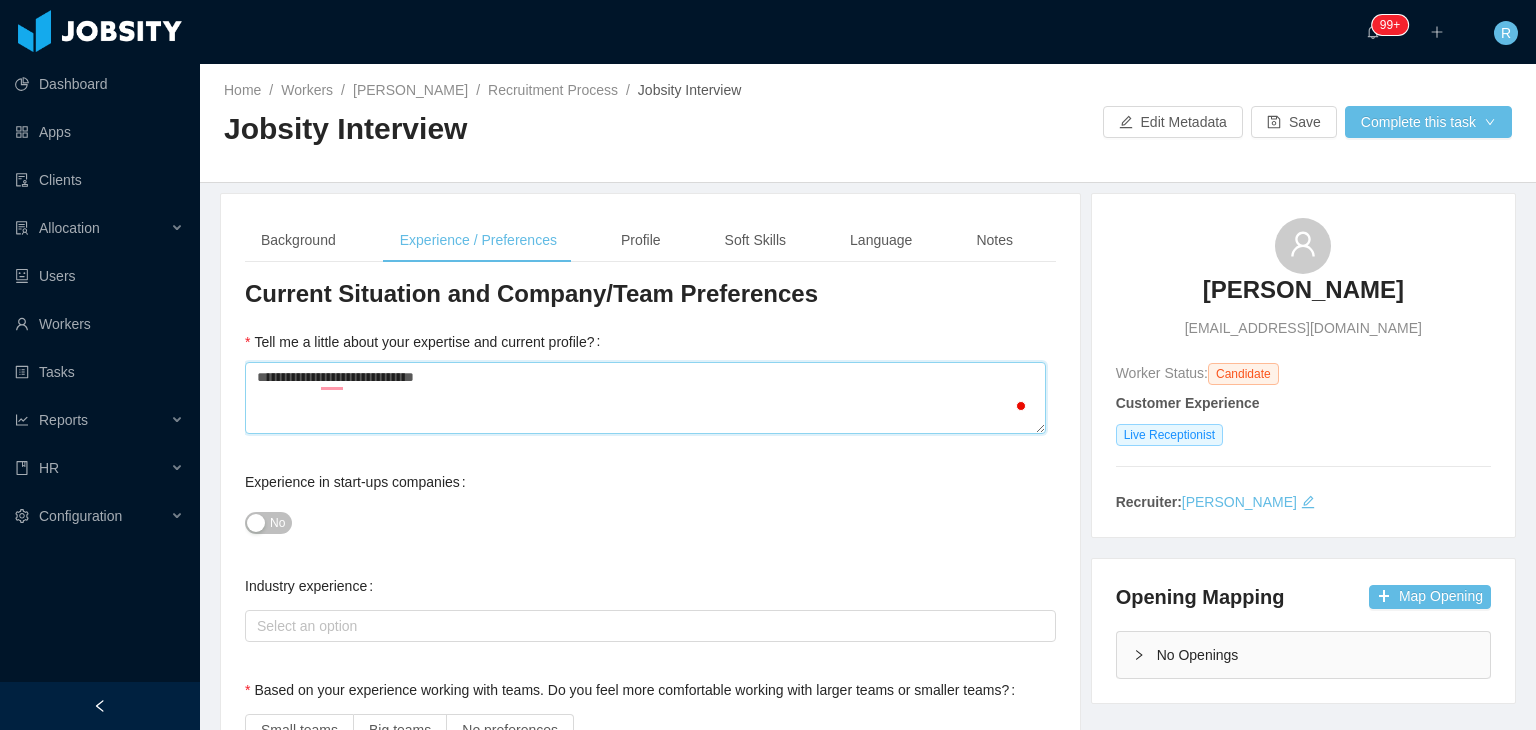 type 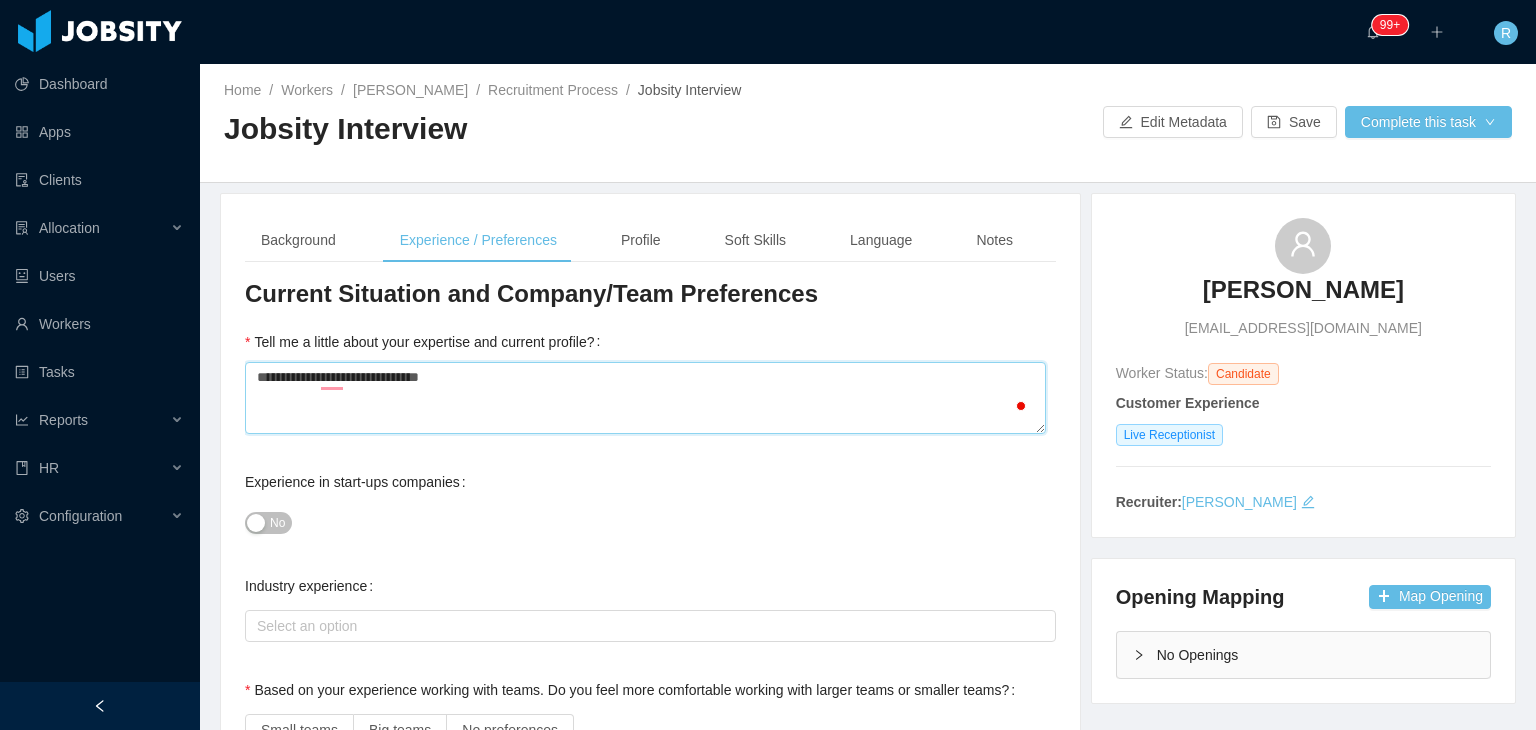 type on "**********" 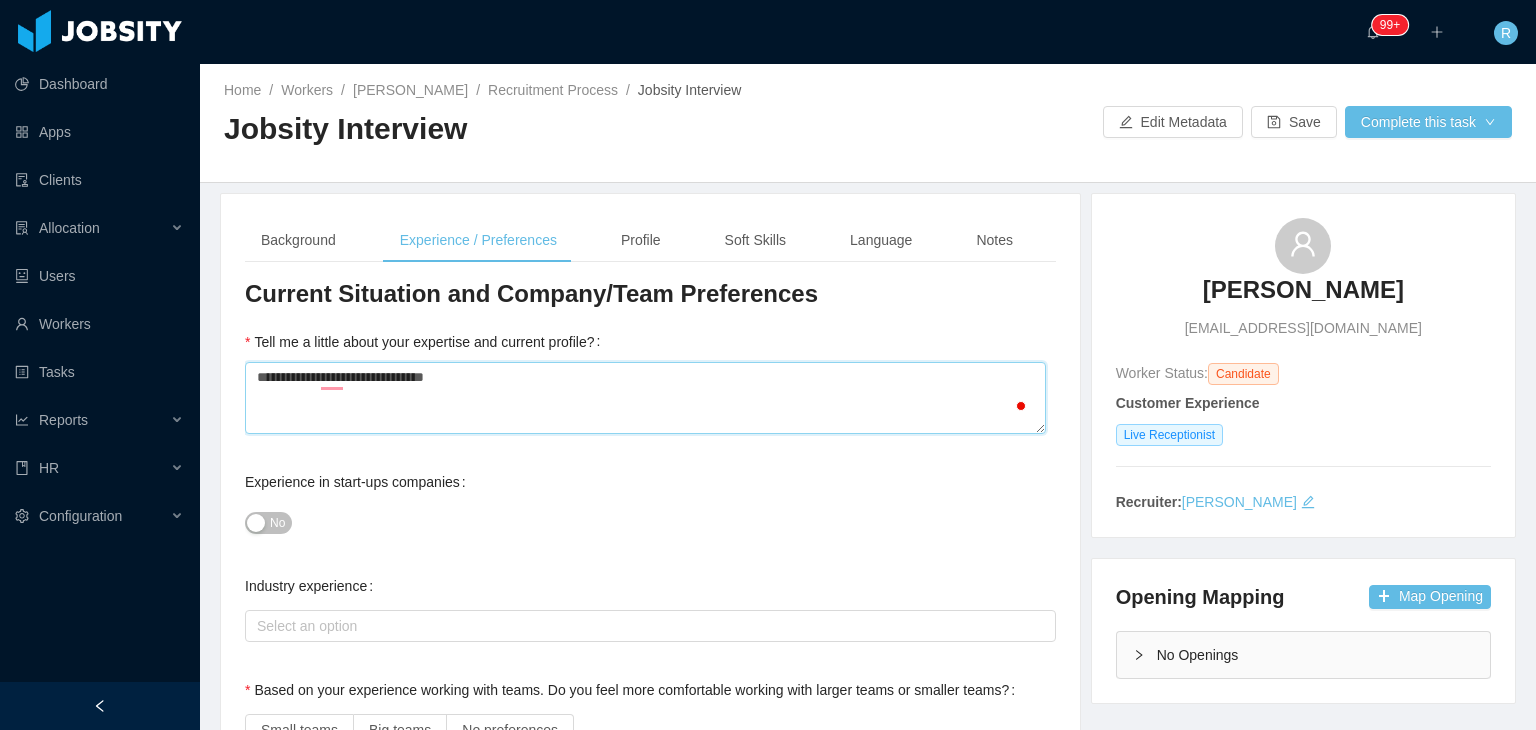 type 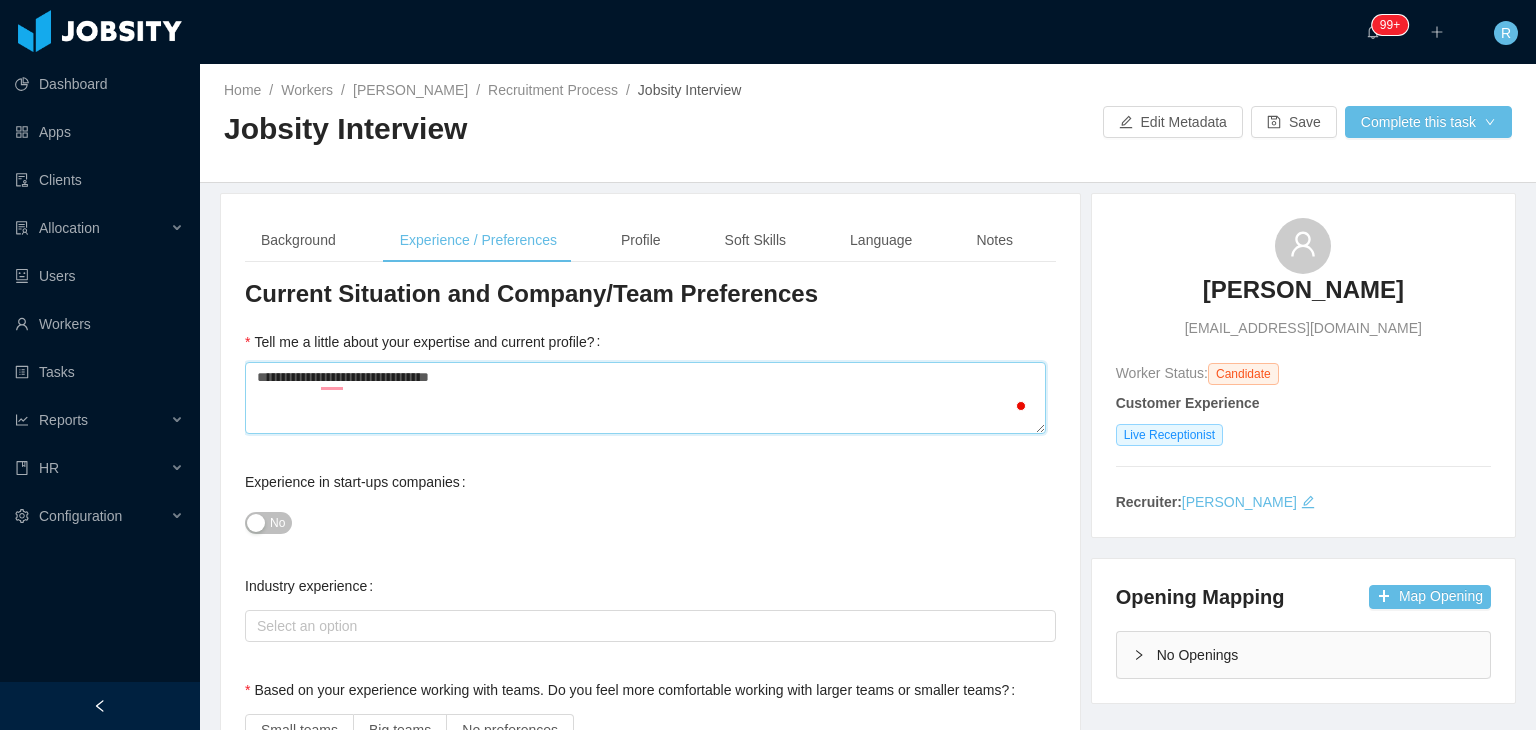type 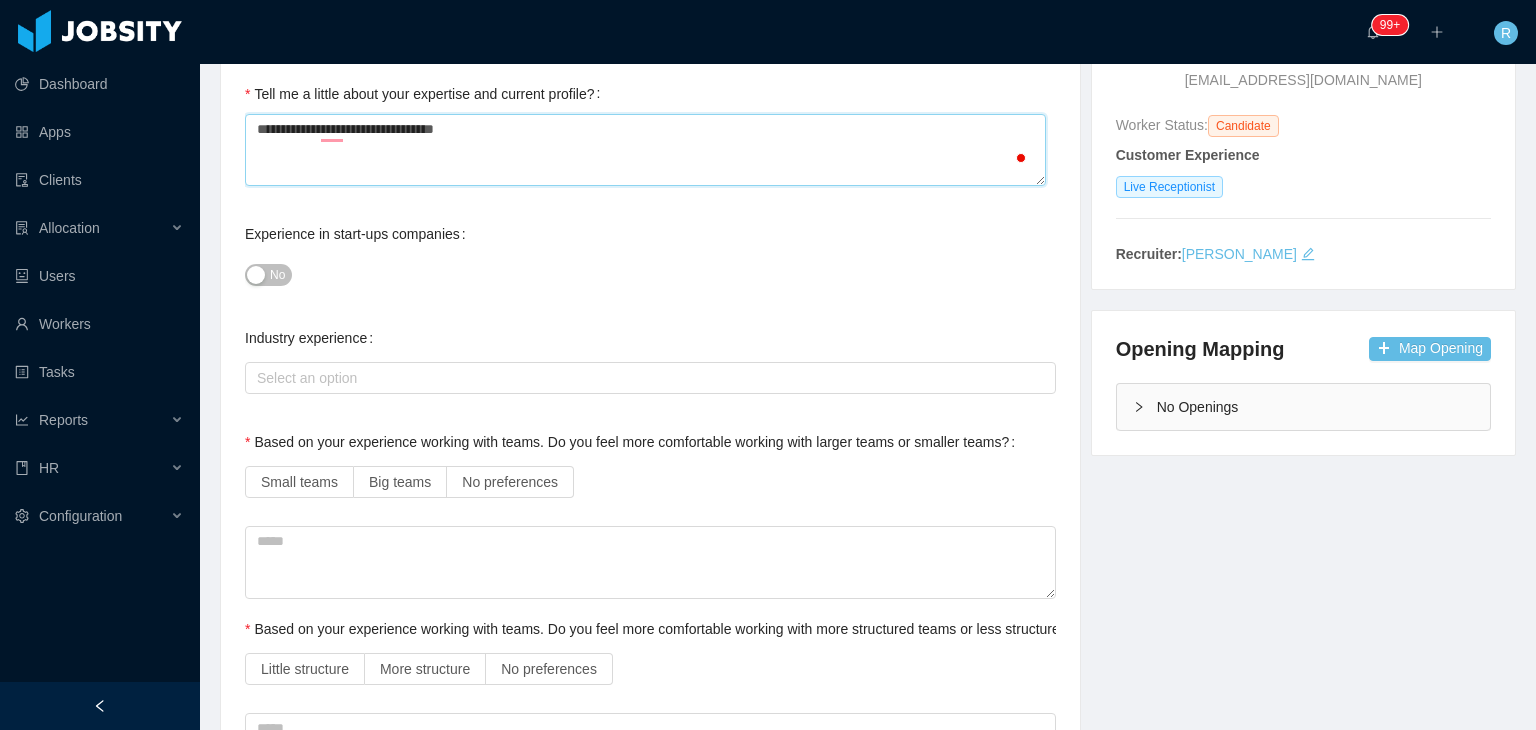 scroll, scrollTop: 264, scrollLeft: 0, axis: vertical 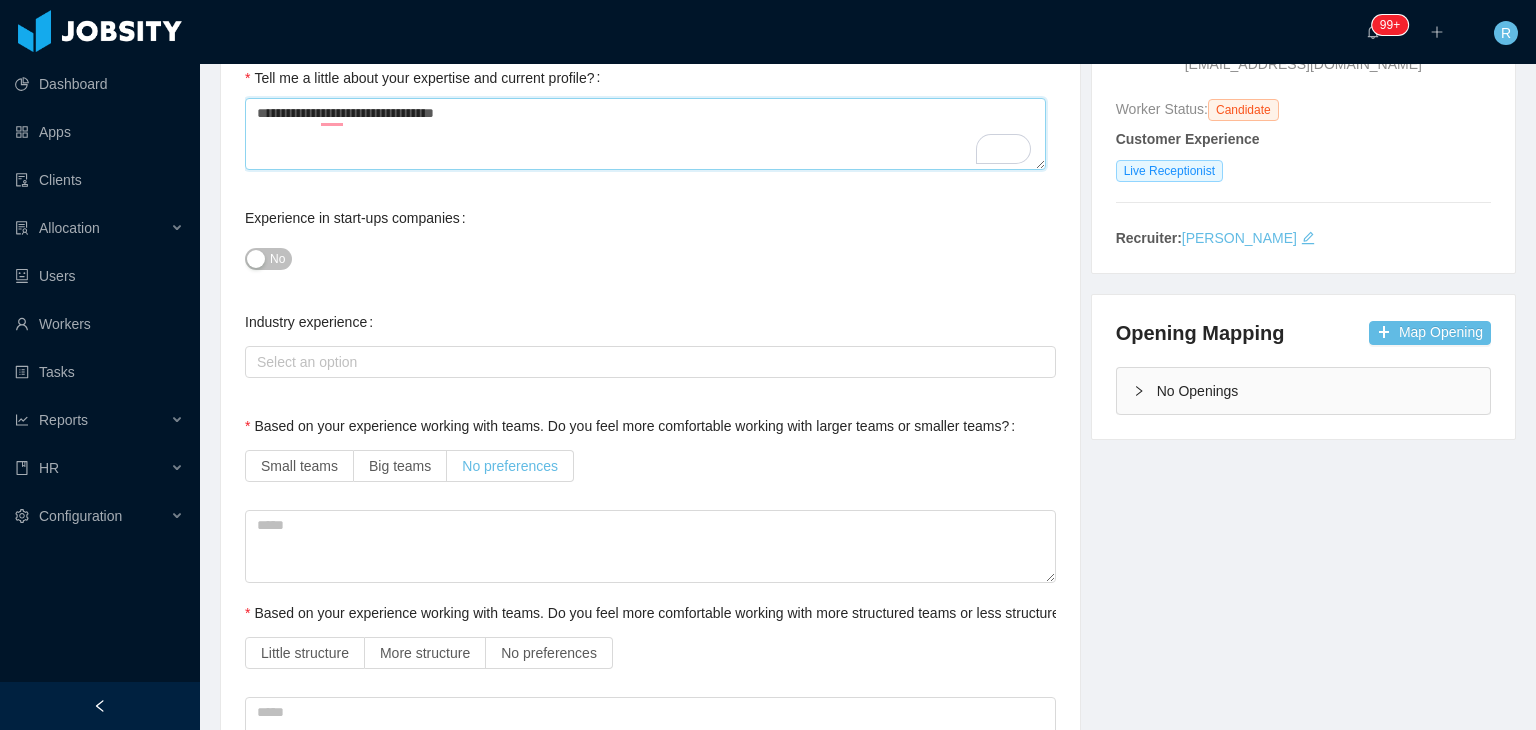 type on "**********" 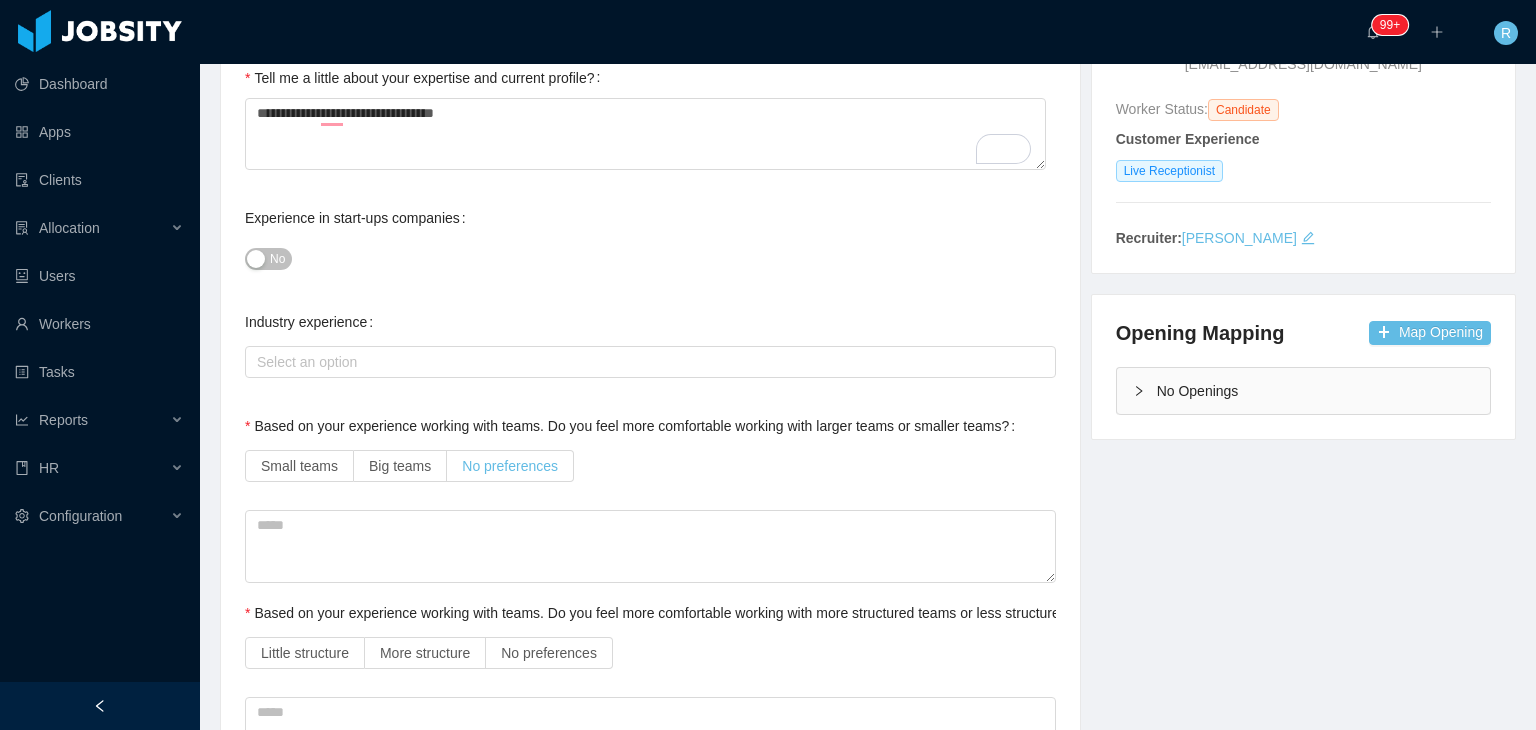 click on "No preferences" at bounding box center (510, 466) 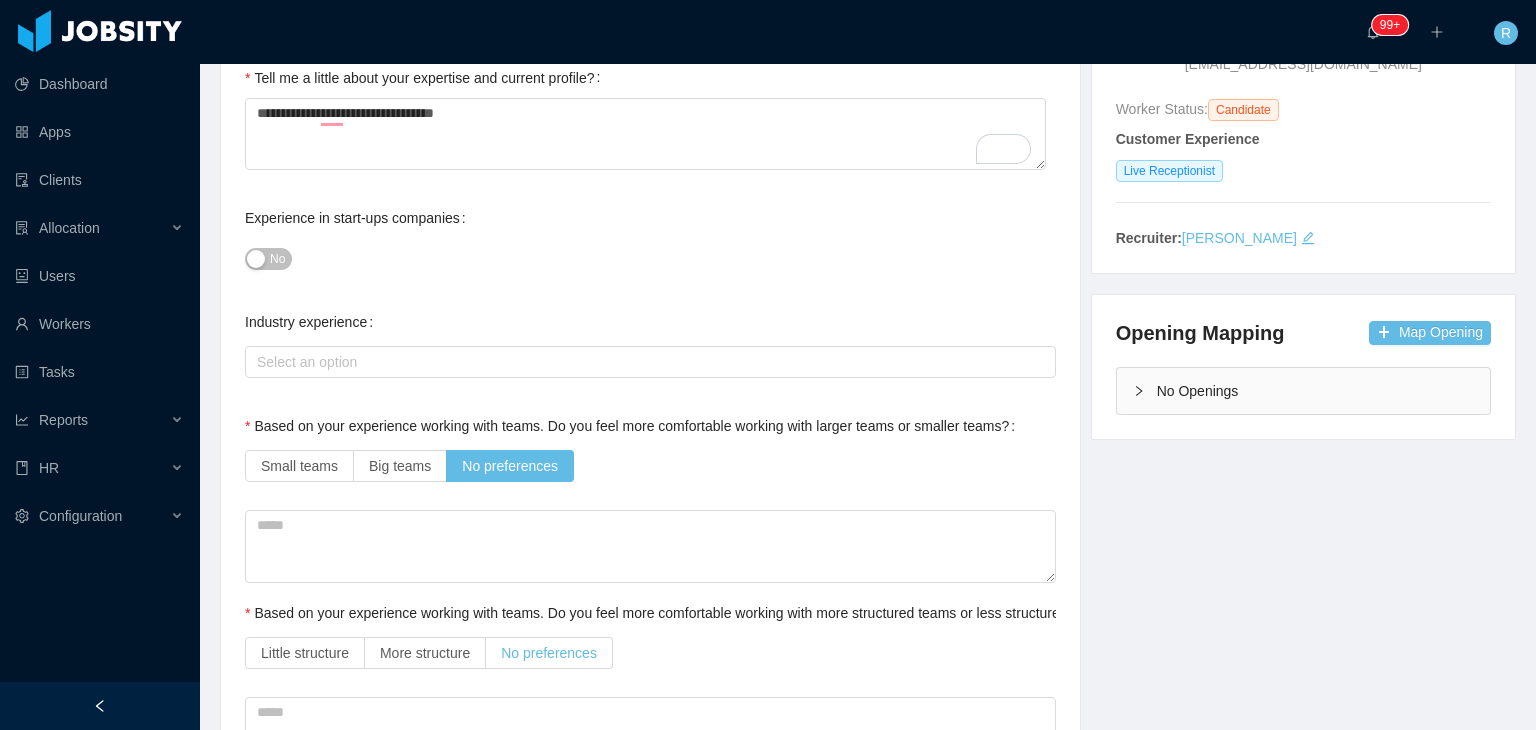 click on "No preferences" at bounding box center (549, 653) 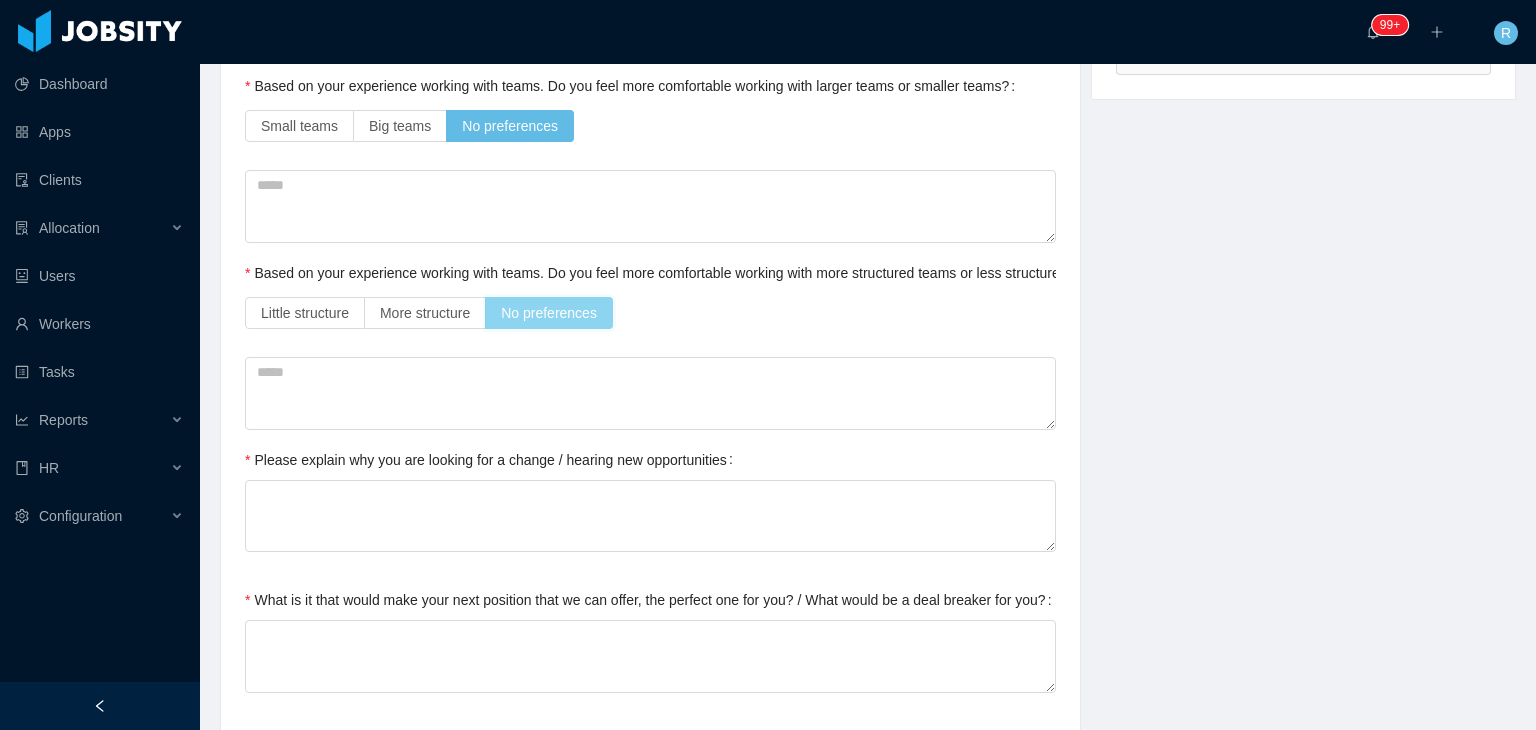 scroll, scrollTop: 607, scrollLeft: 0, axis: vertical 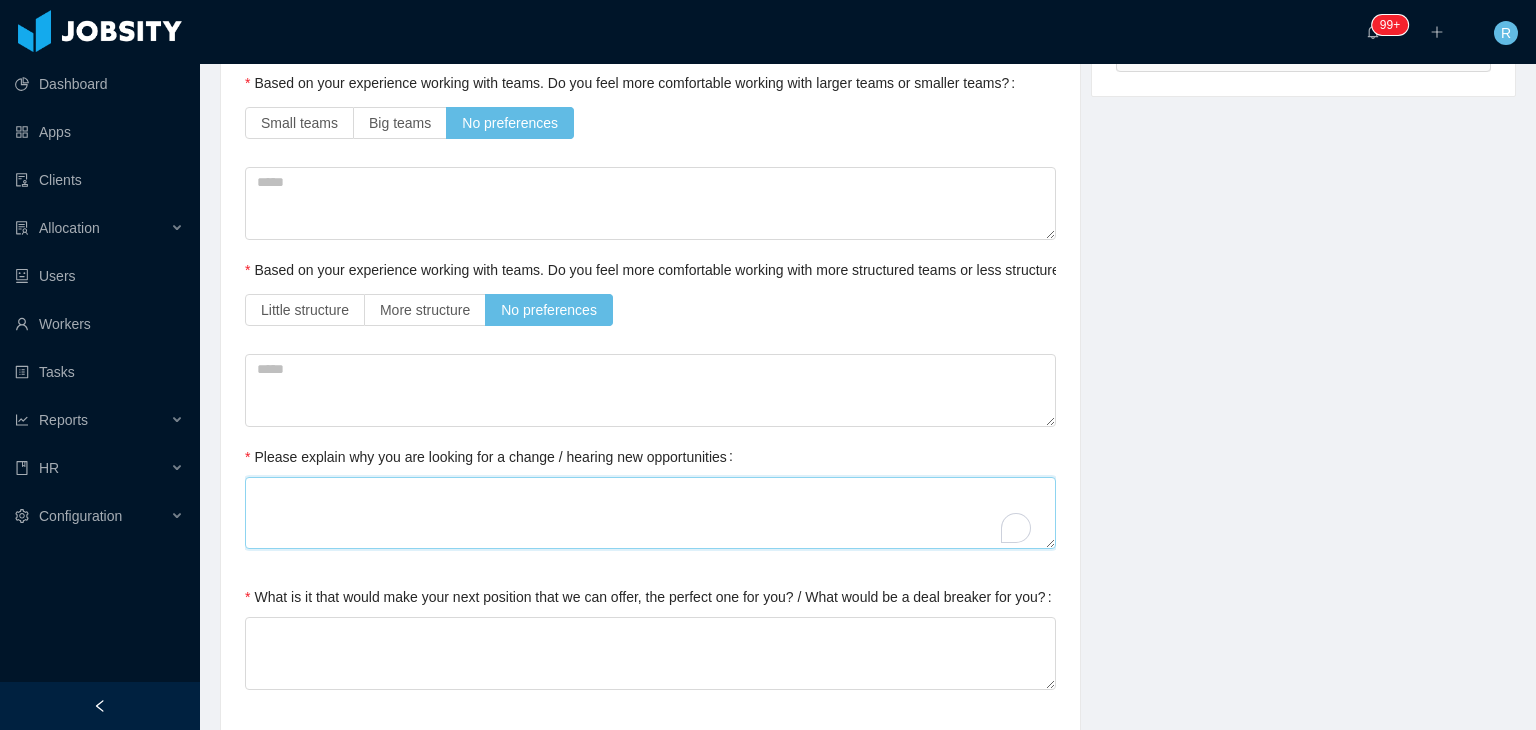 click on "Please explain why you are looking for a change / hearing new opportunities" at bounding box center [650, 513] 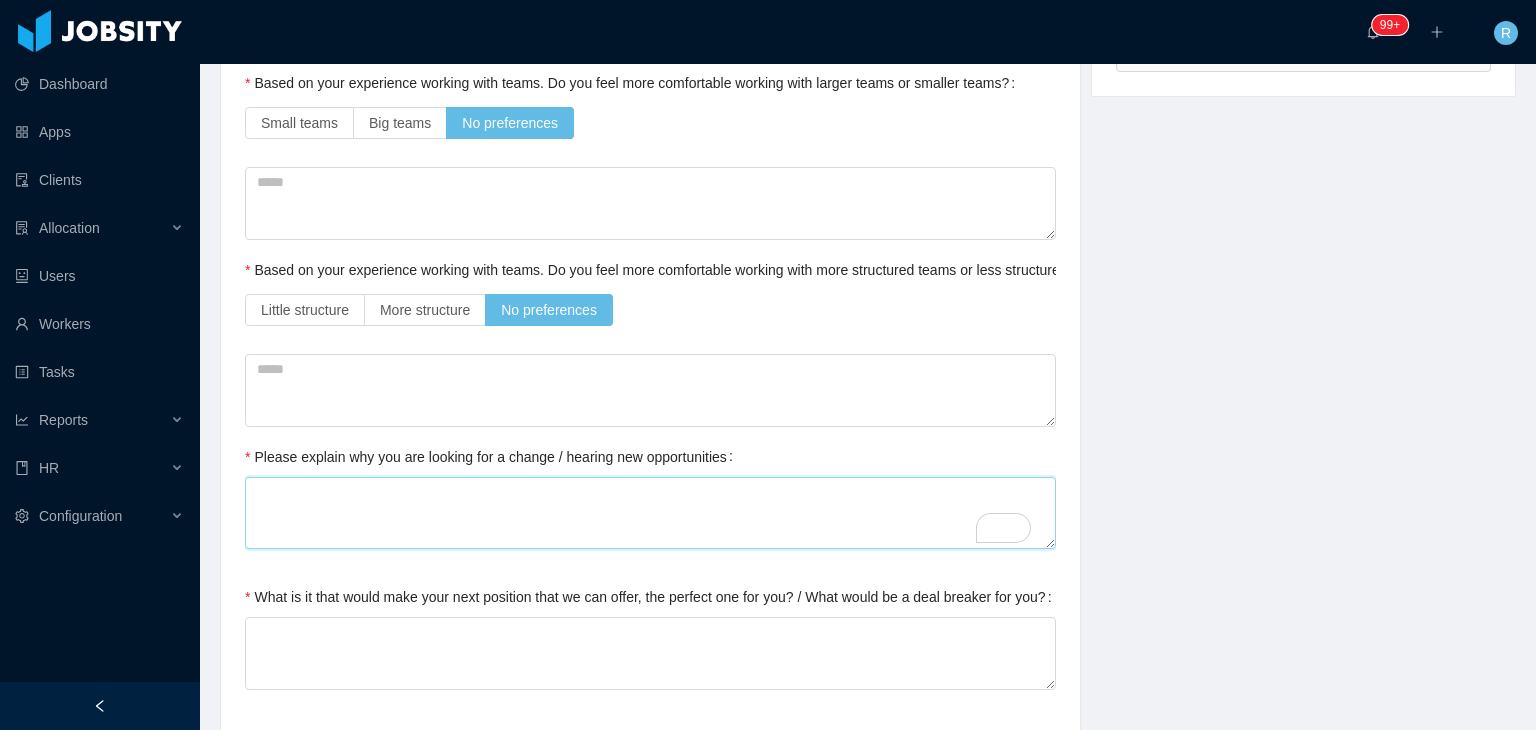 type 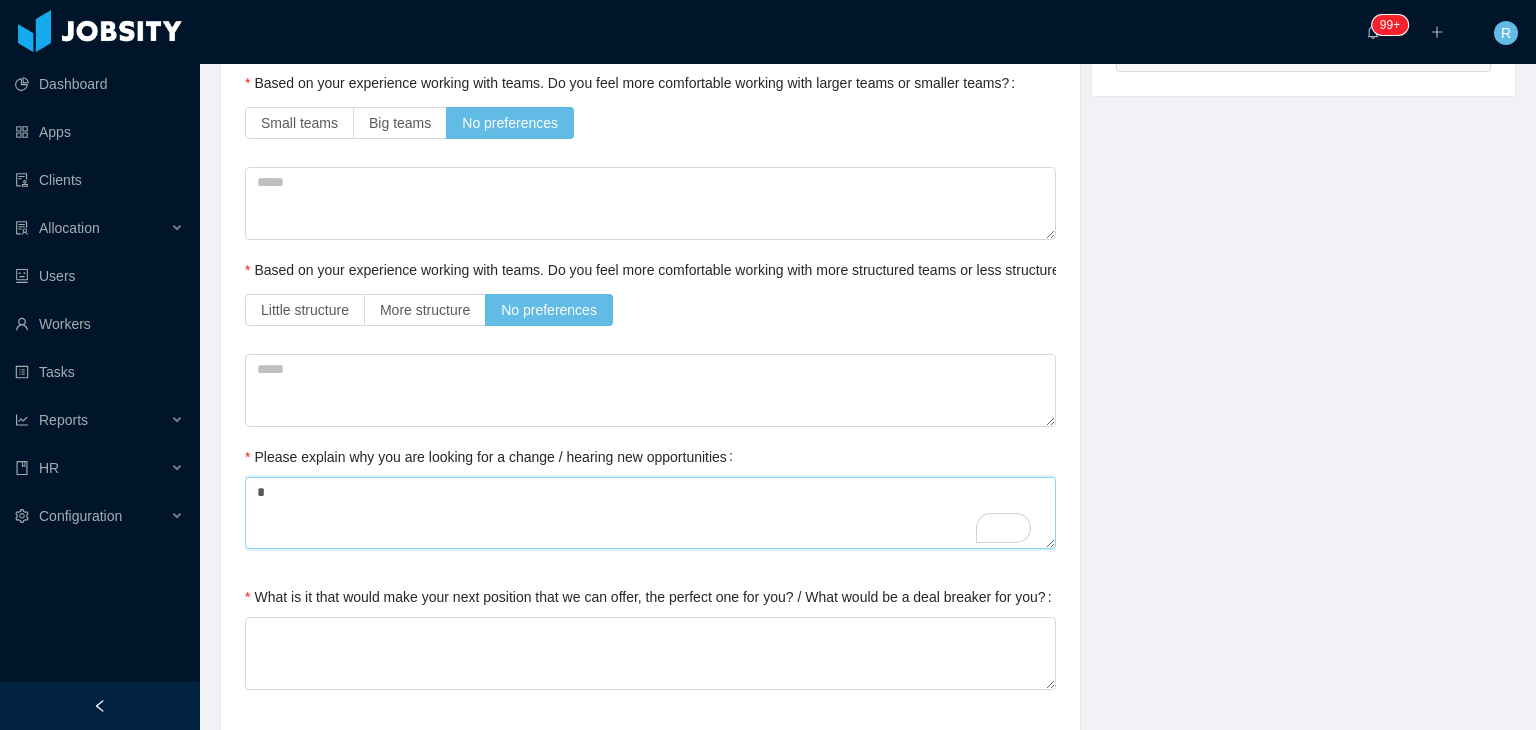 type 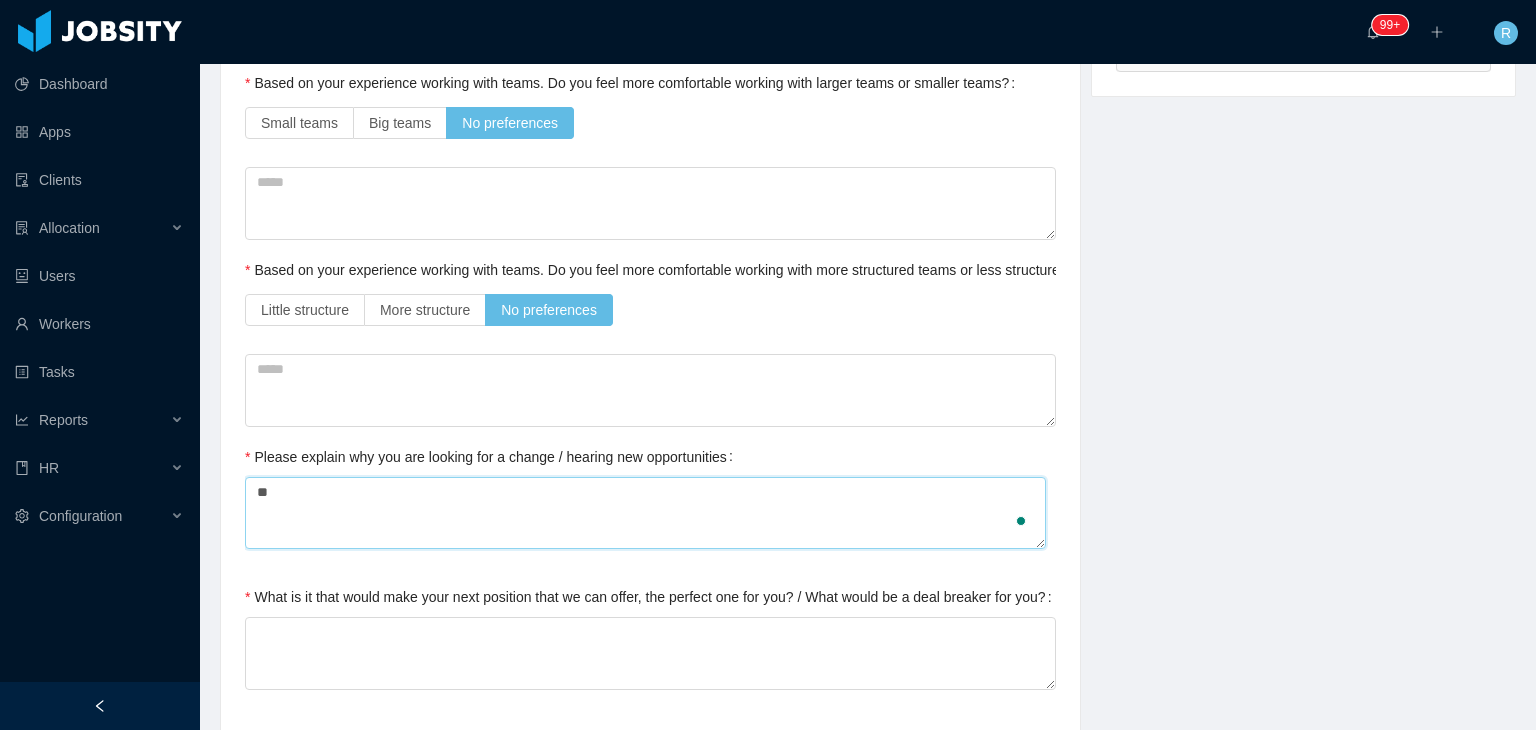 type 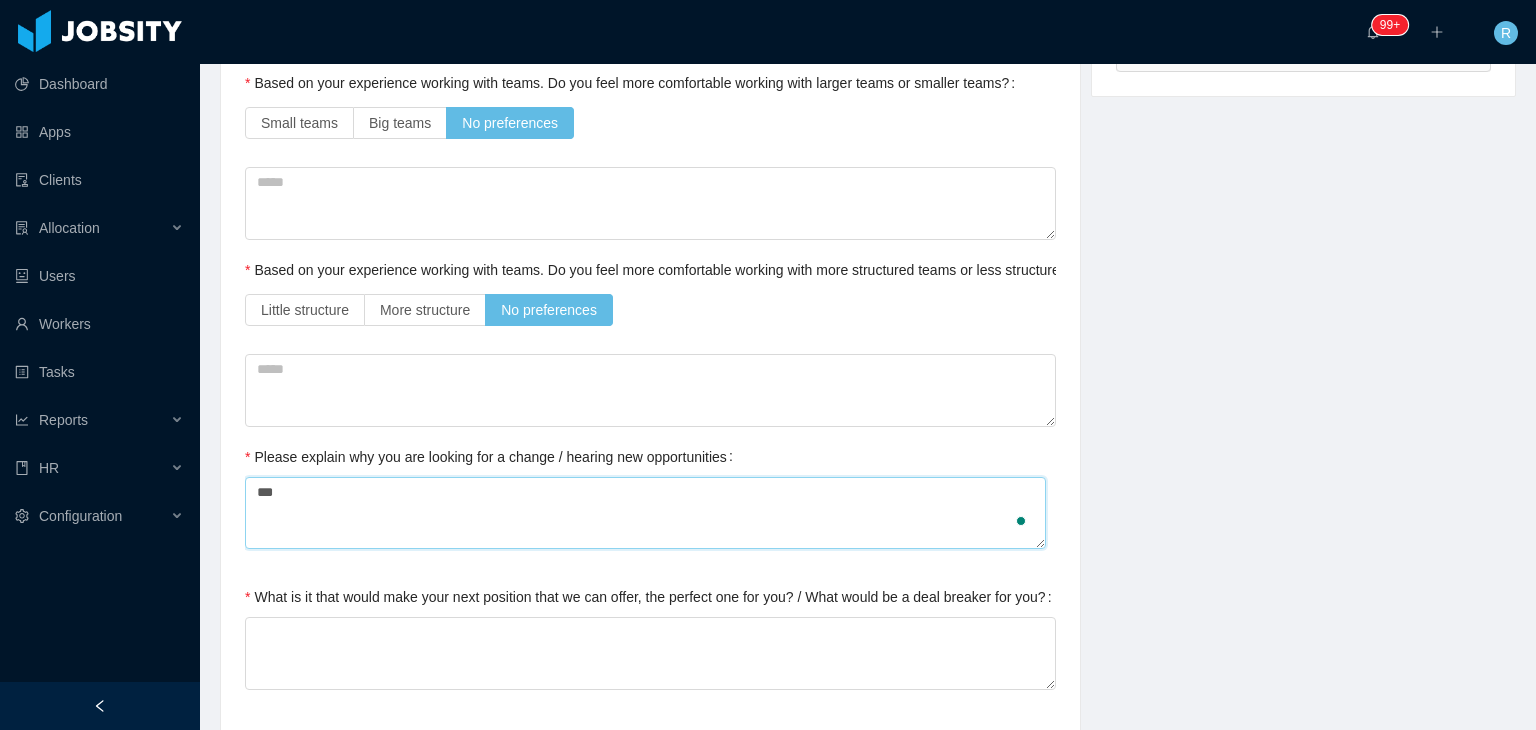 type 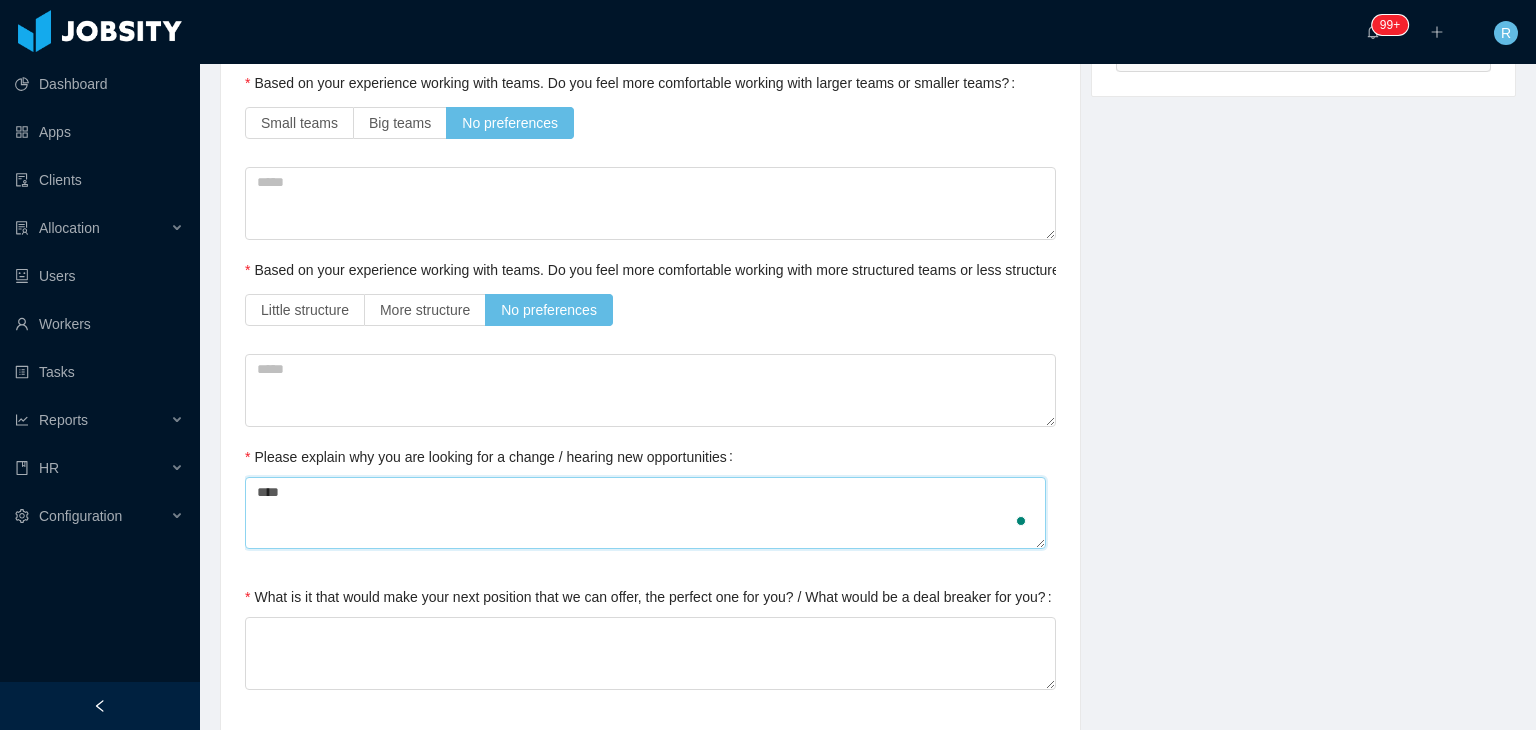 type 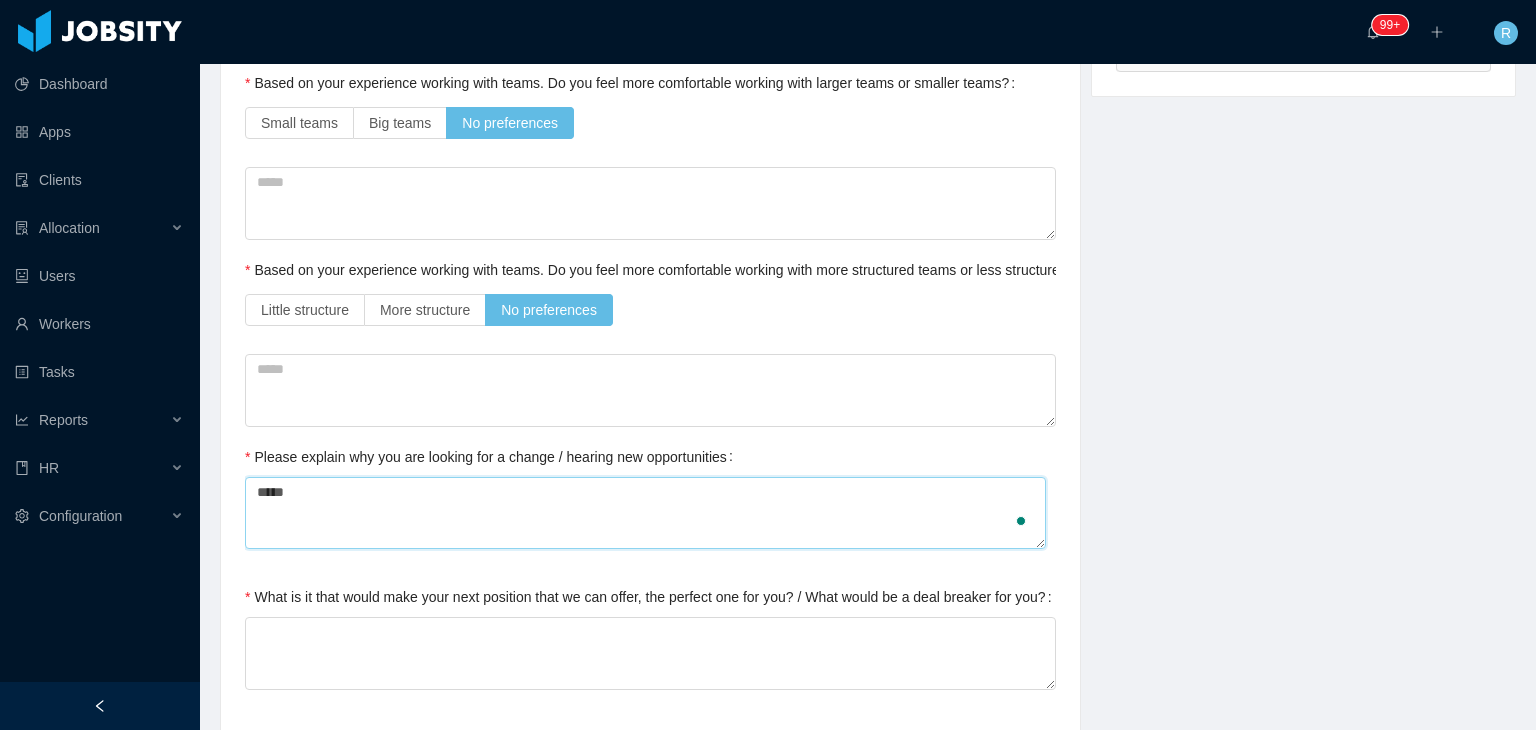 type on "******" 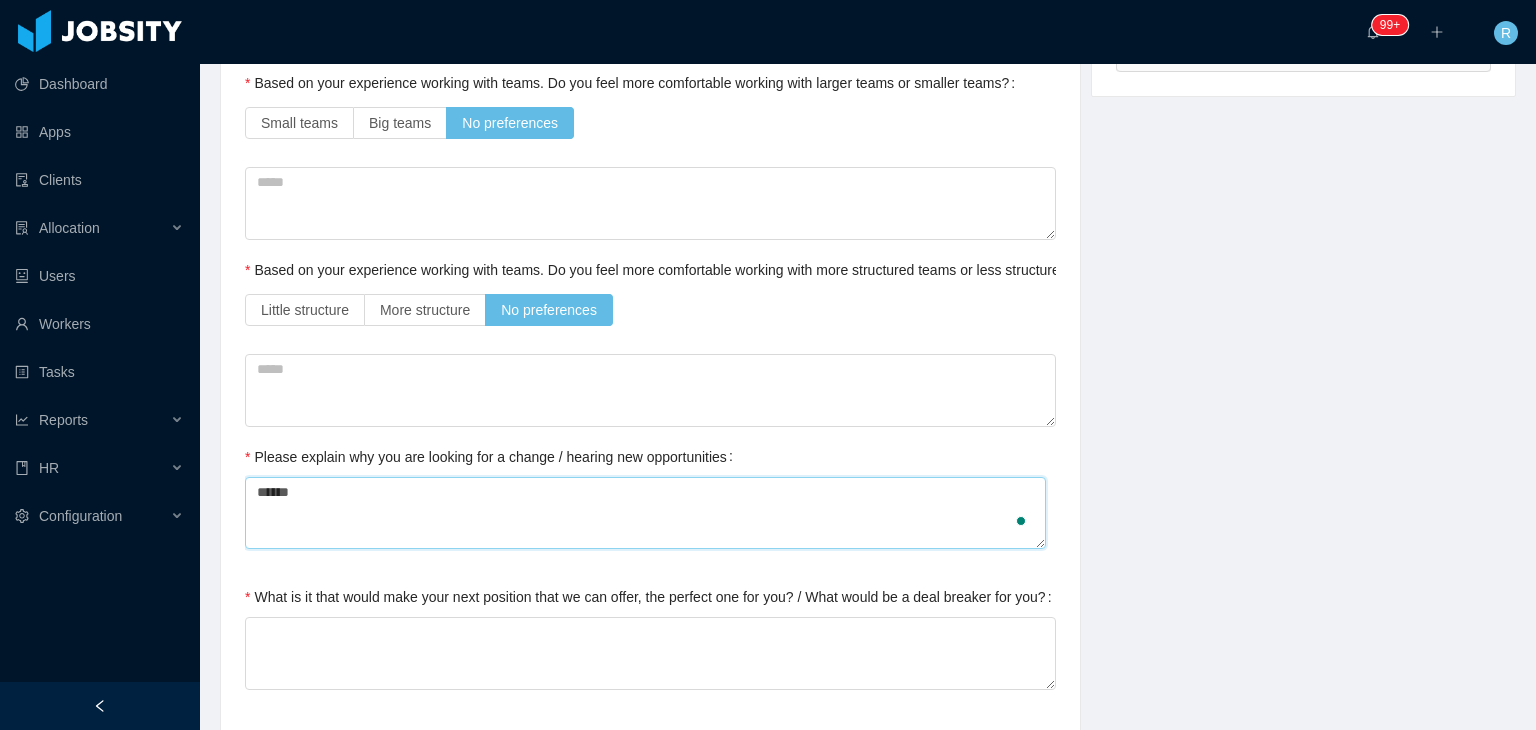 type 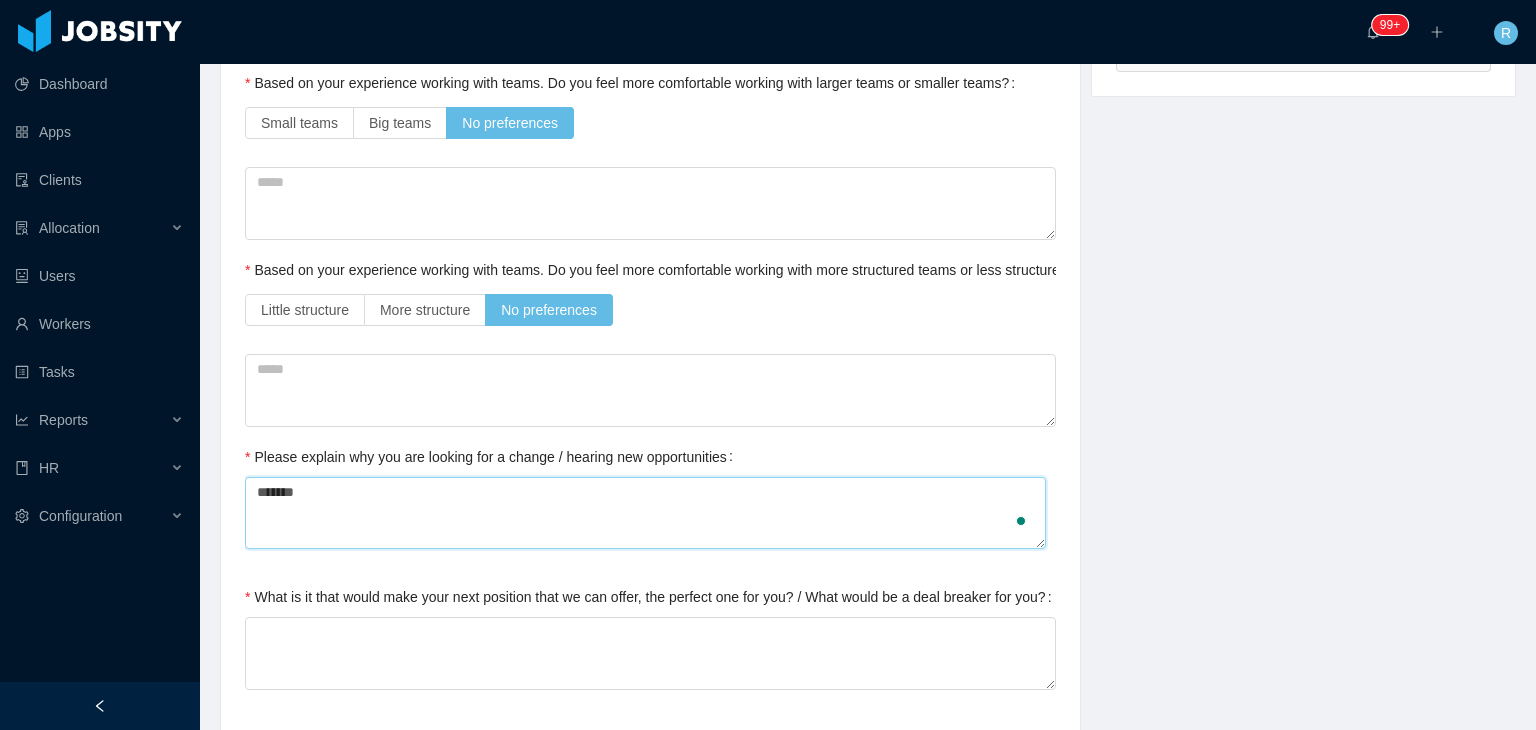 type 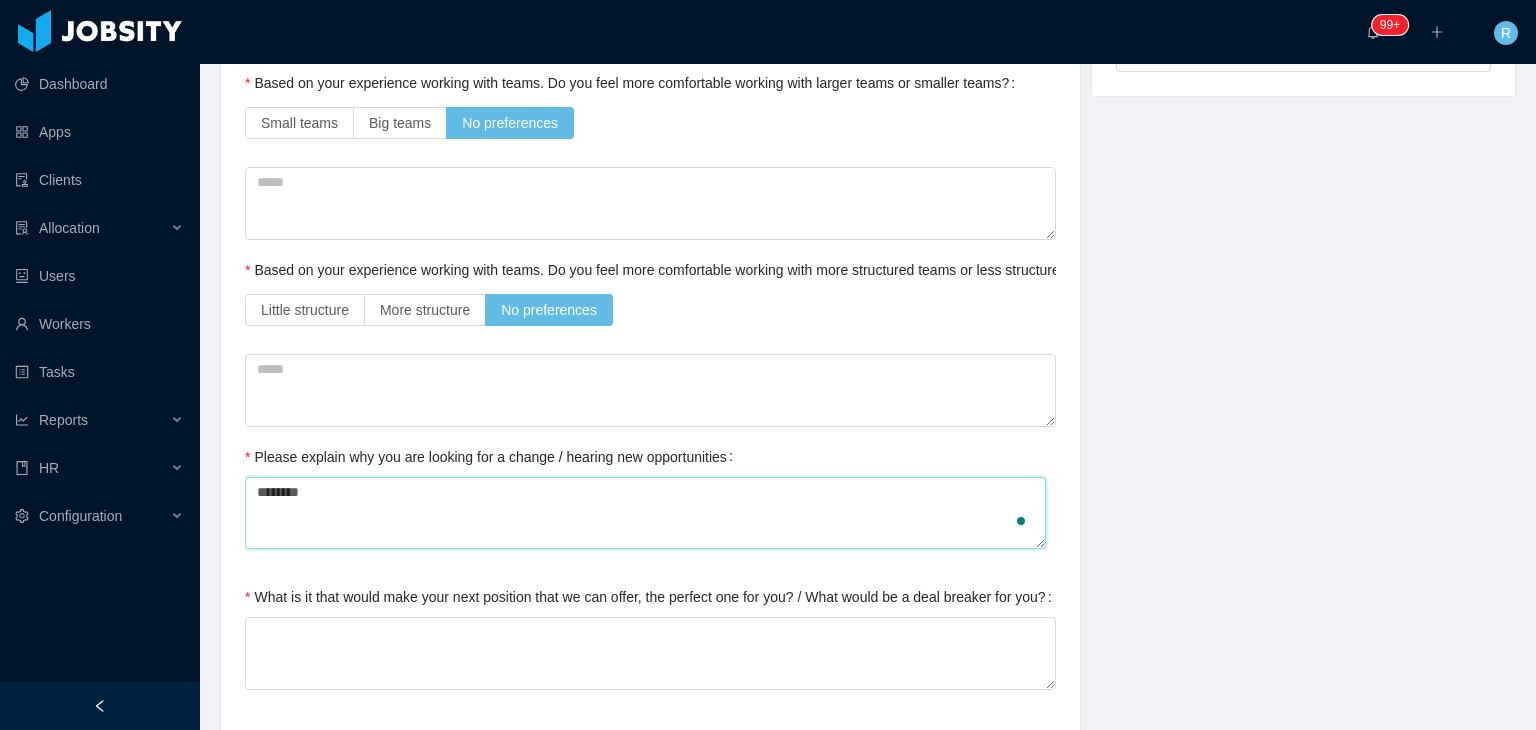 type 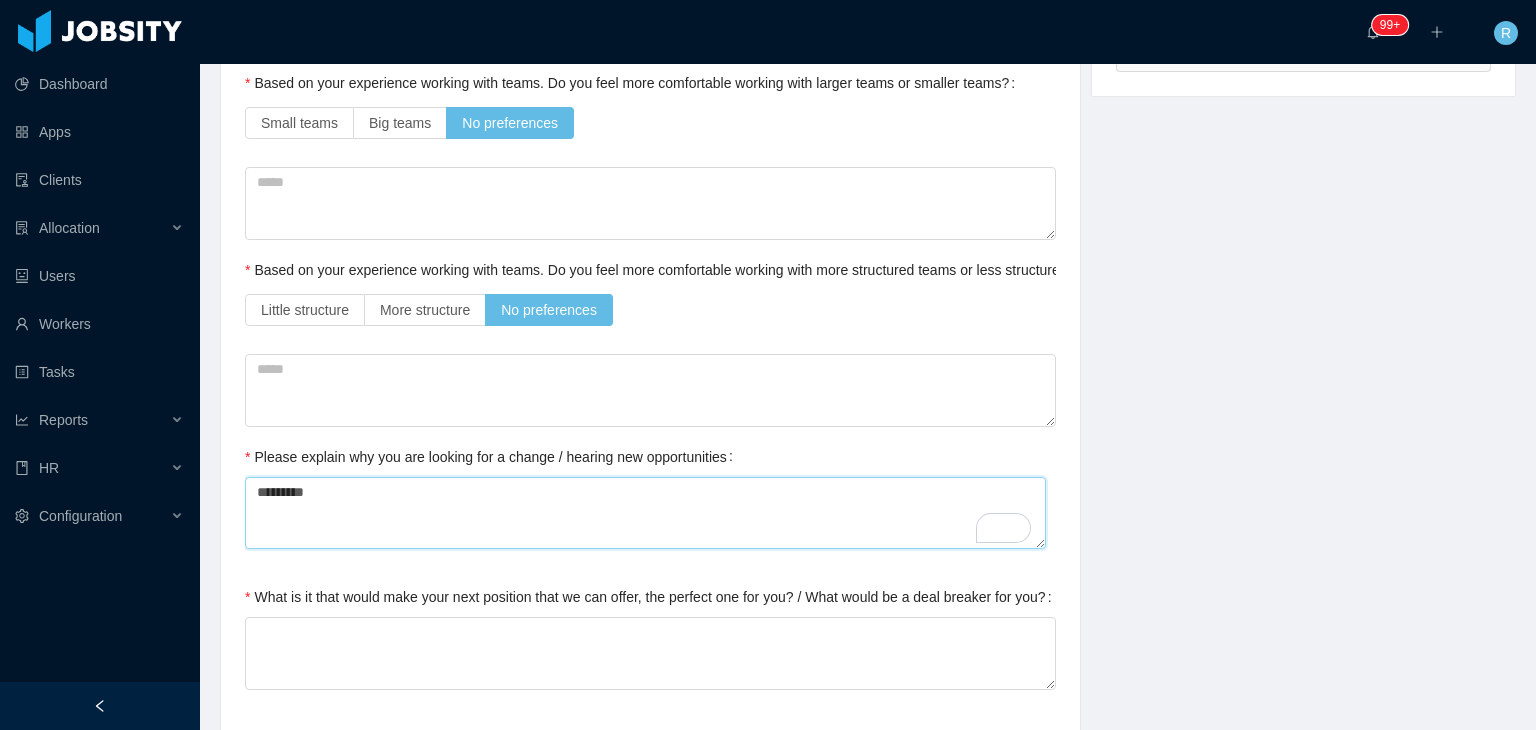 type 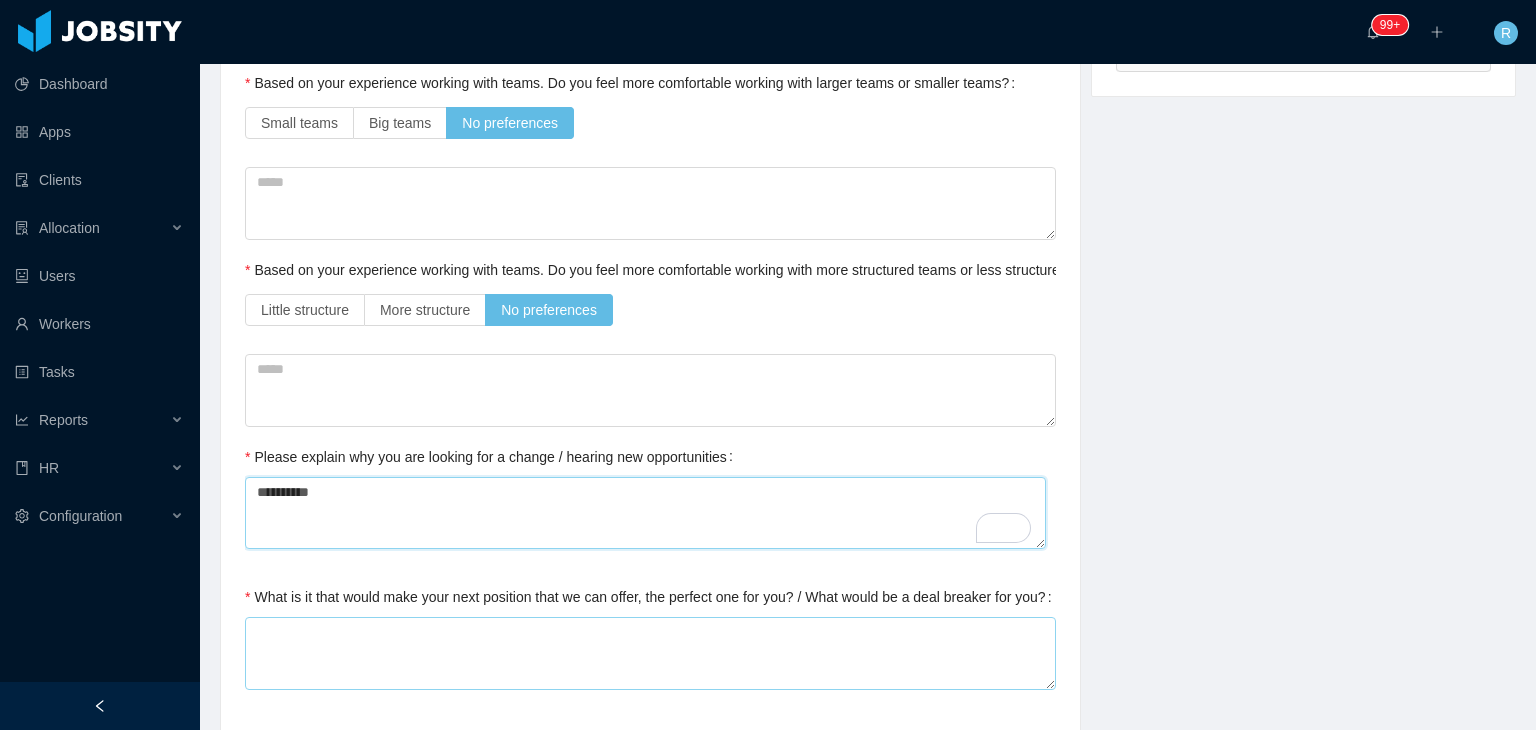 type on "**********" 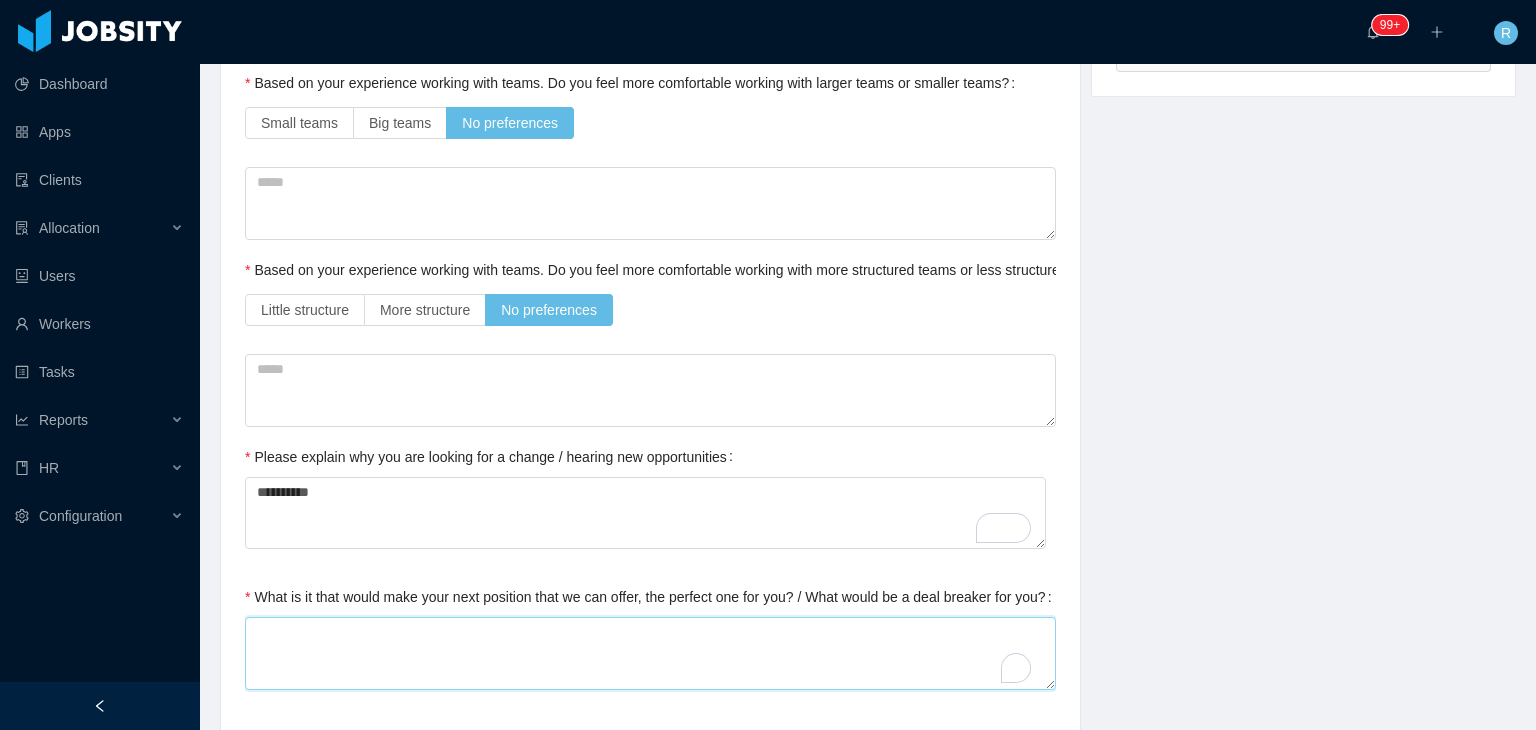 click on "What is it that would make your next position that we can offer, the perfect one for you? / What would be a deal breaker for you?" at bounding box center [650, 653] 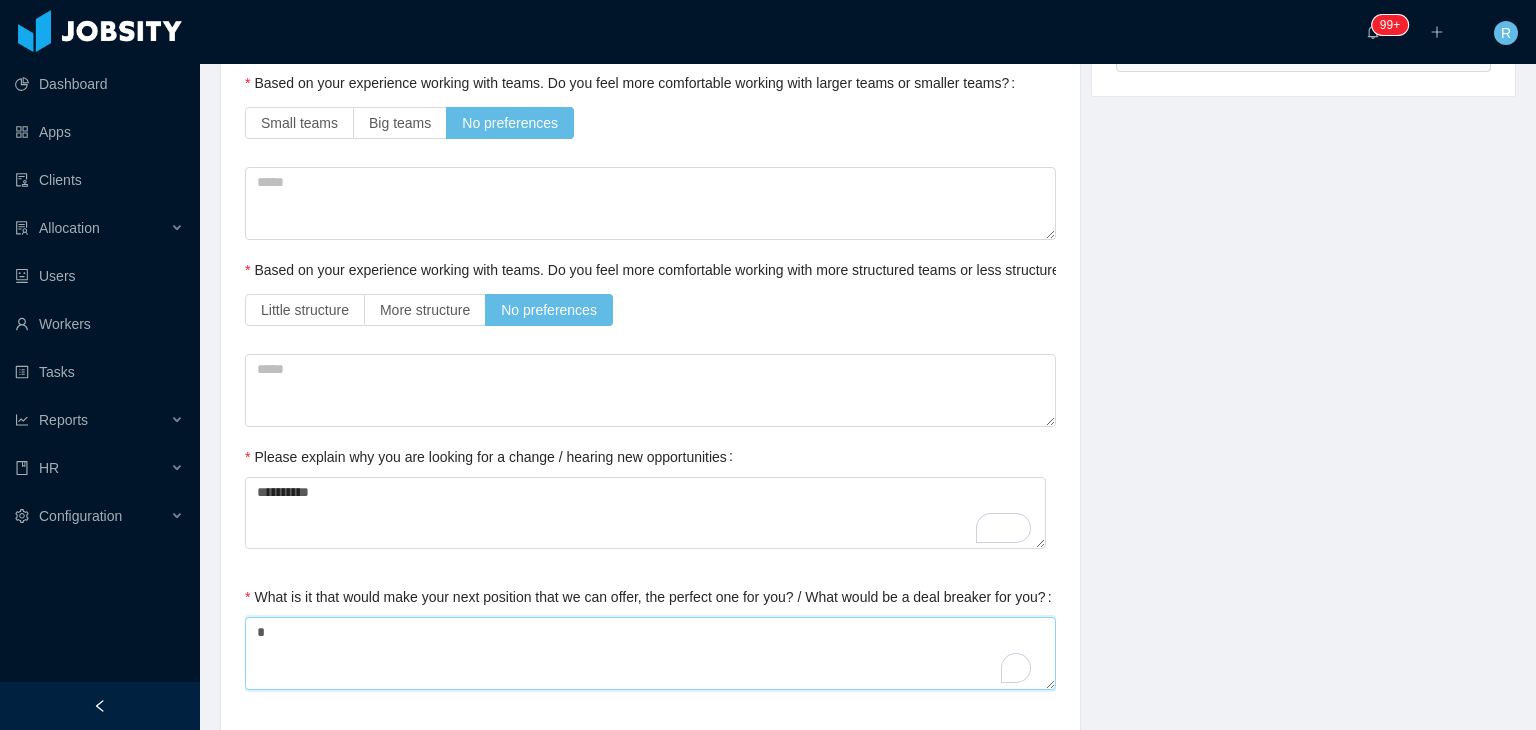 type 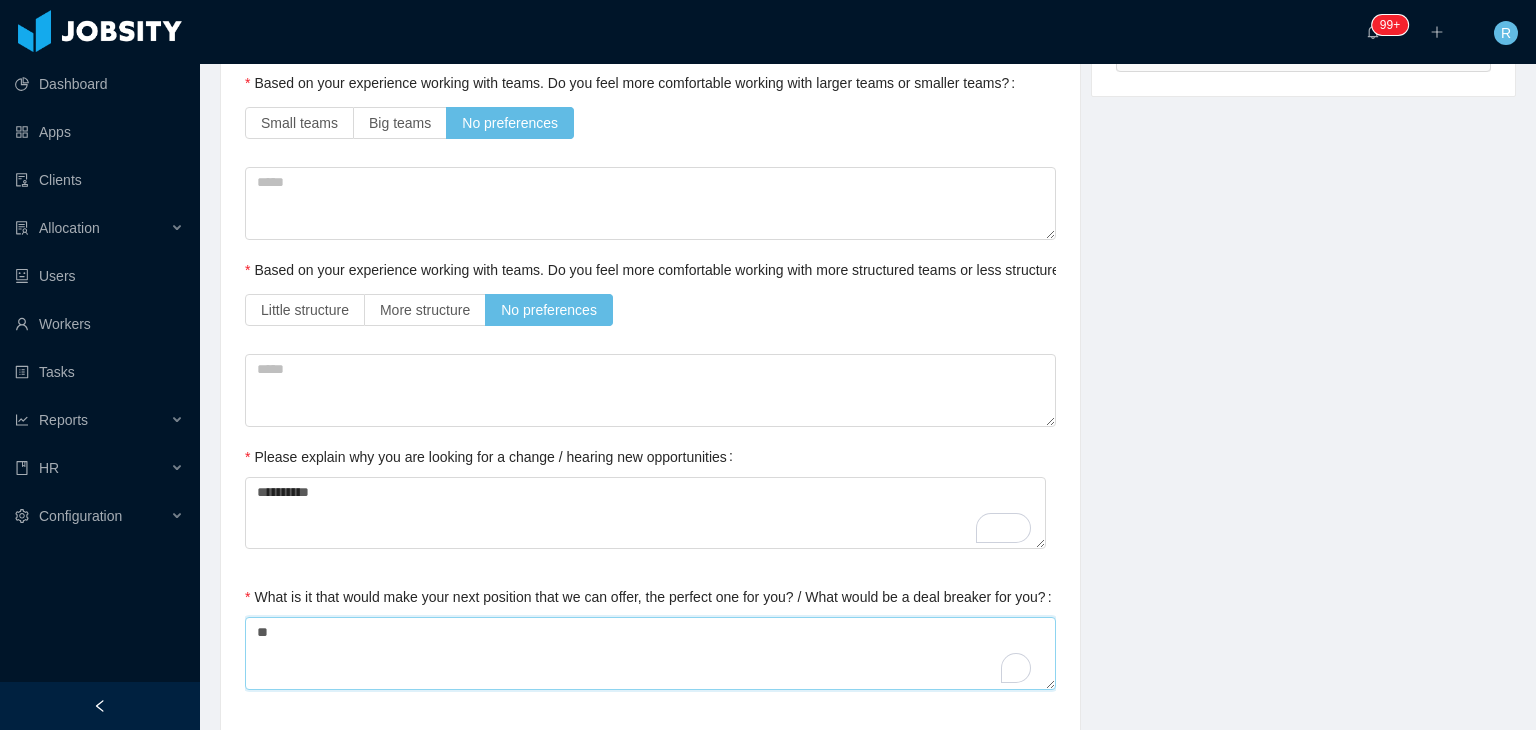 type on "***" 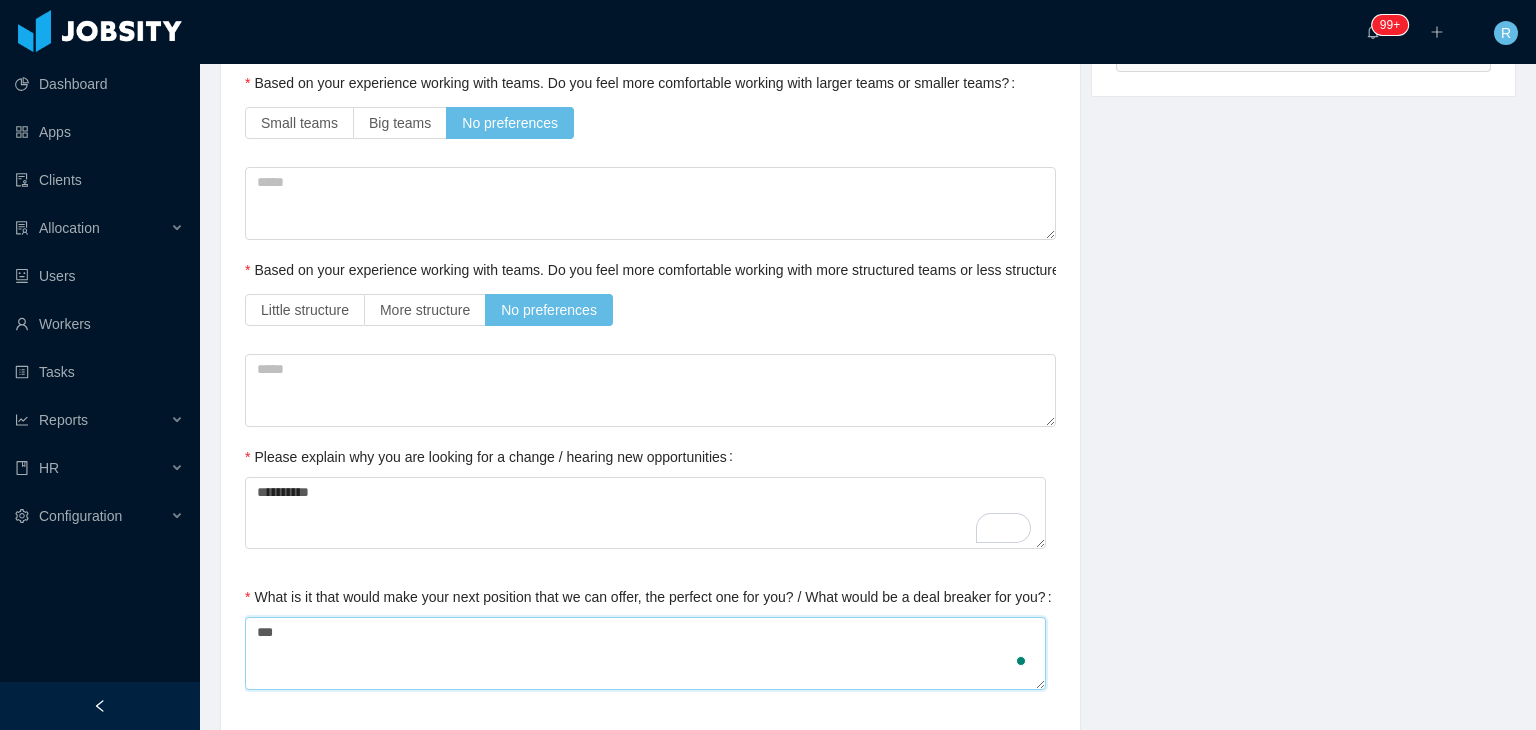 type 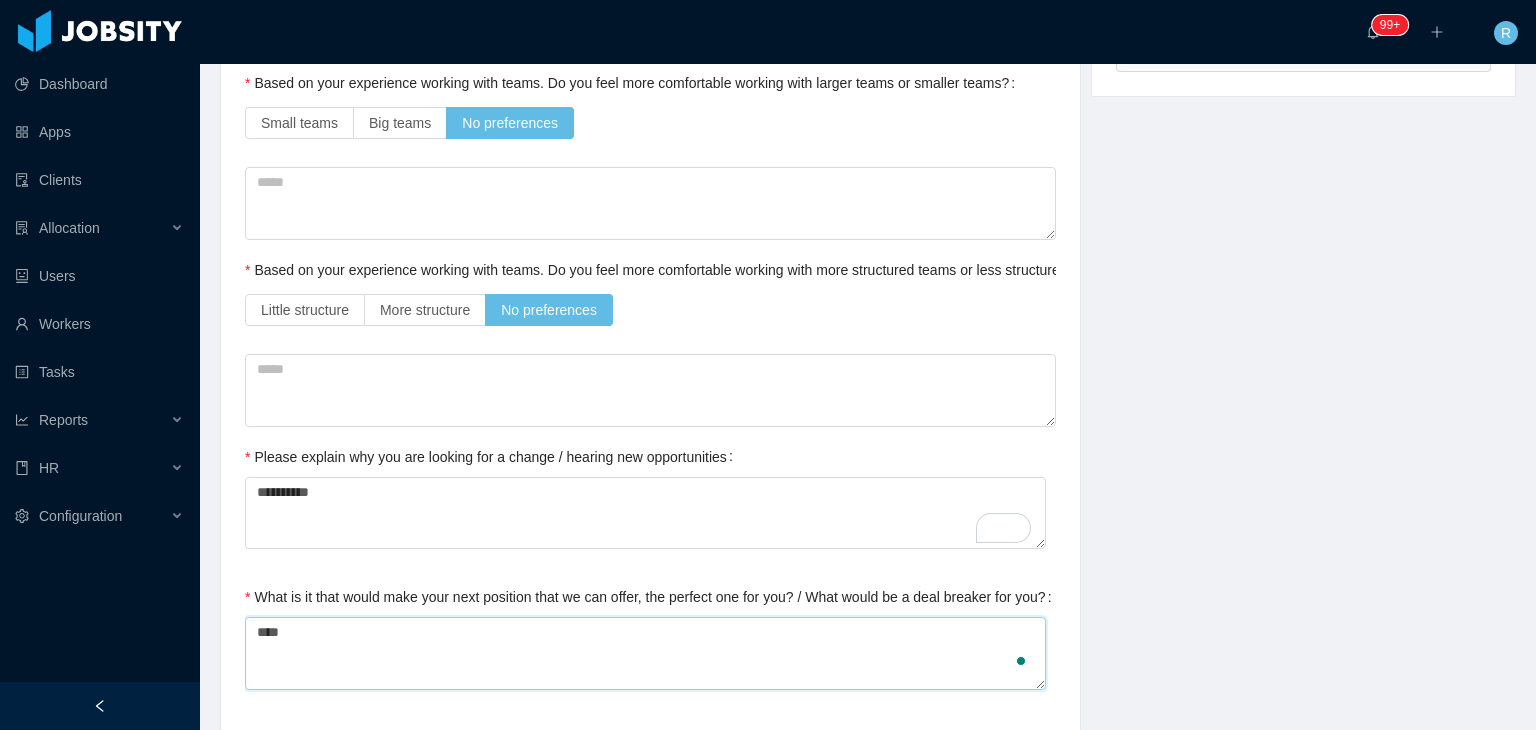 type 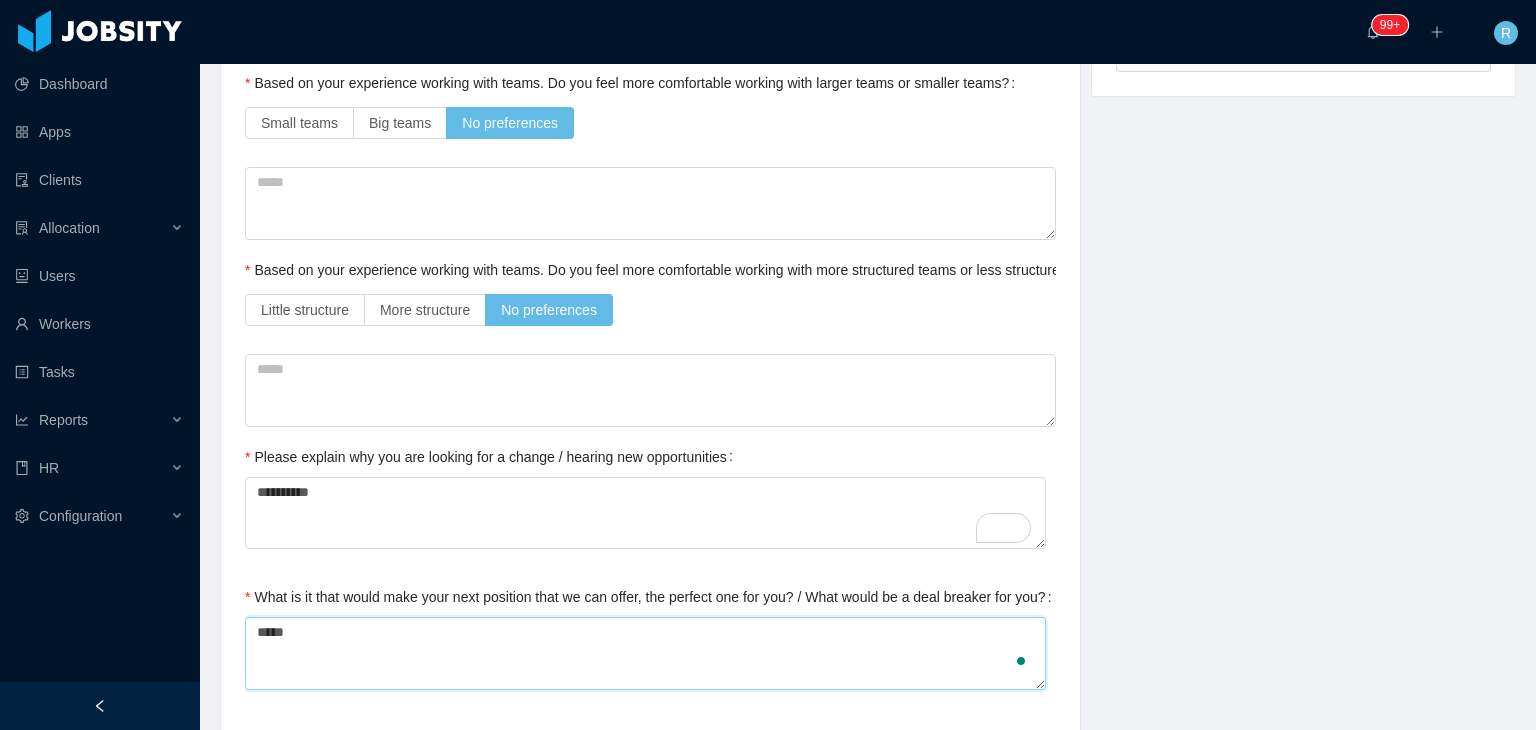 type 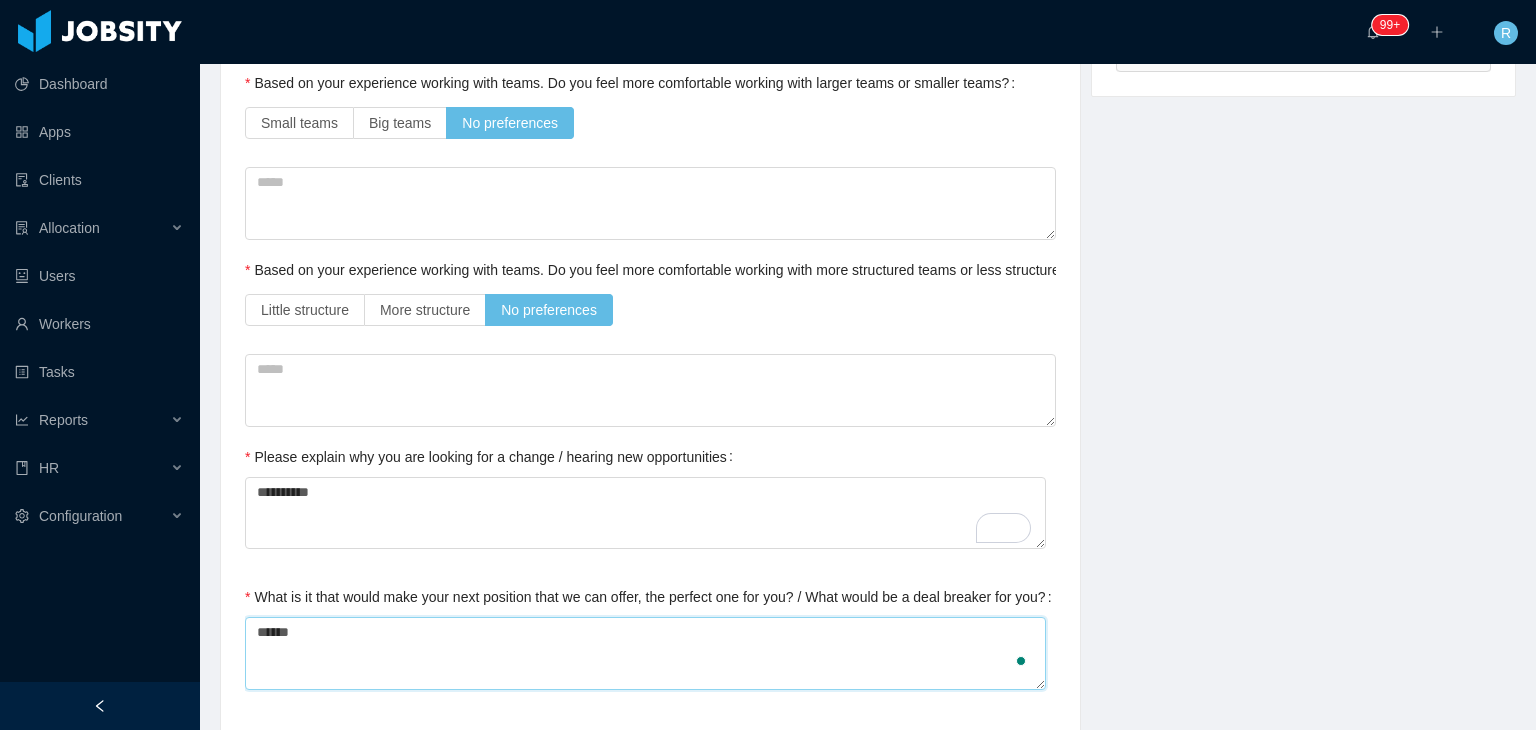 type 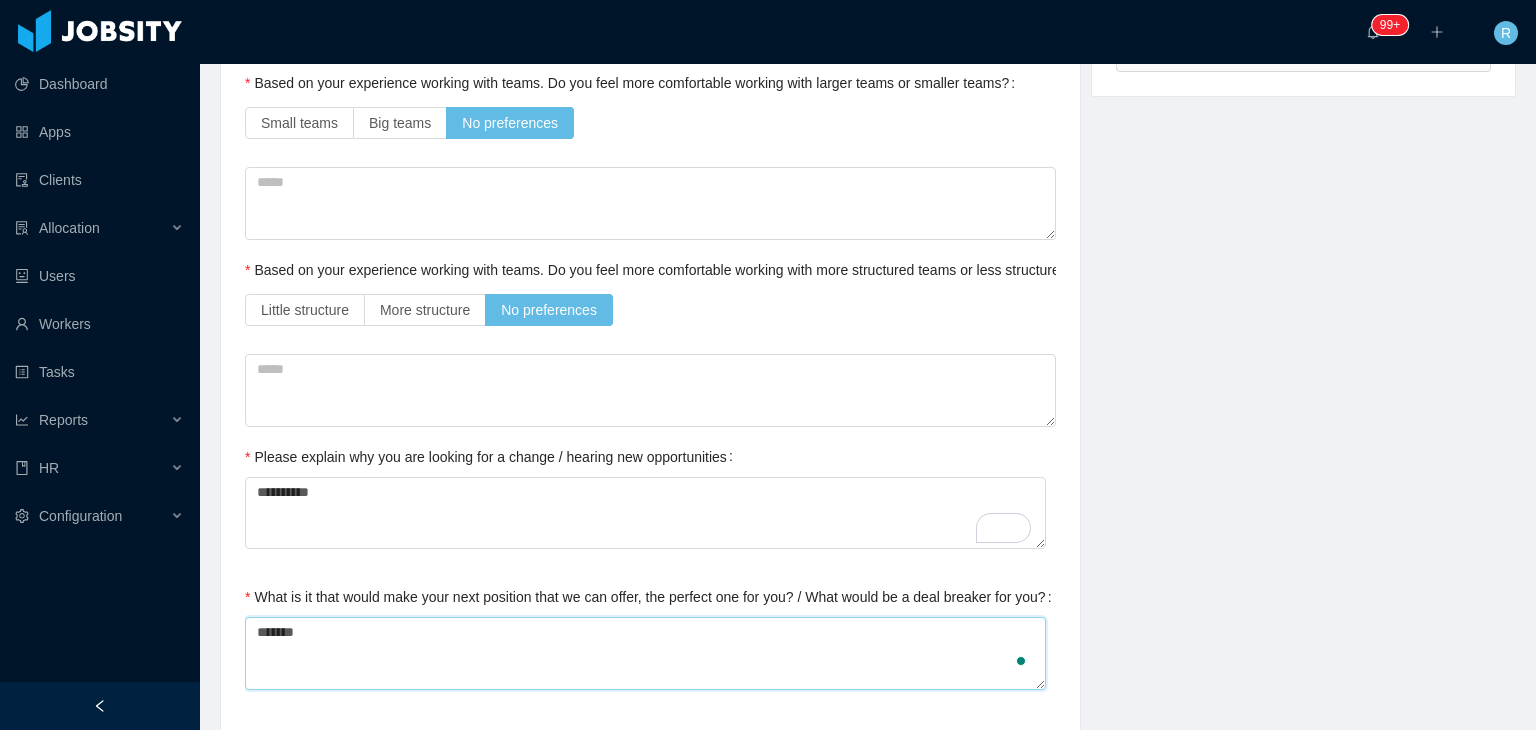 type 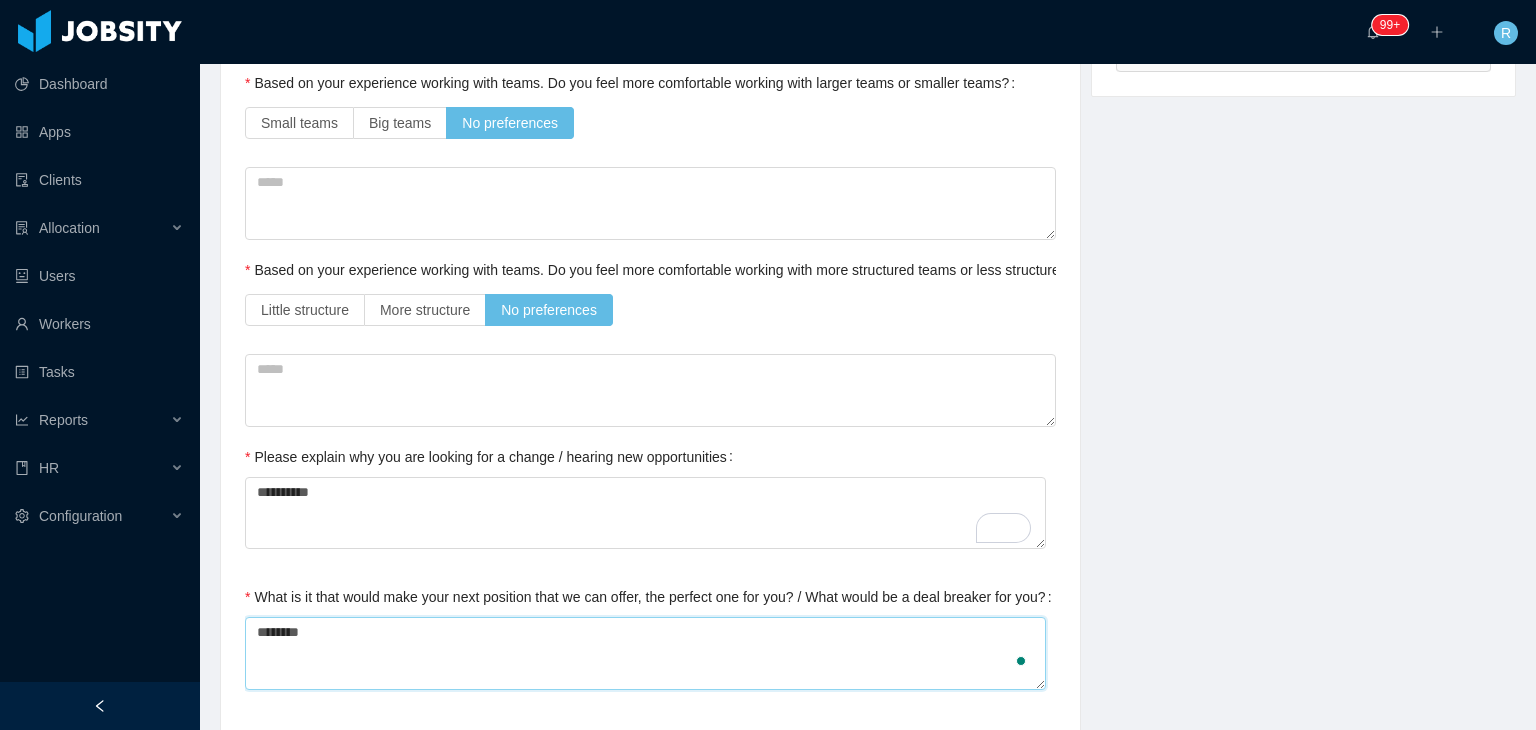 type 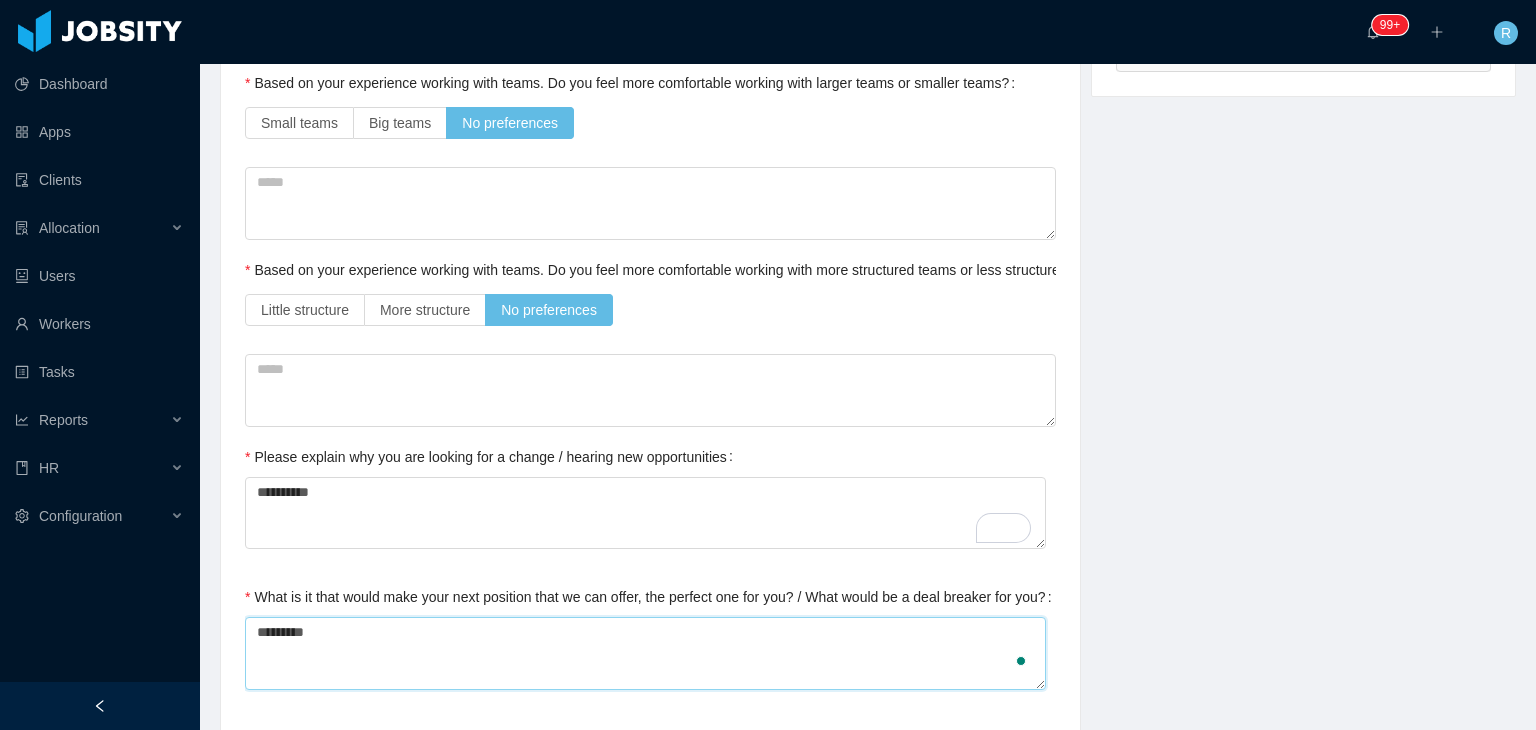 type 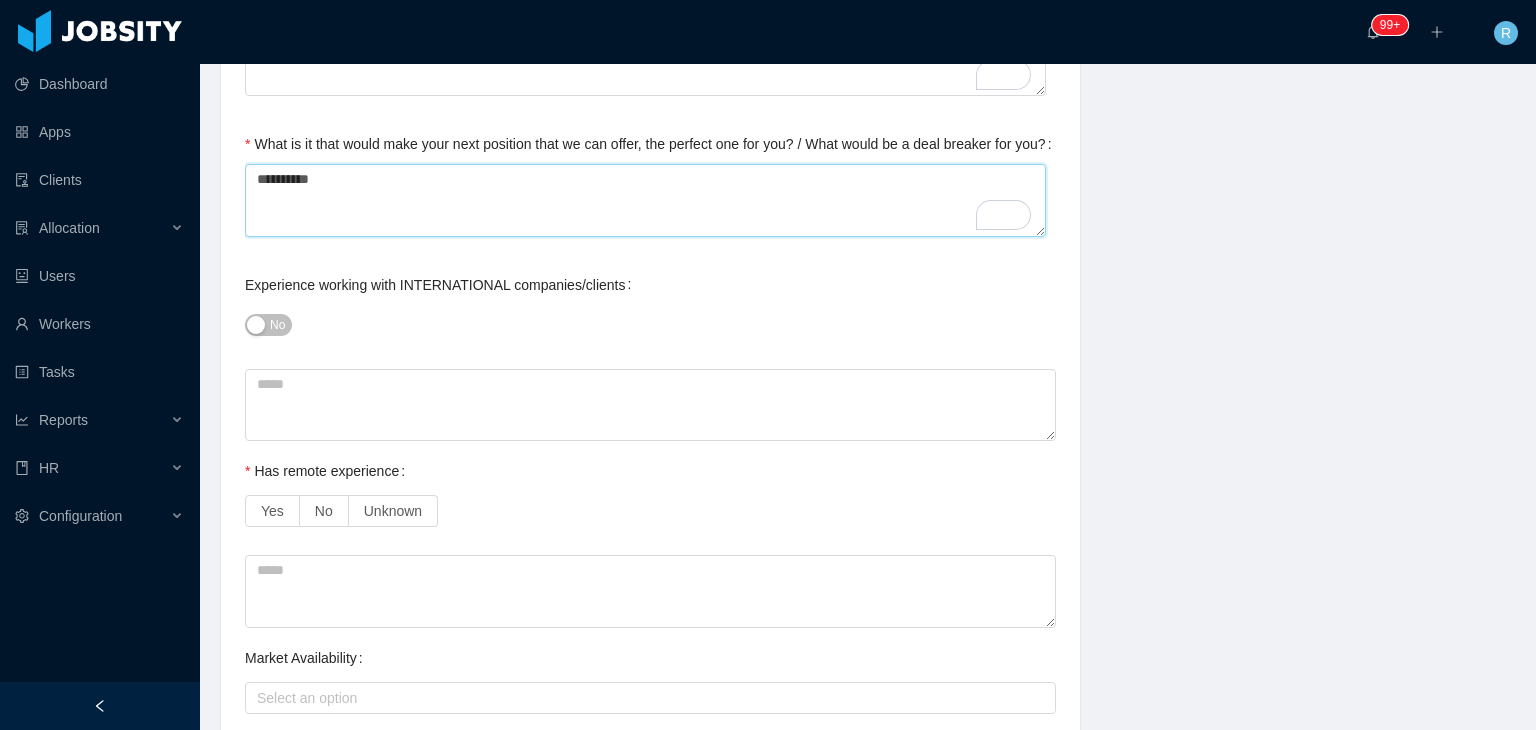 scroll, scrollTop: 1060, scrollLeft: 0, axis: vertical 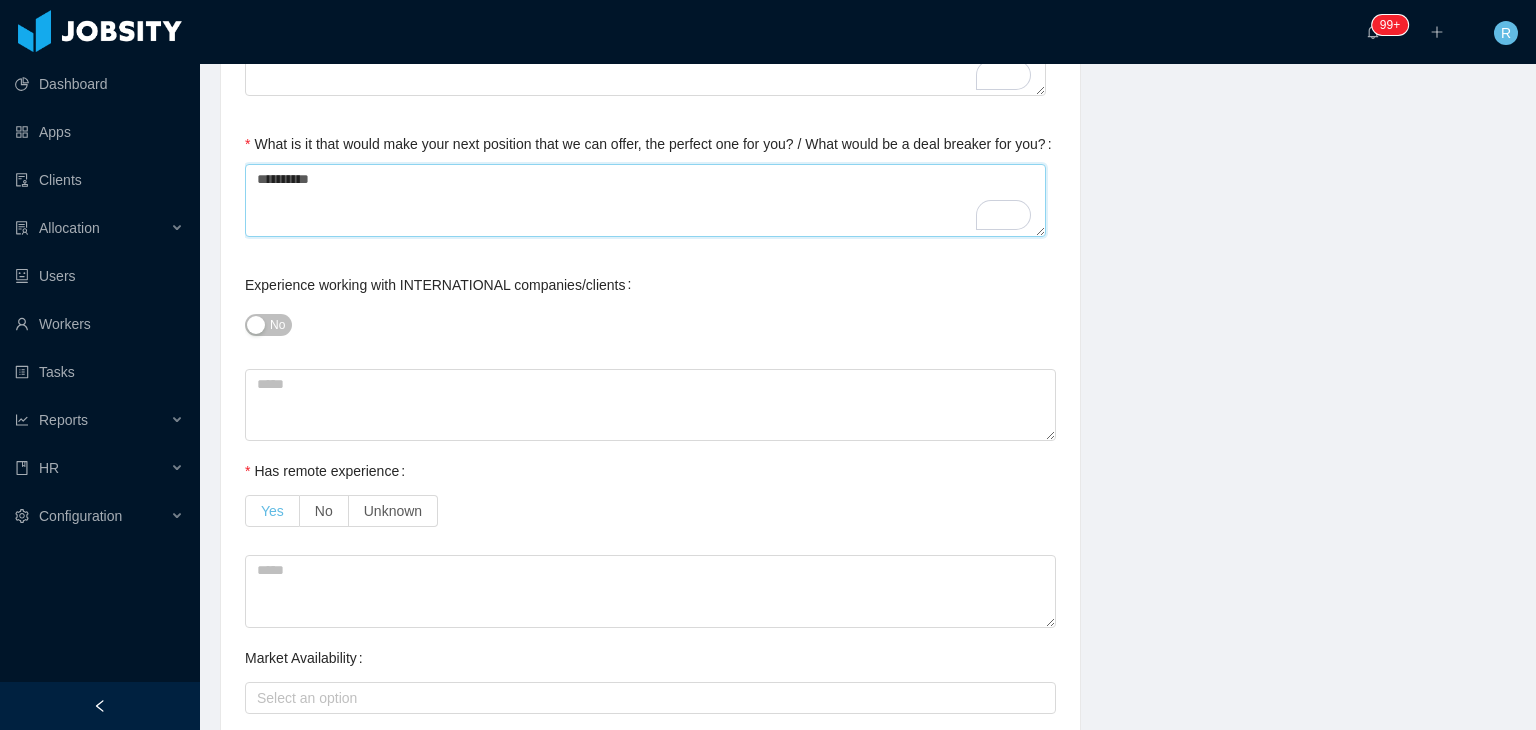 type on "**********" 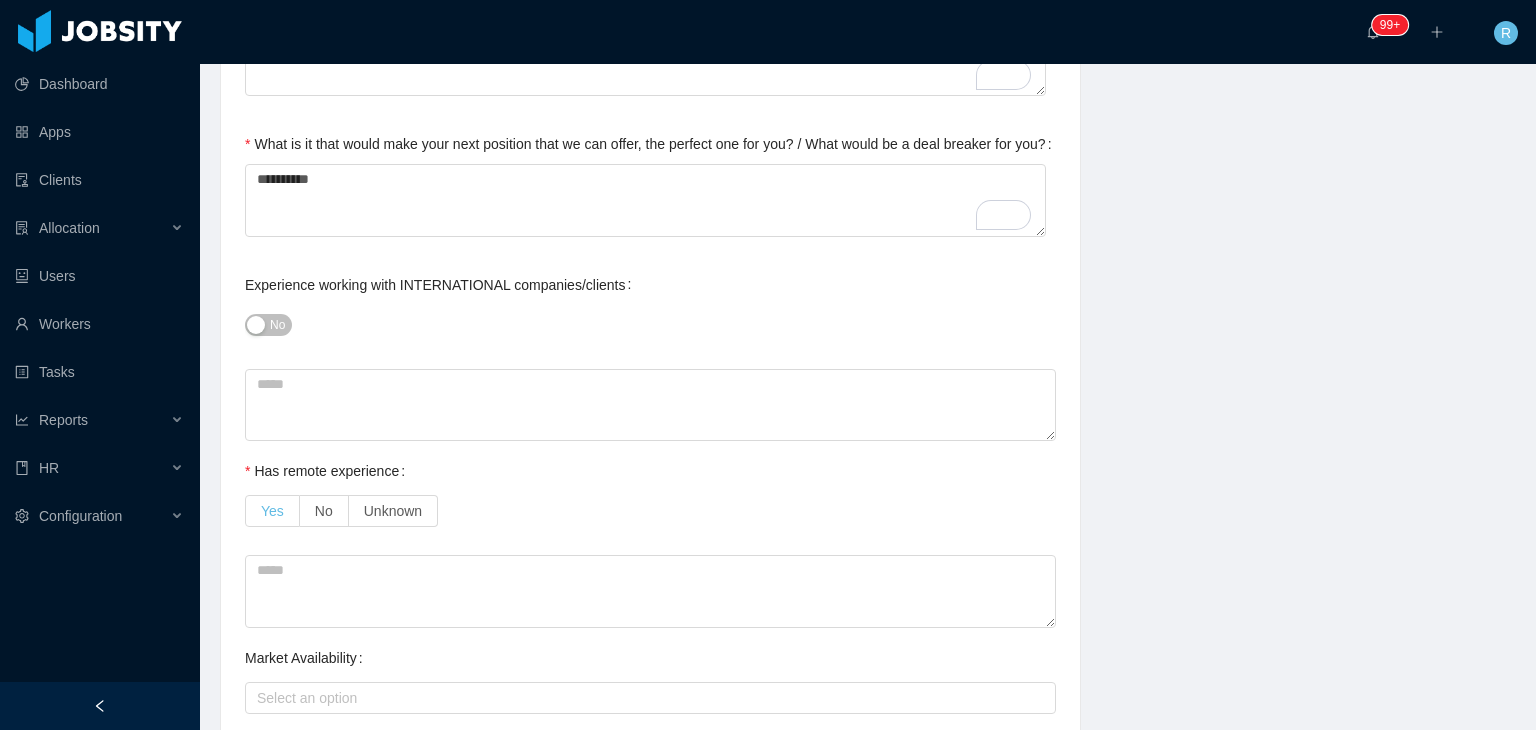 click on "Yes" at bounding box center [272, 511] 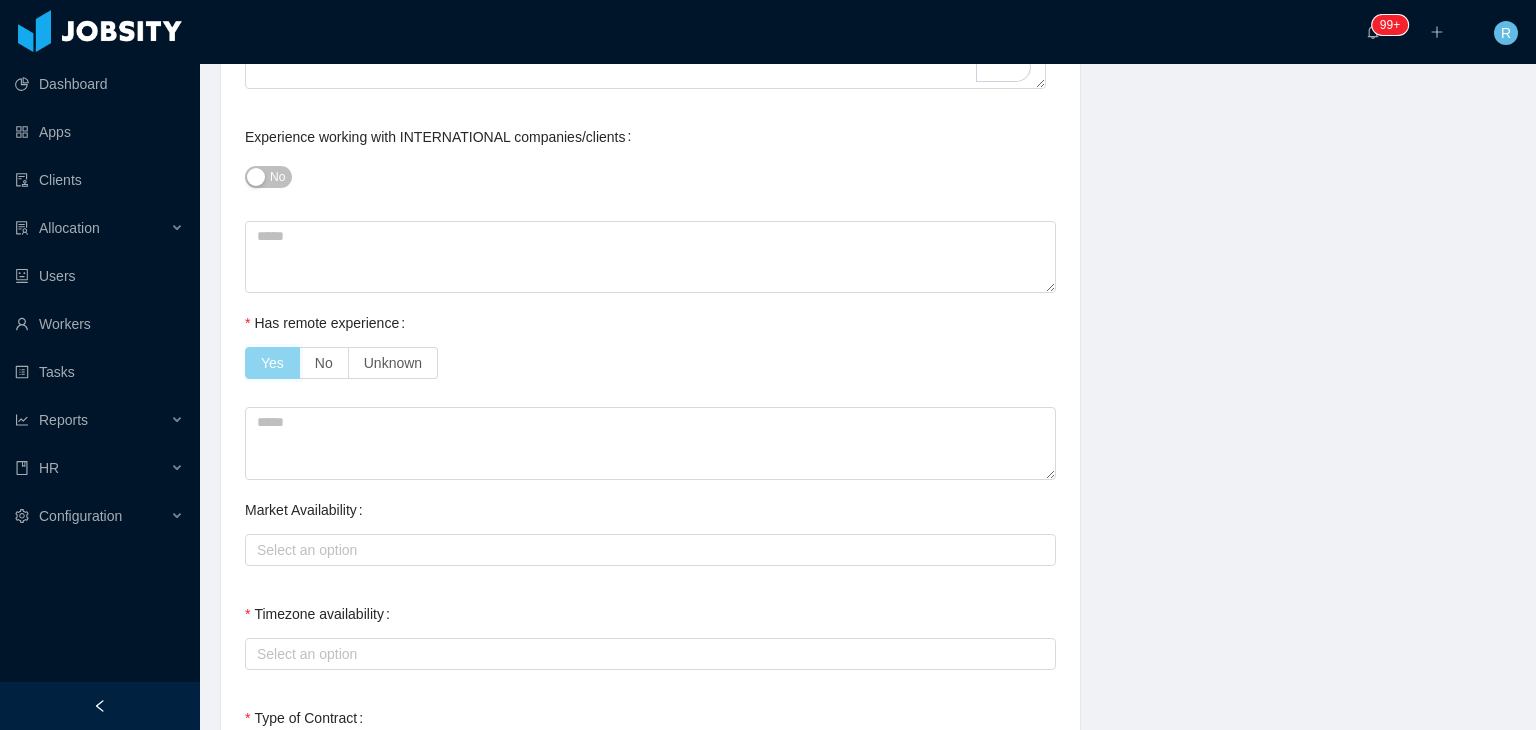 scroll, scrollTop: 1216, scrollLeft: 0, axis: vertical 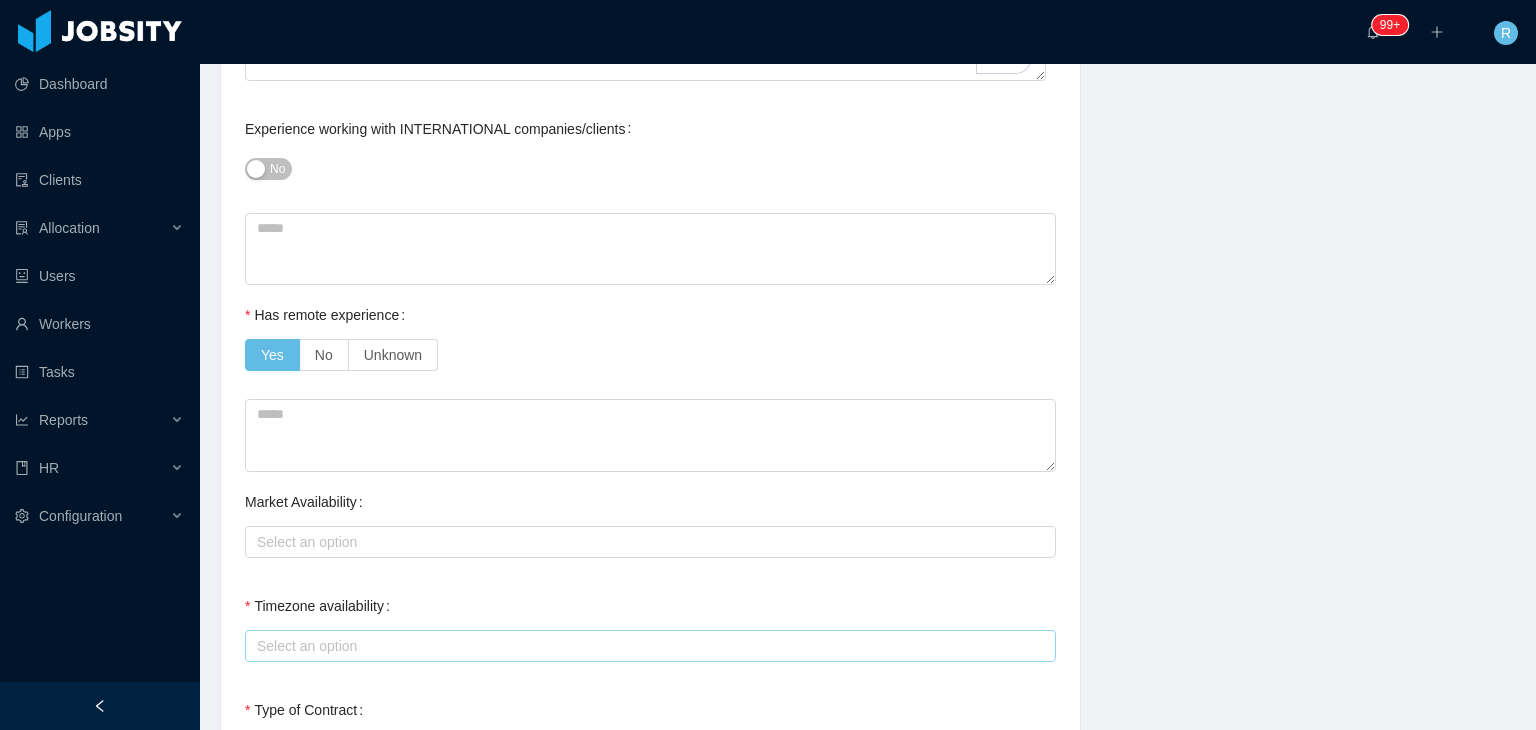 click on "Select an option" at bounding box center [646, 646] 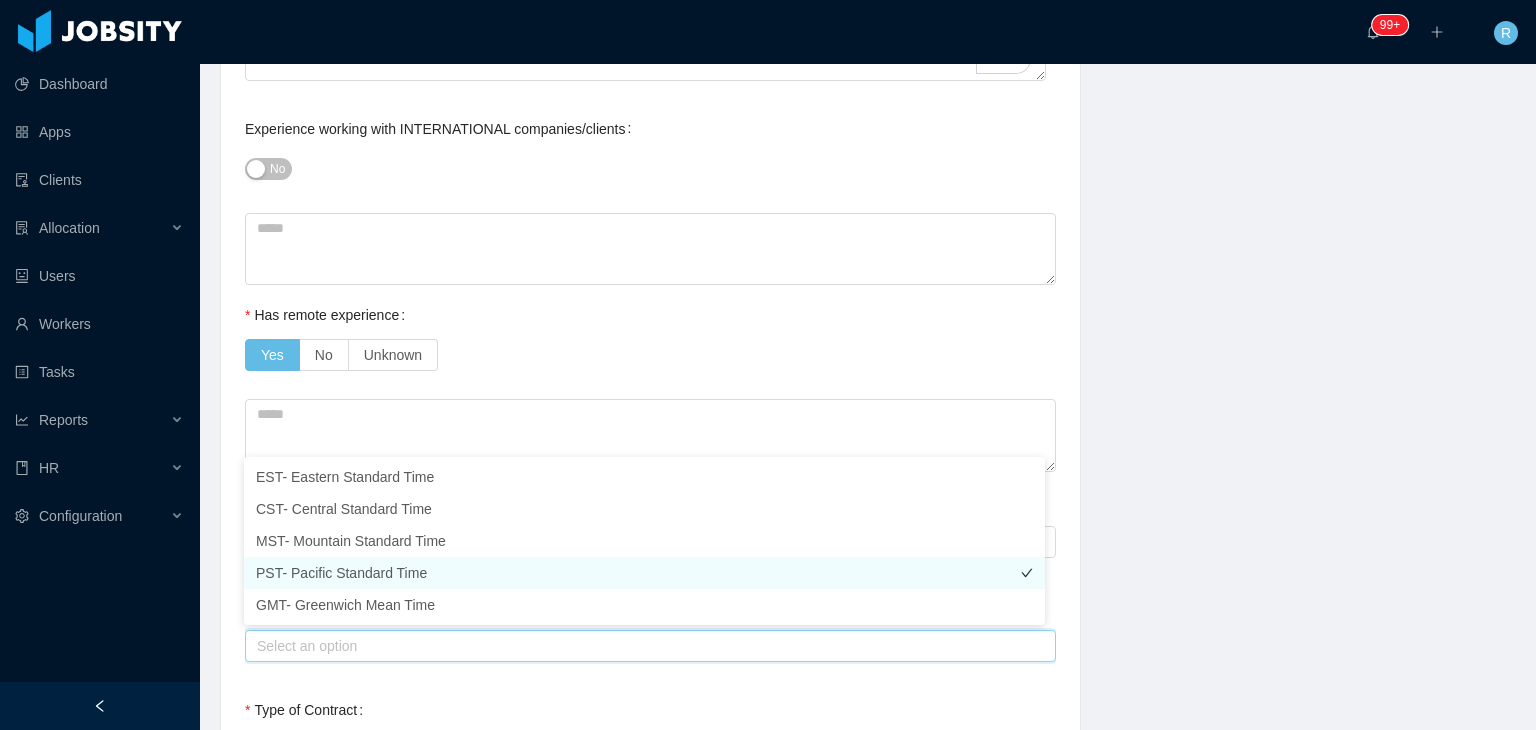 click on "PST- Pacific Standard Time" at bounding box center (644, 573) 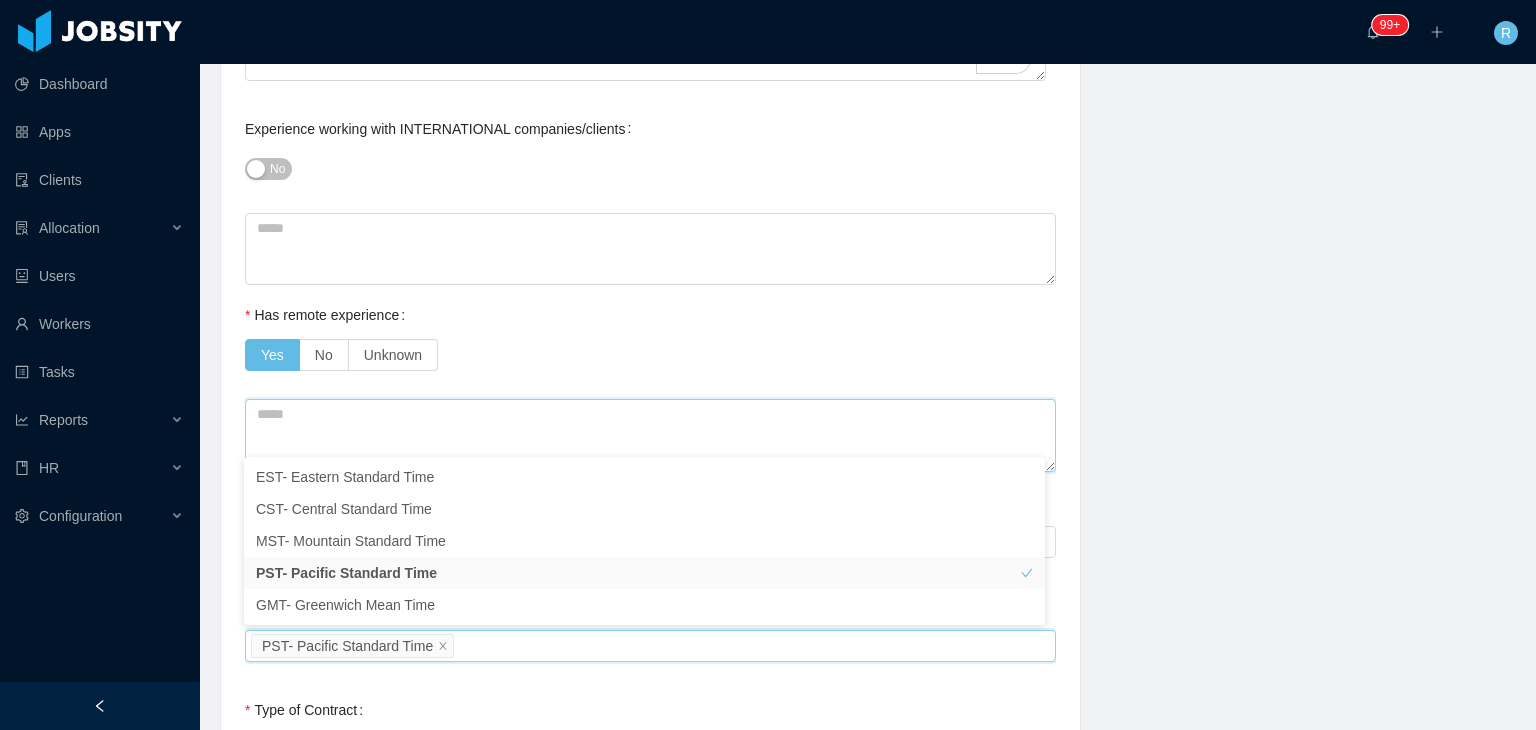 click at bounding box center (650, 435) 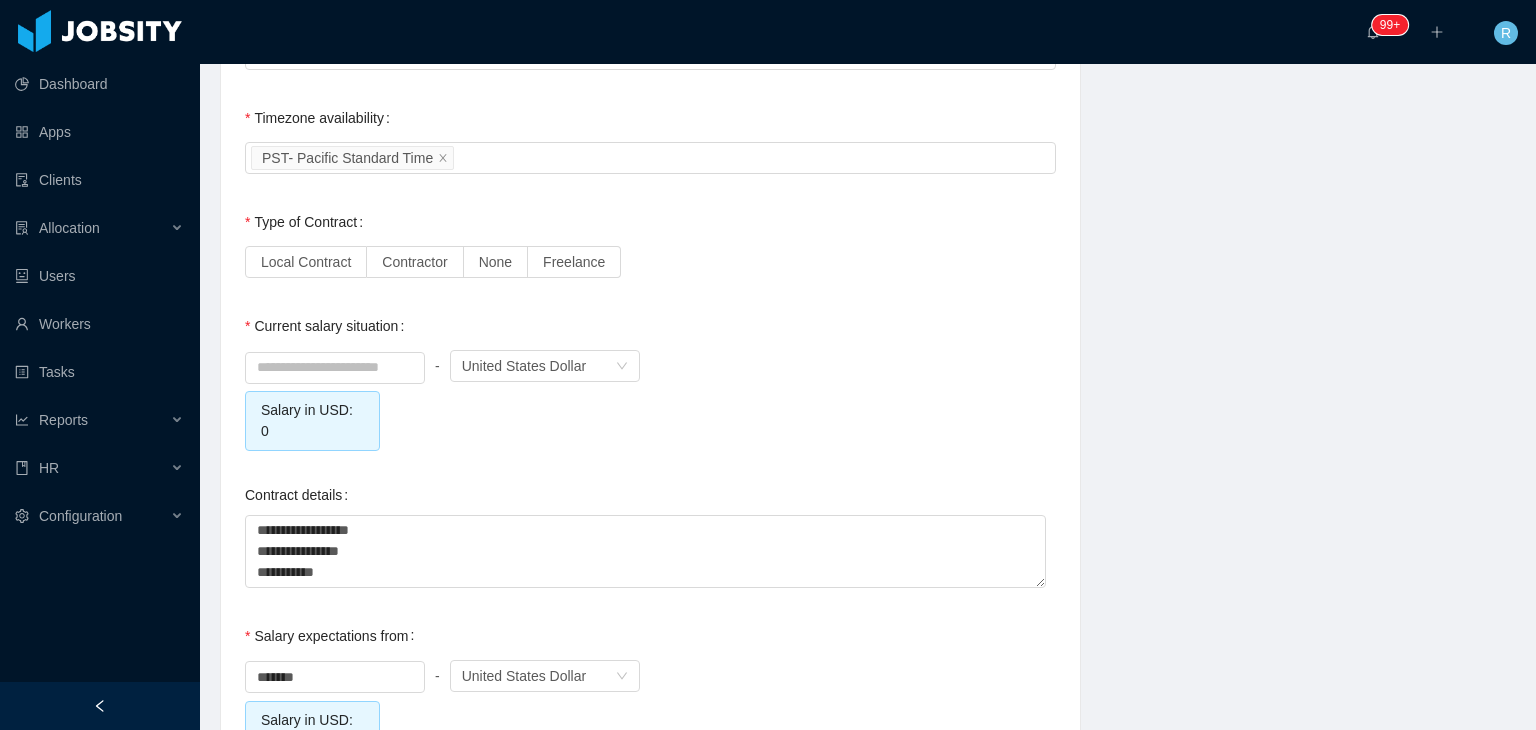 scroll, scrollTop: 1718, scrollLeft: 0, axis: vertical 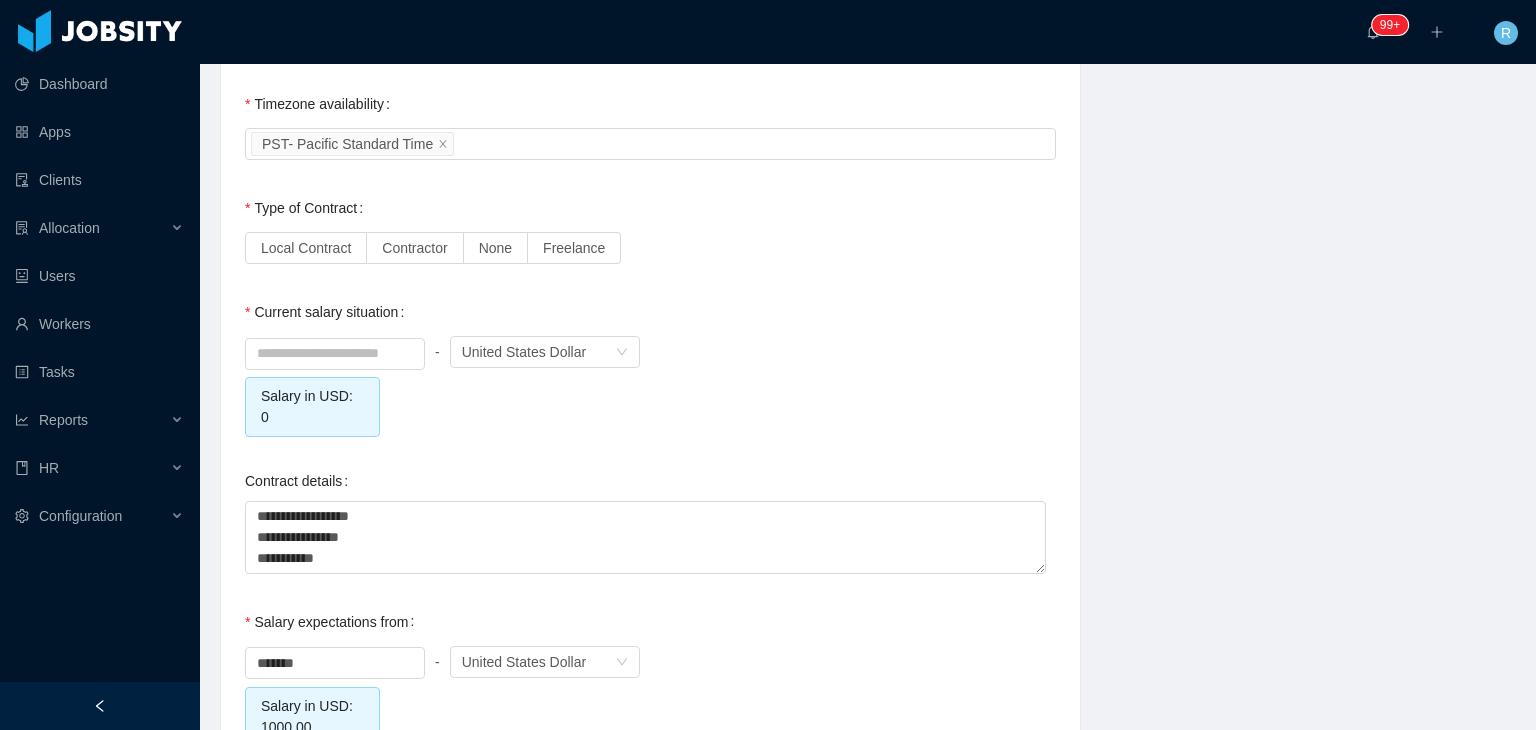 click on "**********" at bounding box center (650, -179) 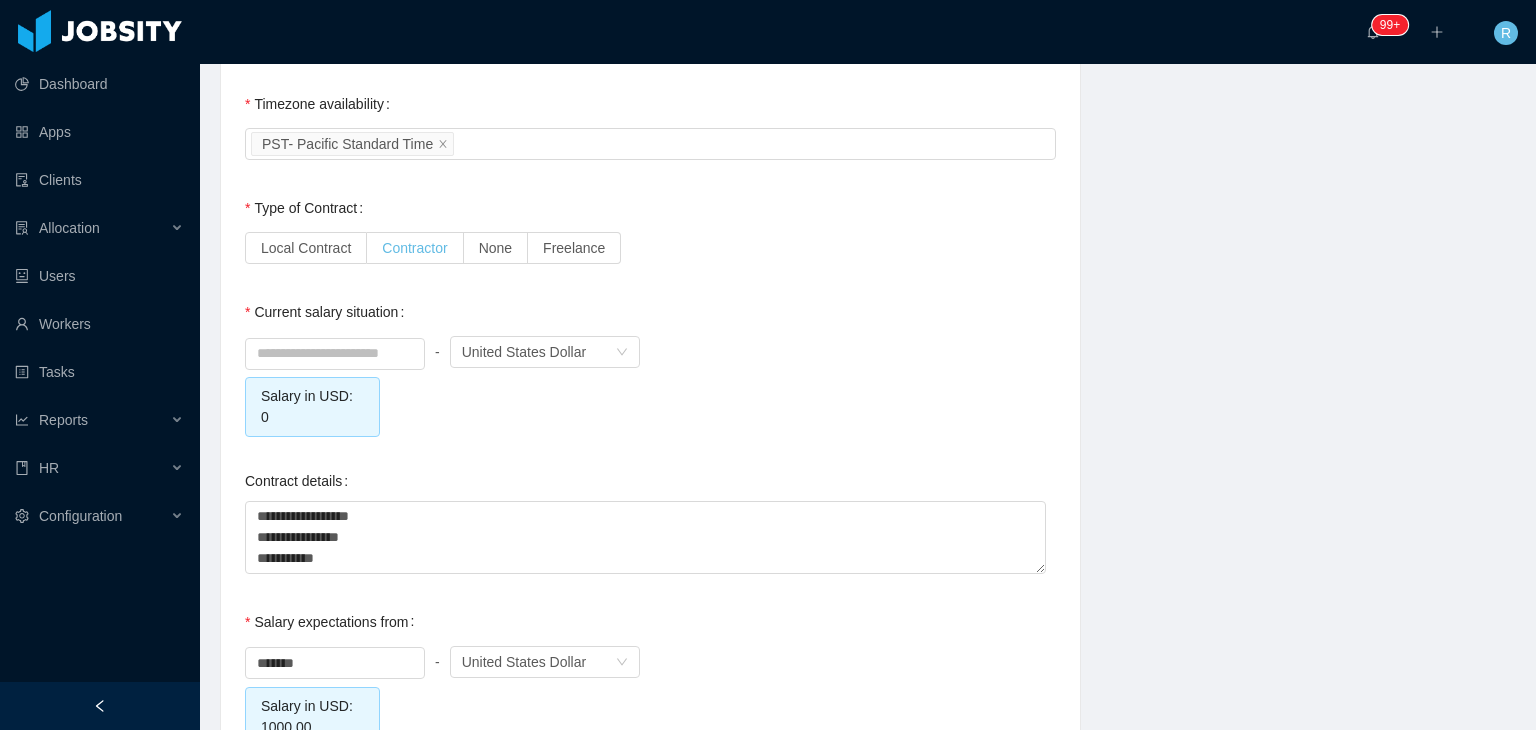 click on "Contractor" at bounding box center (415, 248) 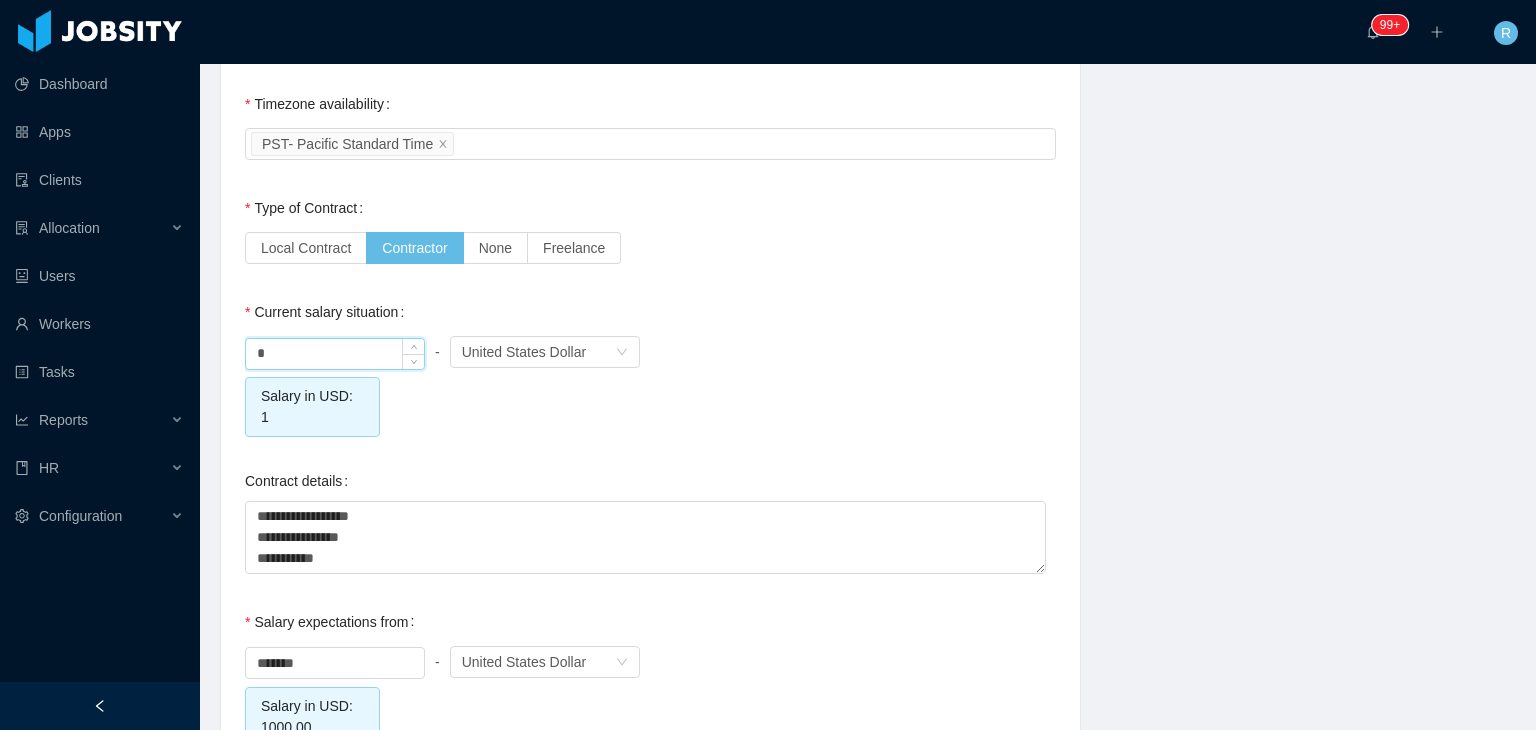 click on "*" at bounding box center [335, 354] 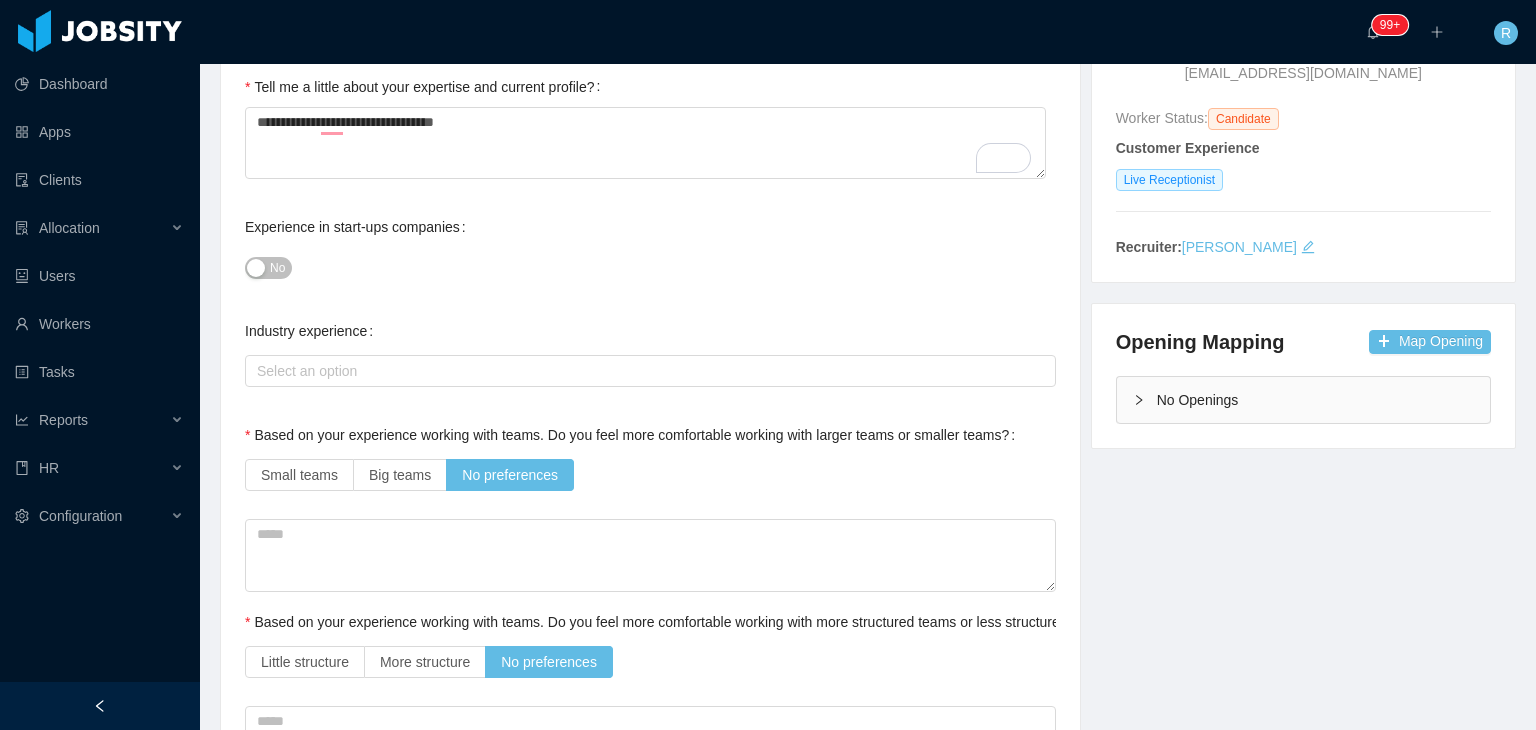 scroll, scrollTop: 0, scrollLeft: 0, axis: both 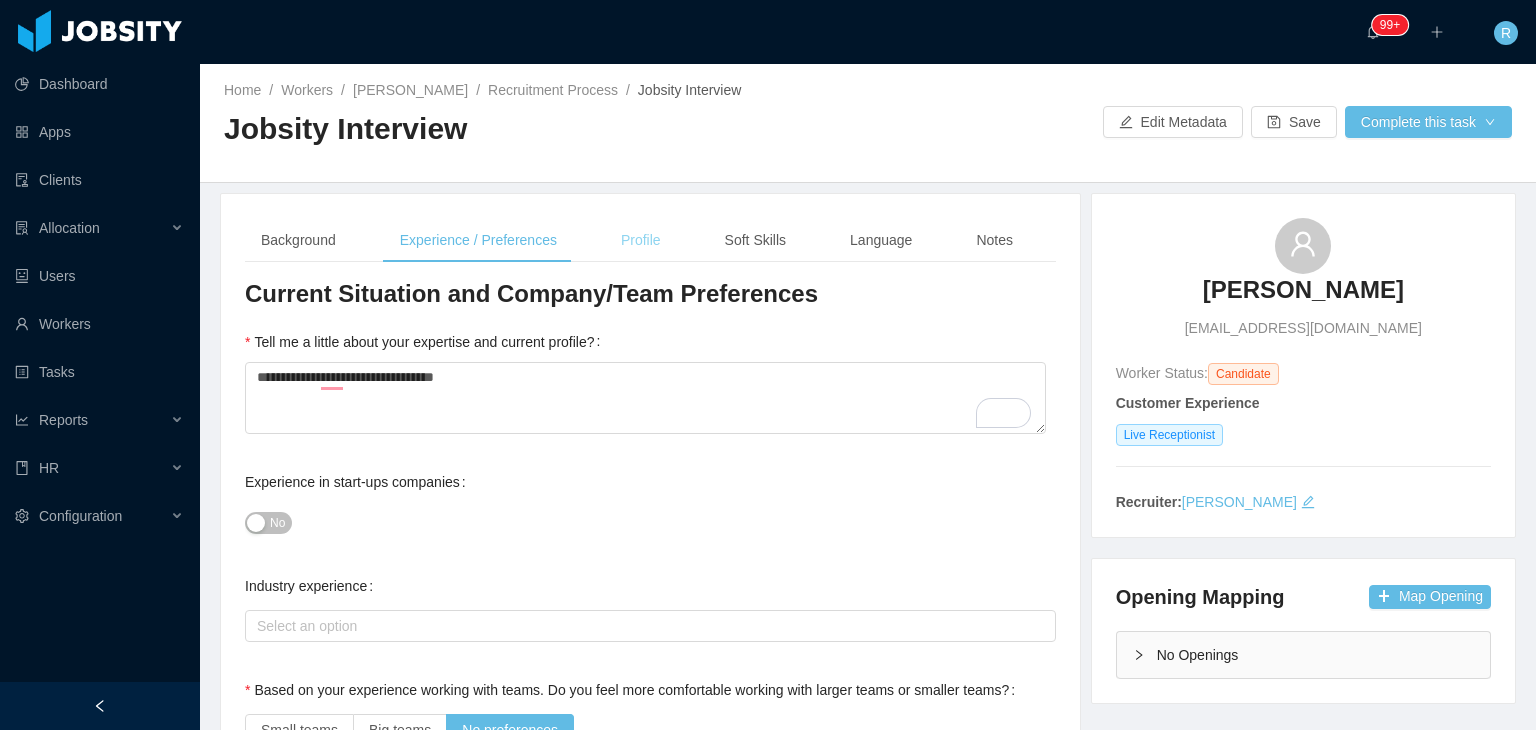 type on "****" 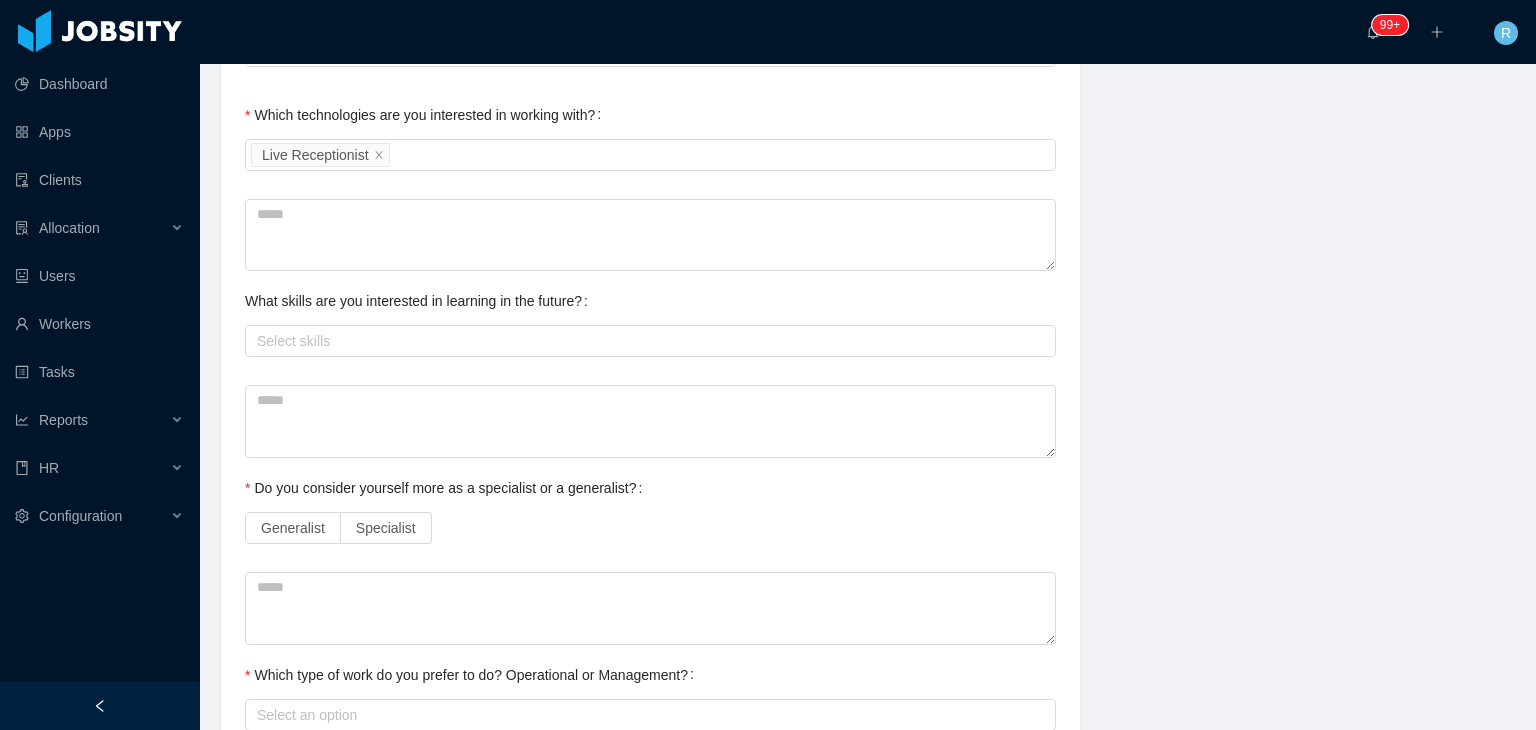 scroll, scrollTop: 973, scrollLeft: 0, axis: vertical 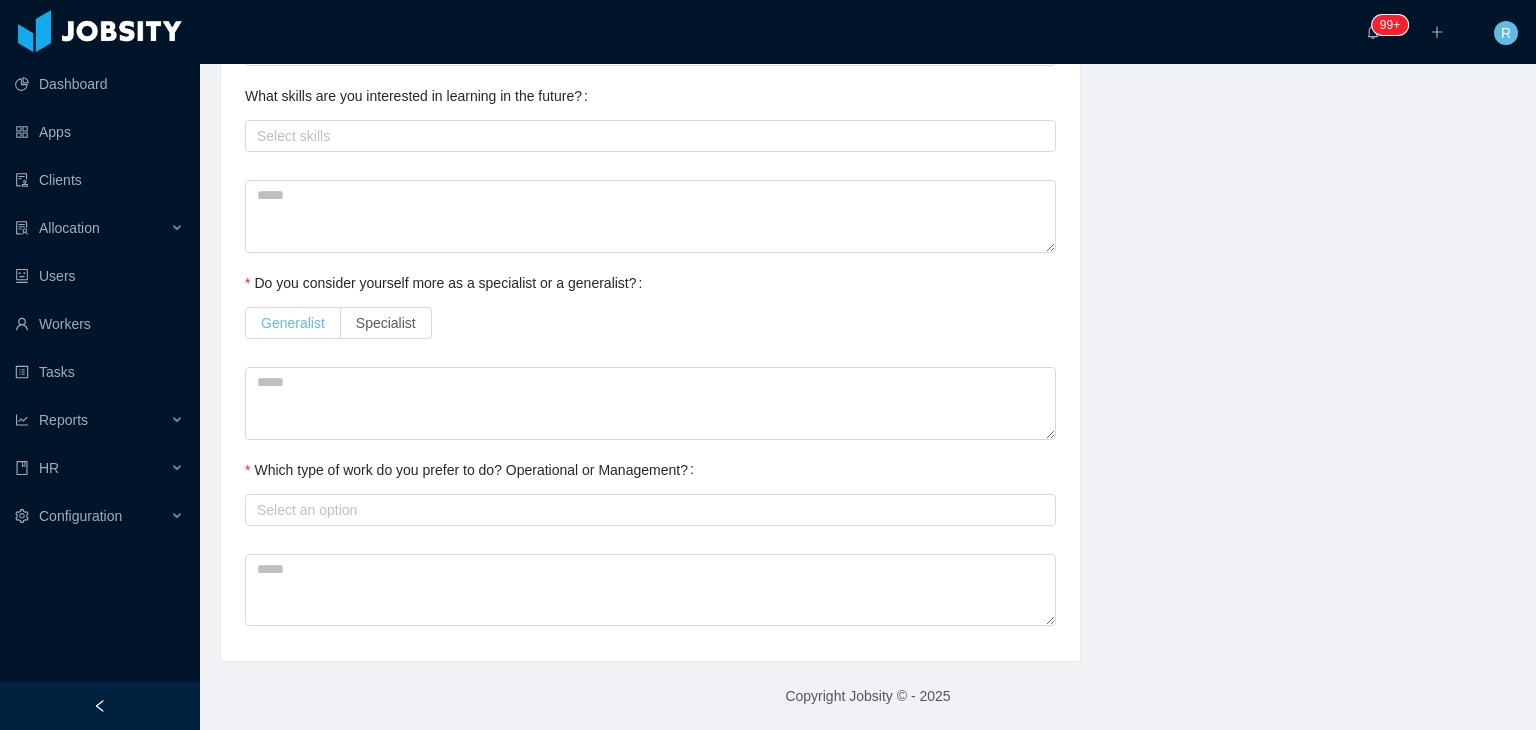 click on "Generalist" at bounding box center [293, 323] 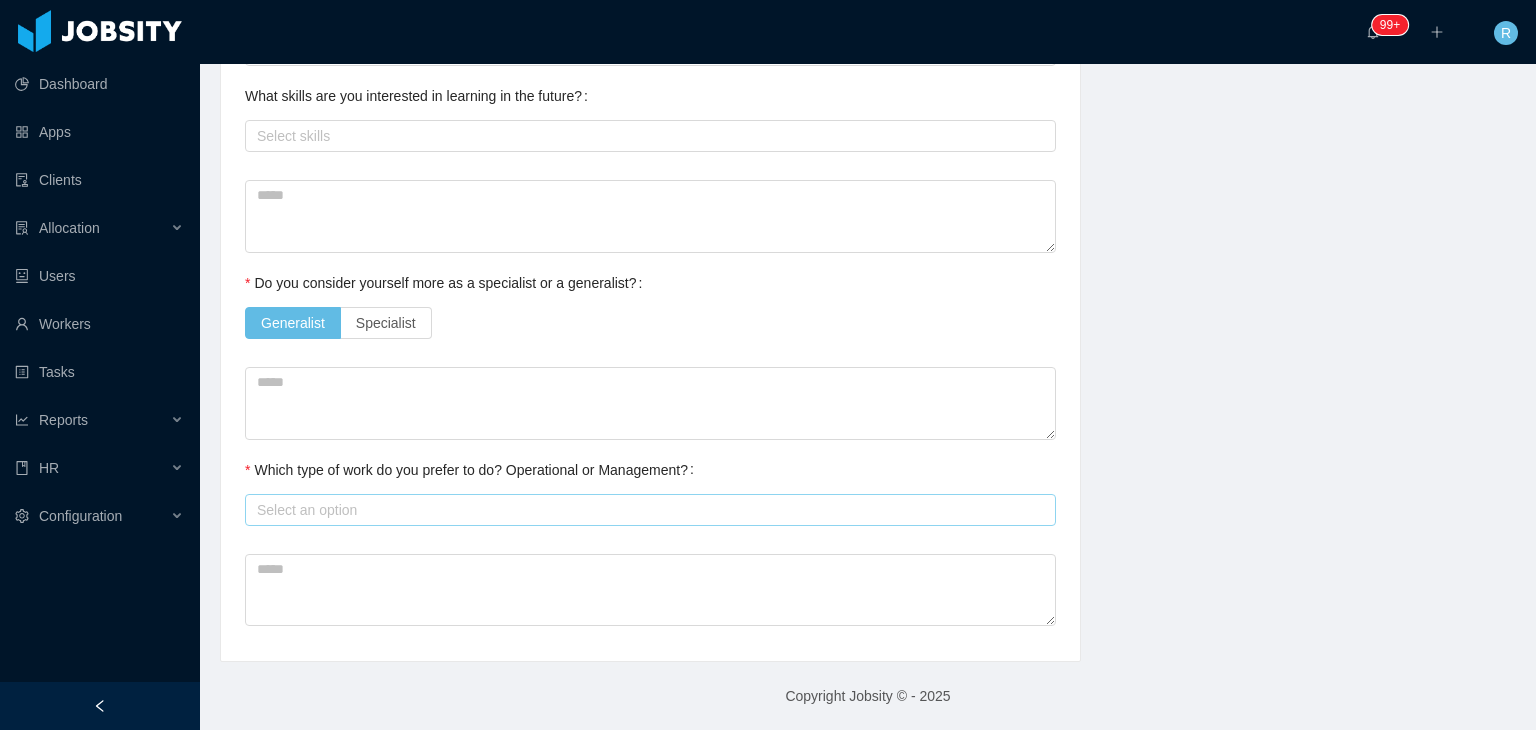 click on "Select an option" at bounding box center (650, 510) 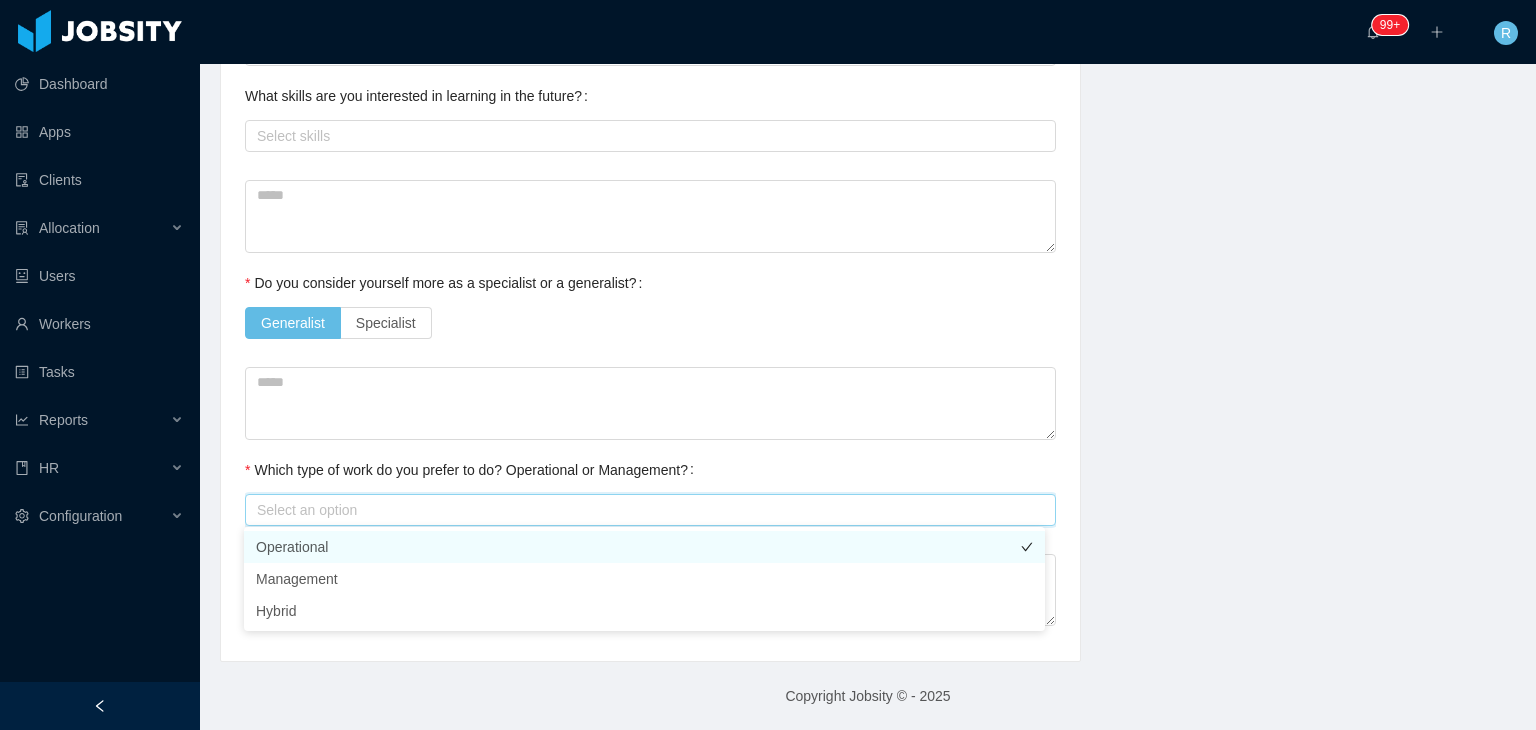 click on "Operational" at bounding box center (644, 547) 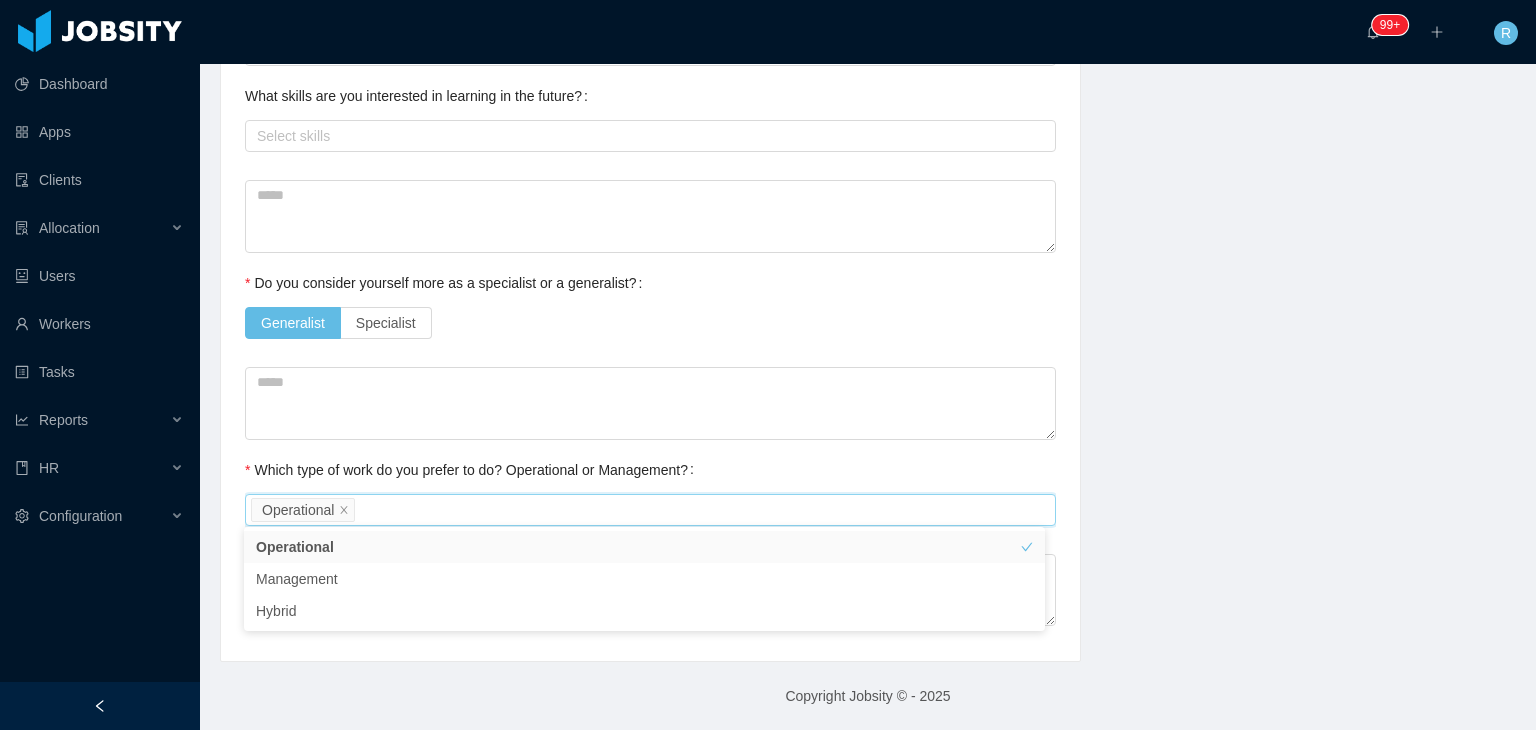 click on "Technical Profile and Role Preference Which technologies have you been most involved and committed to? Customer Experience Remove Edit Live Receptionist Add Type In which technologies do you have experience with? Live Receptionist Skills by Job Title Other Skills + Add Do you feel more comfortable in the BE, FE or in both, as a full stack? Select an option   Which technologies are you interested in working with? Select Job Titles Live Receptionist   What skills are you interested in learning in the future? Select skills   Do you consider yourself more as a specialist or a generalist? Generalist Specialist Which type of work do you prefer to do? Operational or Management? Select an option Operational" at bounding box center [650, -29] 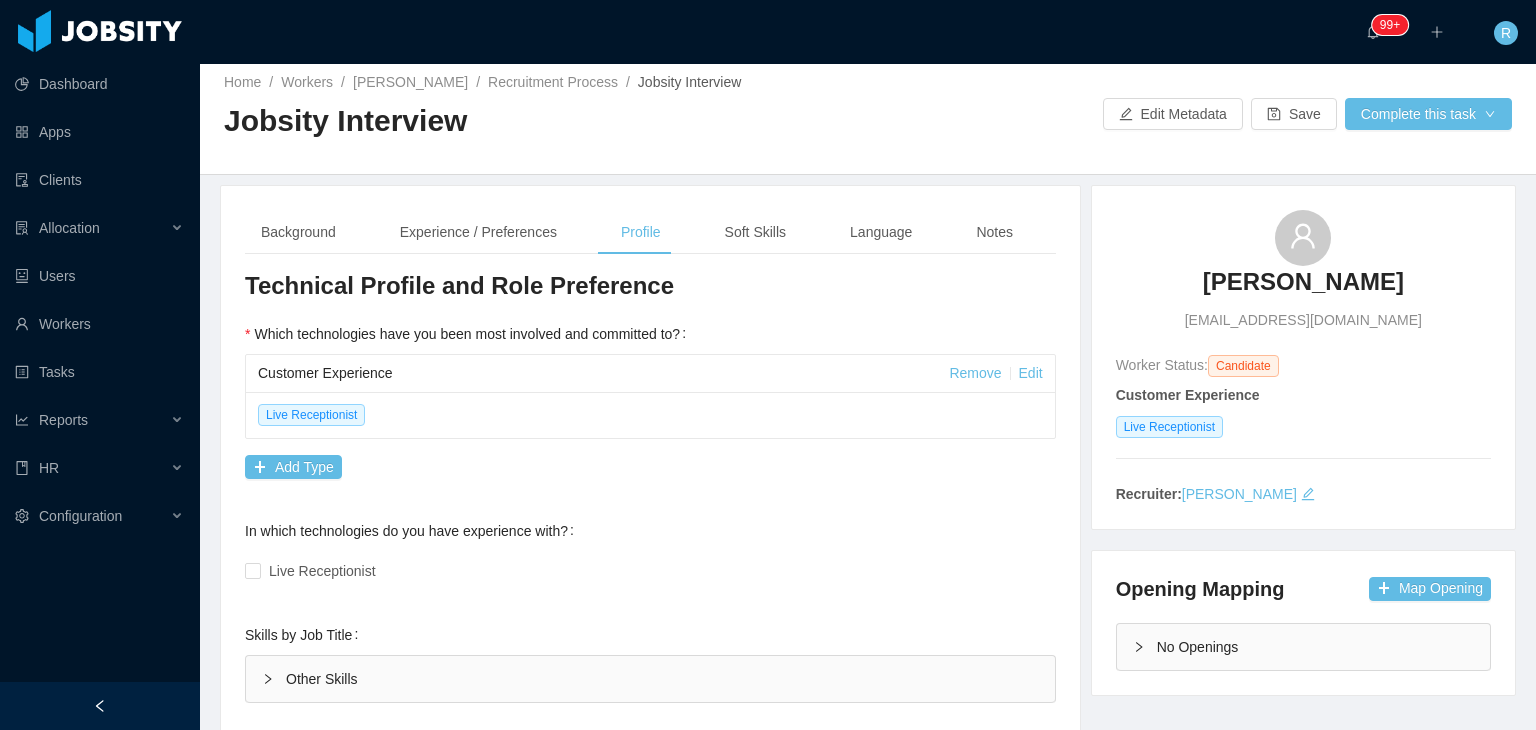 scroll, scrollTop: 0, scrollLeft: 0, axis: both 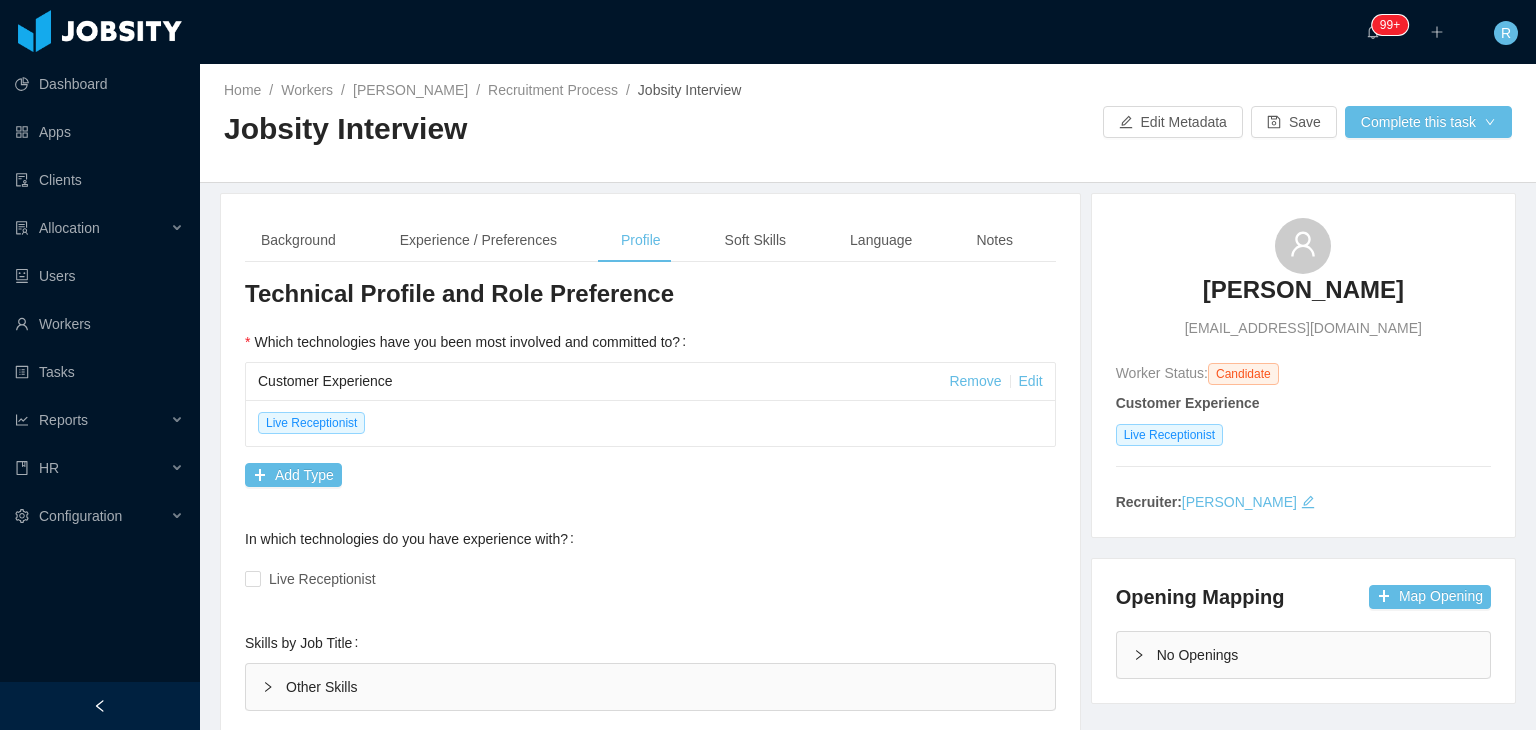 click on "**********" at bounding box center [650, 914] 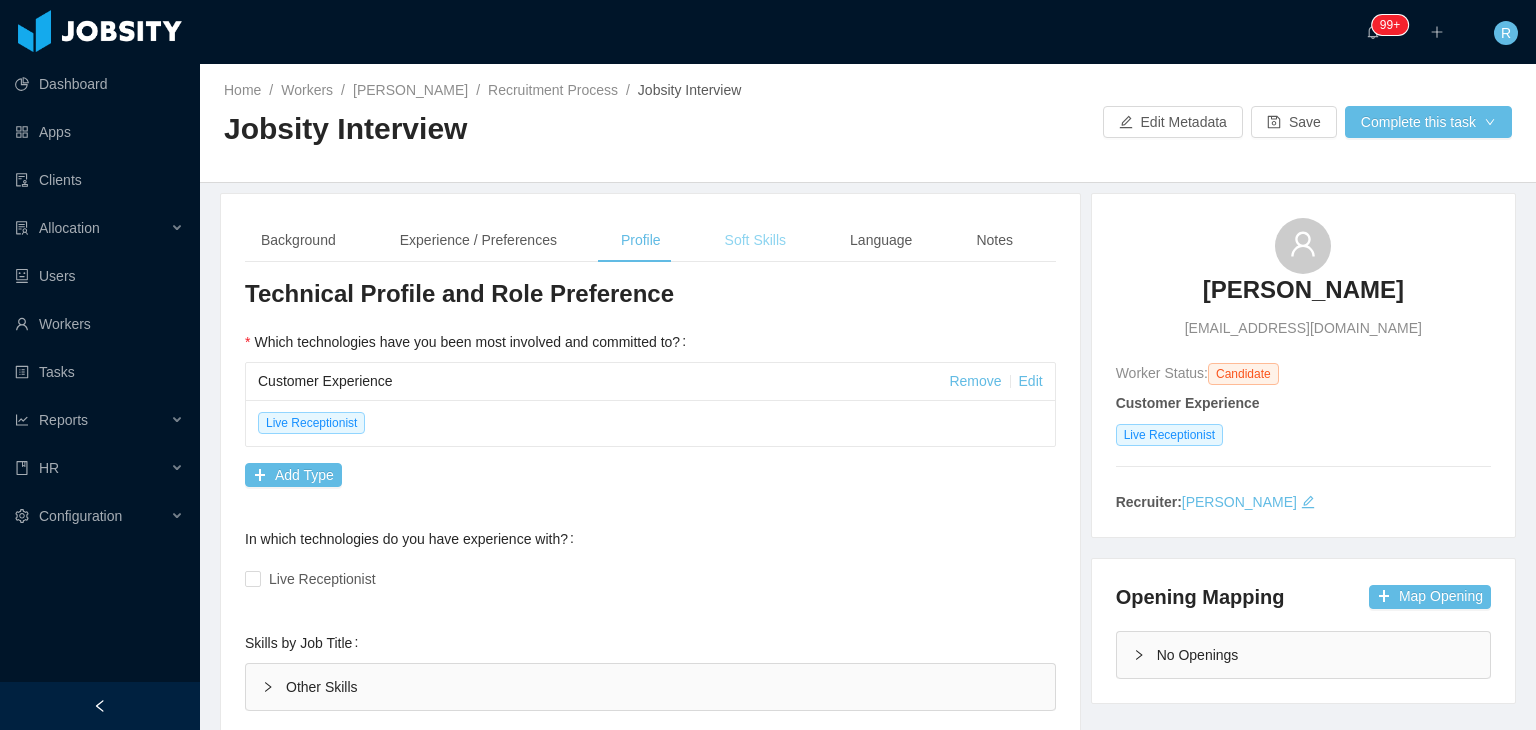 click on "Soft Skills" at bounding box center (755, 240) 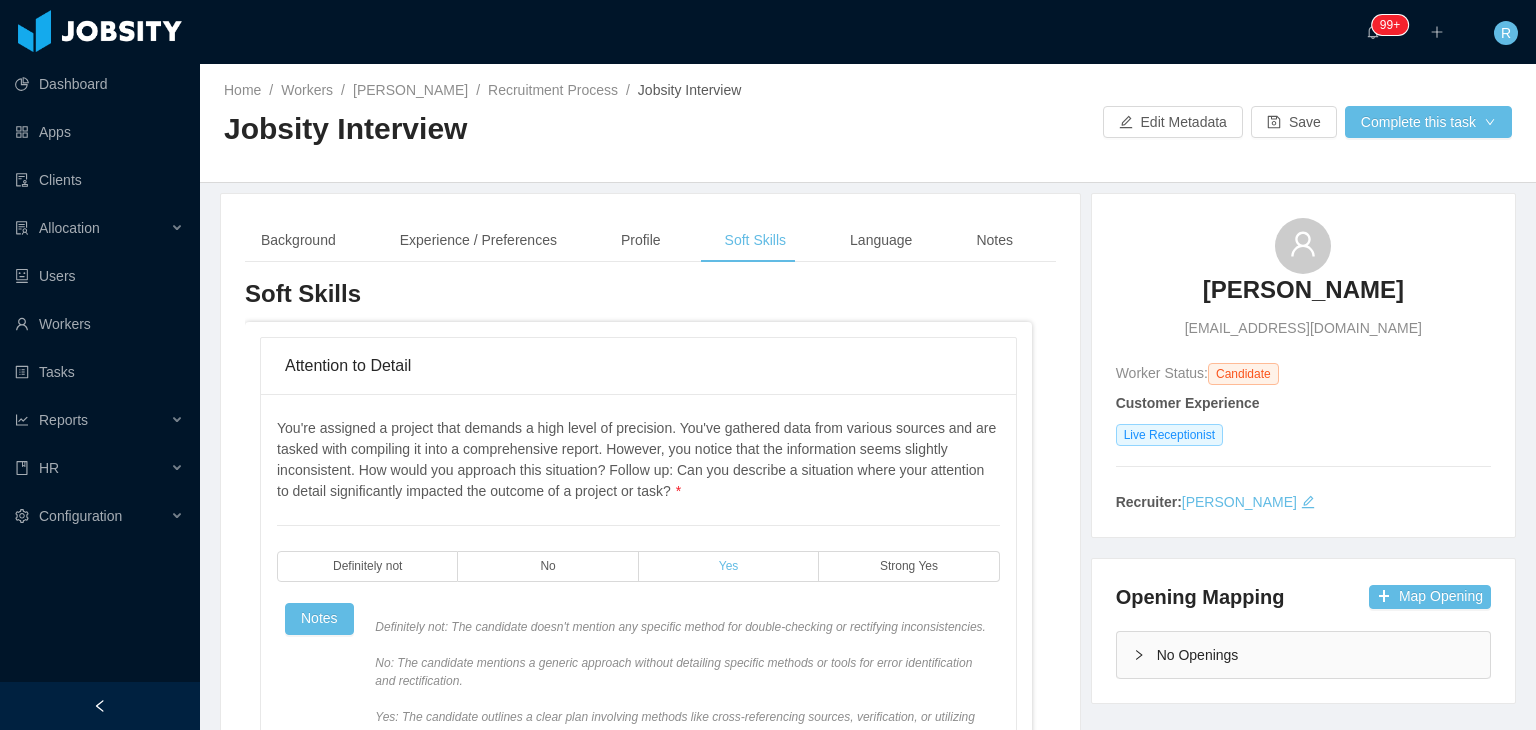 click on "Yes" at bounding box center [729, 566] 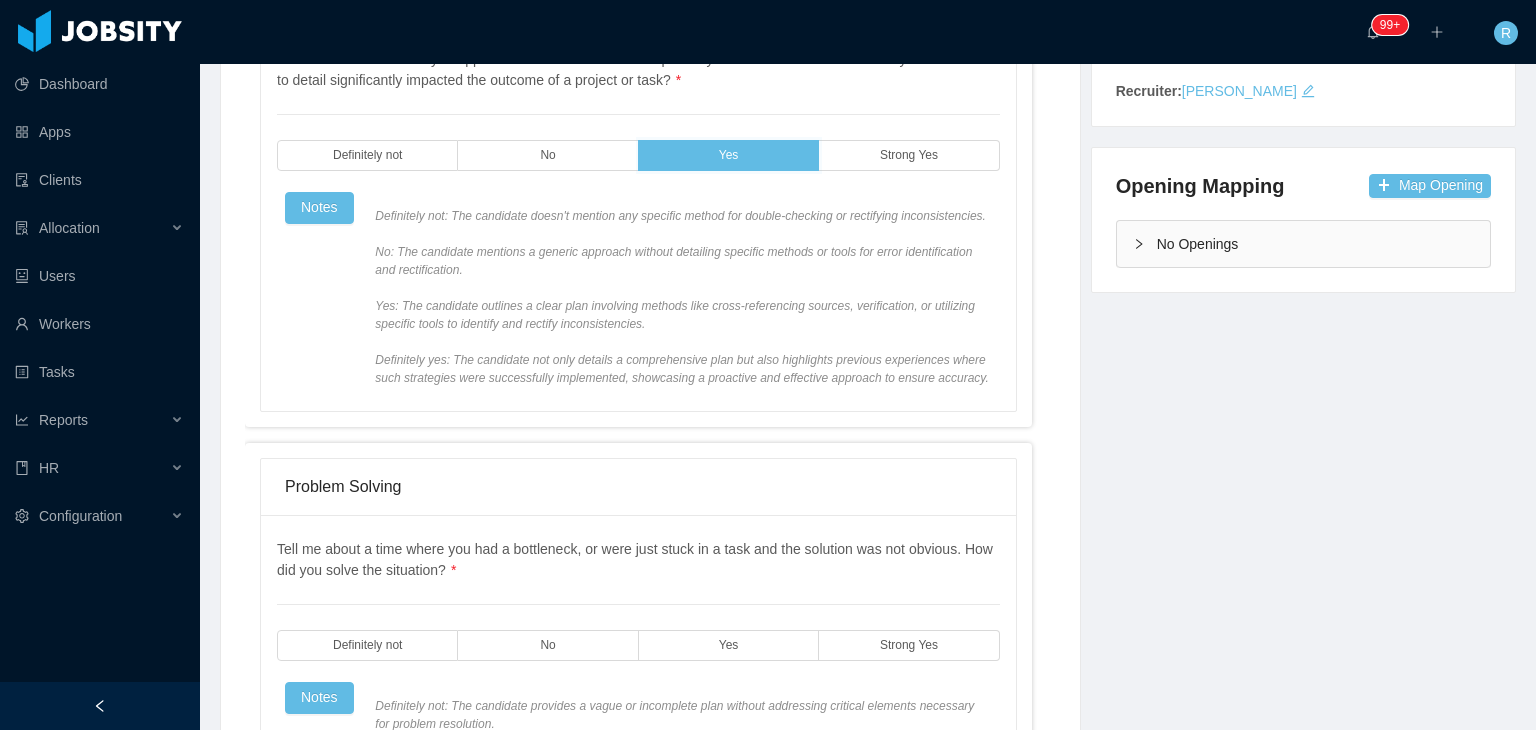 scroll, scrollTop: 412, scrollLeft: 0, axis: vertical 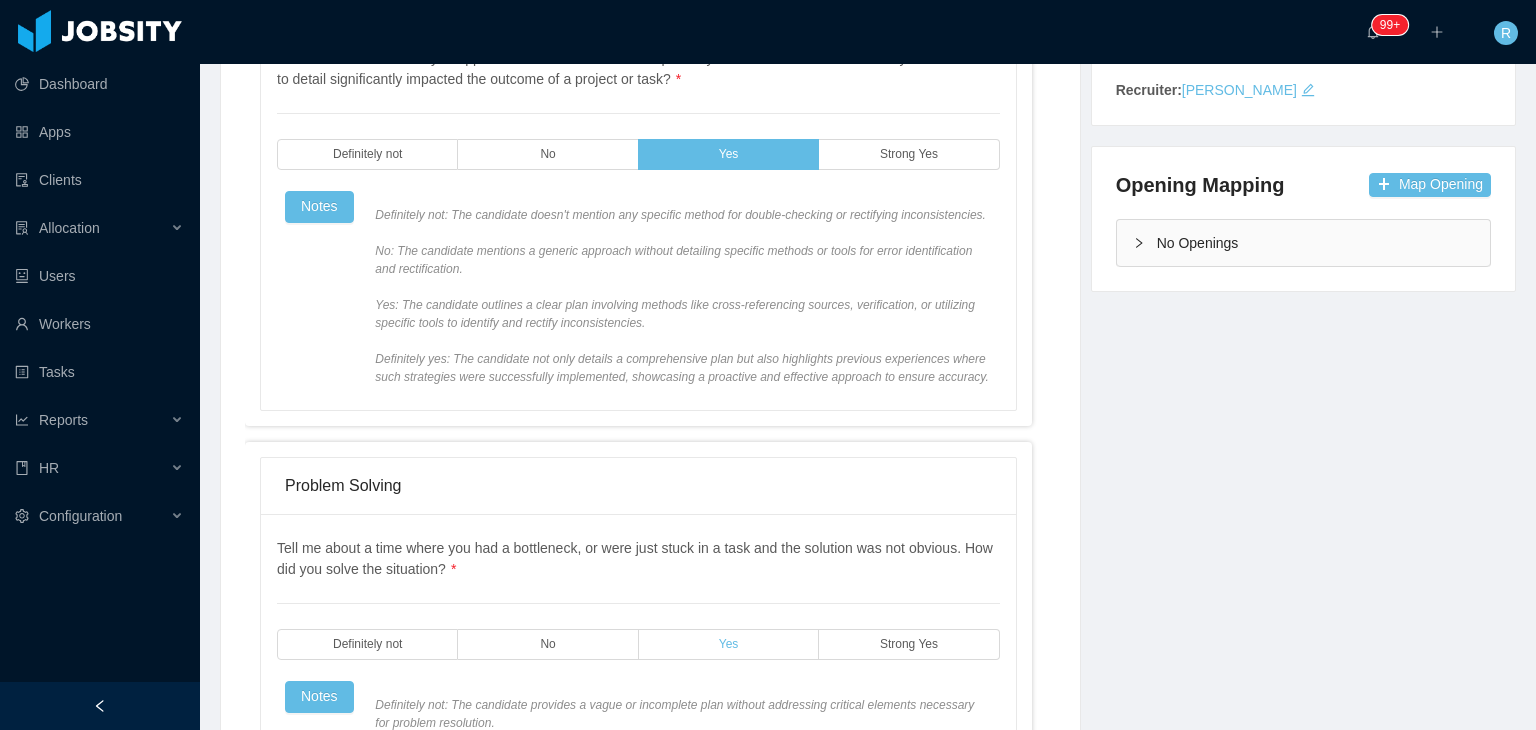 click on "Yes" at bounding box center (729, 644) 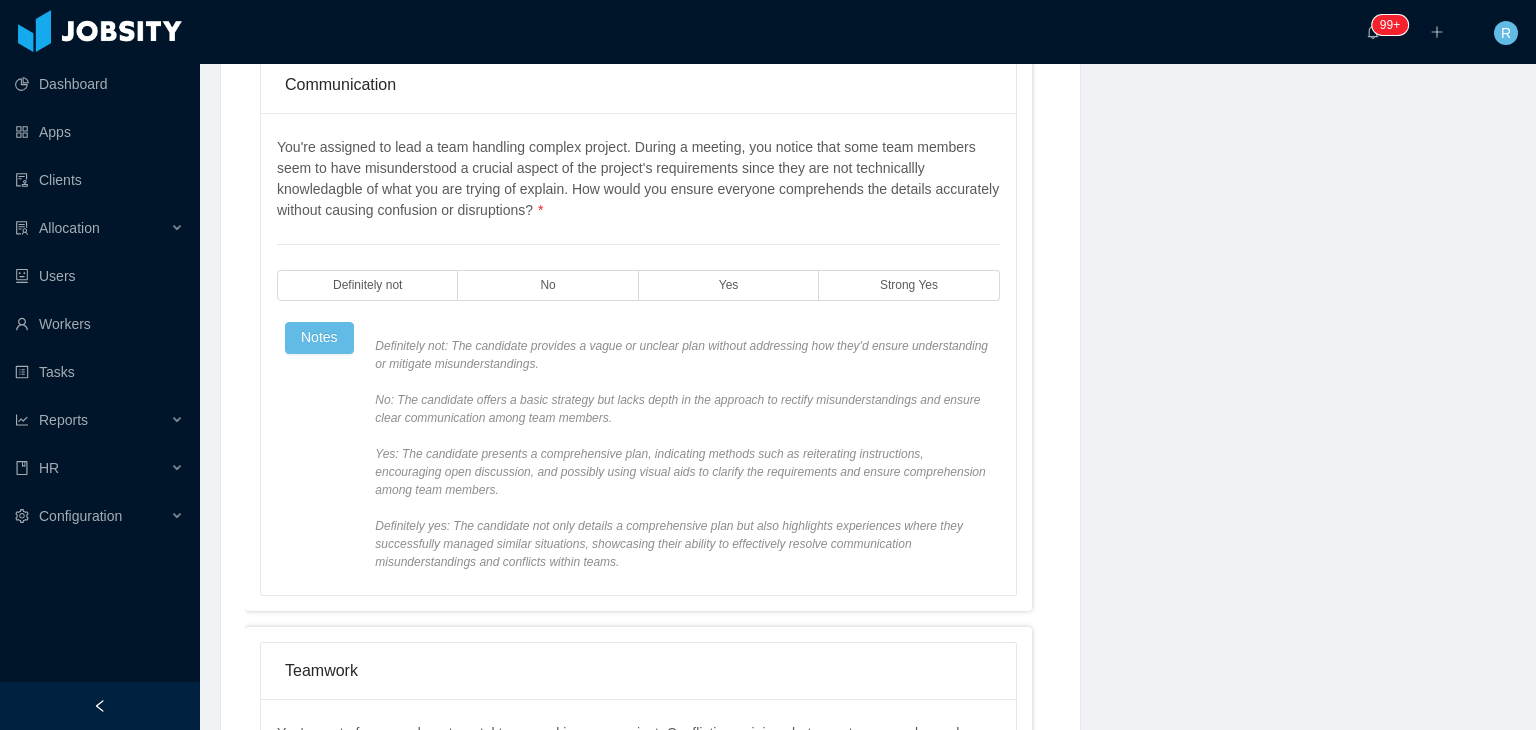scroll, scrollTop: 1464, scrollLeft: 0, axis: vertical 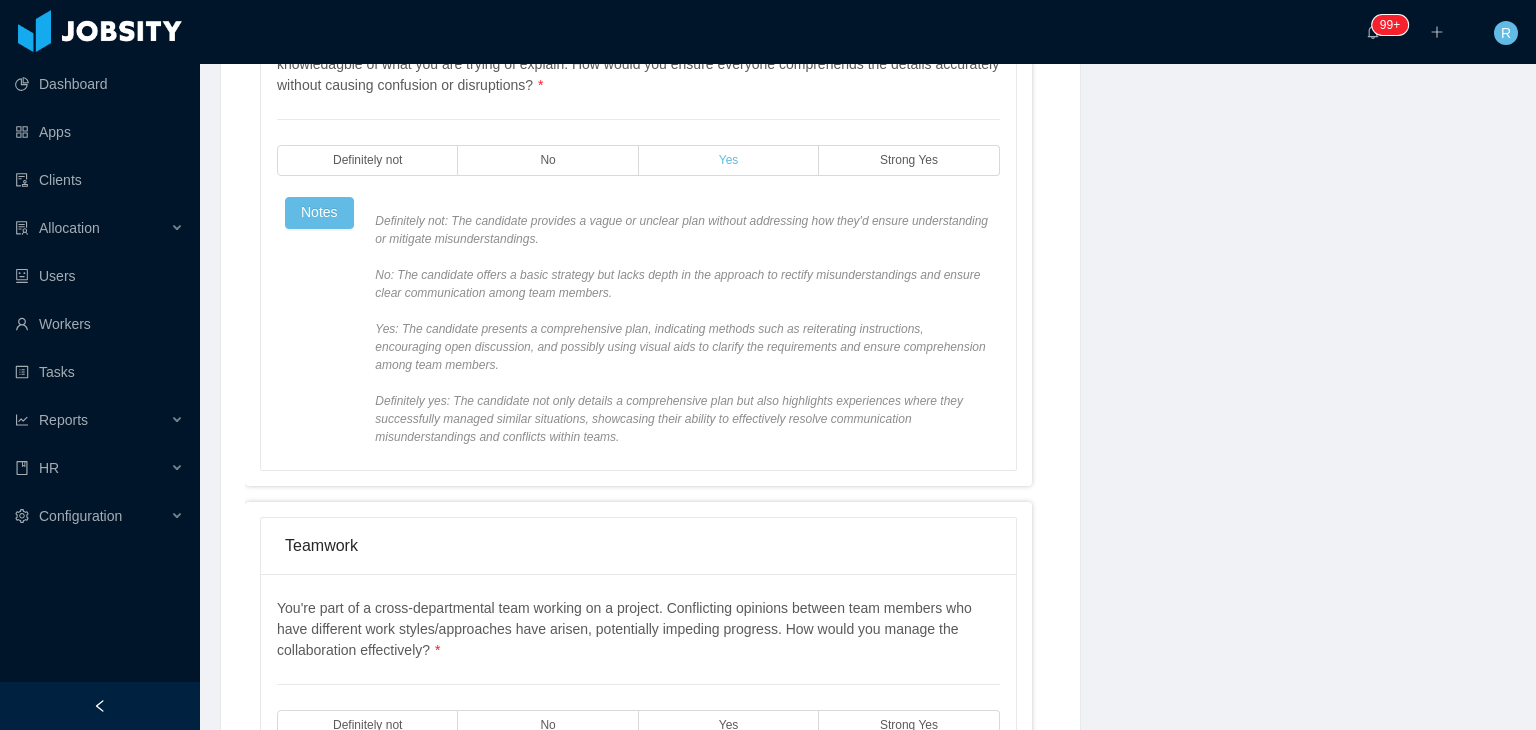 click on "Yes" at bounding box center [729, 160] 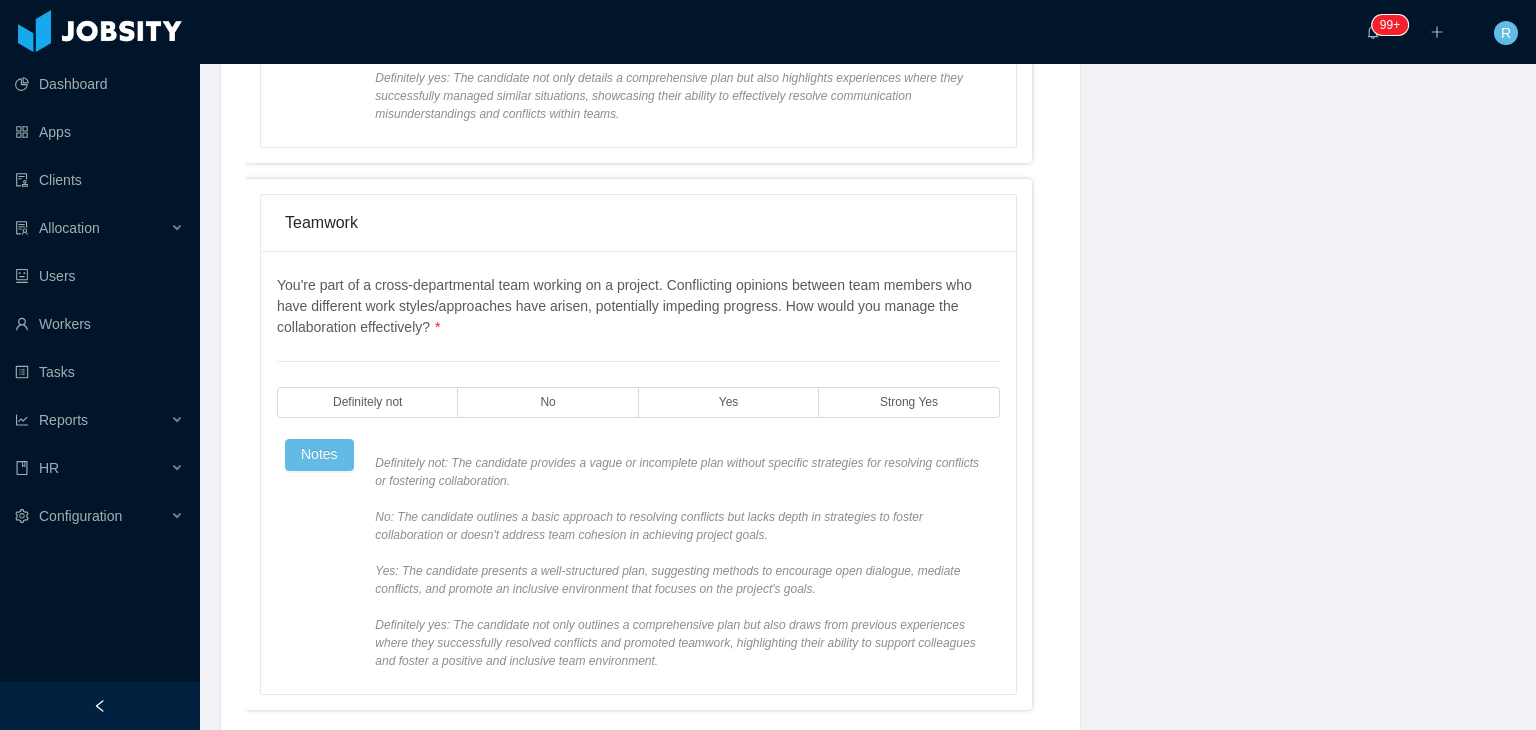 scroll, scrollTop: 1880, scrollLeft: 0, axis: vertical 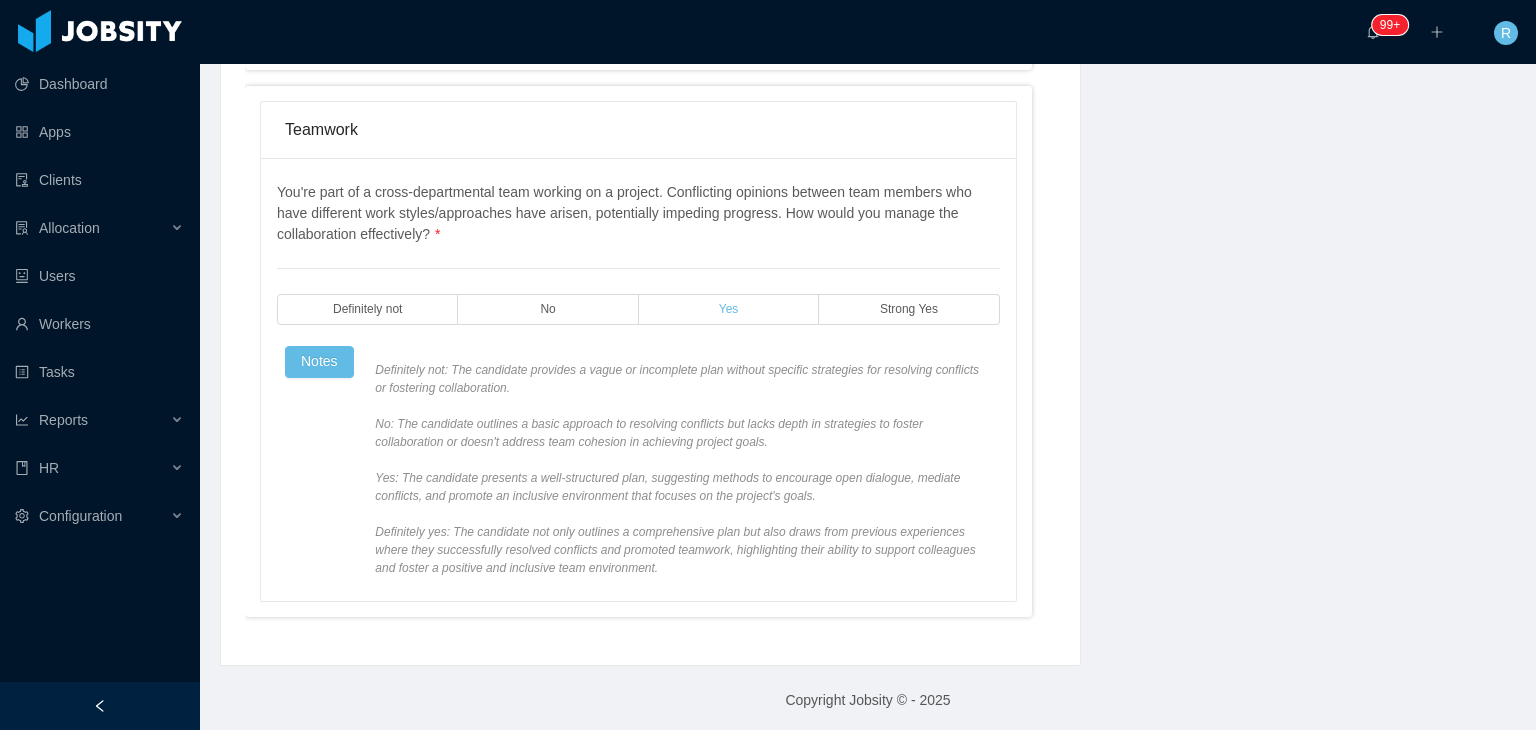 click on "Yes" at bounding box center (729, 309) 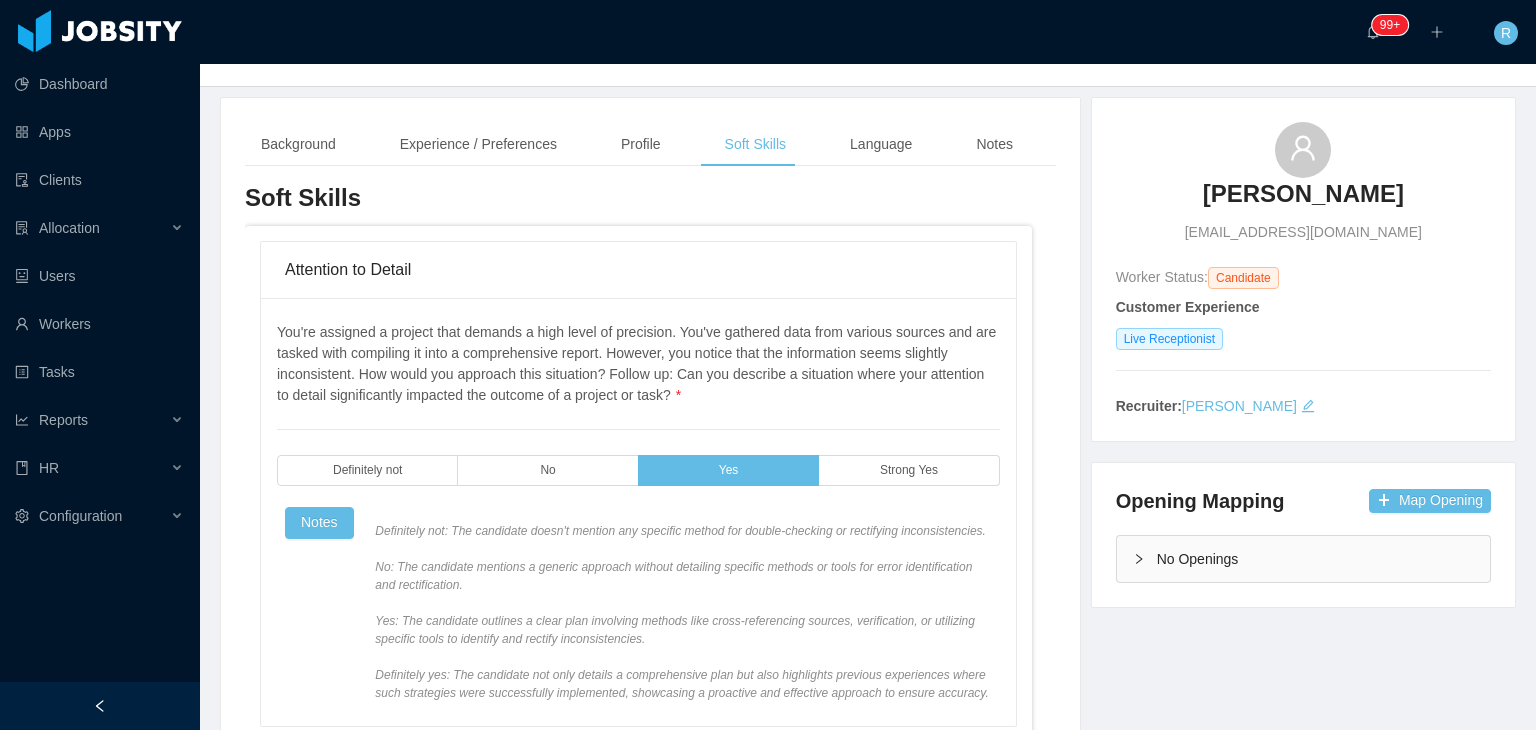 scroll, scrollTop: 0, scrollLeft: 0, axis: both 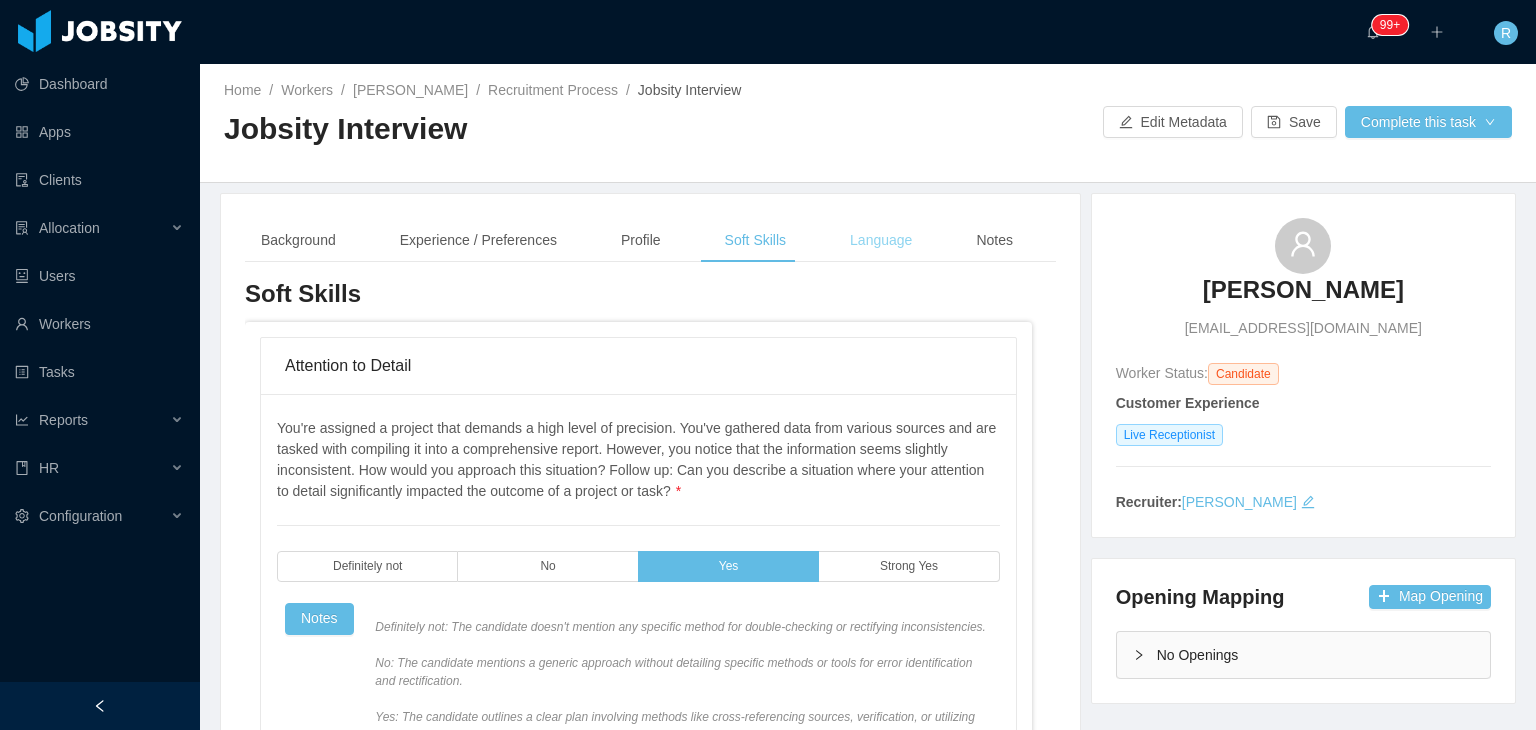 click on "Language" at bounding box center (881, 240) 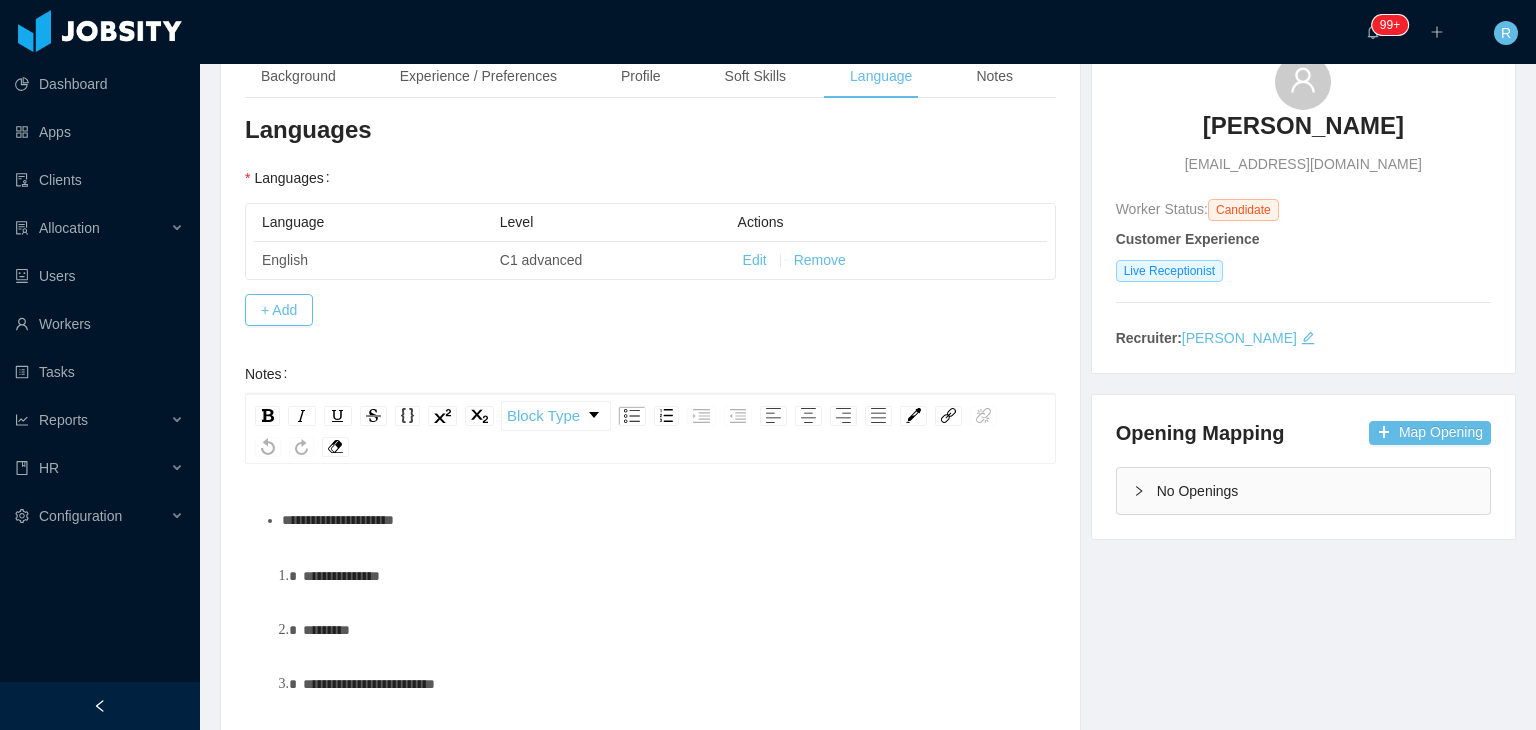 scroll, scrollTop: 168, scrollLeft: 0, axis: vertical 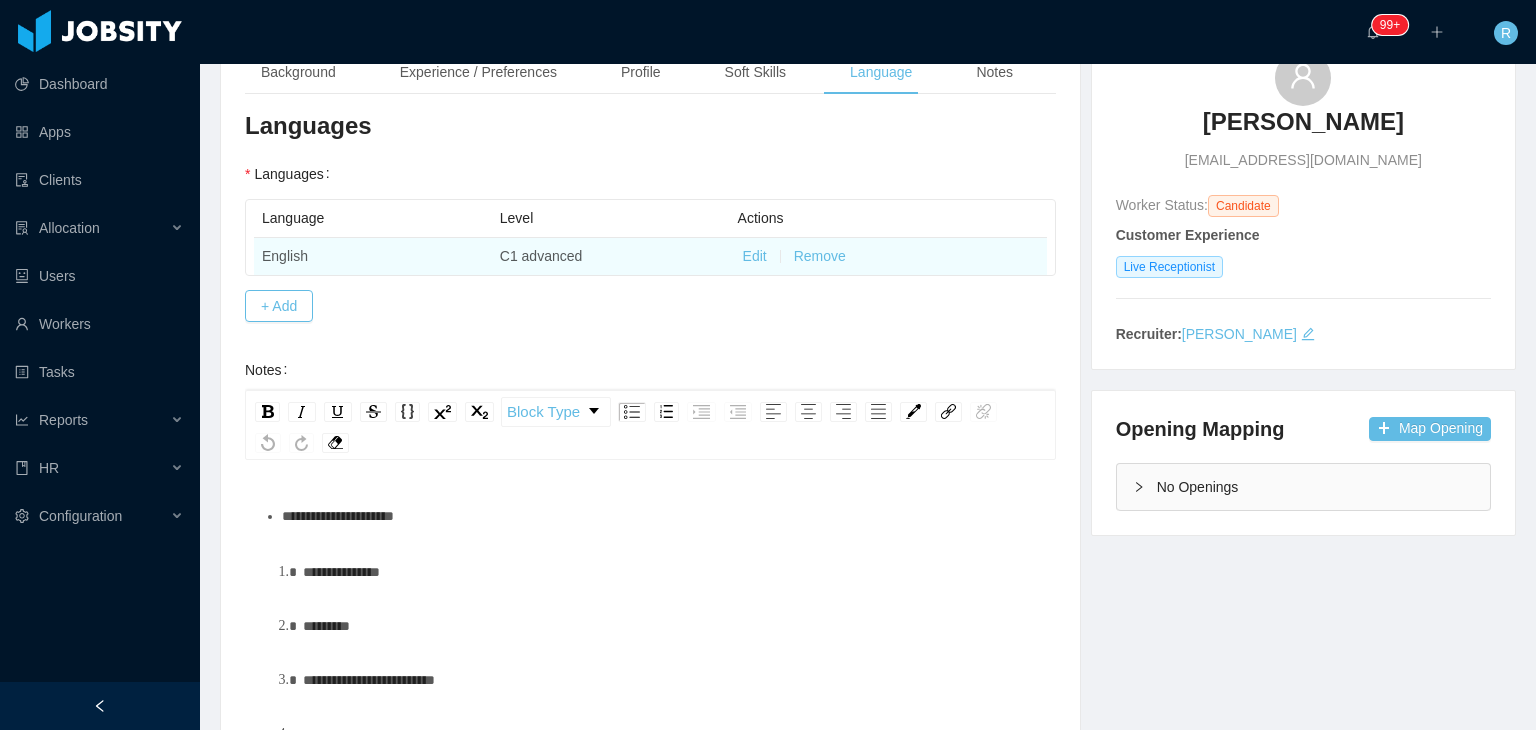 click on "Edit" at bounding box center (755, 256) 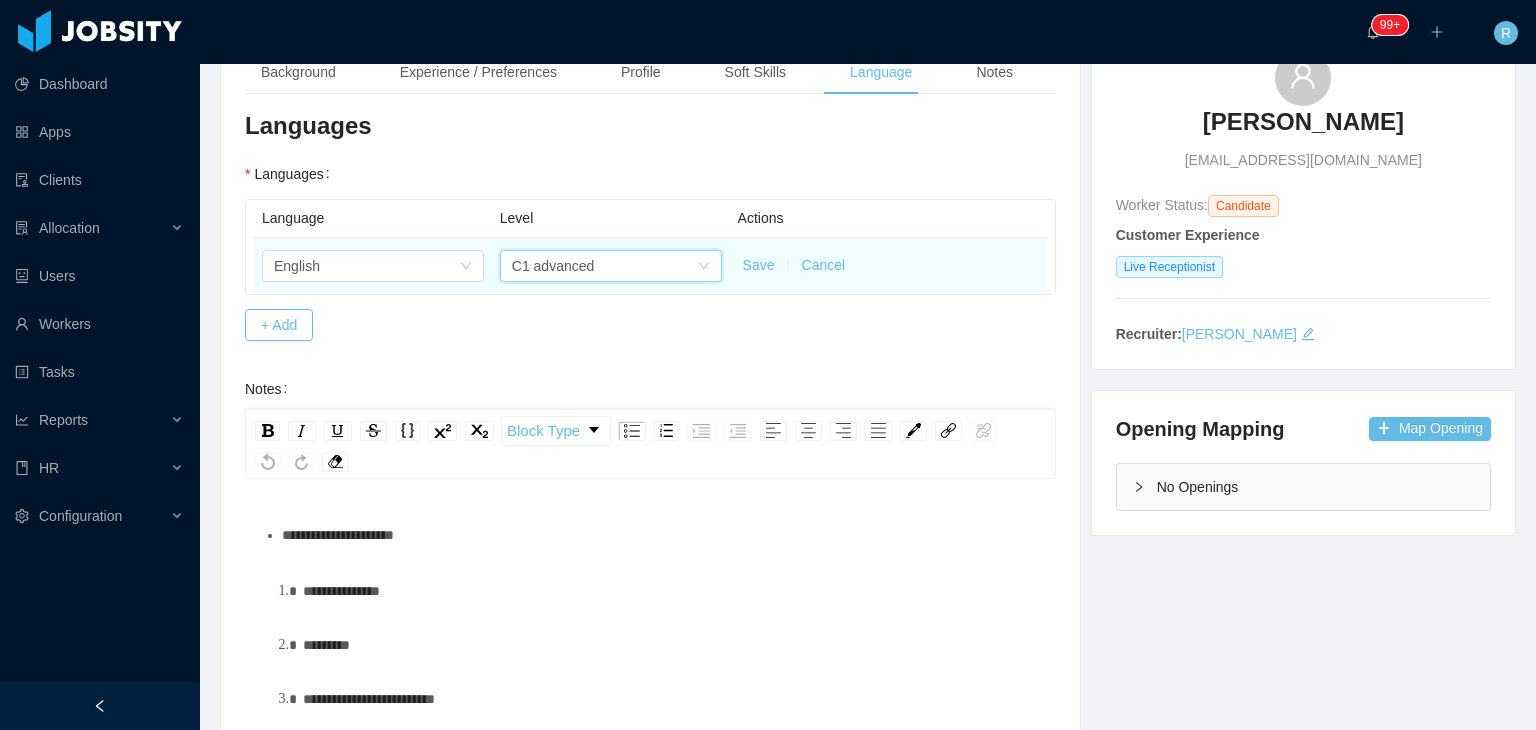 click on "C1 advanced" at bounding box center [604, 266] 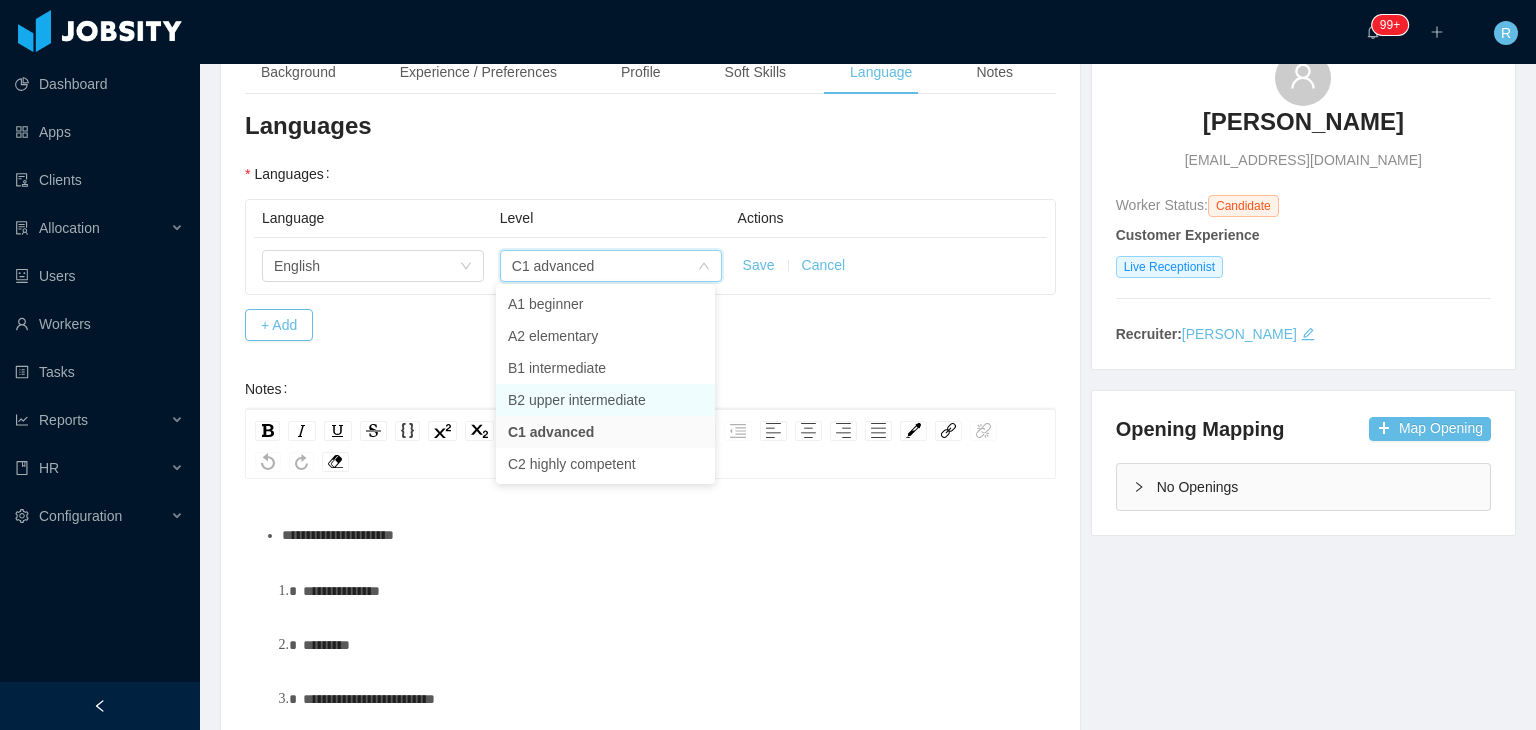 click on "B2 upper intermediate" at bounding box center (605, 400) 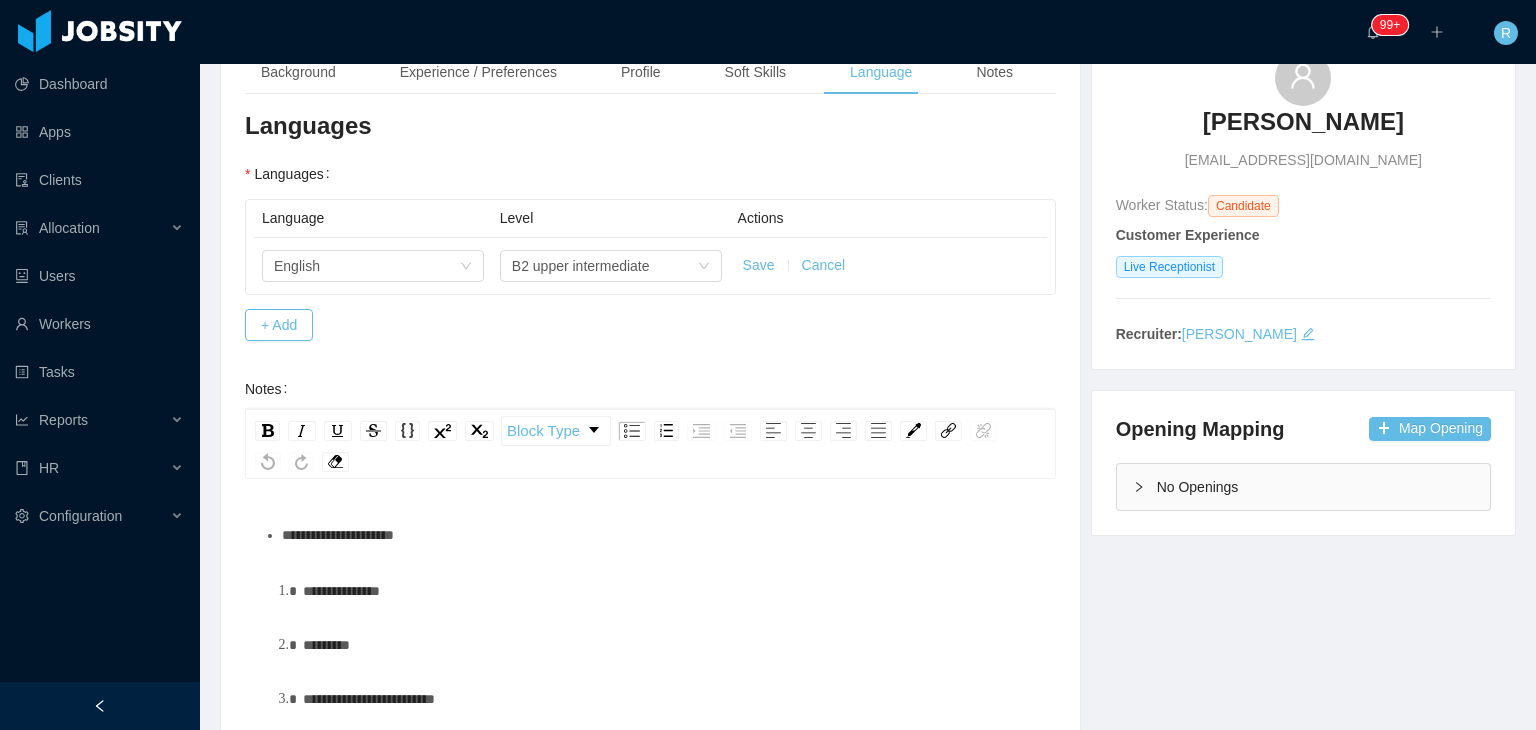 click on "Save" at bounding box center (759, 265) 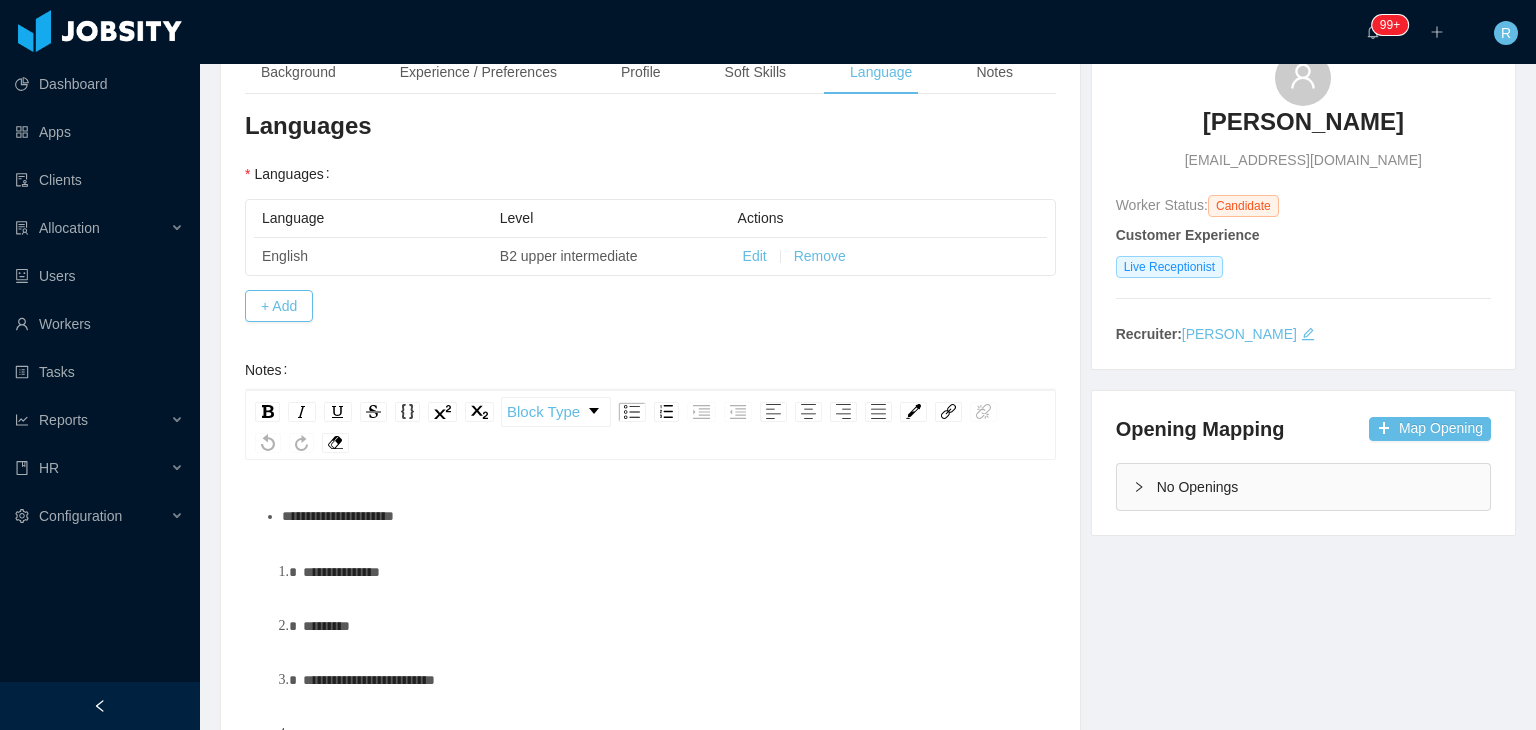 click on "**********" at bounding box center (651, 625) 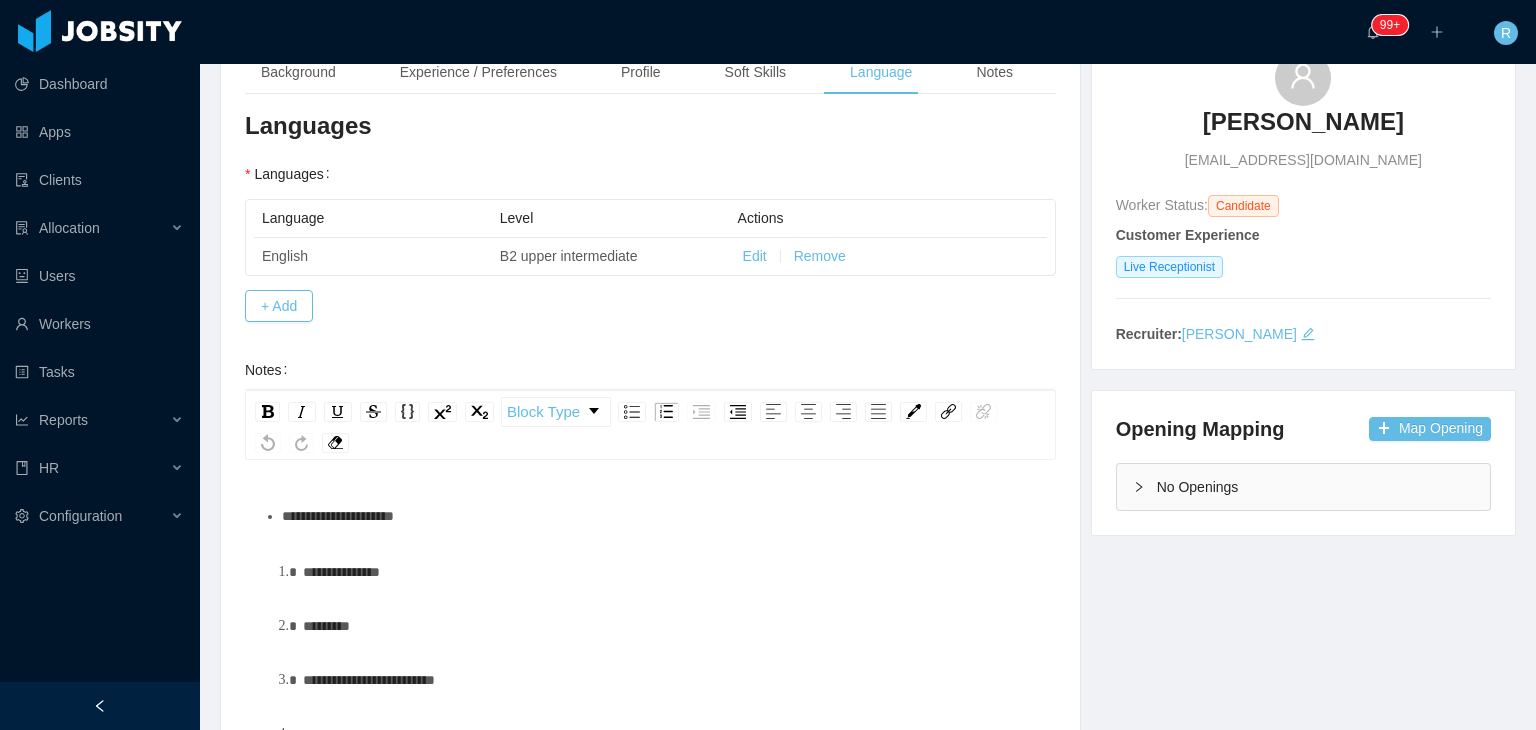 click on "**********" at bounding box center (661, 516) 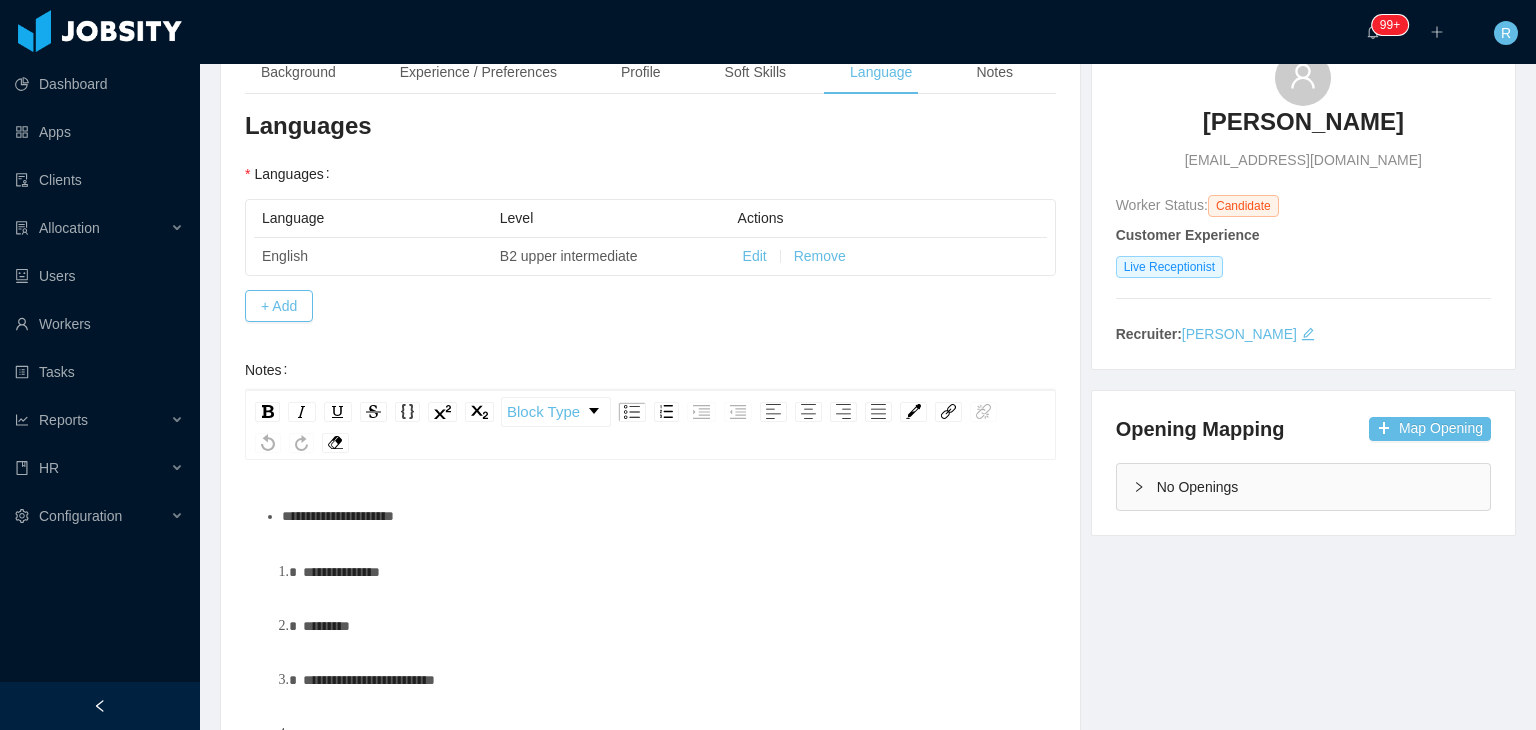 type 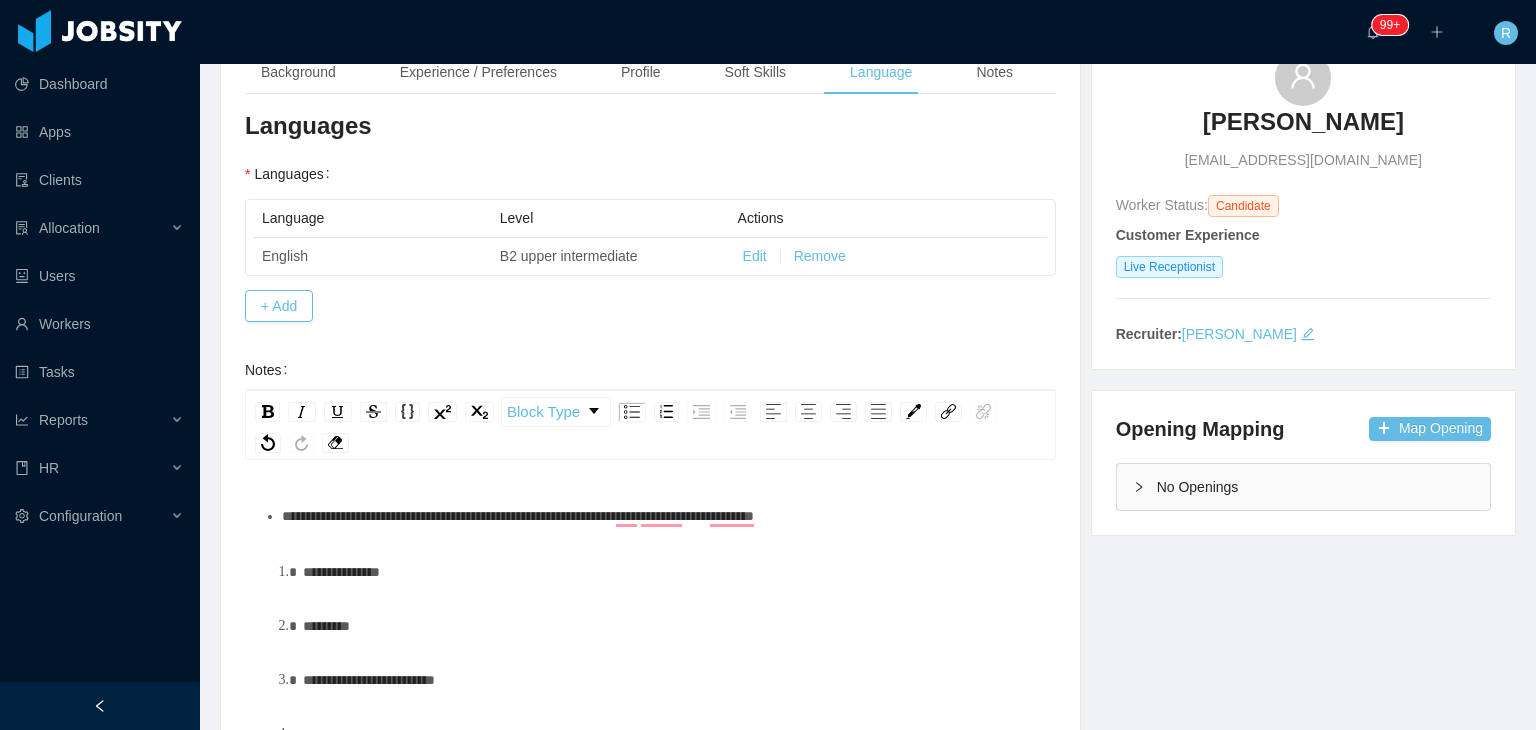 scroll, scrollTop: 0, scrollLeft: 0, axis: both 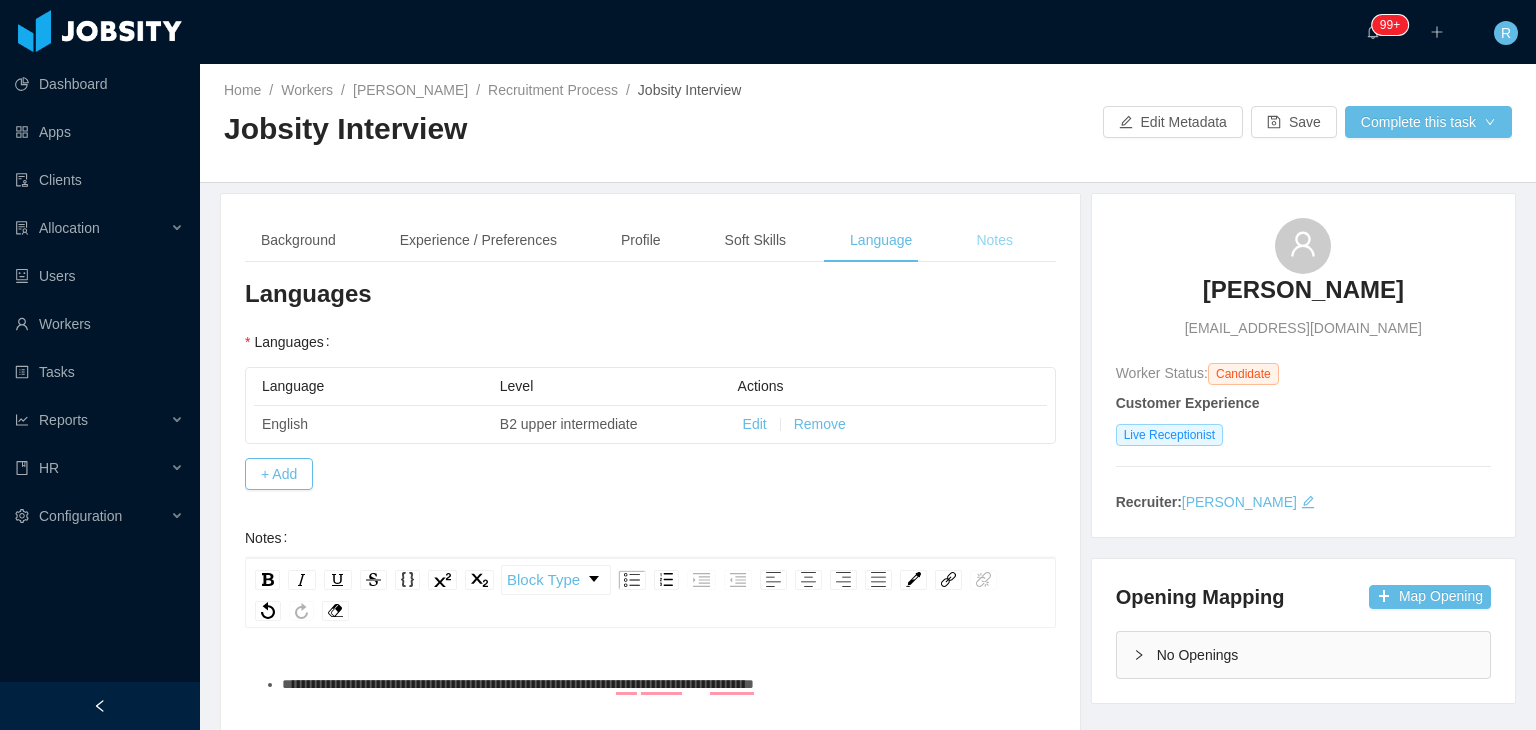 click on "Notes" at bounding box center (994, 240) 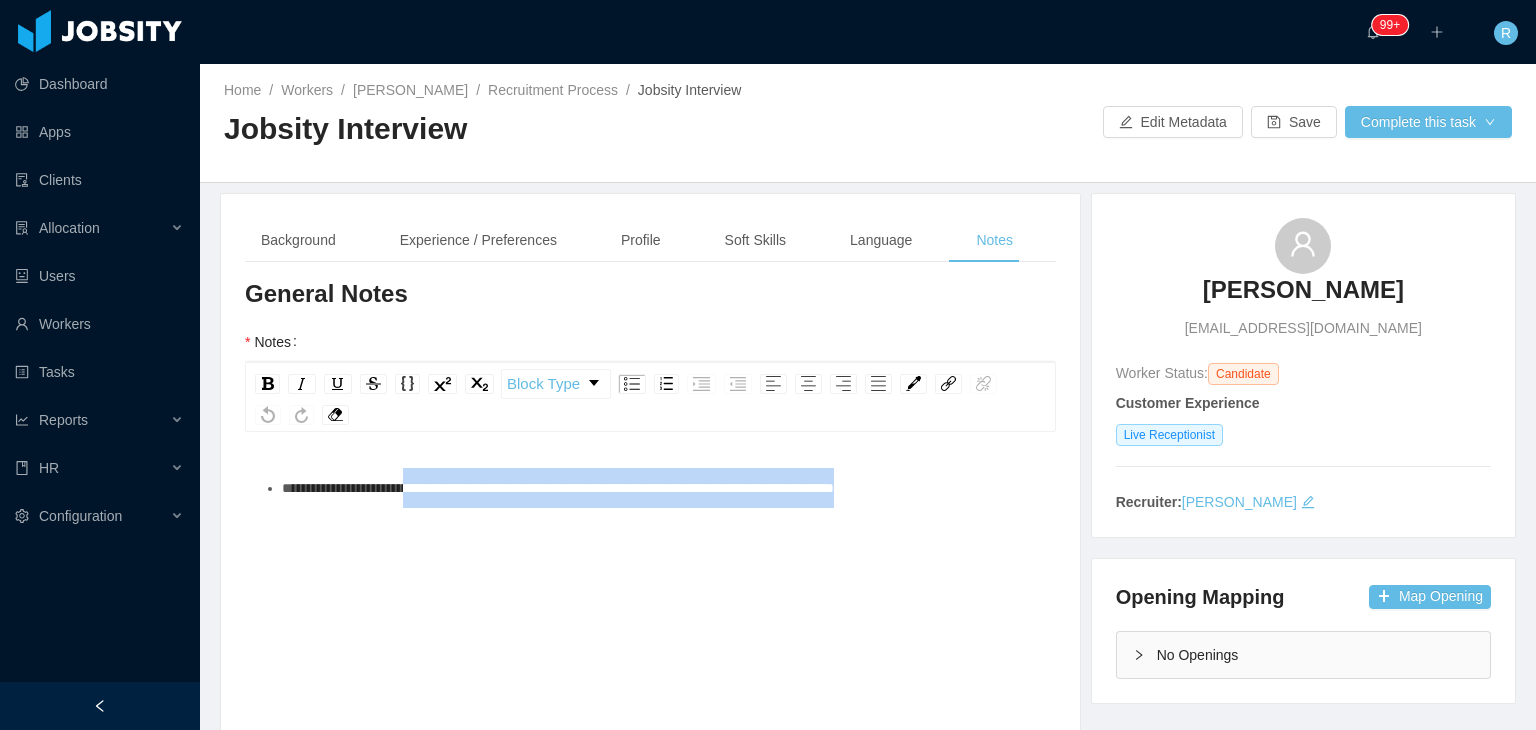 drag, startPoint x: 987, startPoint y: 492, endPoint x: 435, endPoint y: 491, distance: 552.0009 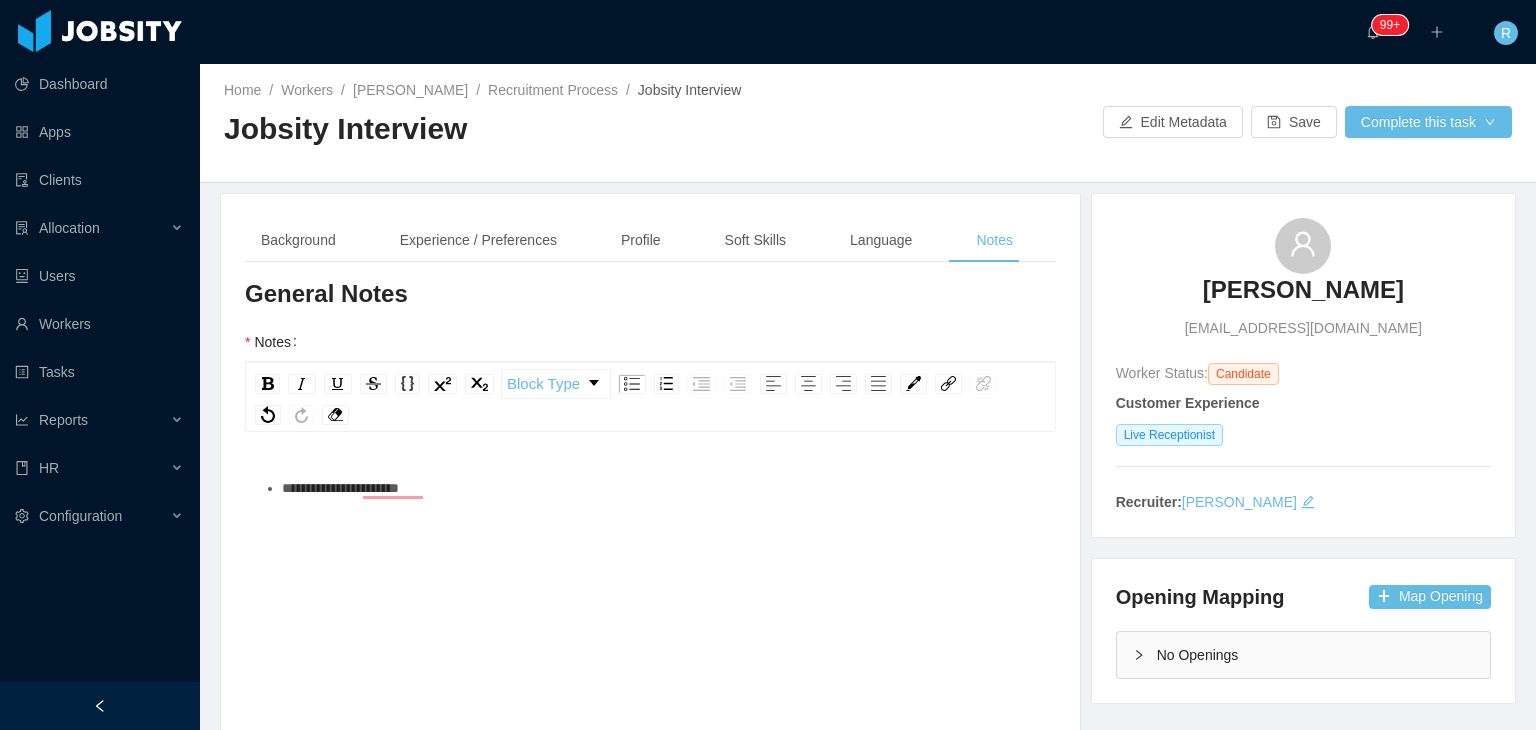type 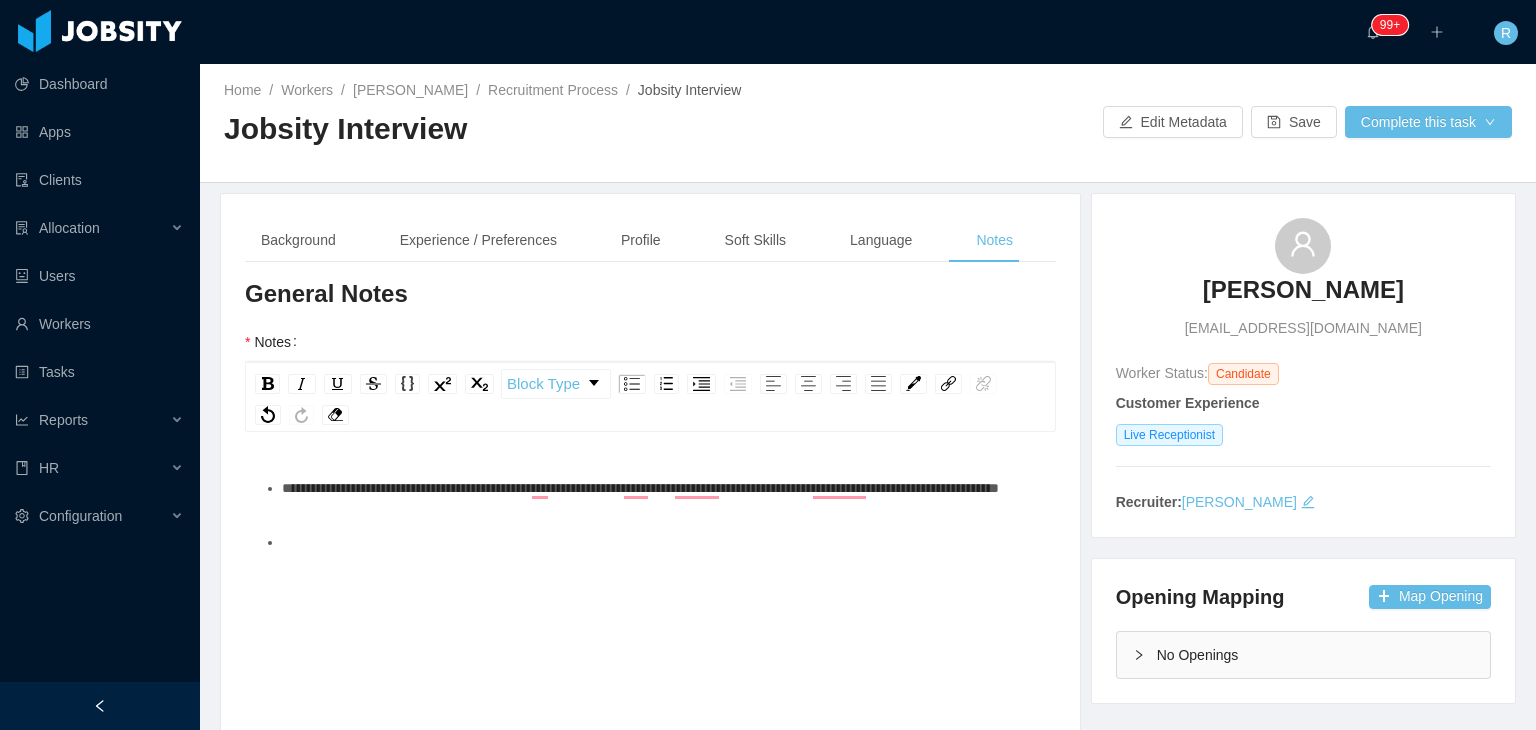 click on "**********" at bounding box center [661, 488] 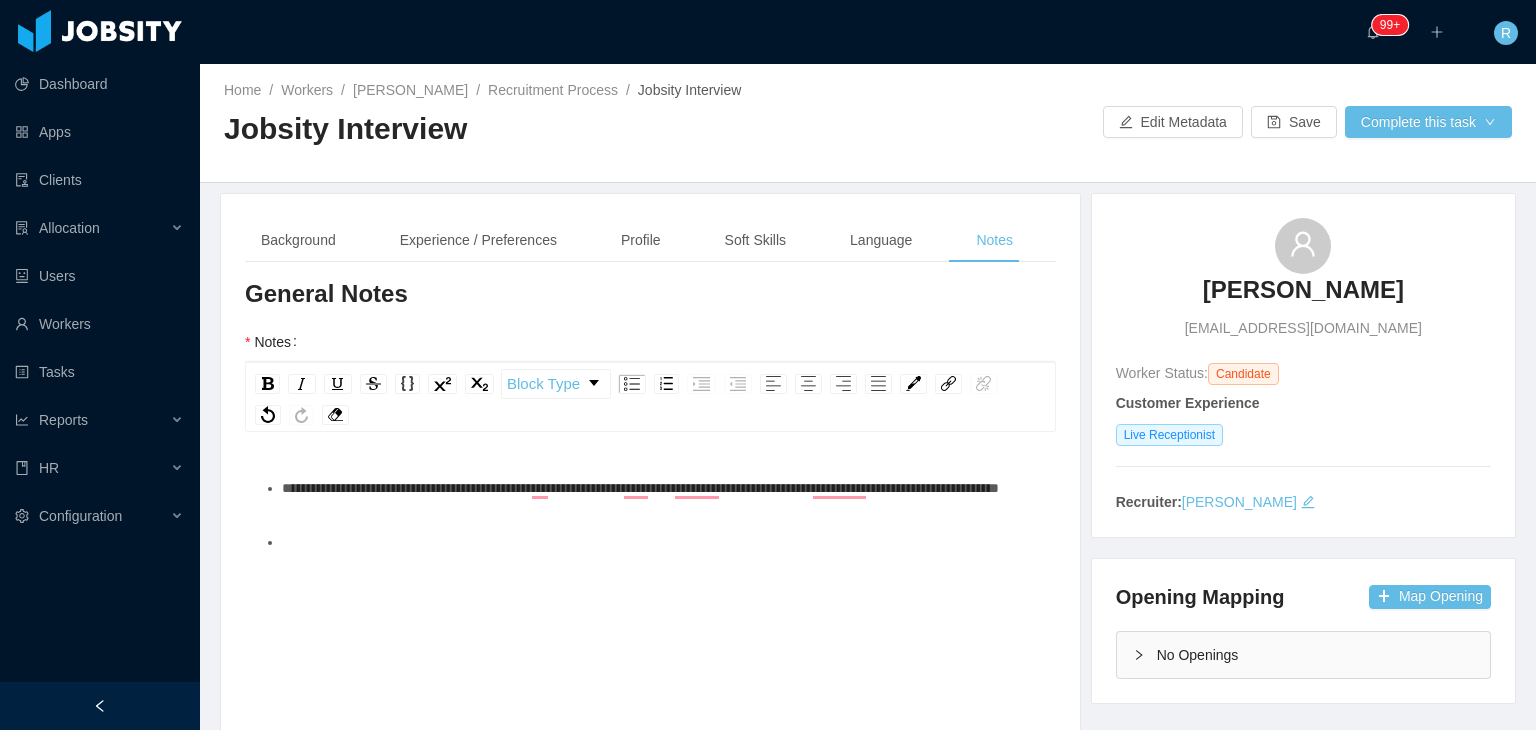 click at bounding box center (661, 542) 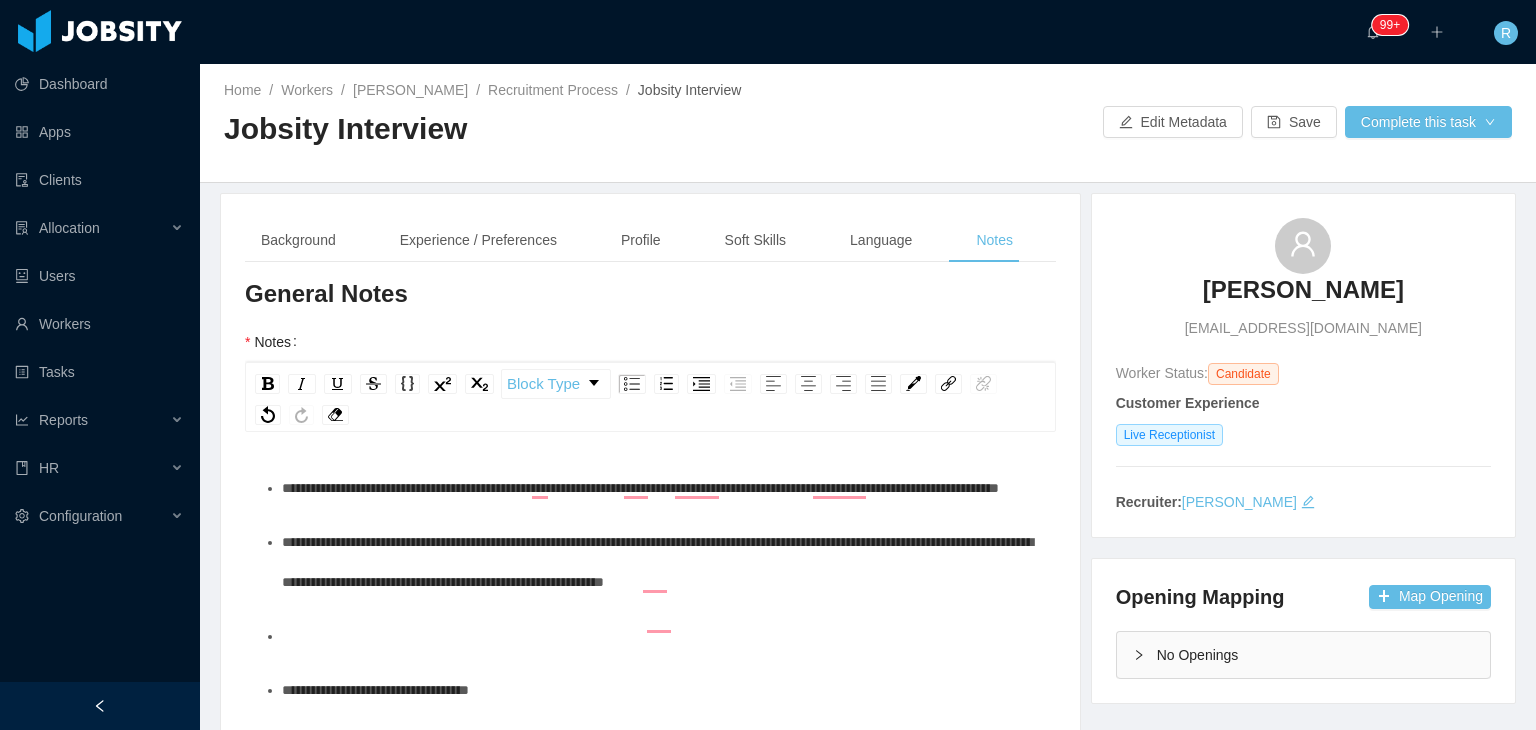 scroll, scrollTop: 39, scrollLeft: 0, axis: vertical 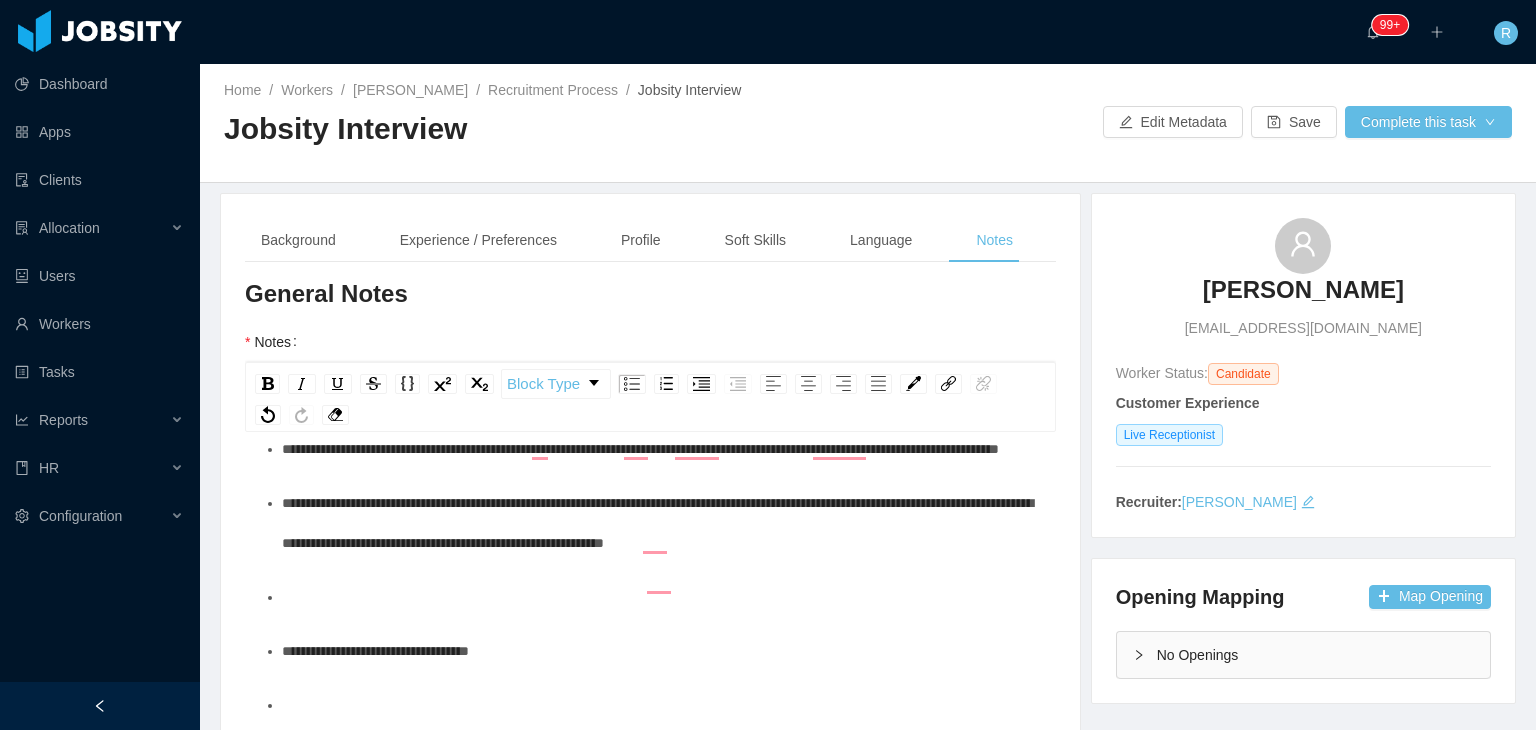 click at bounding box center (661, 597) 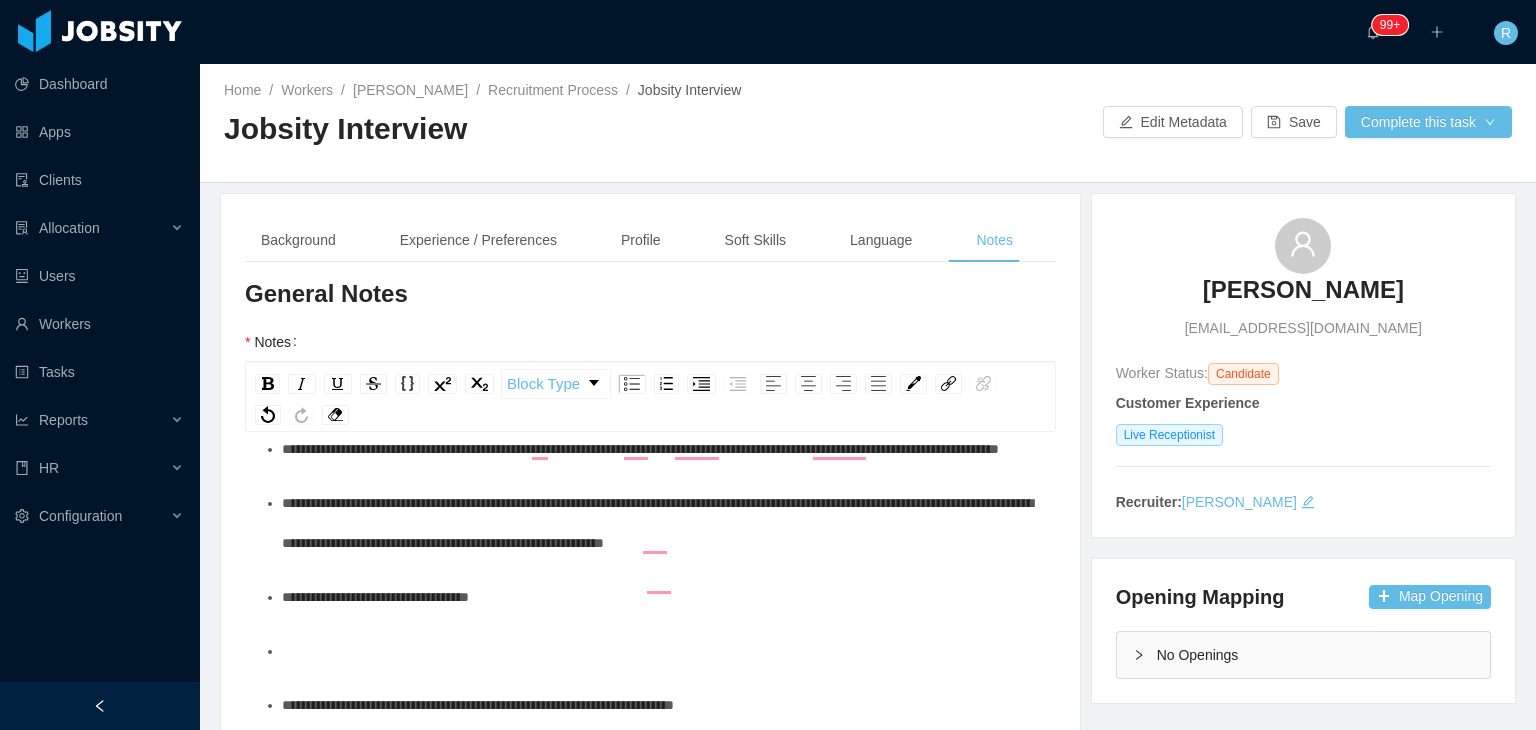 scroll, scrollTop: 180, scrollLeft: 0, axis: vertical 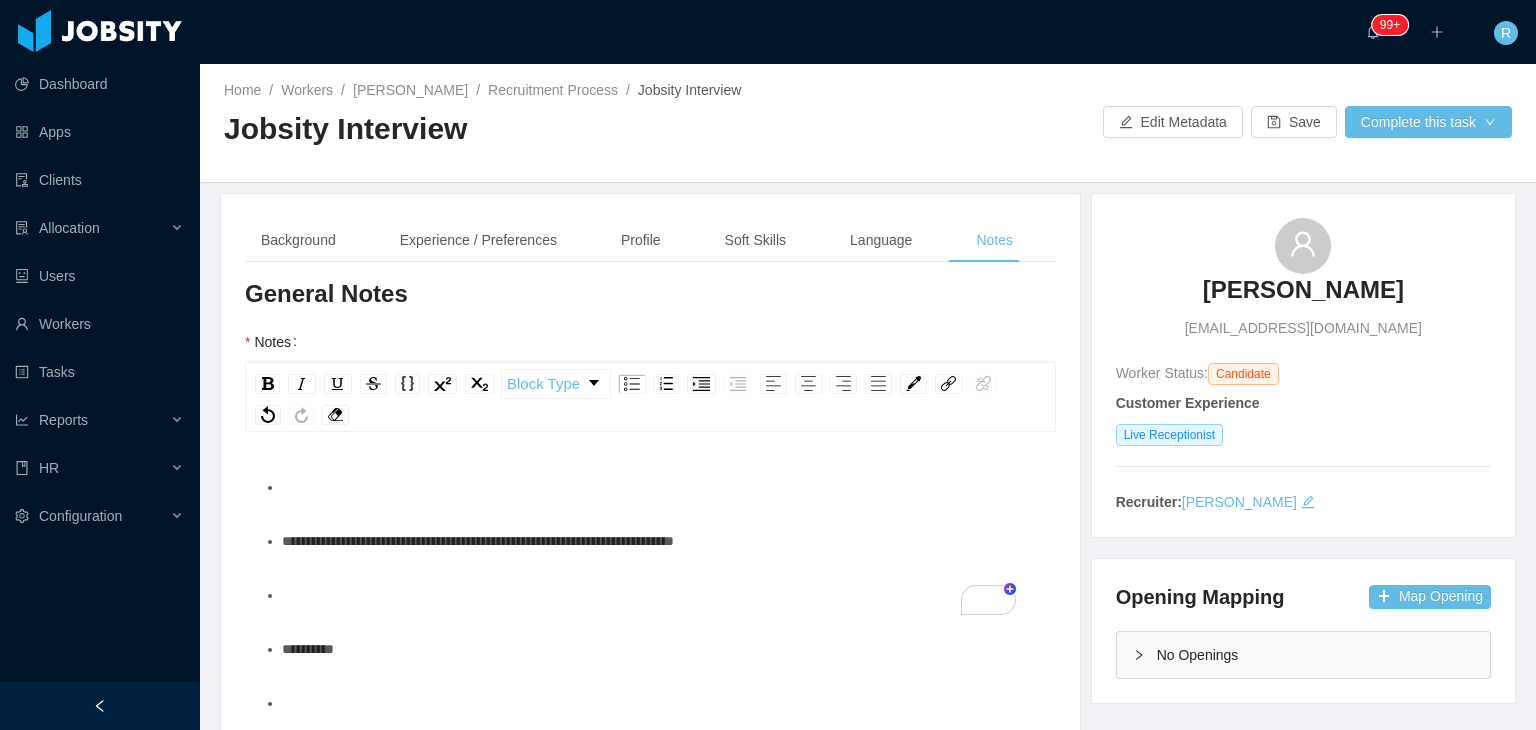 click at bounding box center (661, 487) 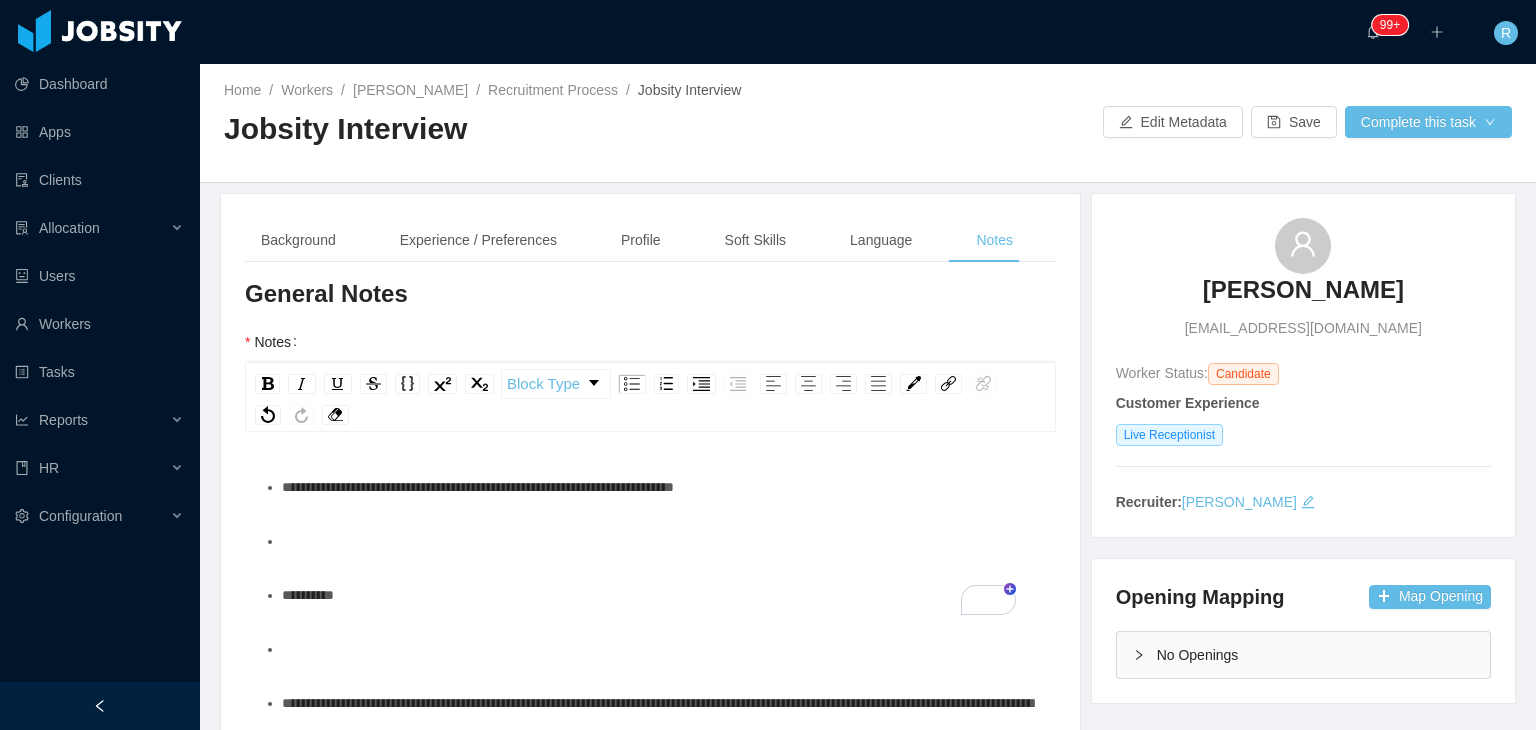 click at bounding box center (661, 541) 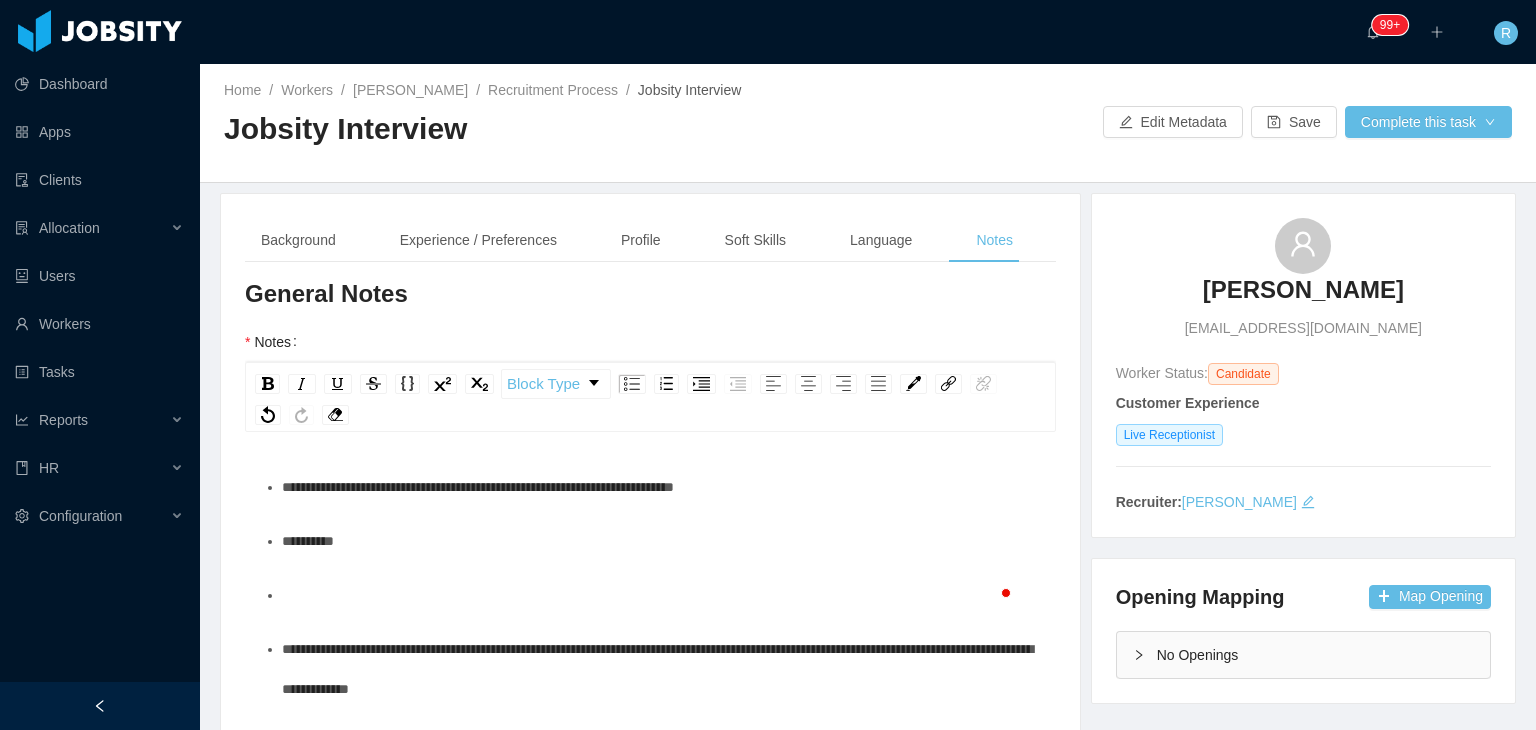 click at bounding box center (661, 595) 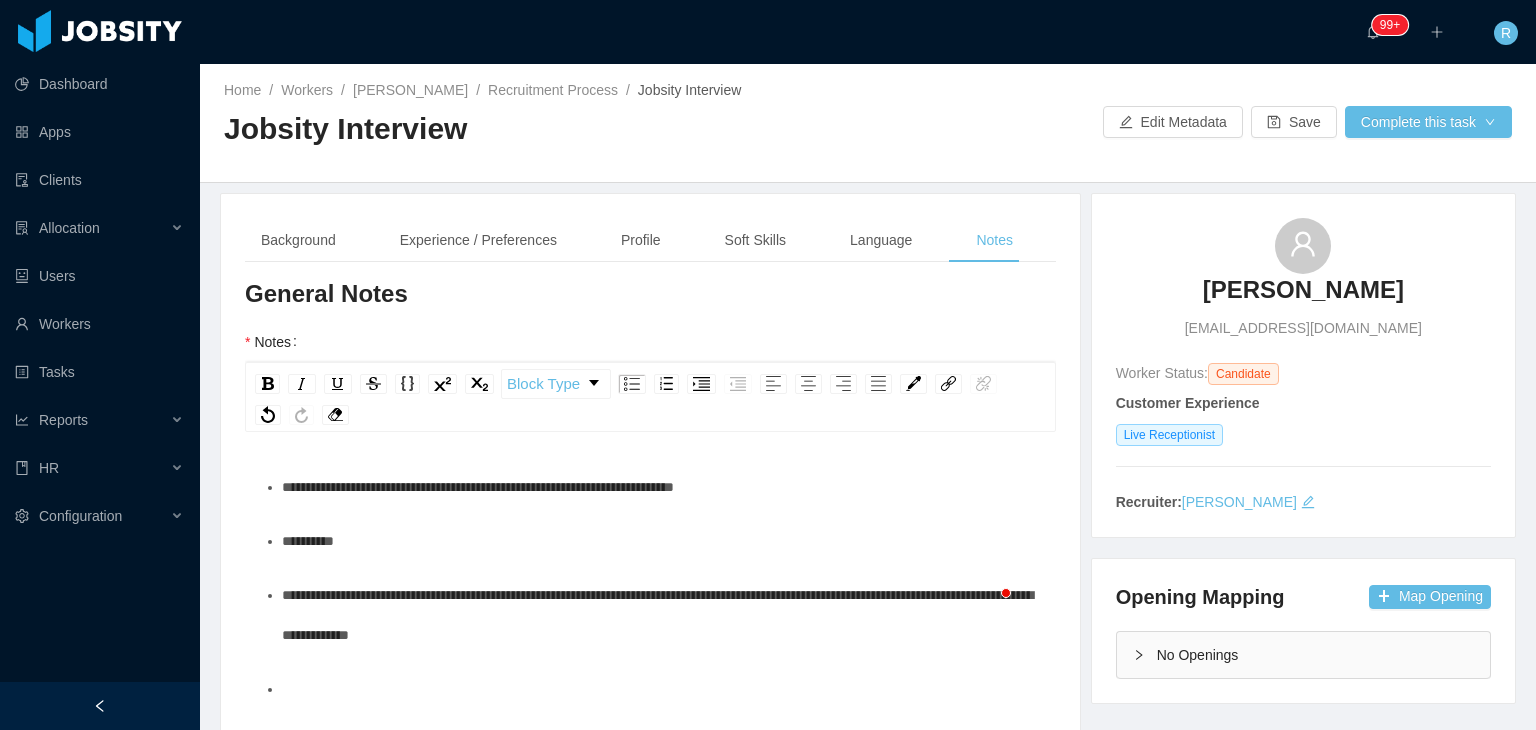 scroll, scrollTop: 356, scrollLeft: 0, axis: vertical 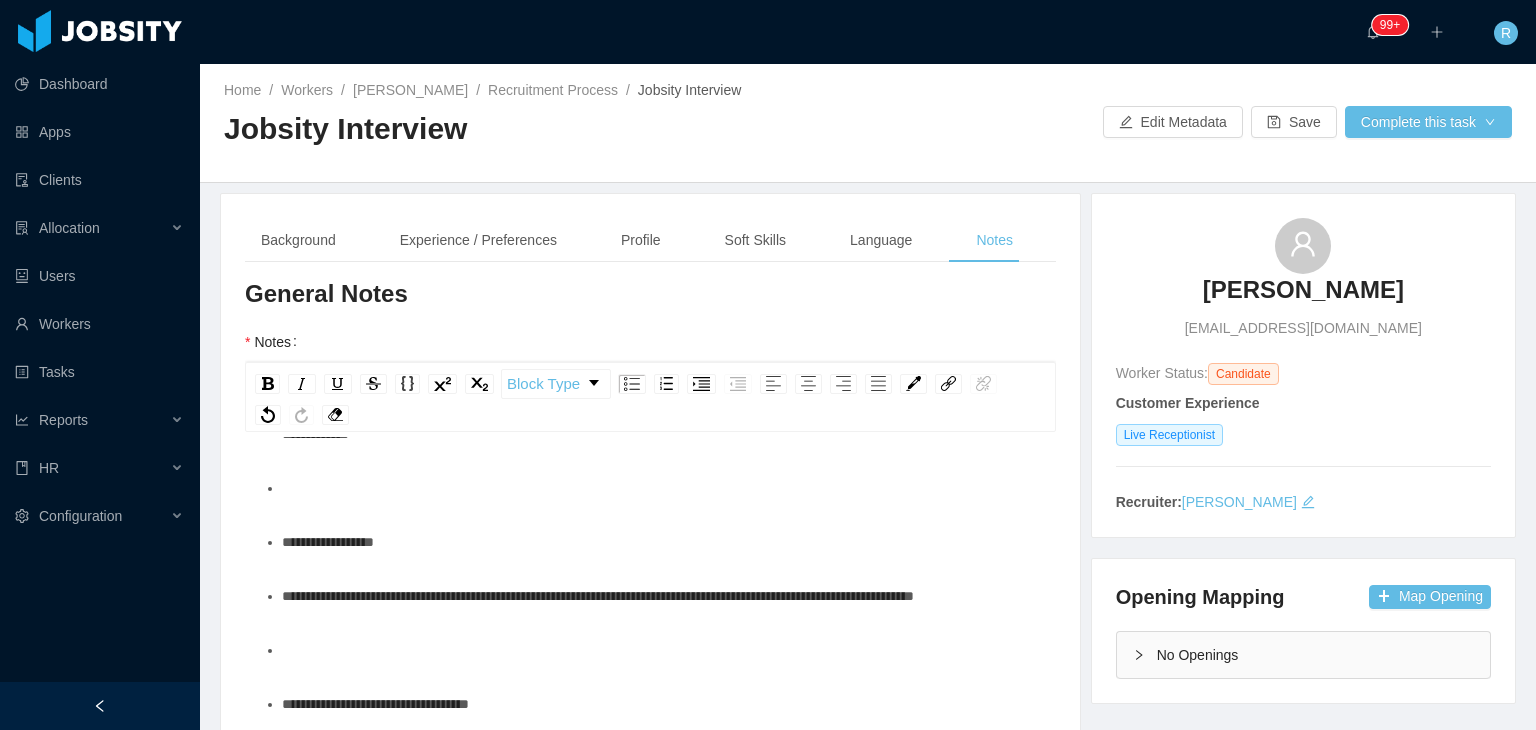 click at bounding box center [661, 488] 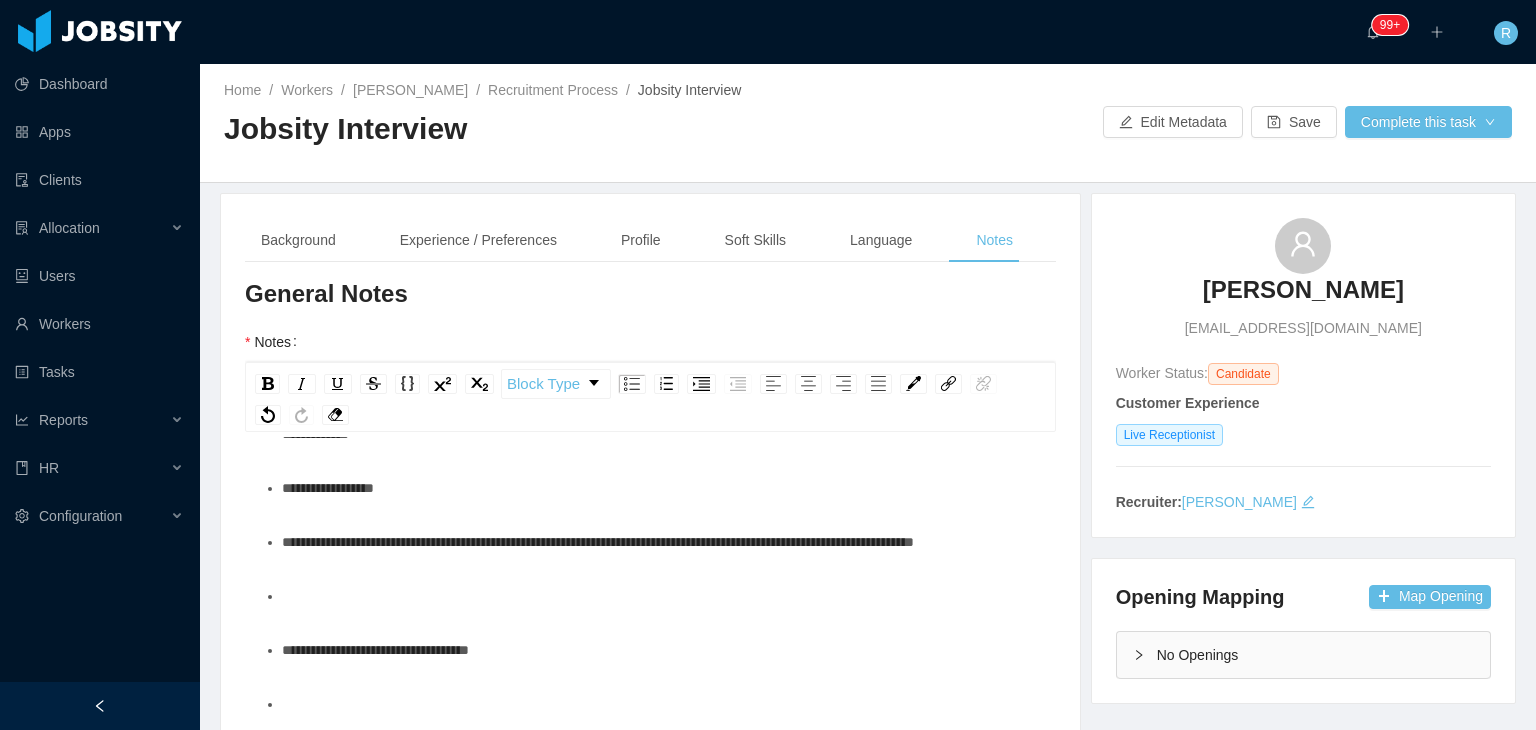 click at bounding box center (661, 596) 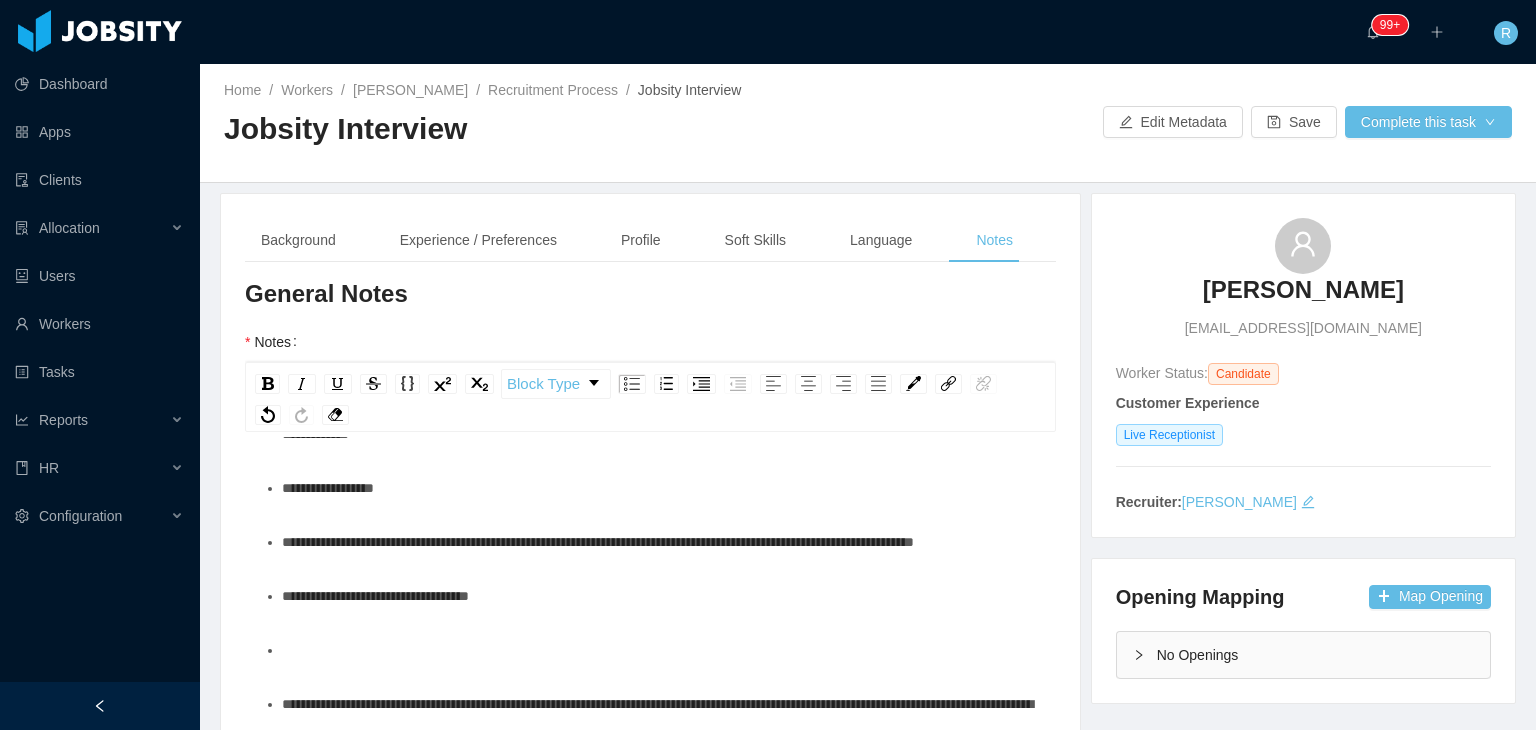 scroll, scrollTop: 564, scrollLeft: 0, axis: vertical 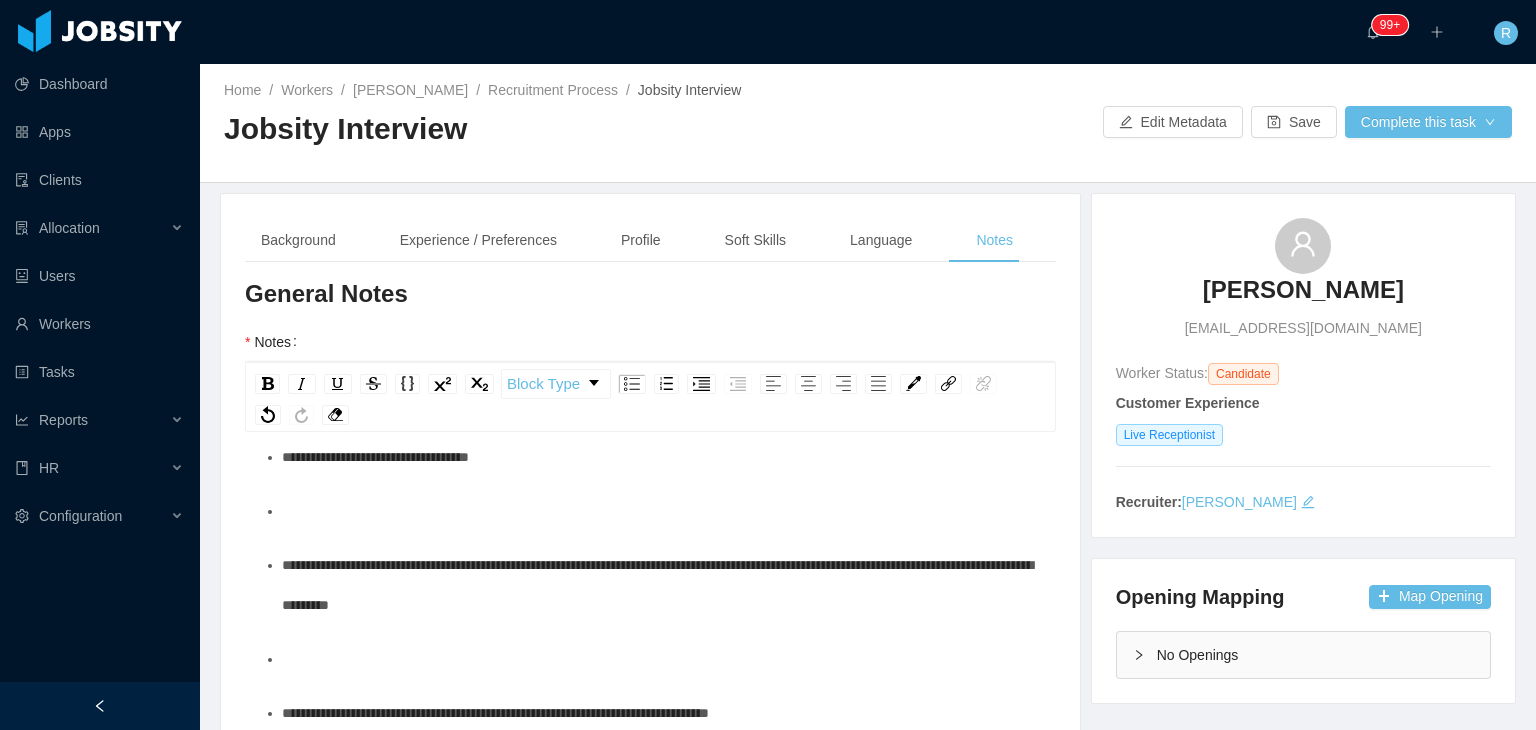 click at bounding box center [661, 511] 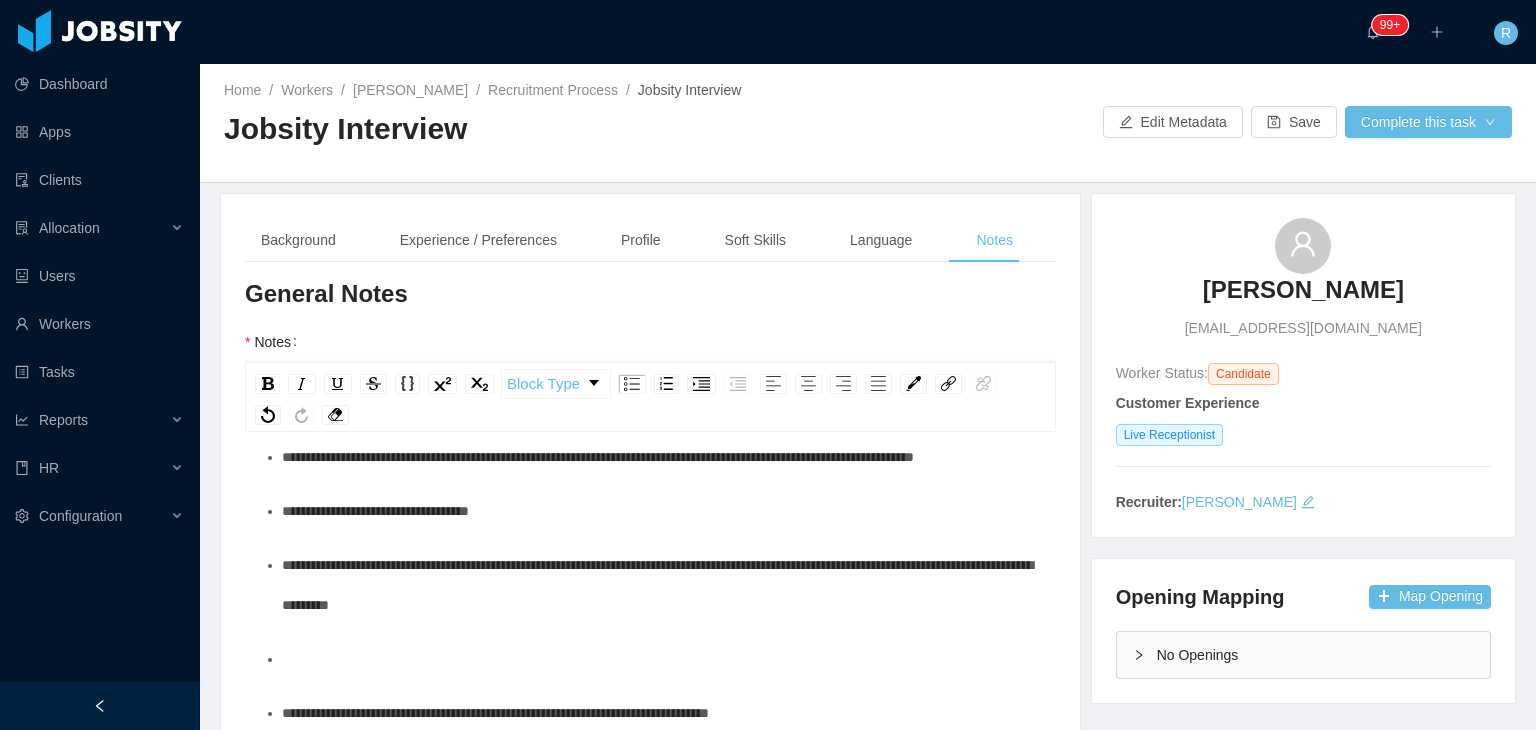 click at bounding box center (661, 659) 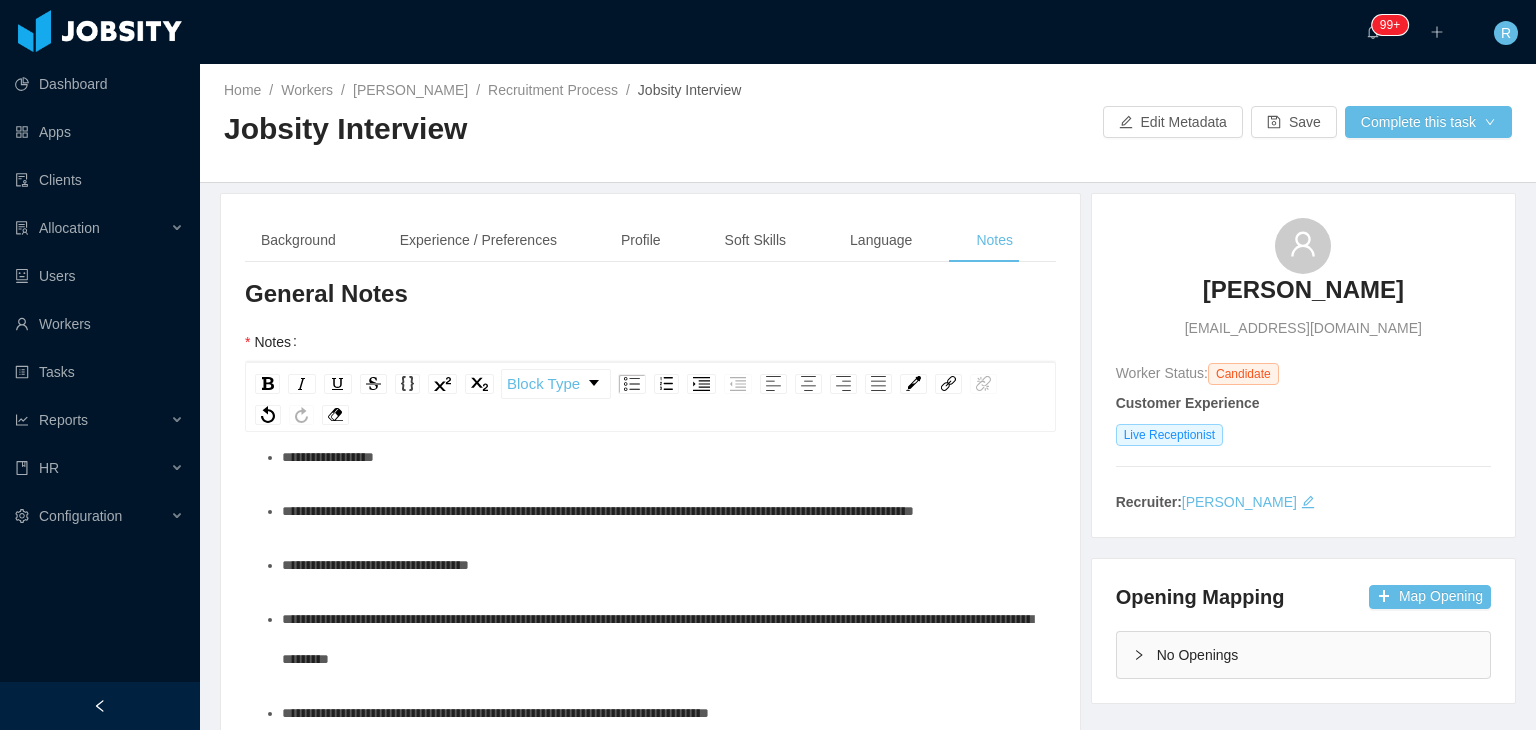 scroll, scrollTop: 514, scrollLeft: 0, axis: vertical 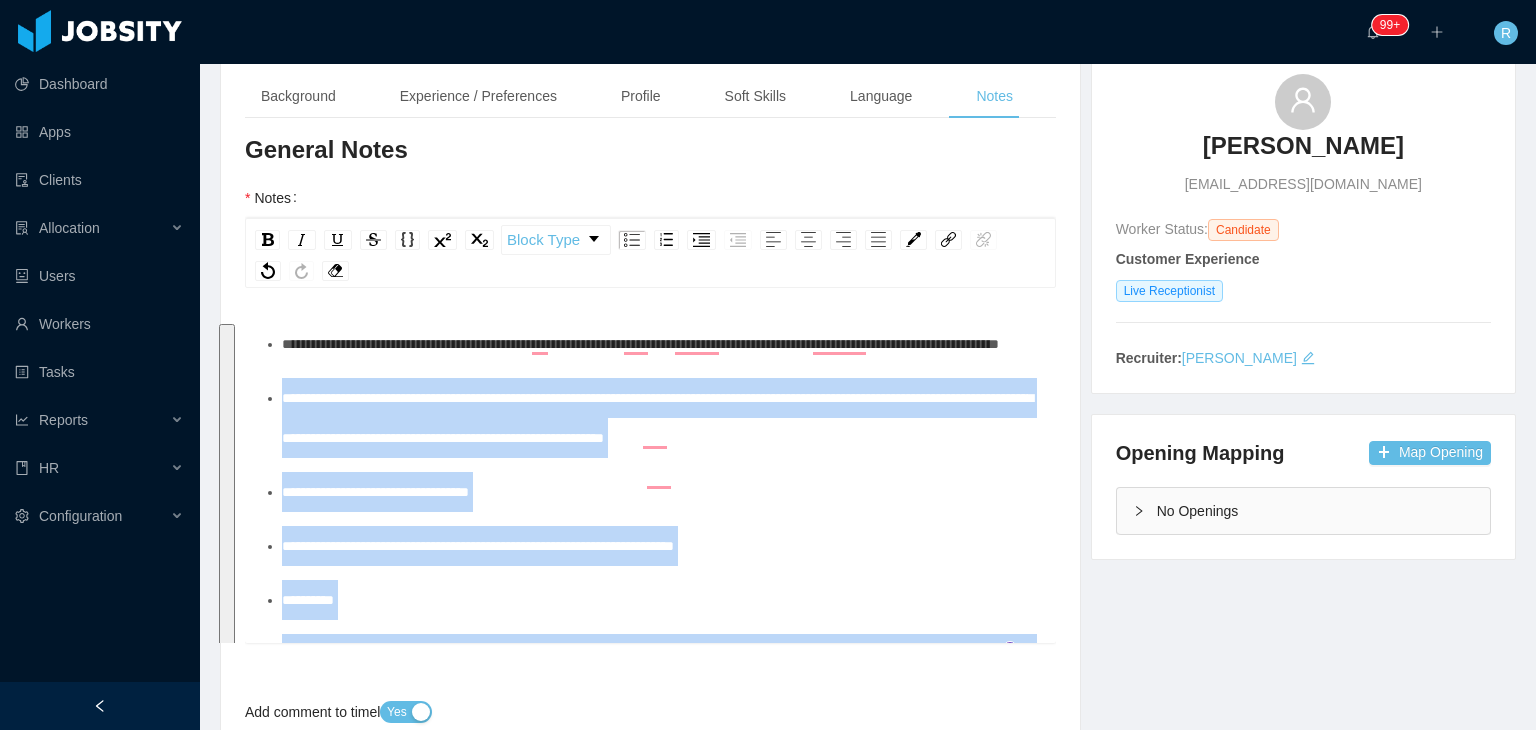 drag, startPoint x: 814, startPoint y: 570, endPoint x: 259, endPoint y: 437, distance: 570.71356 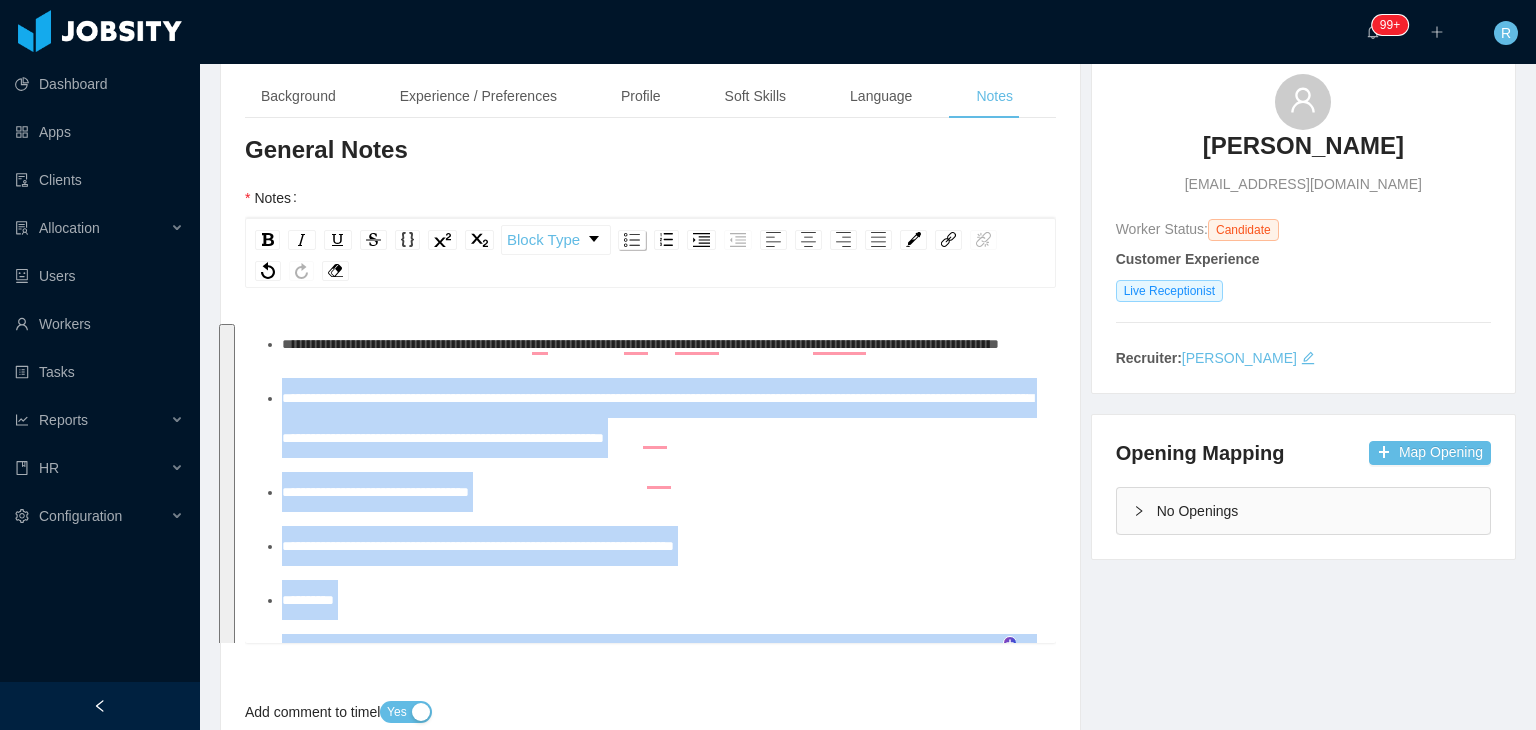click at bounding box center [632, 240] 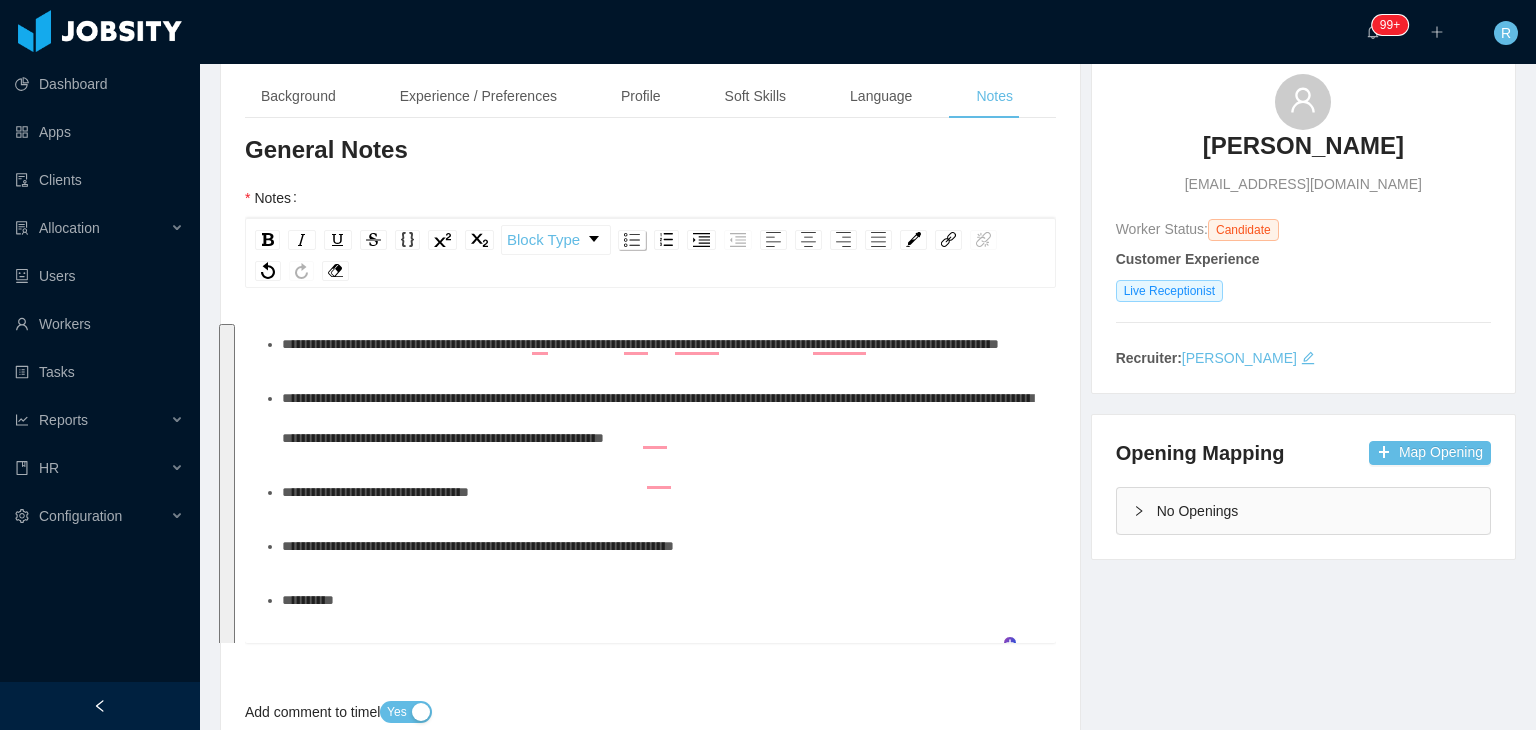 scroll, scrollTop: 442, scrollLeft: 0, axis: vertical 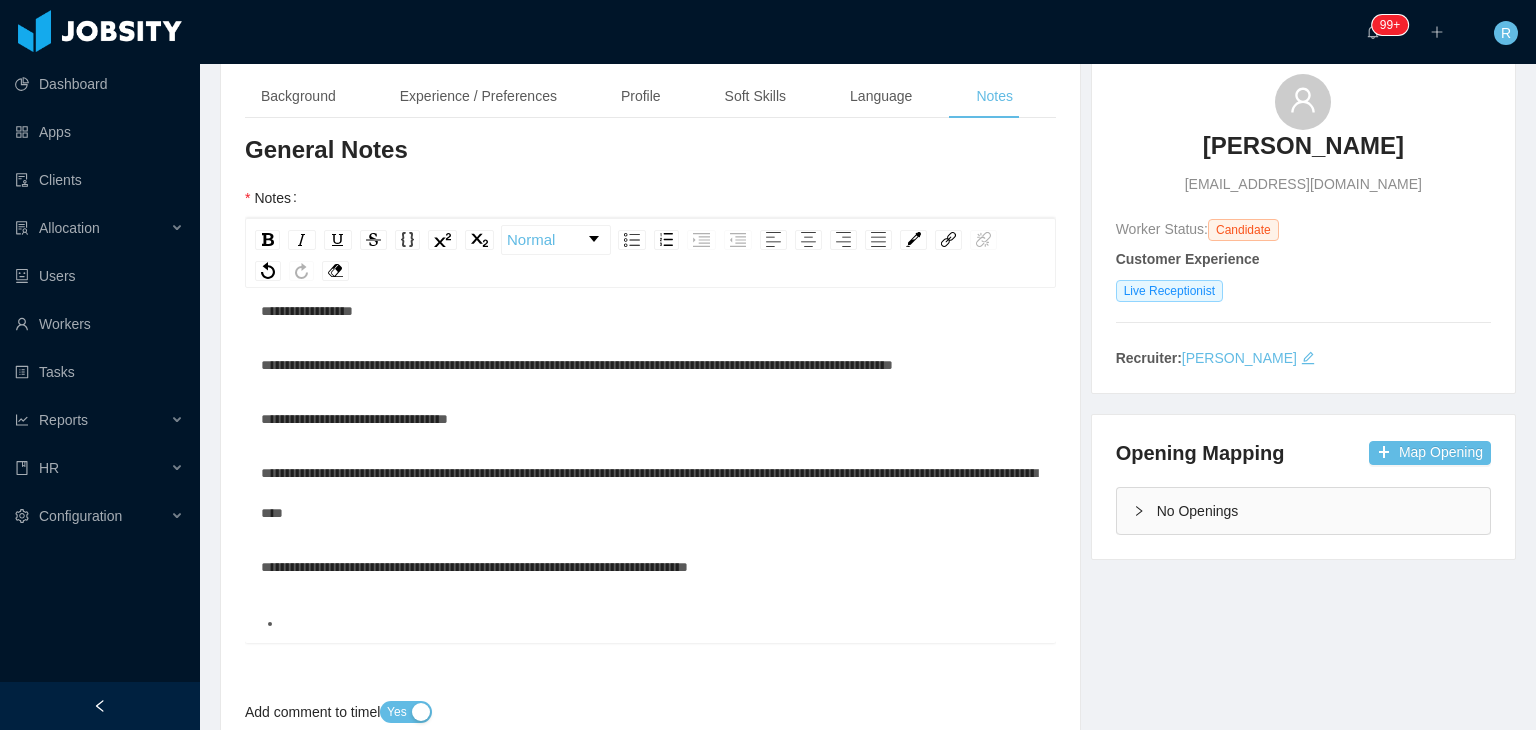 click at bounding box center [661, 623] 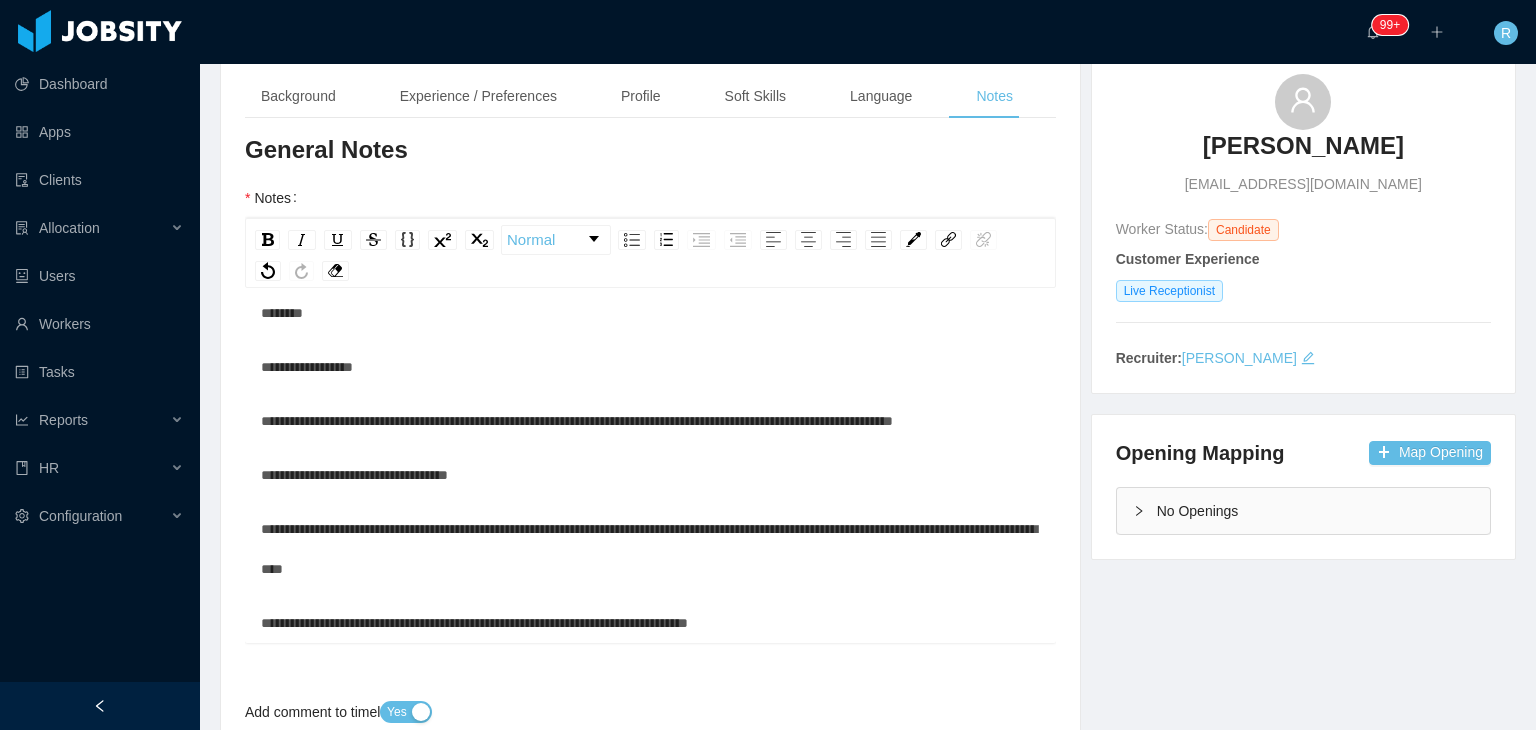 scroll 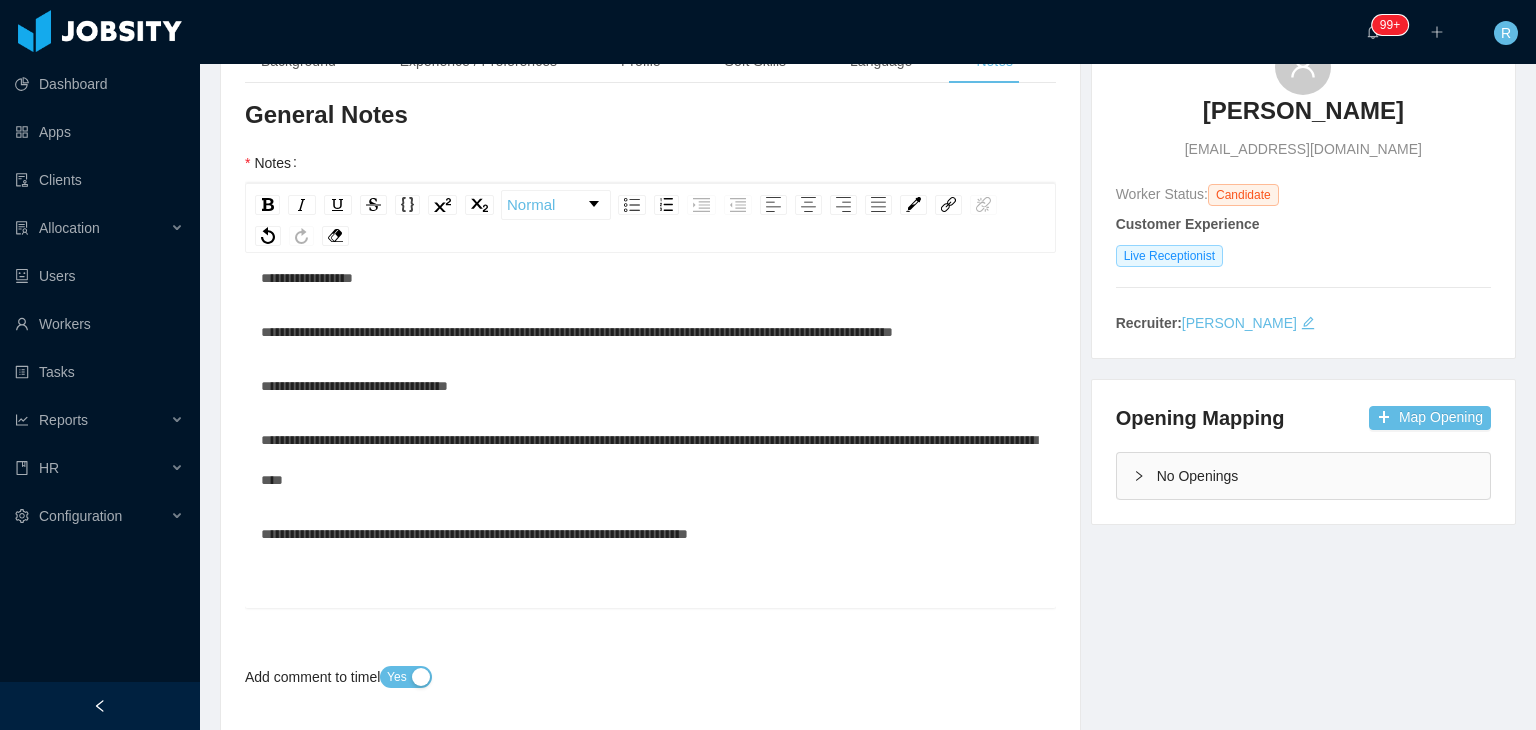 click at bounding box center (651, 588) 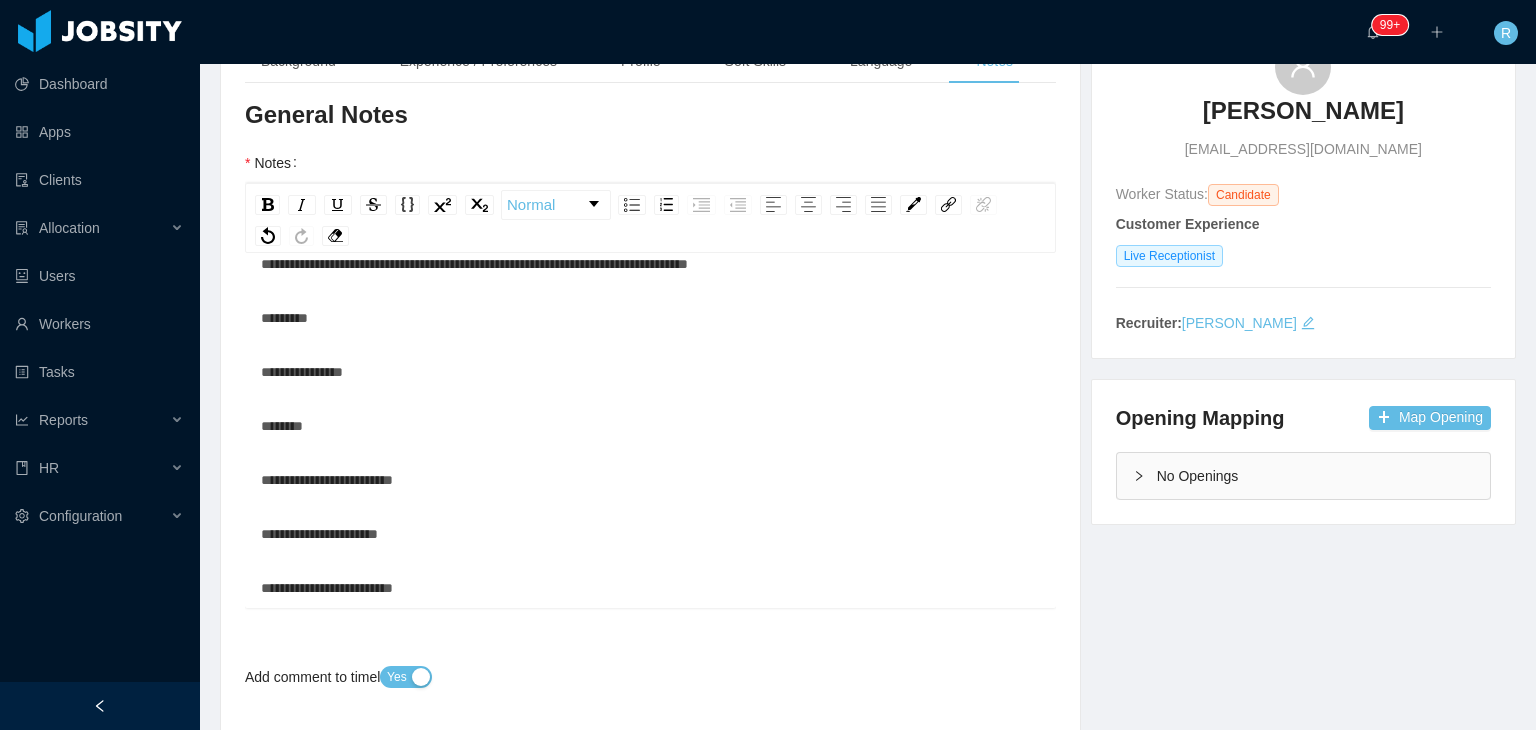 click on "*********" at bounding box center [651, 318] 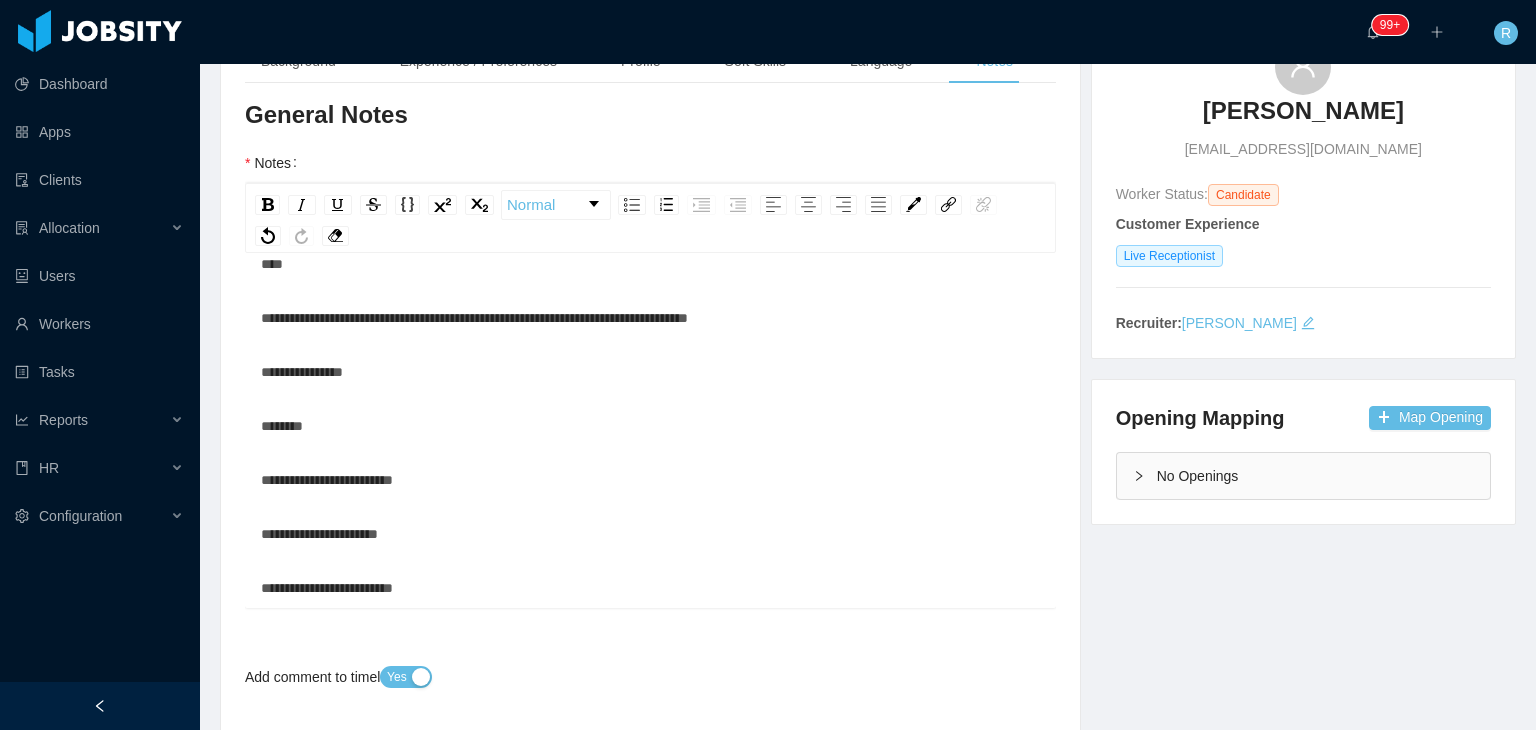 scroll, scrollTop: 732, scrollLeft: 0, axis: vertical 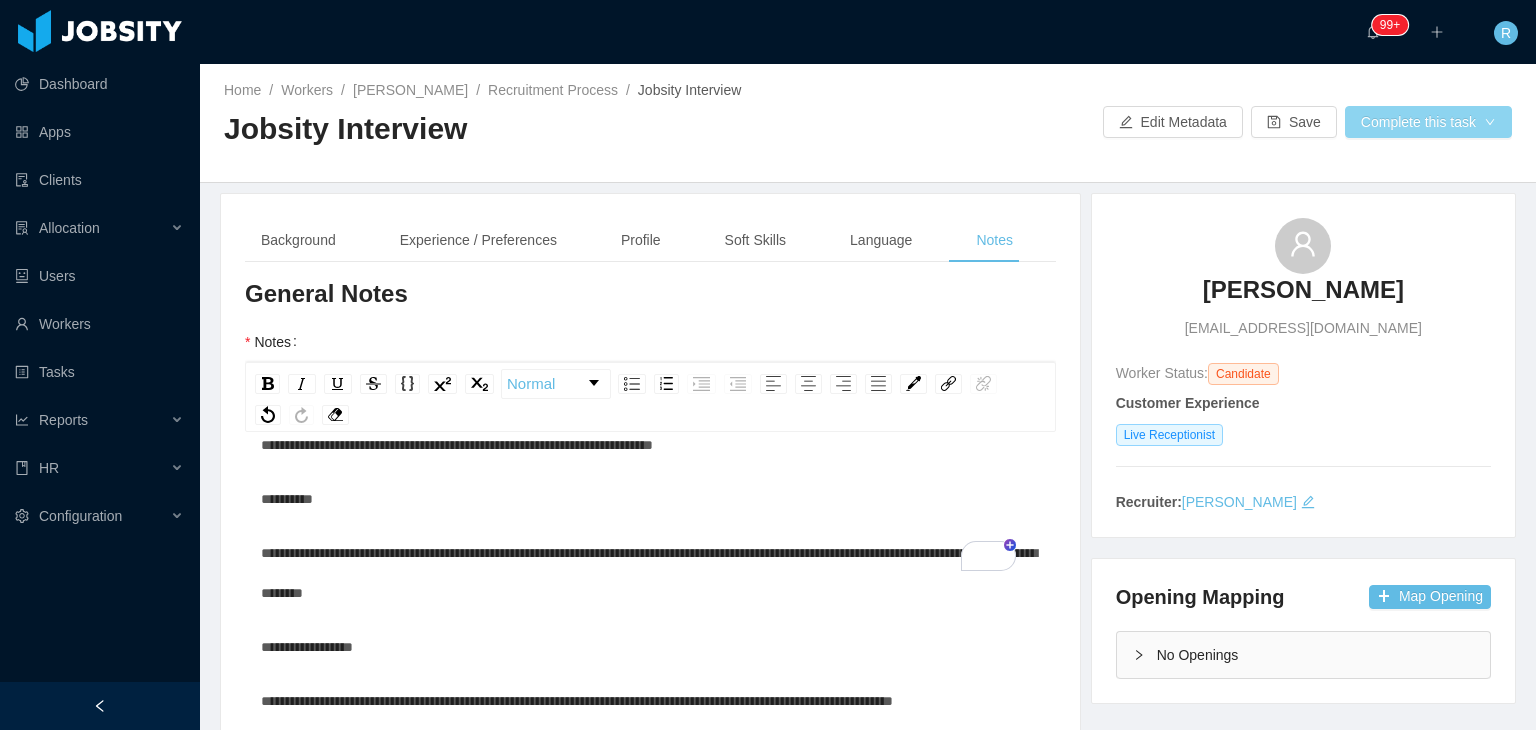 click on "Complete this task" at bounding box center (1428, 122) 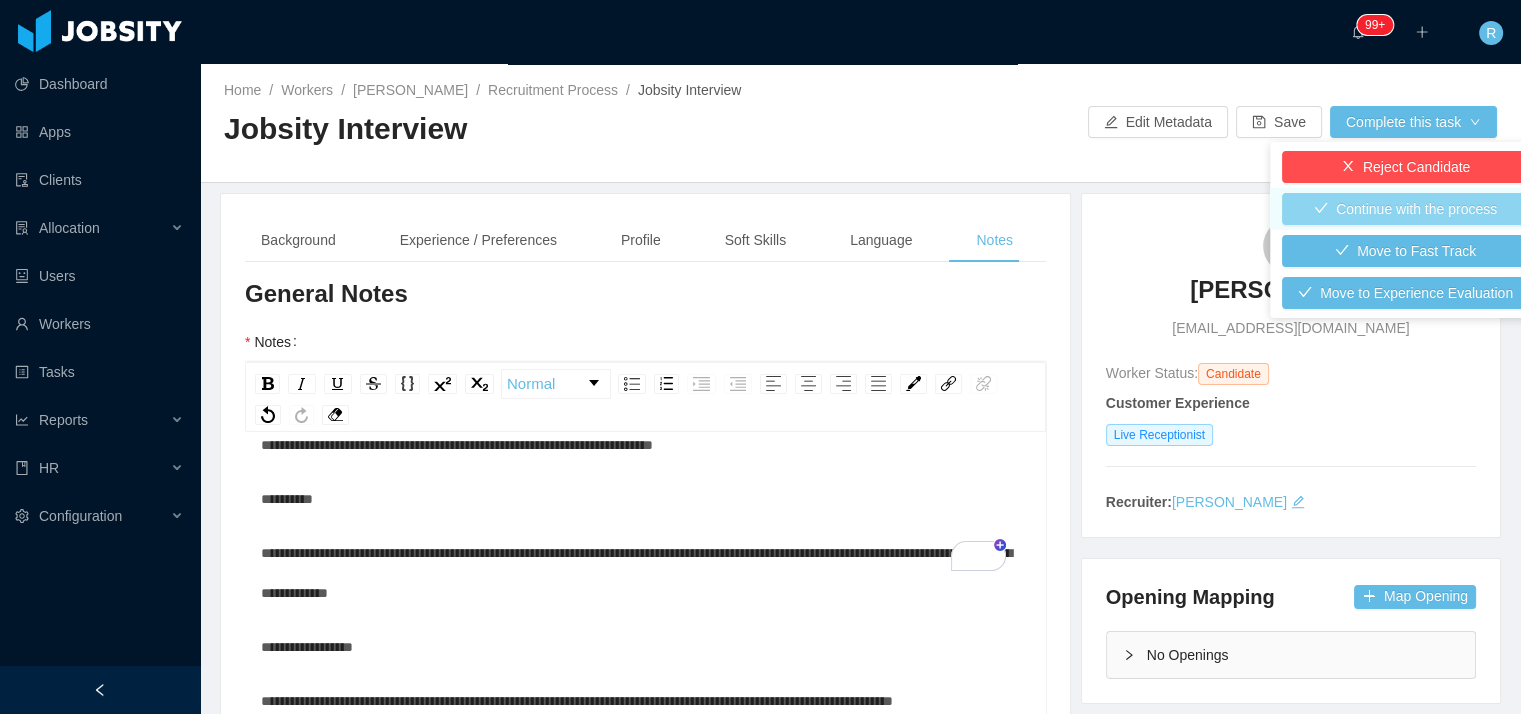 click on "Continue with the process" at bounding box center [1405, 209] 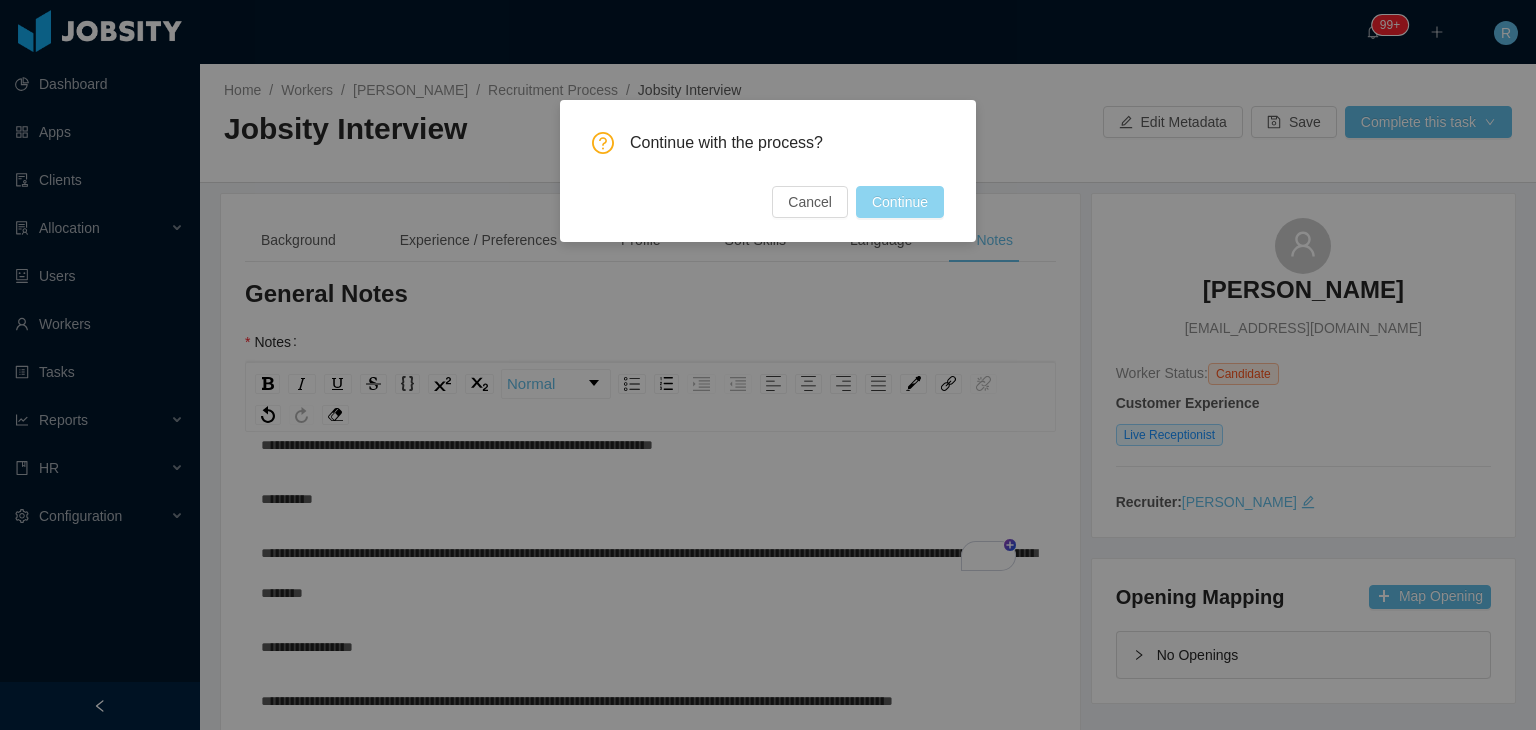 click on "Continue" at bounding box center (900, 202) 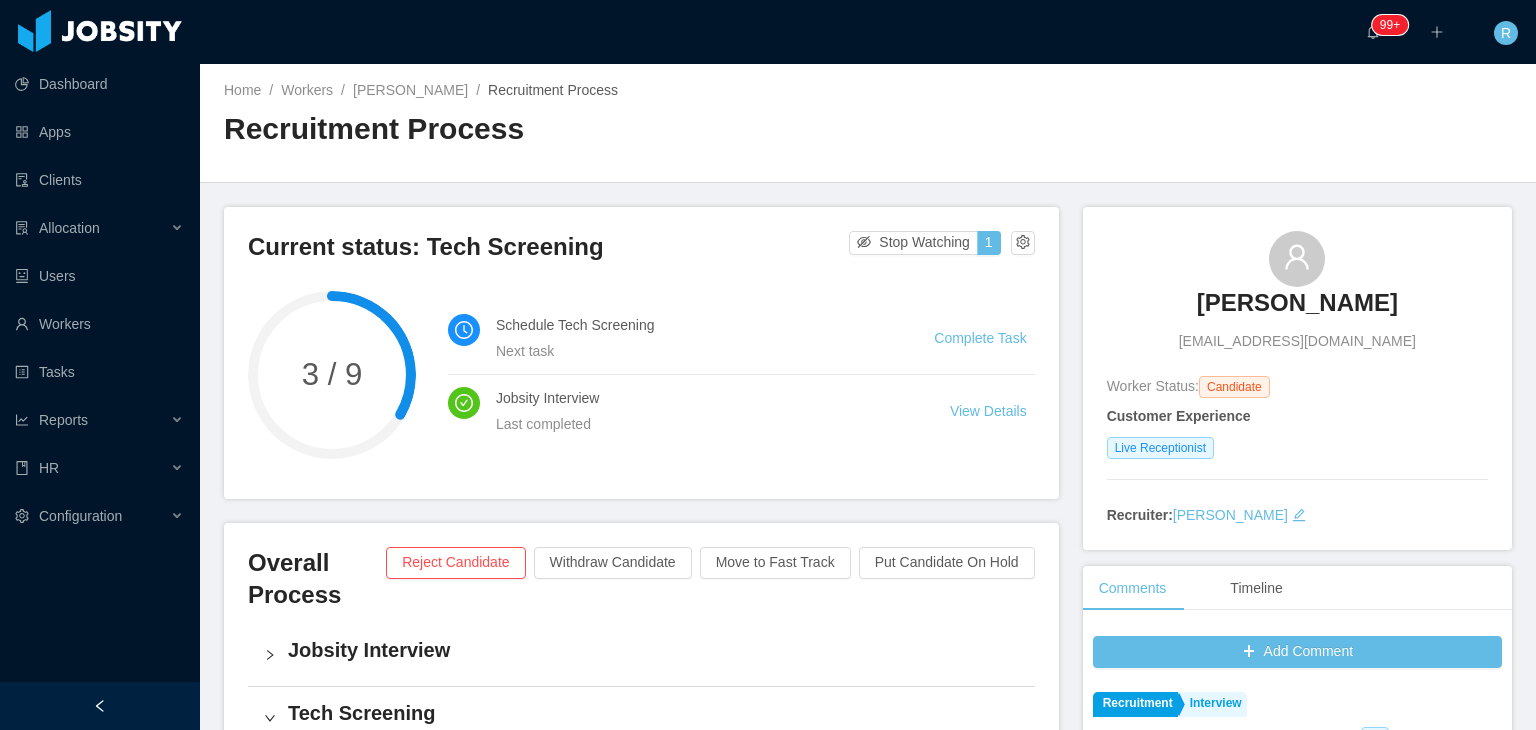 click on "[PERSON_NAME]" at bounding box center (1297, 303) 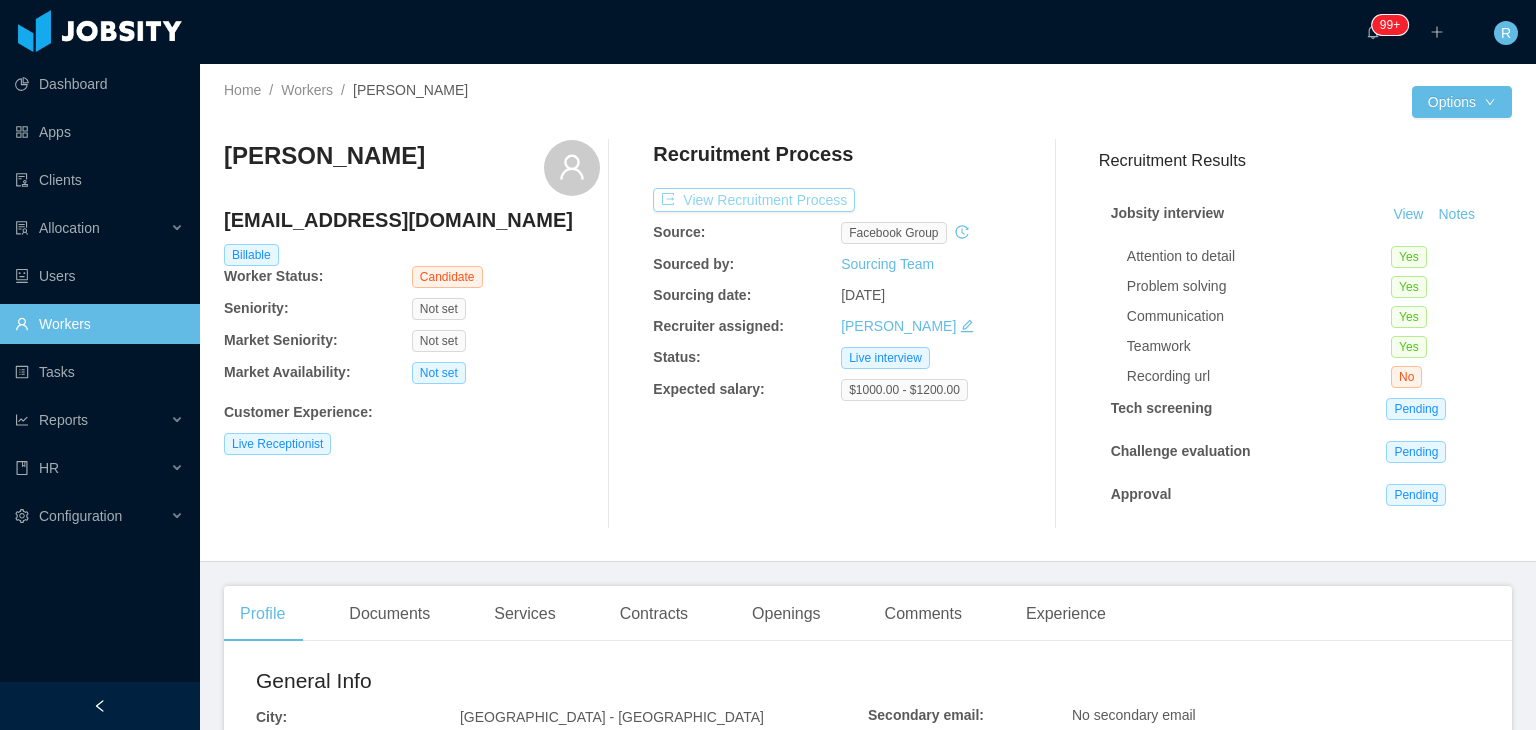 click on "View Recruitment Process" at bounding box center [754, 200] 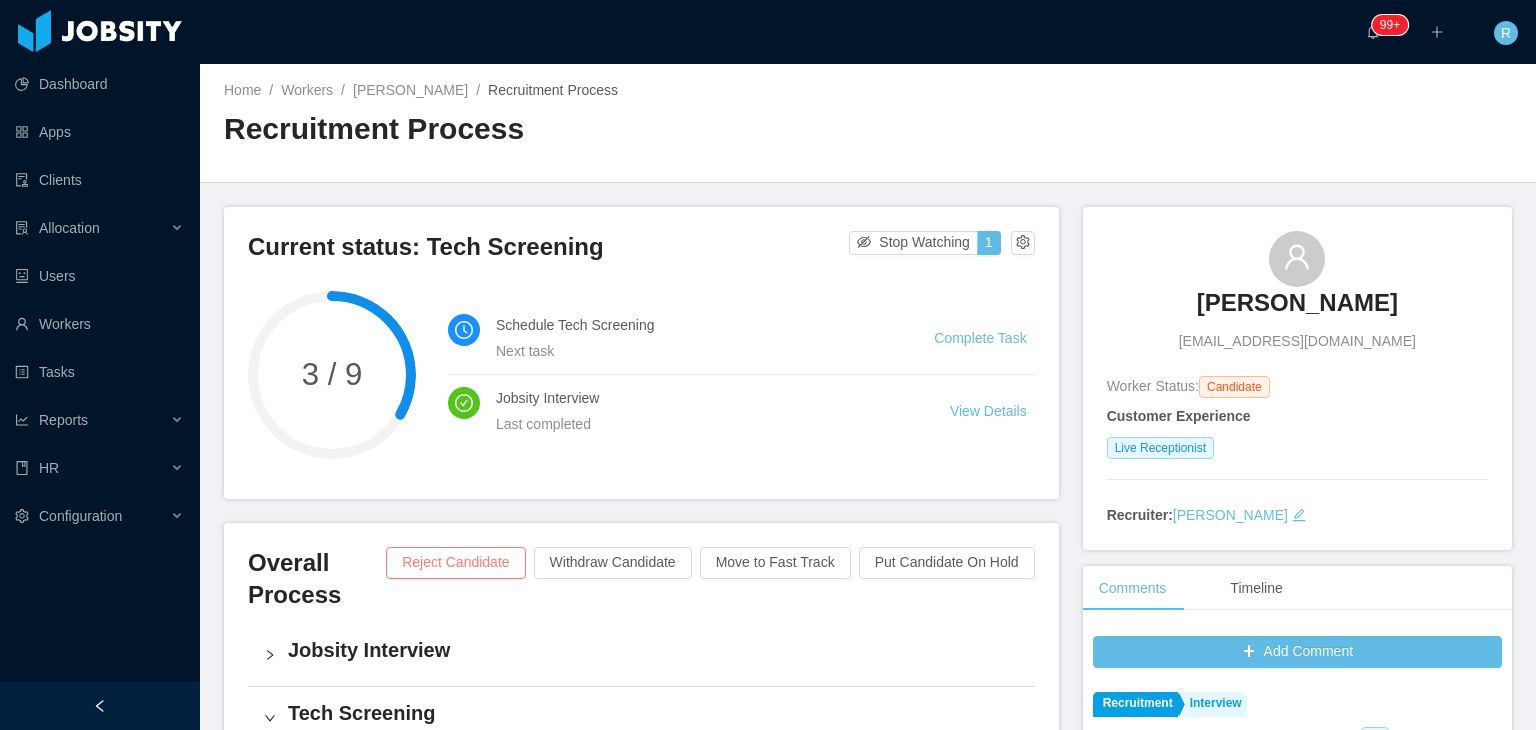 click on "Reject Candidate" at bounding box center [455, 563] 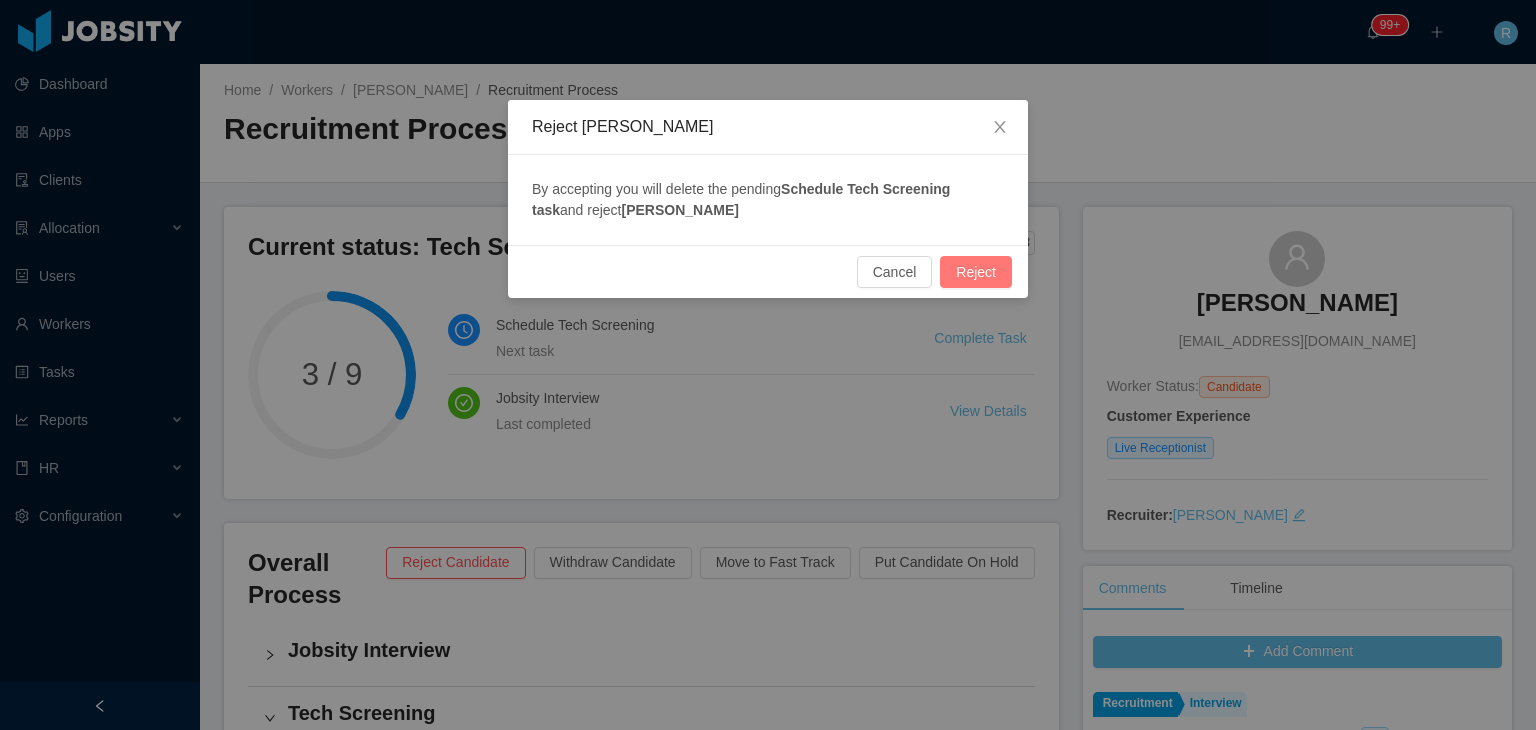 click on "Reject" at bounding box center [976, 272] 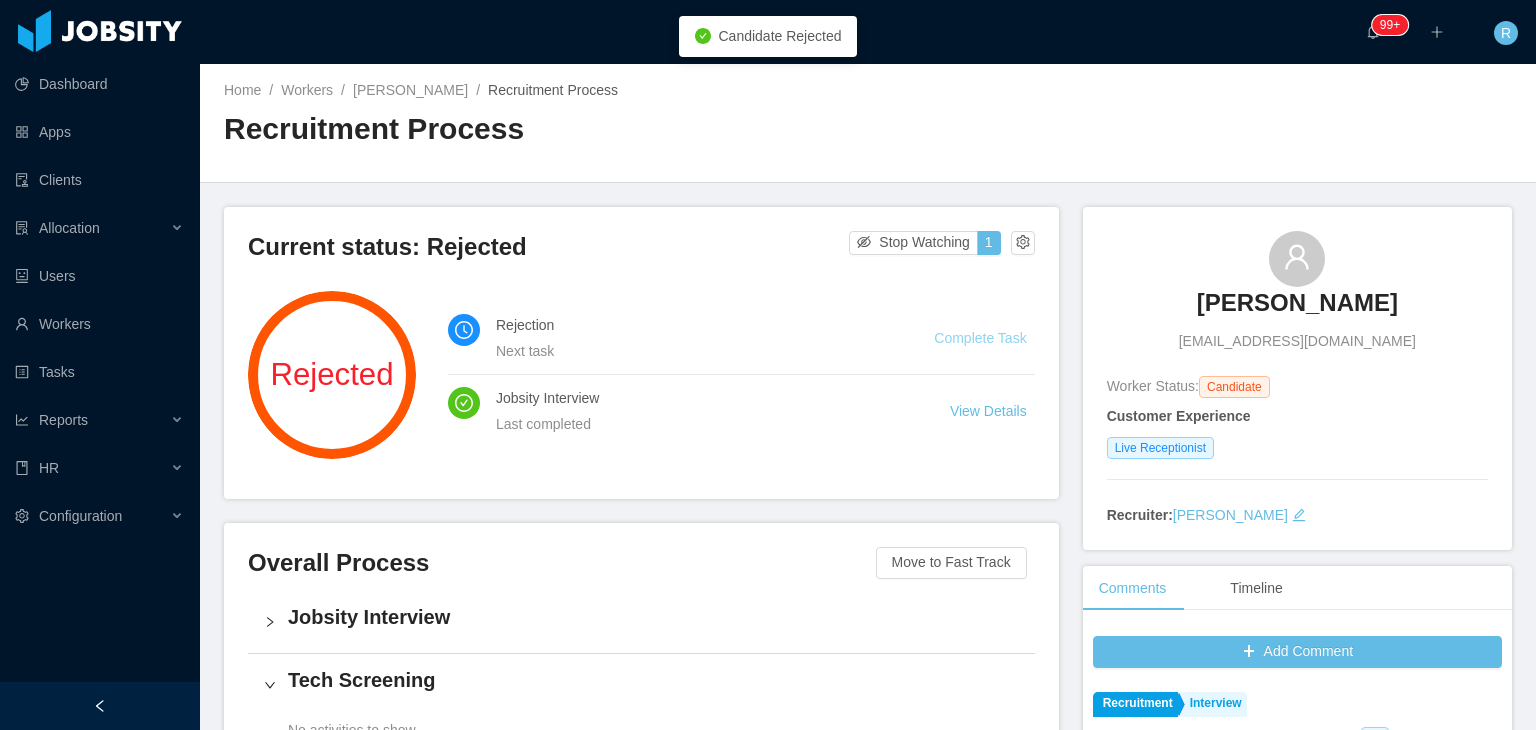 click on "Complete Task" at bounding box center [980, 338] 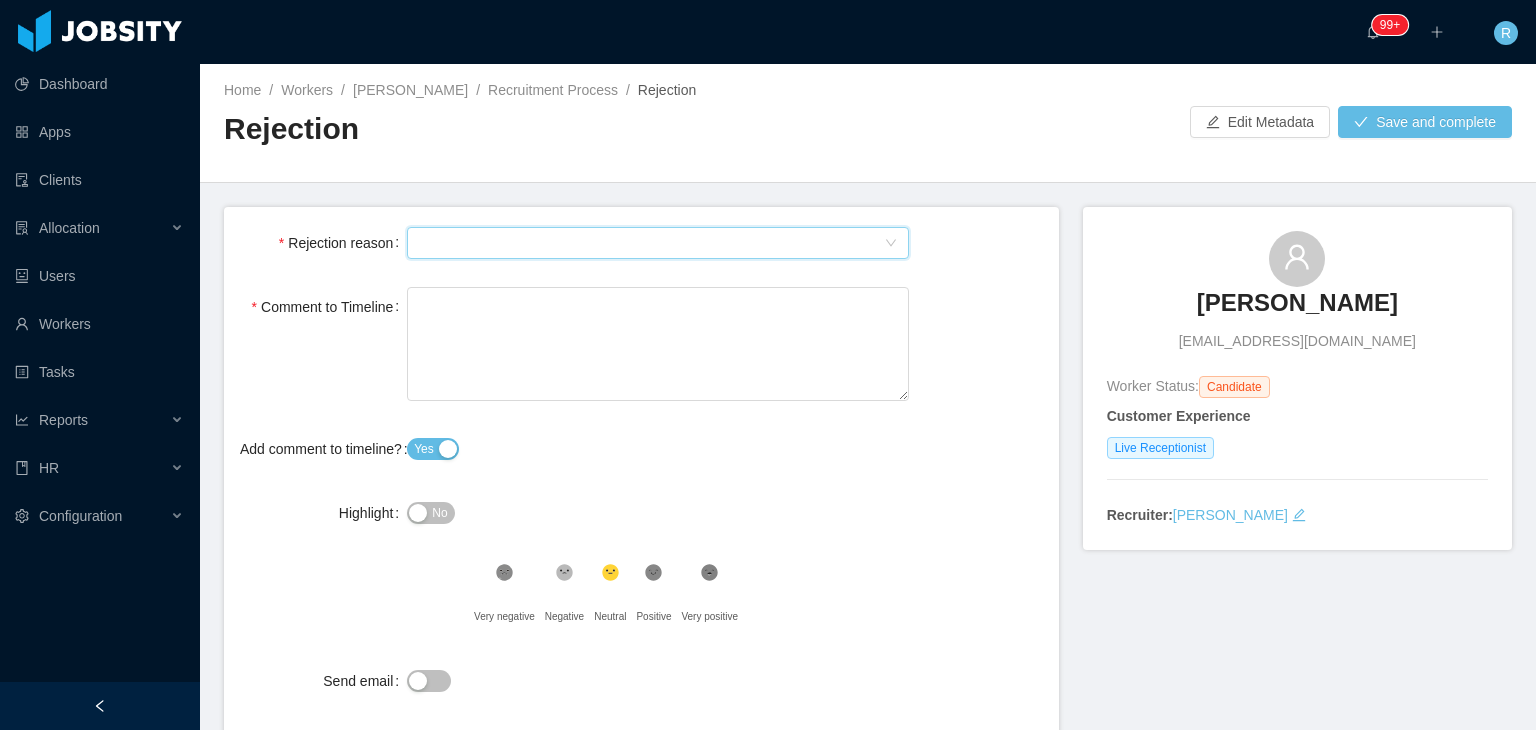 click on "Select Type" at bounding box center (651, 243) 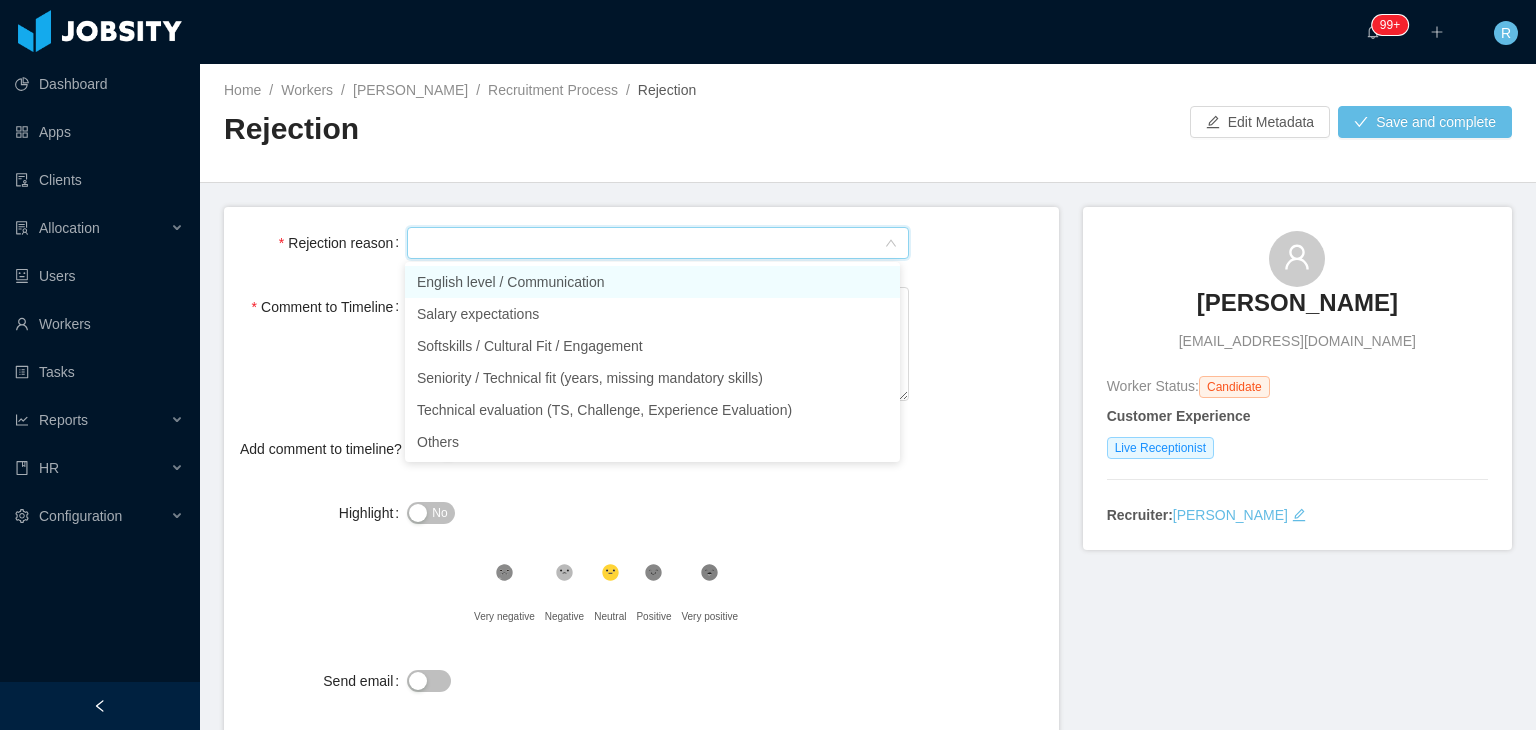 click on "English level / Communication" at bounding box center [652, 282] 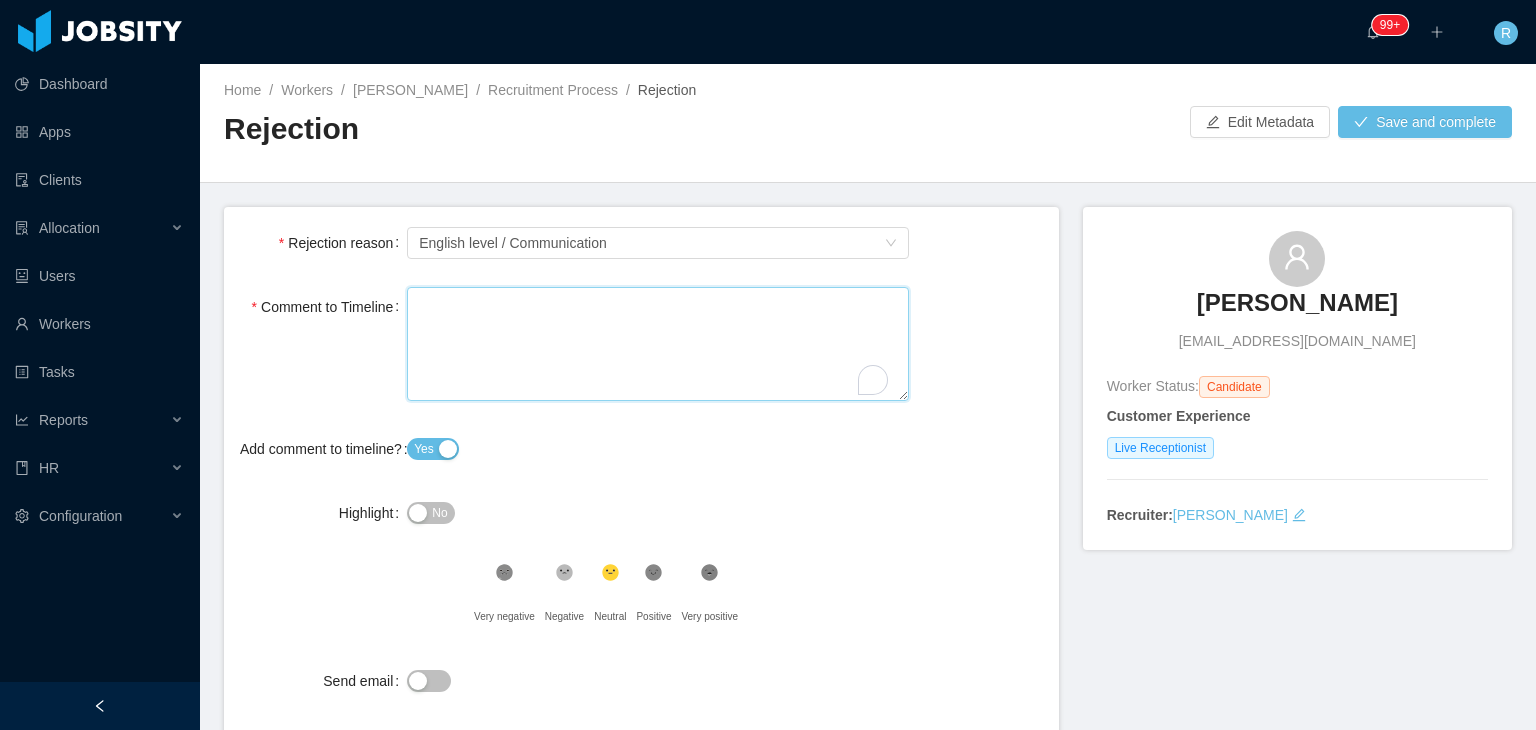 click on "Comment to Timeline" at bounding box center (658, 344) 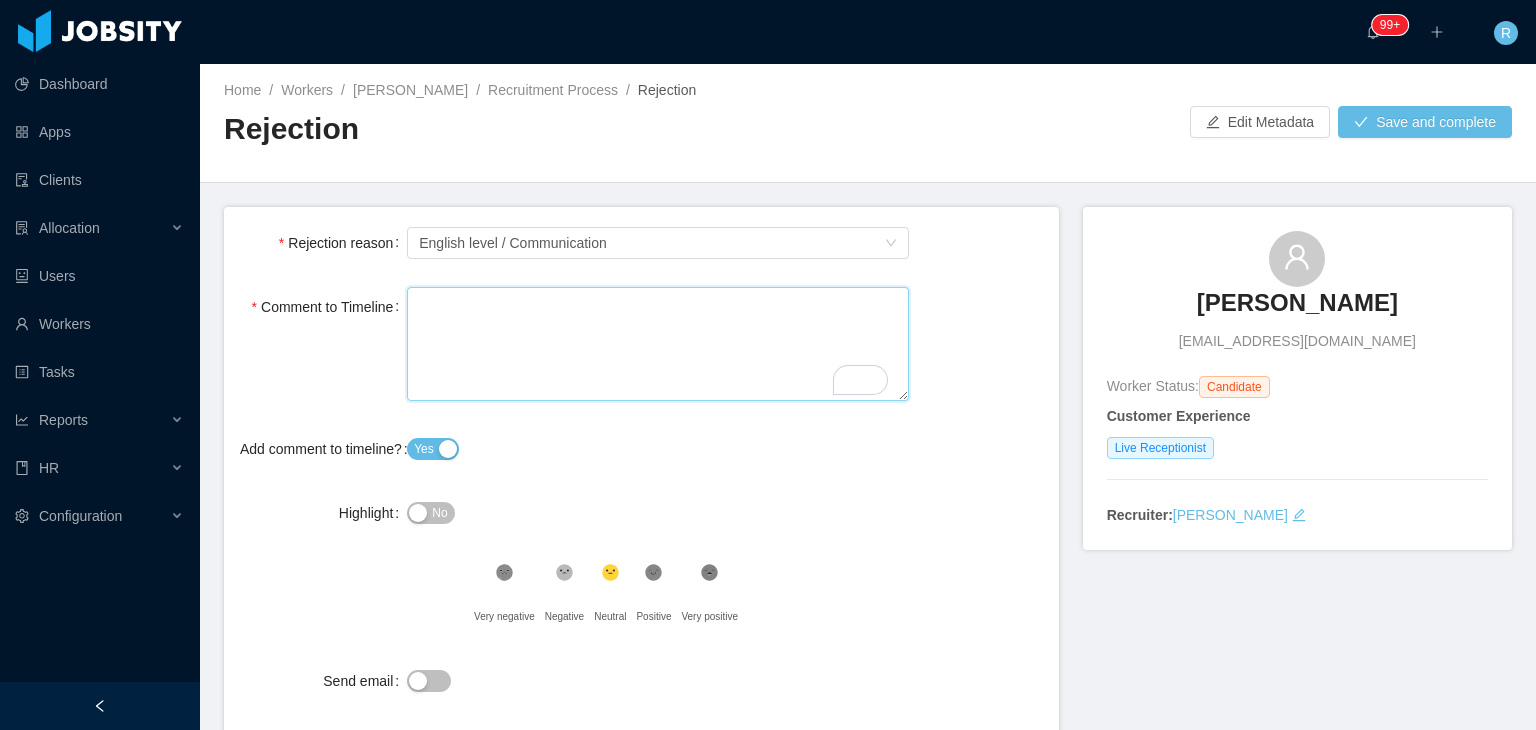 type 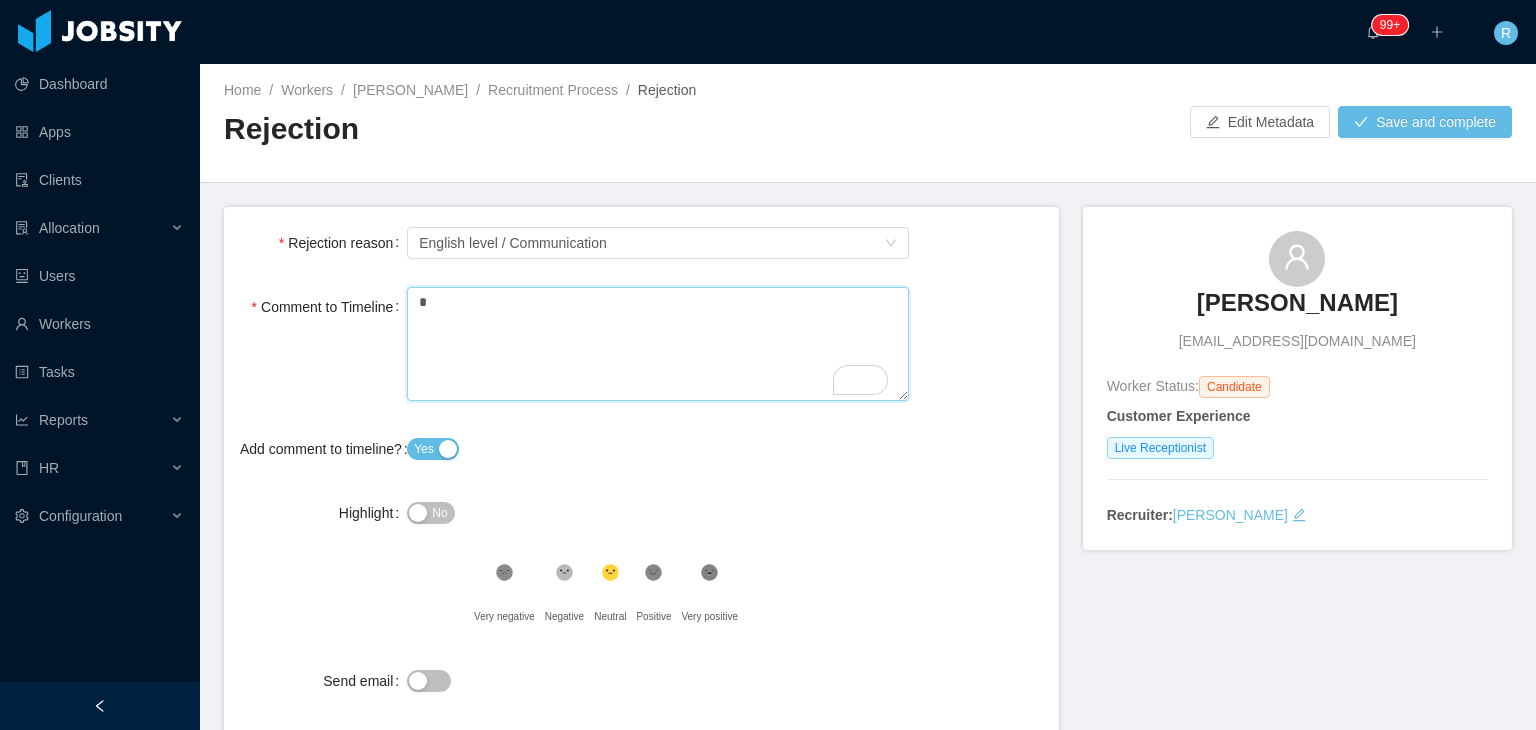 type 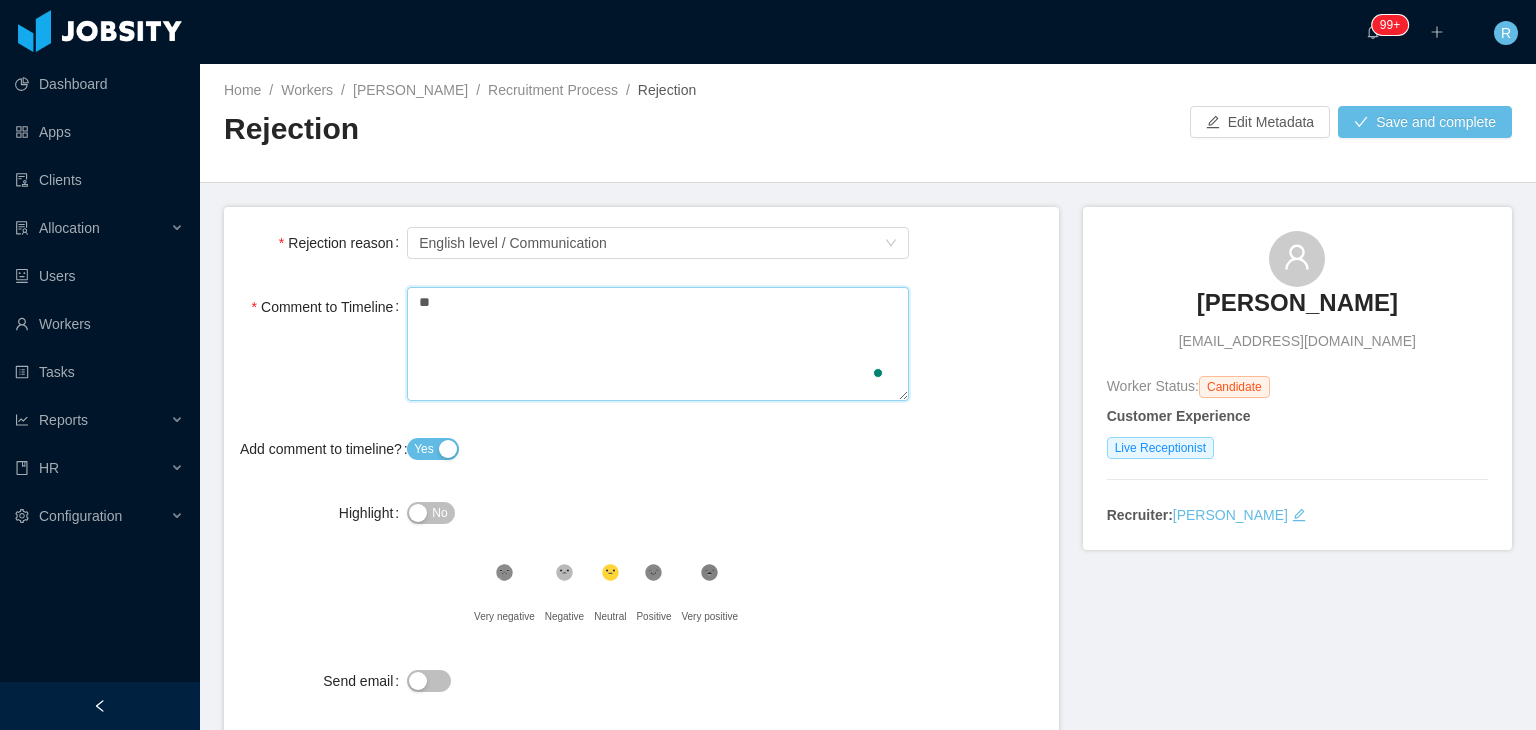 type 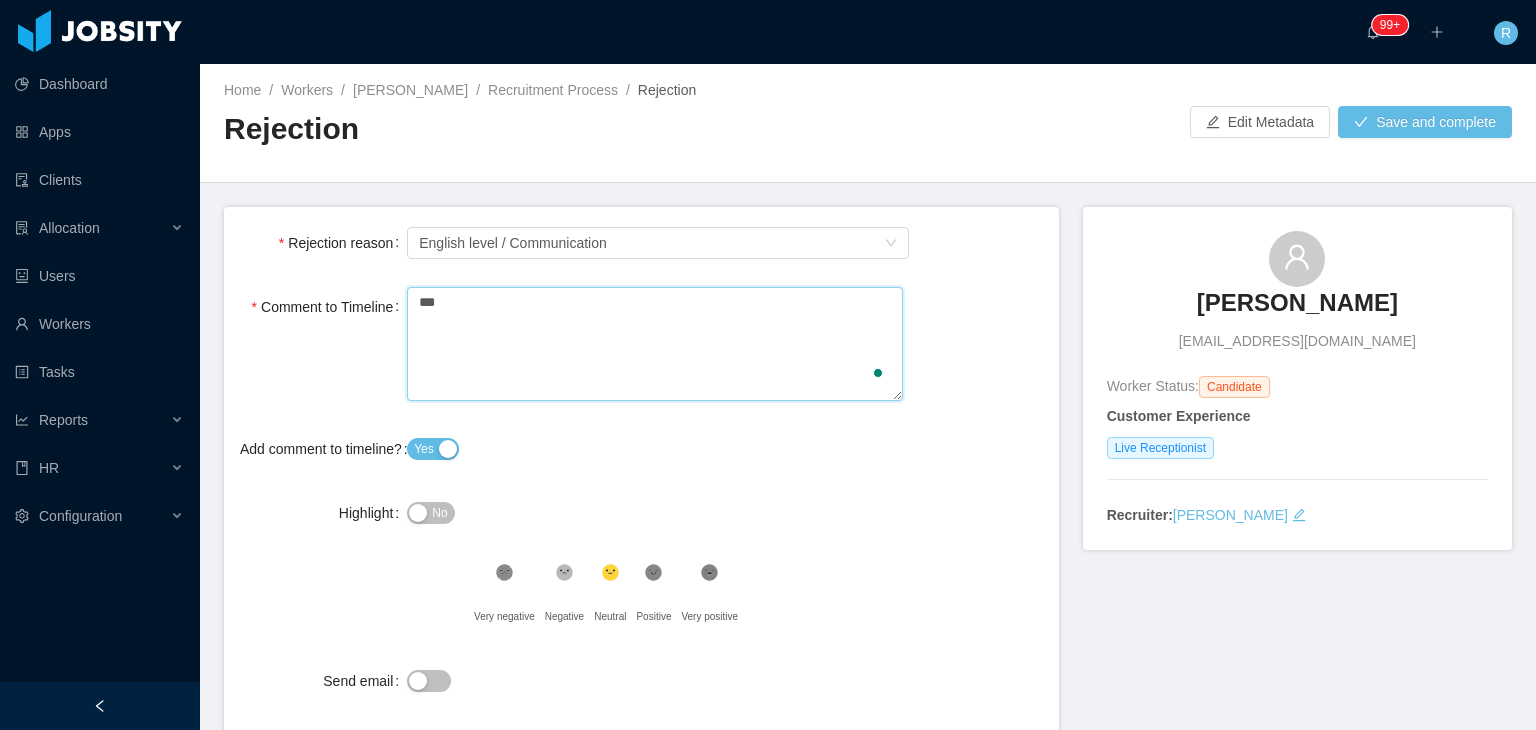 type 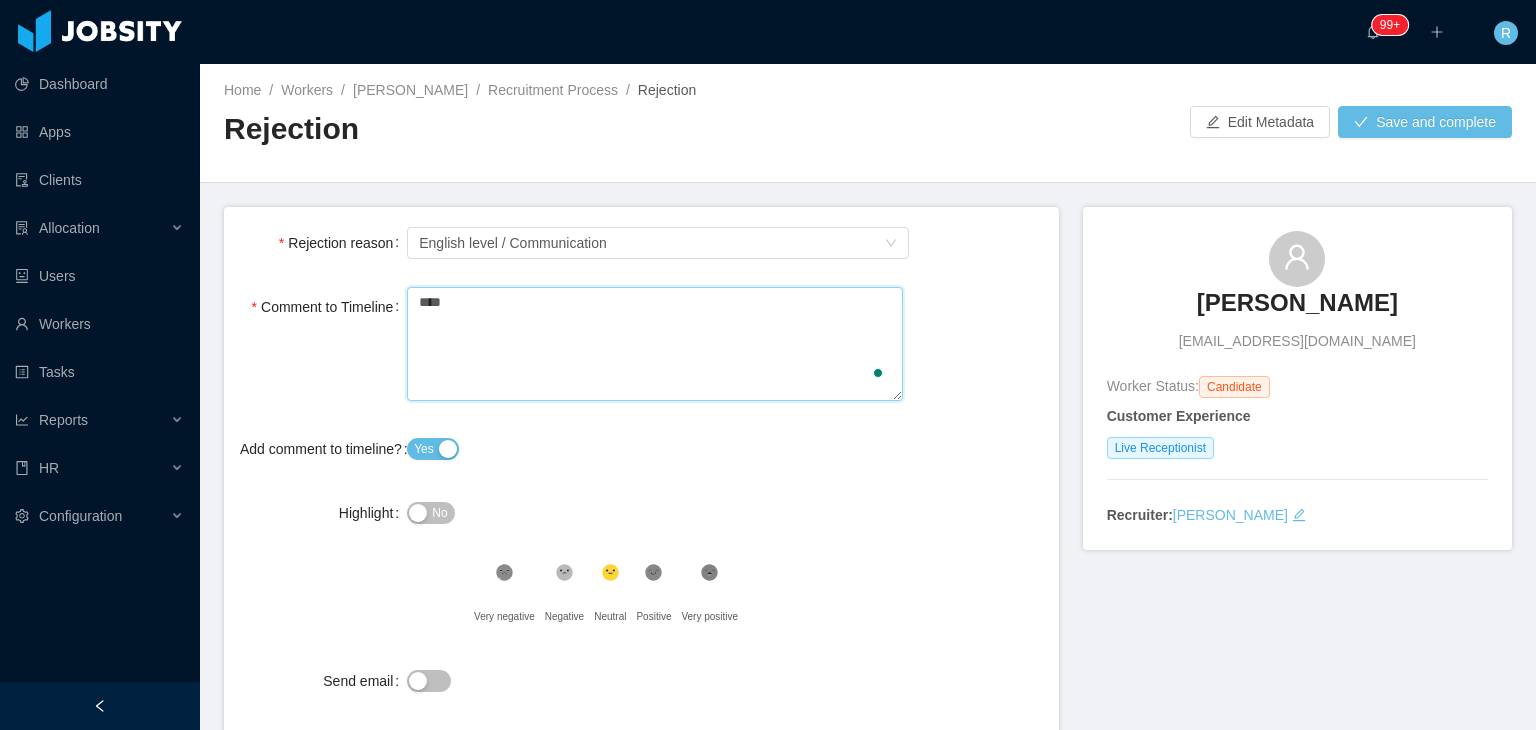 type on "*****" 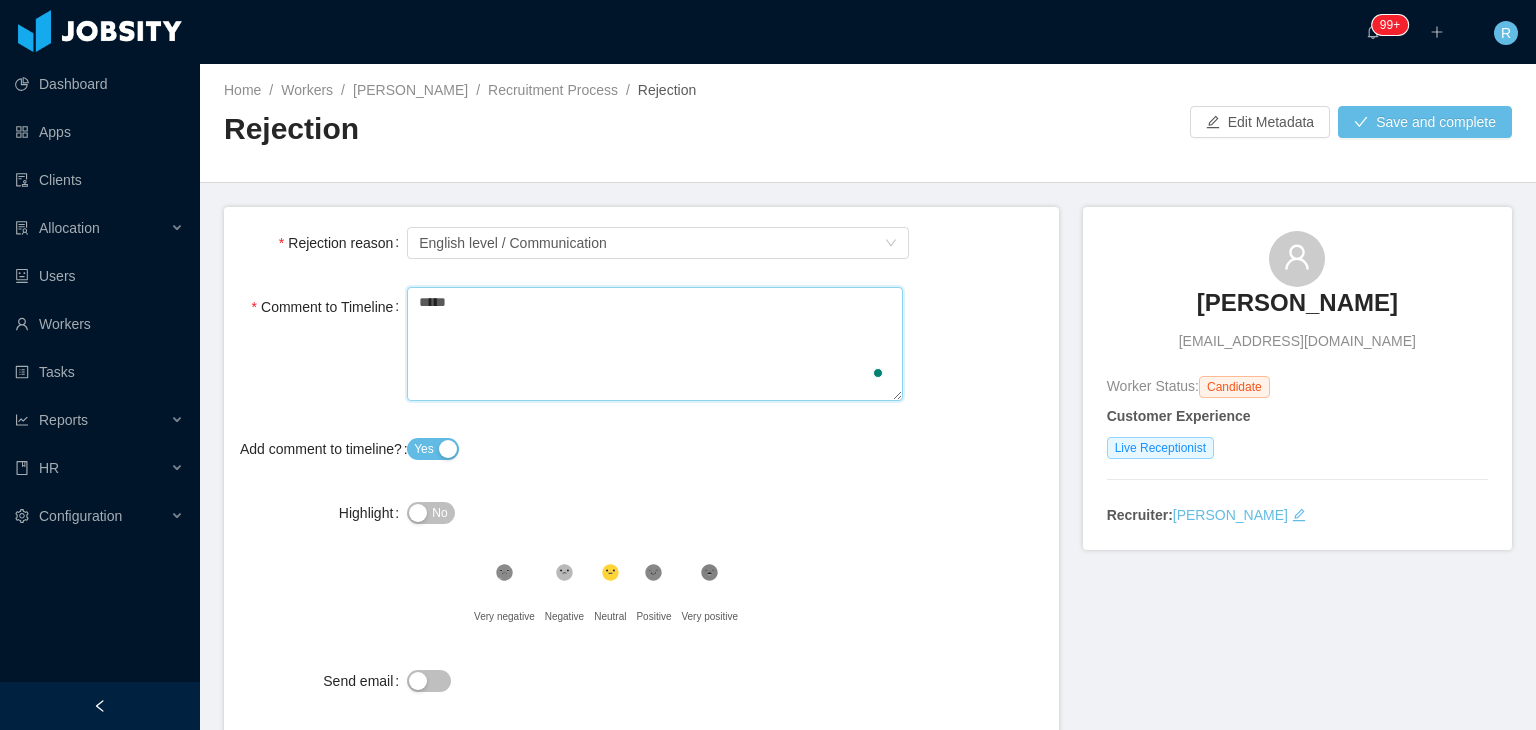 type 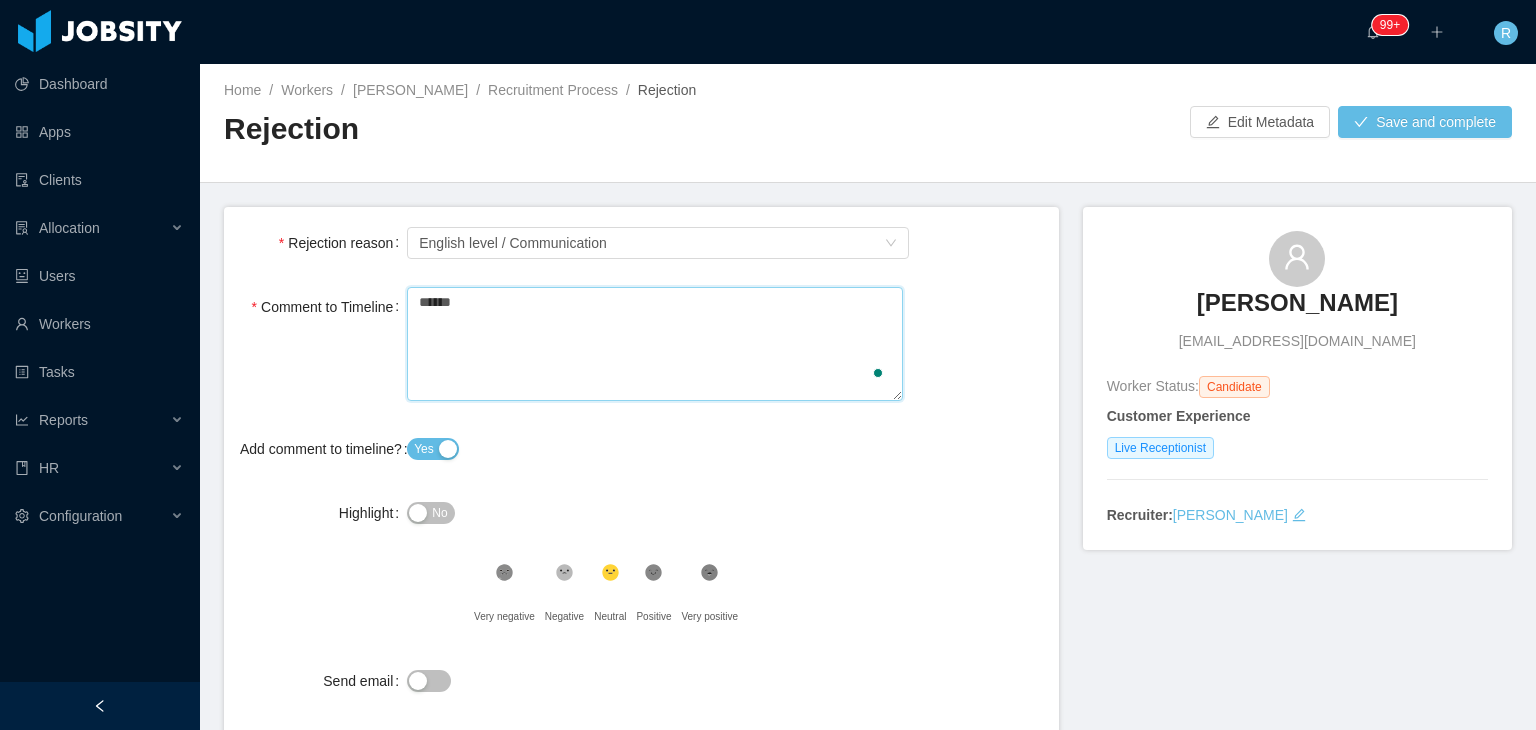 type on "*******" 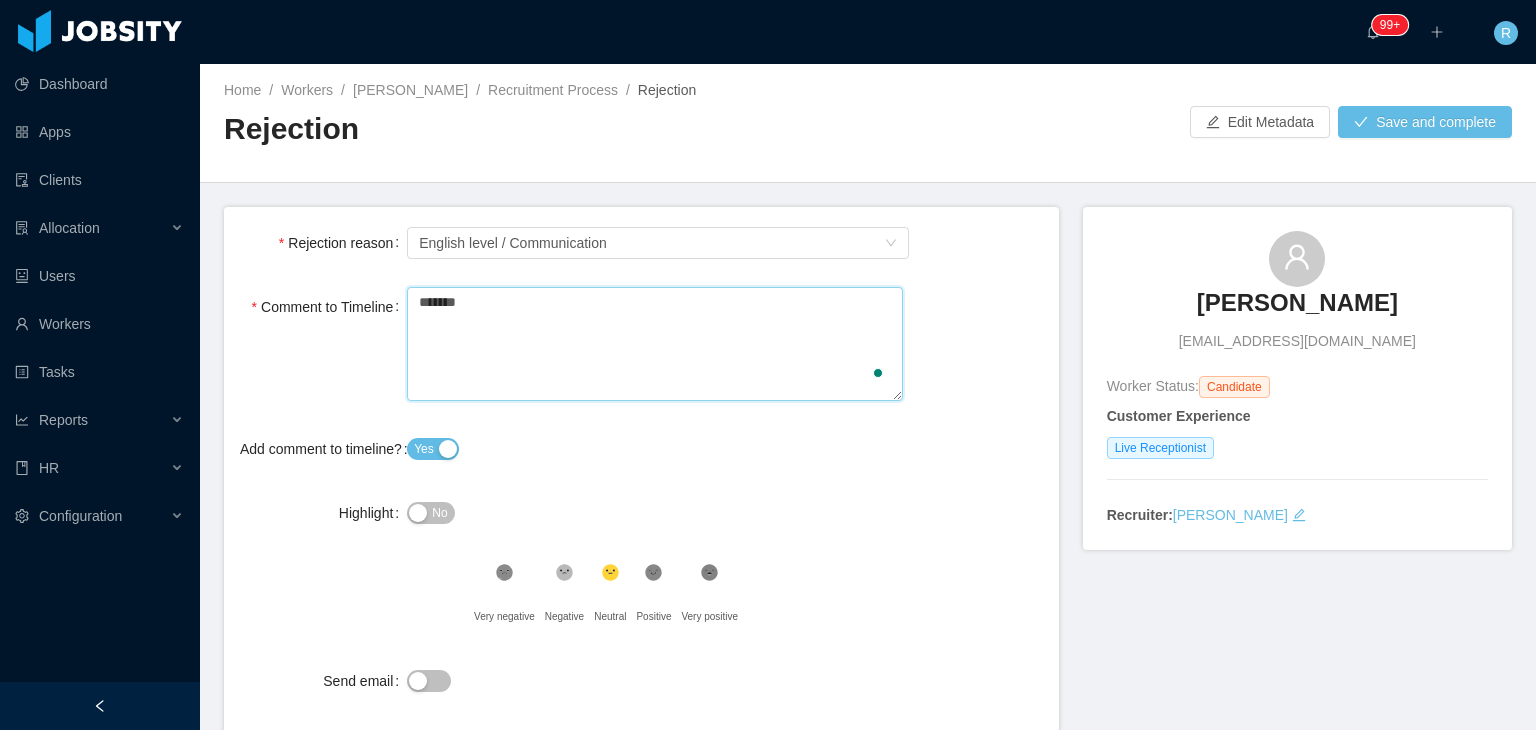 type 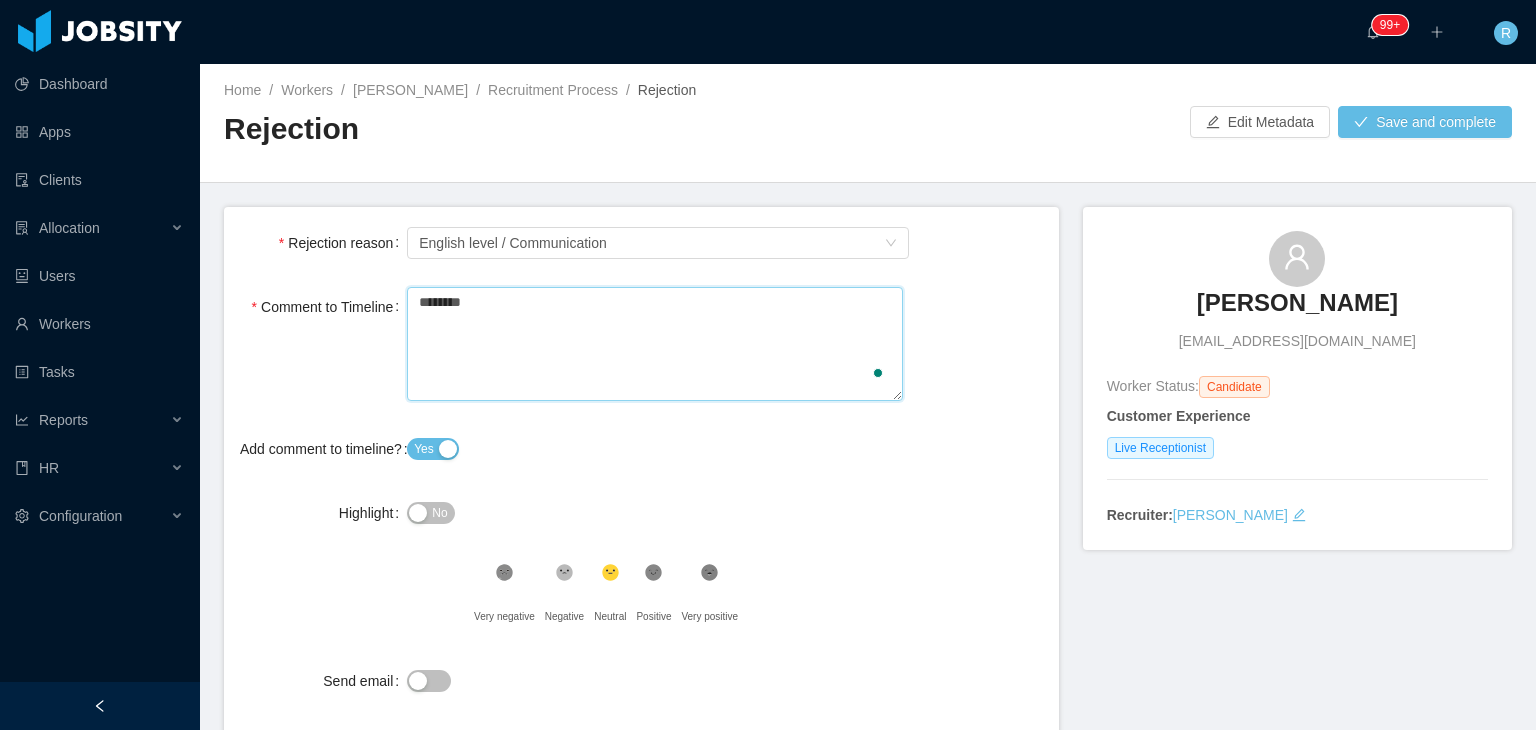 type 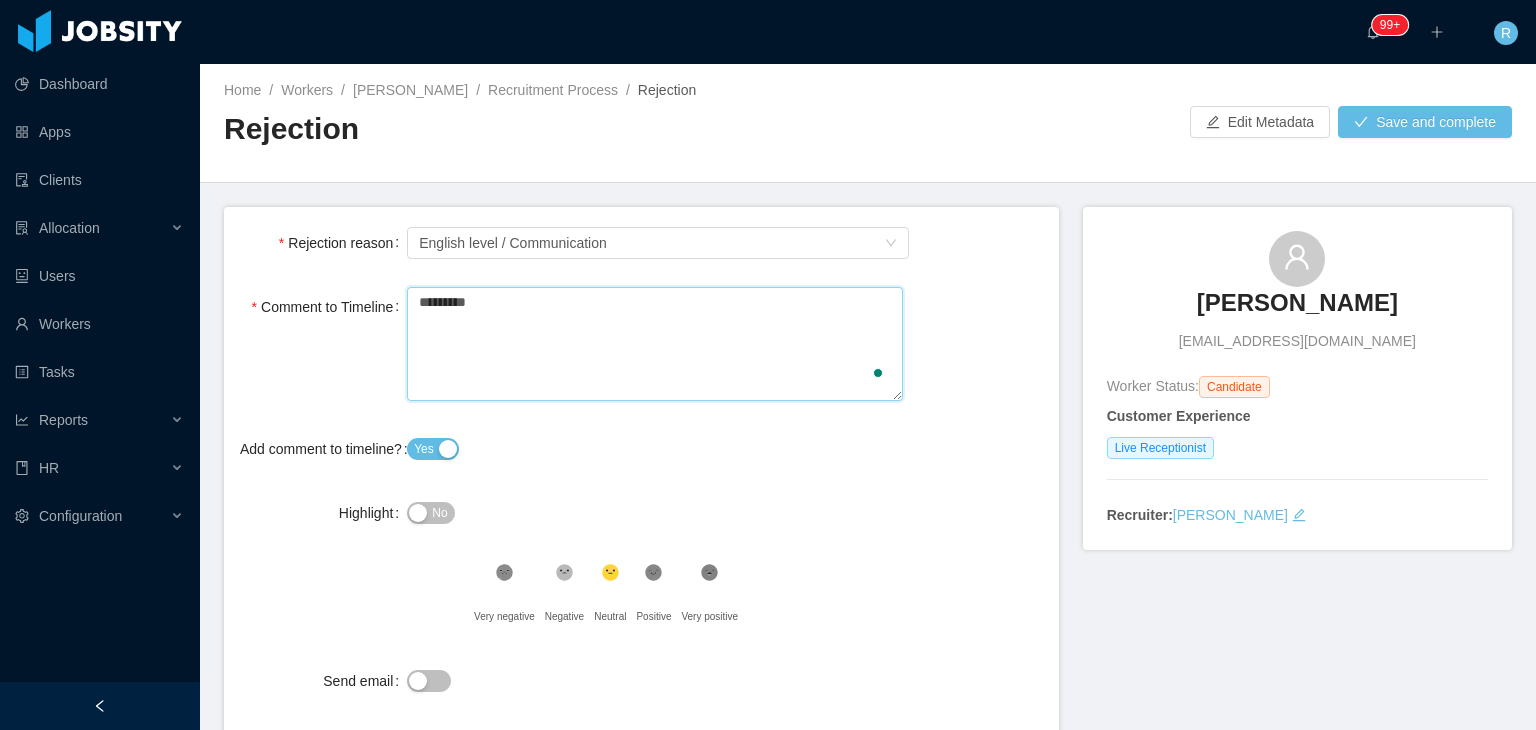 type 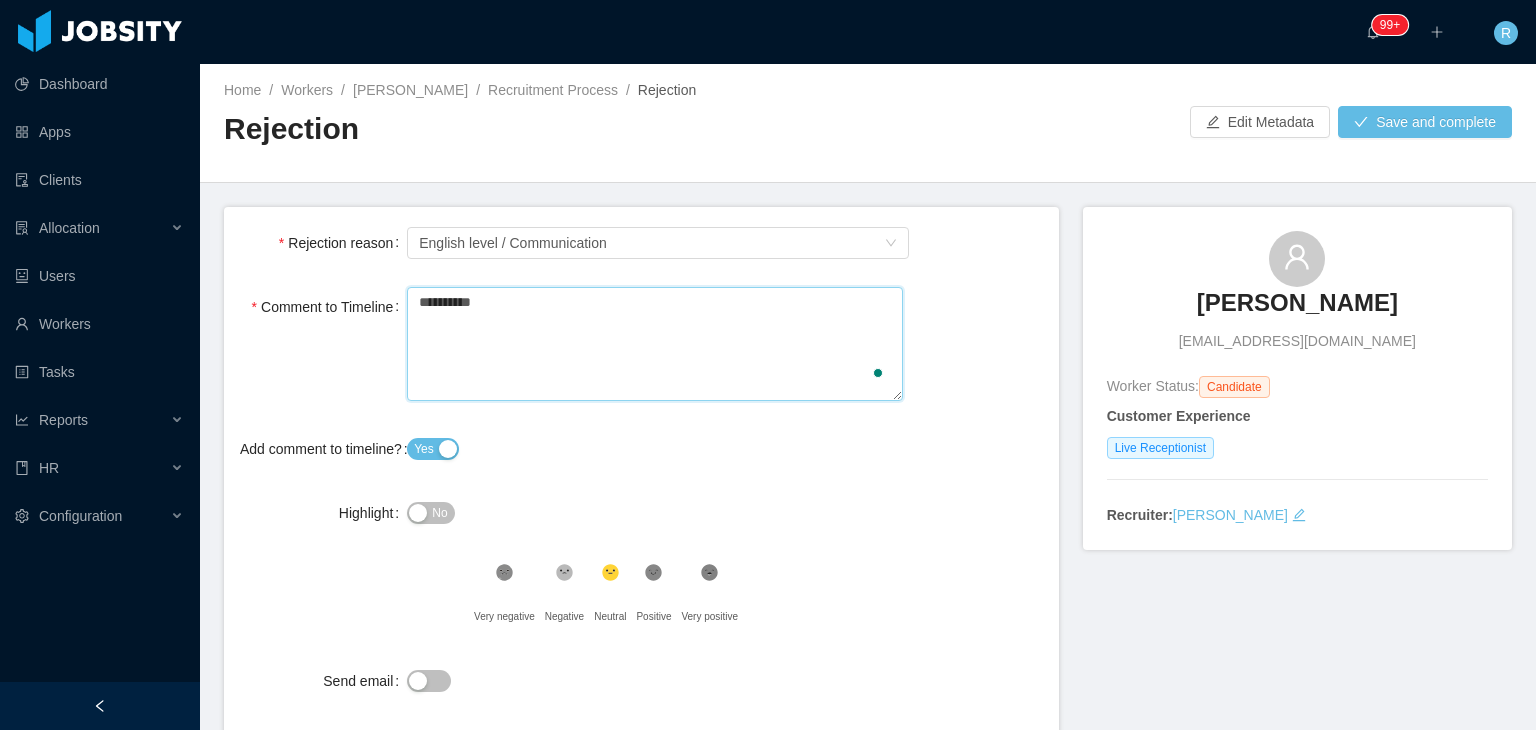 type 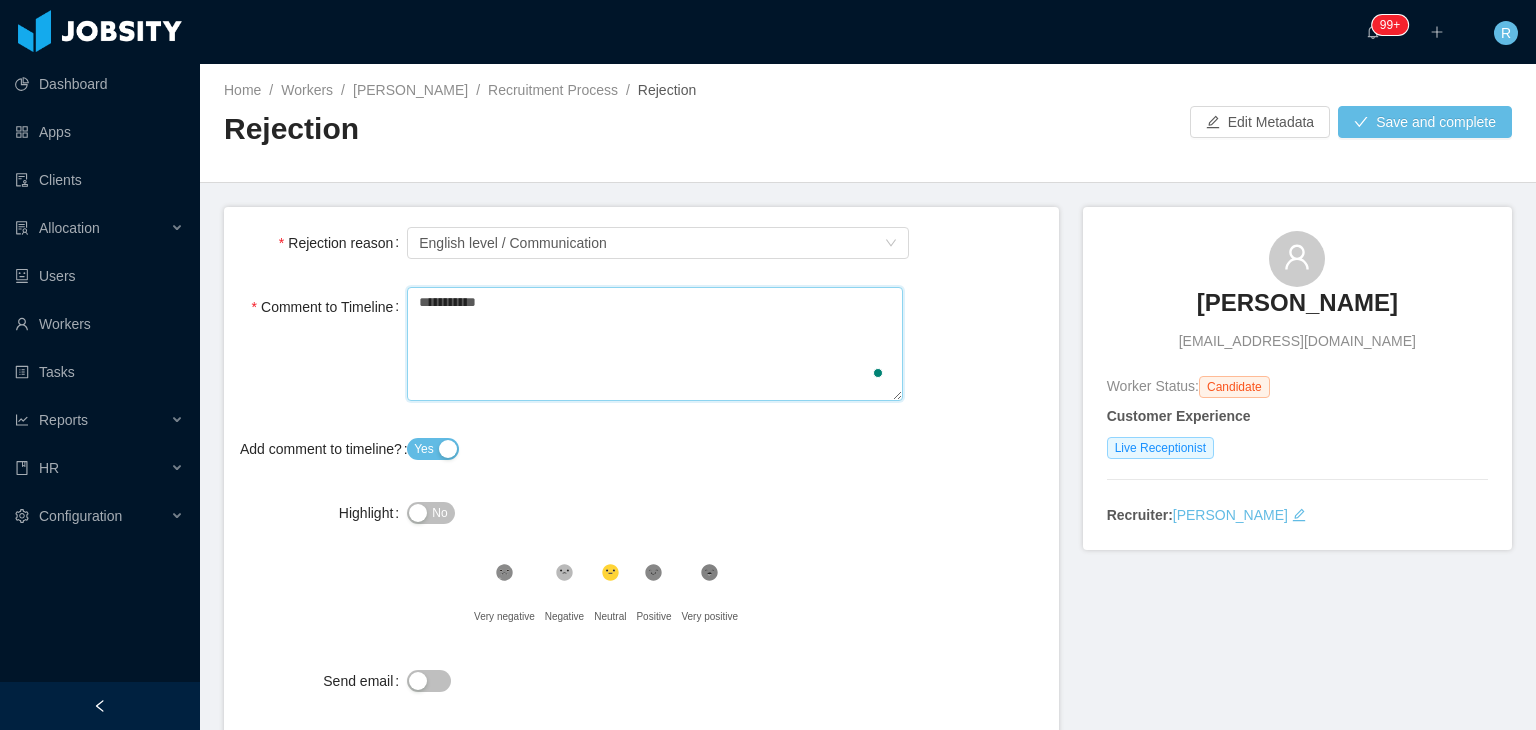 type 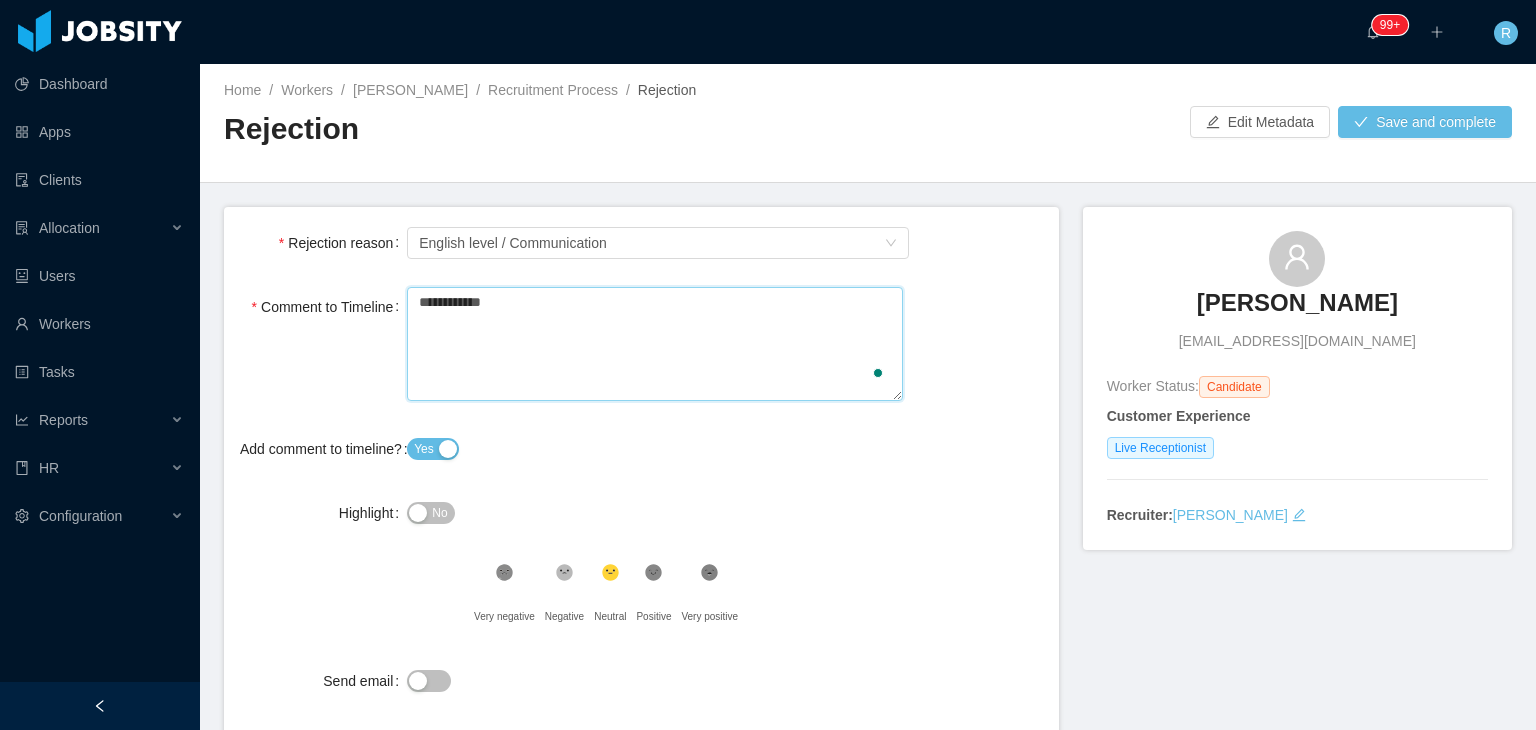 type 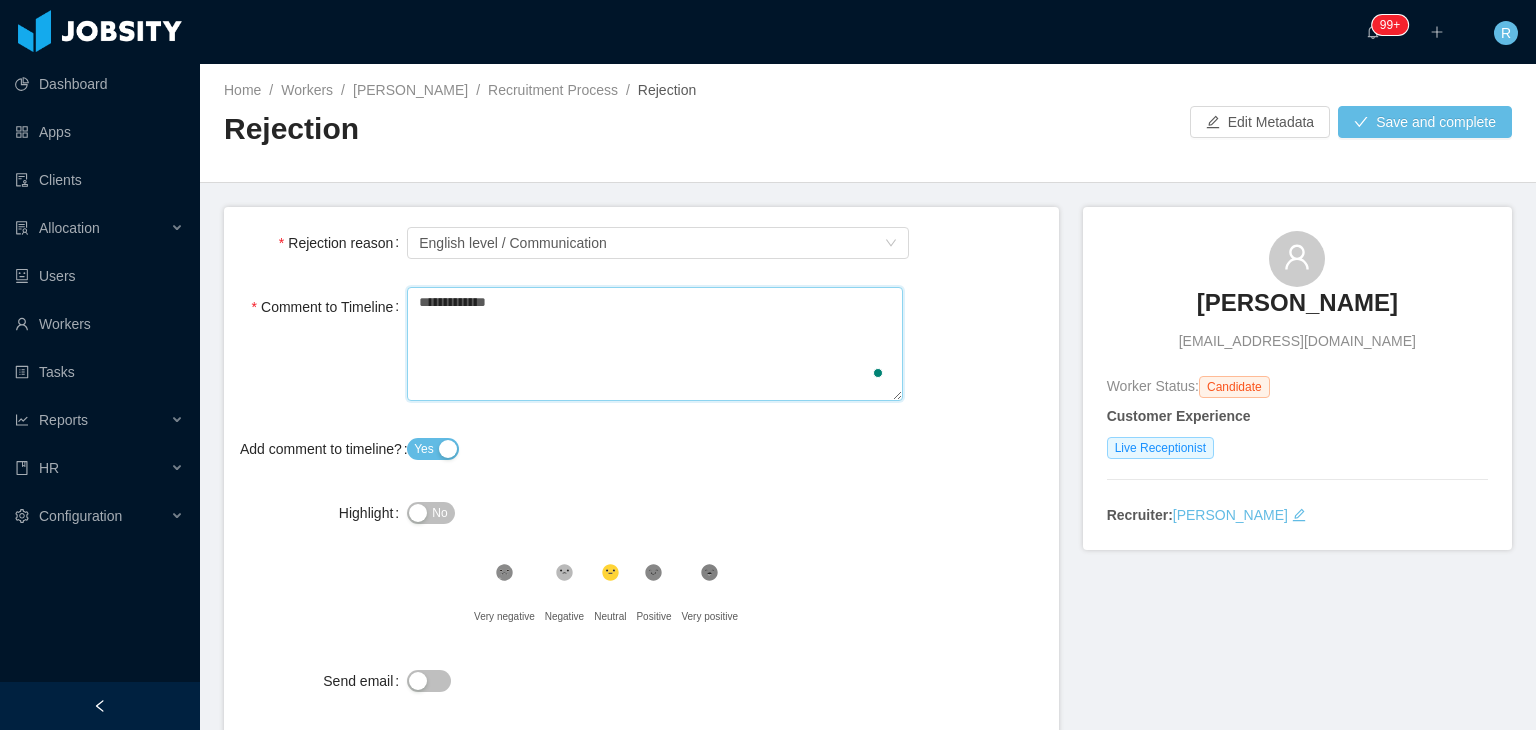 type 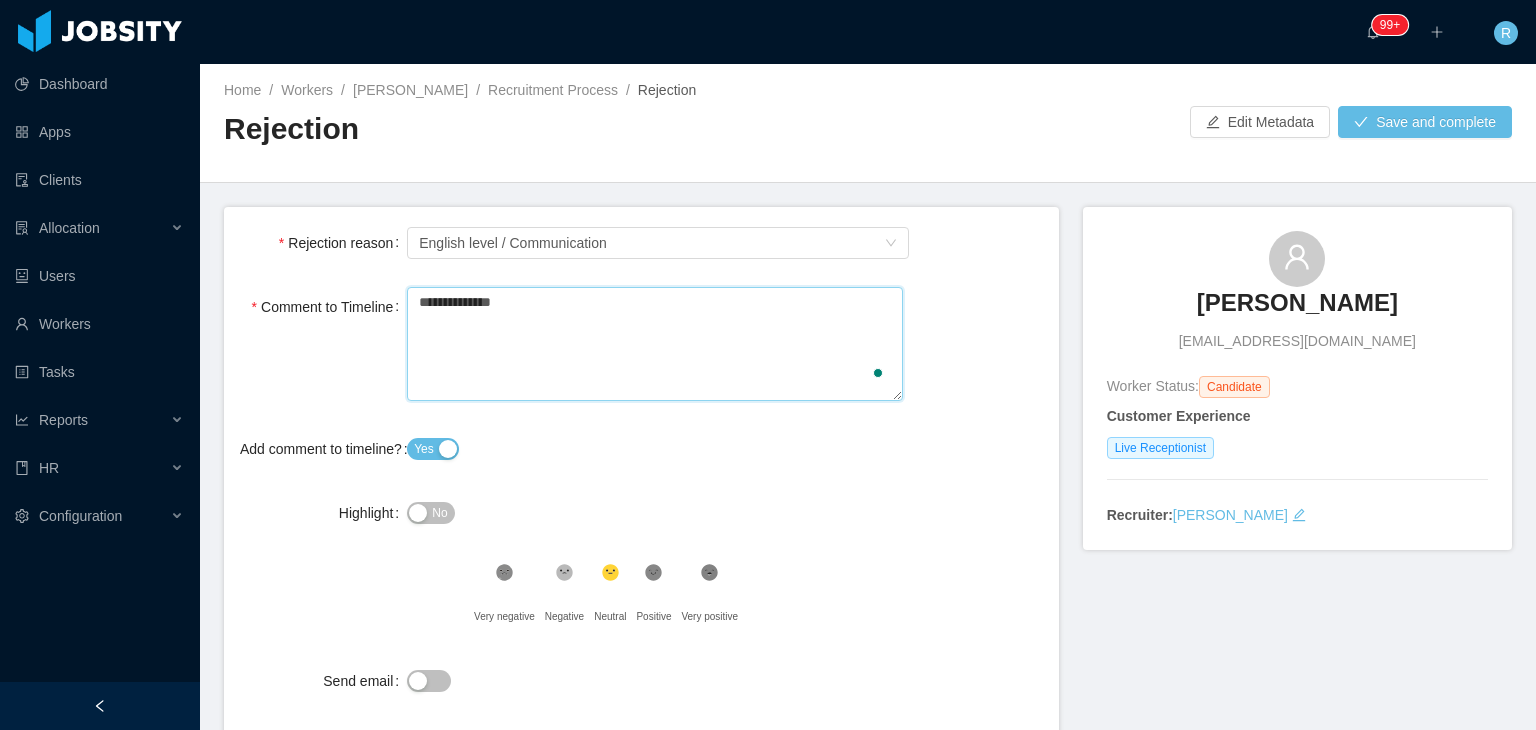 type 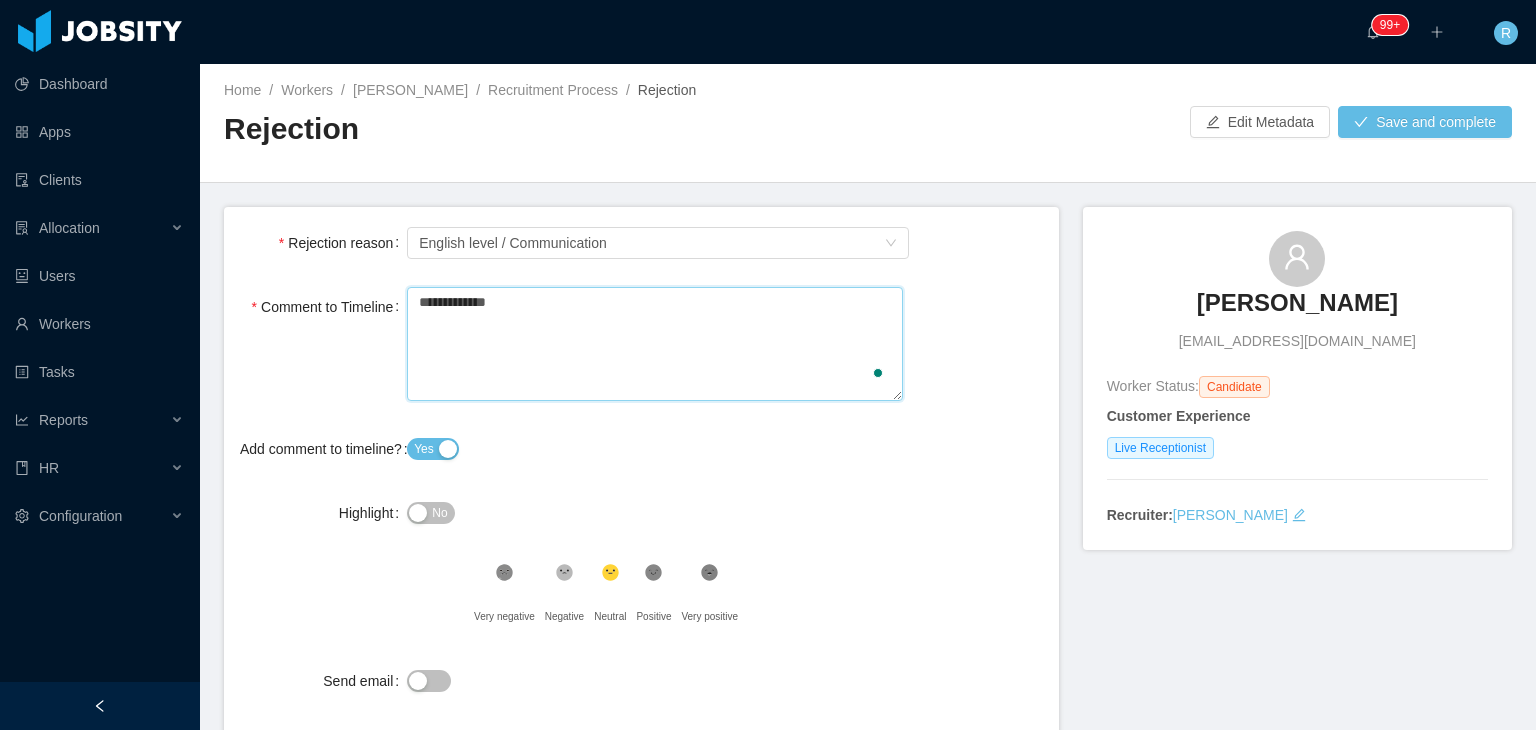 type 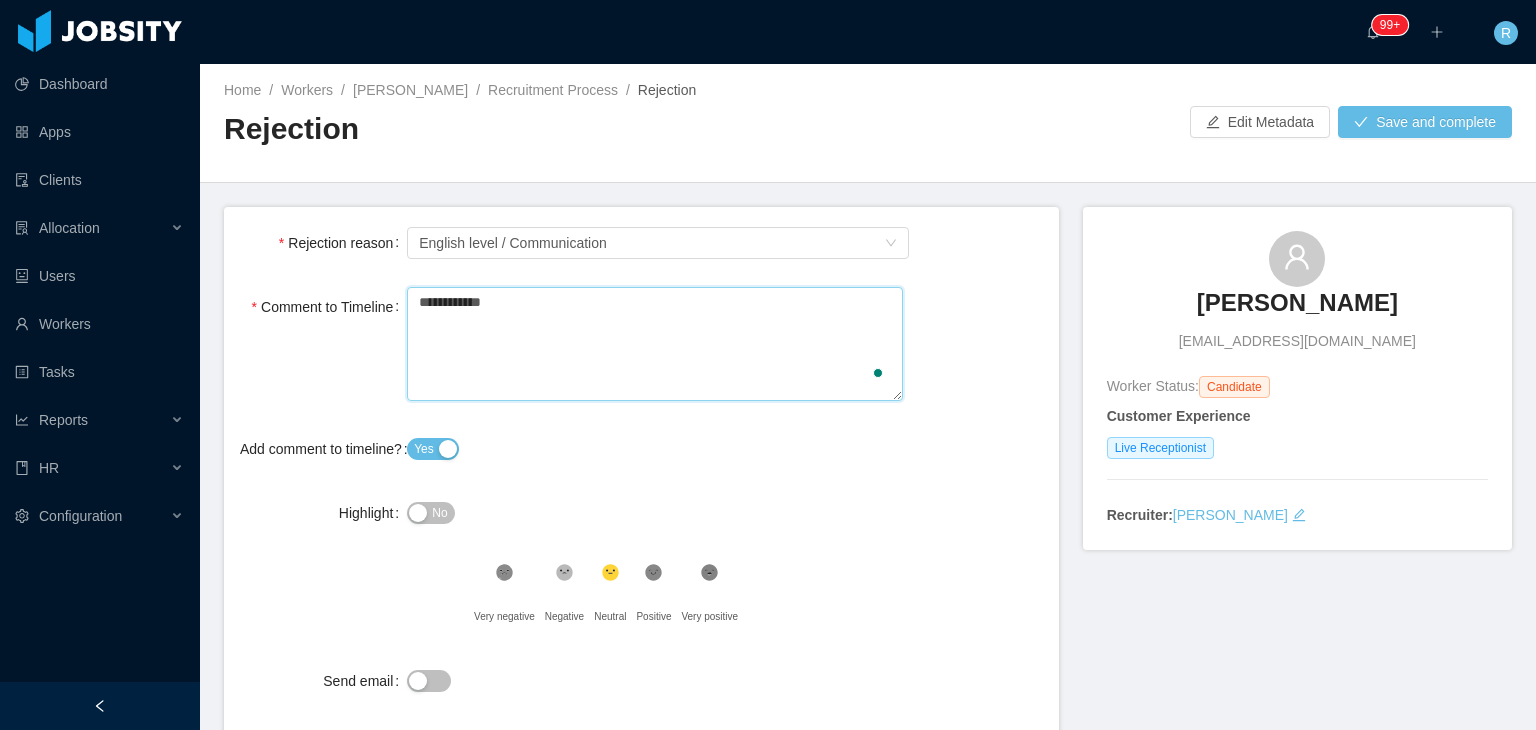 type 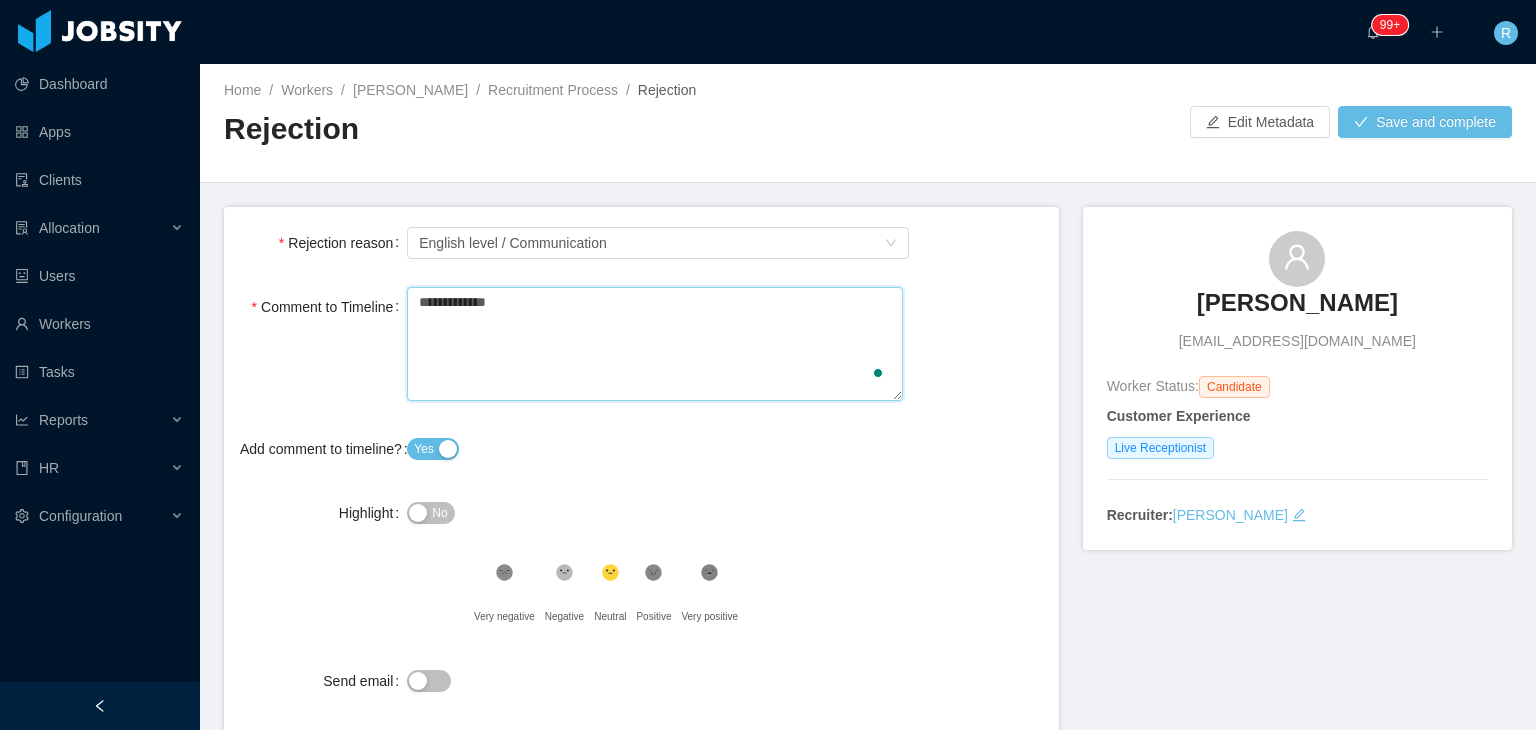 type 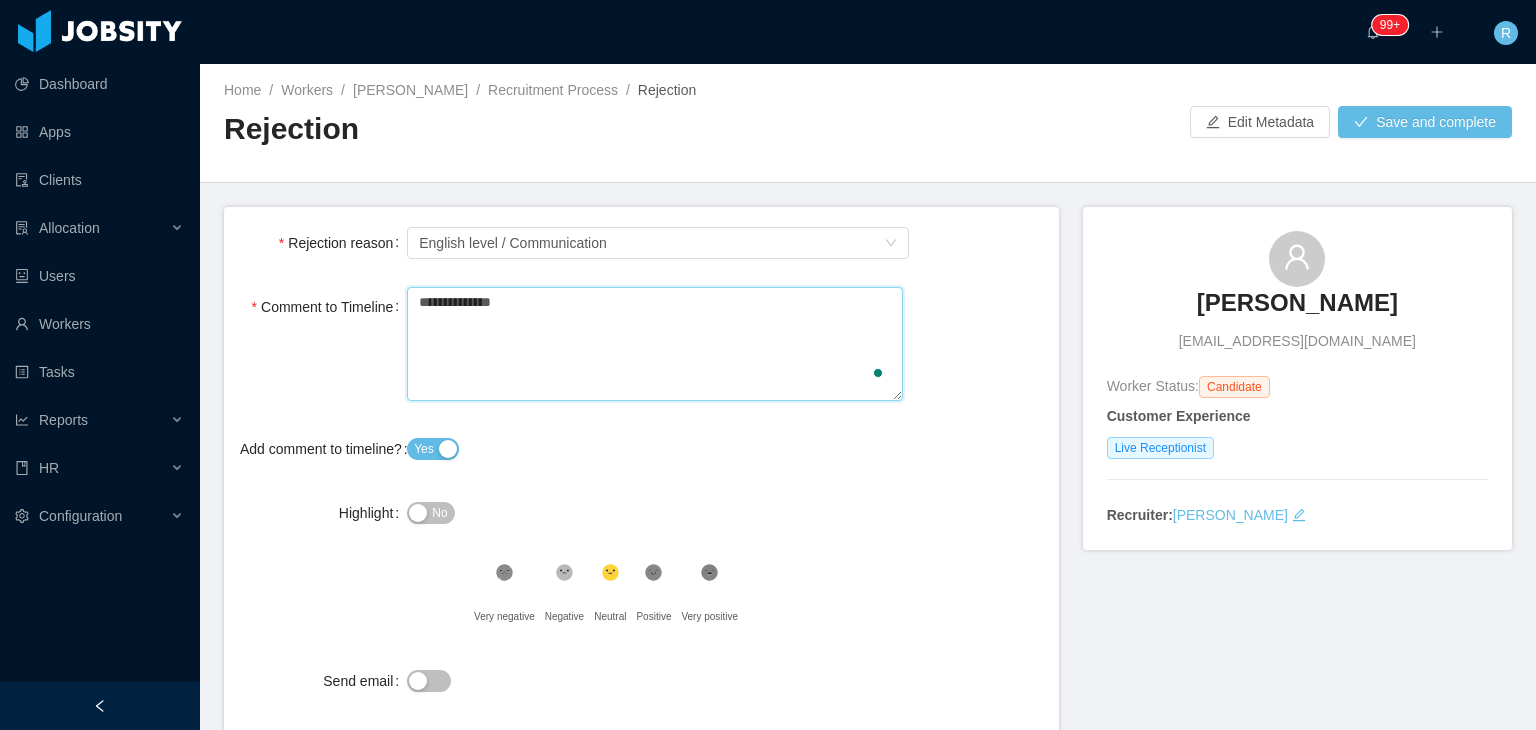 type 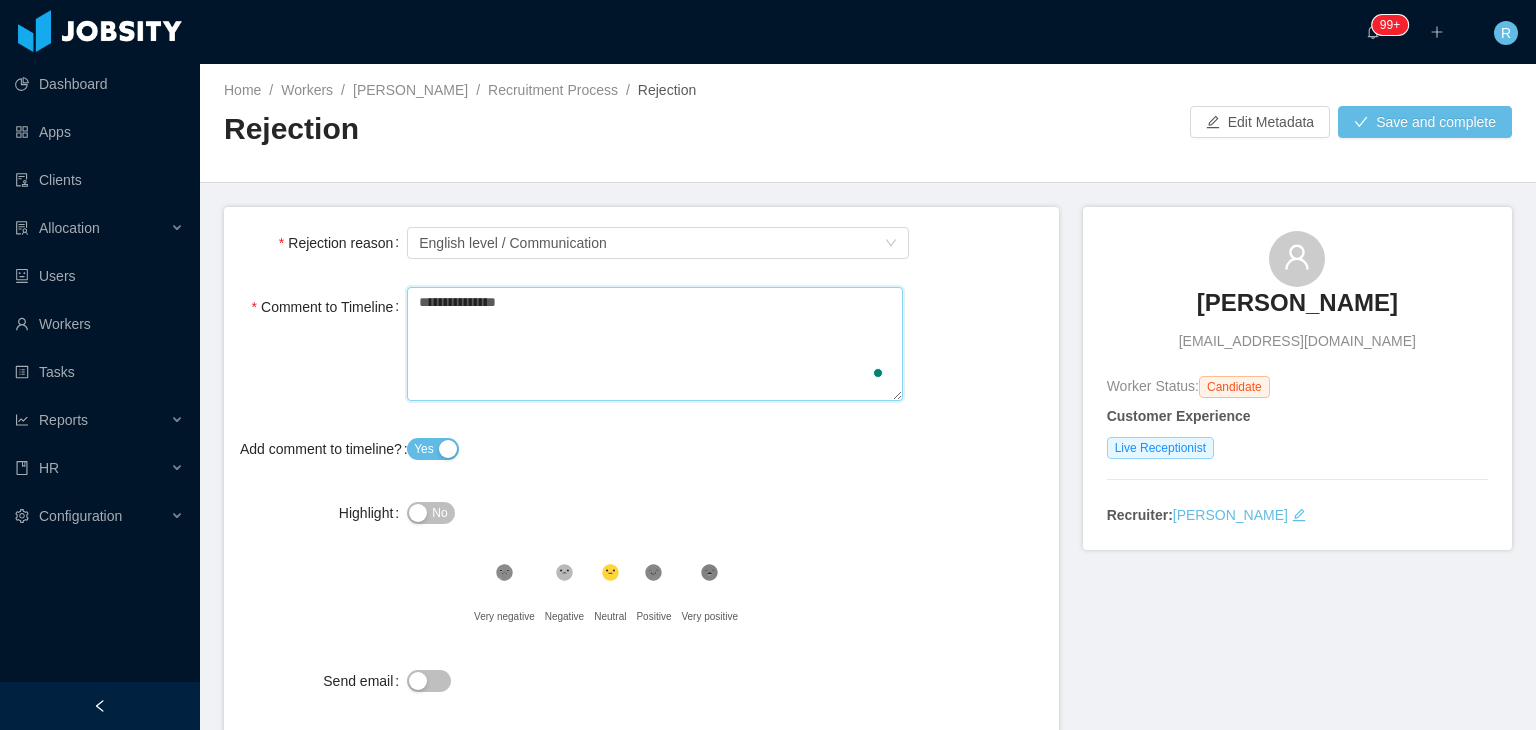 type on "**********" 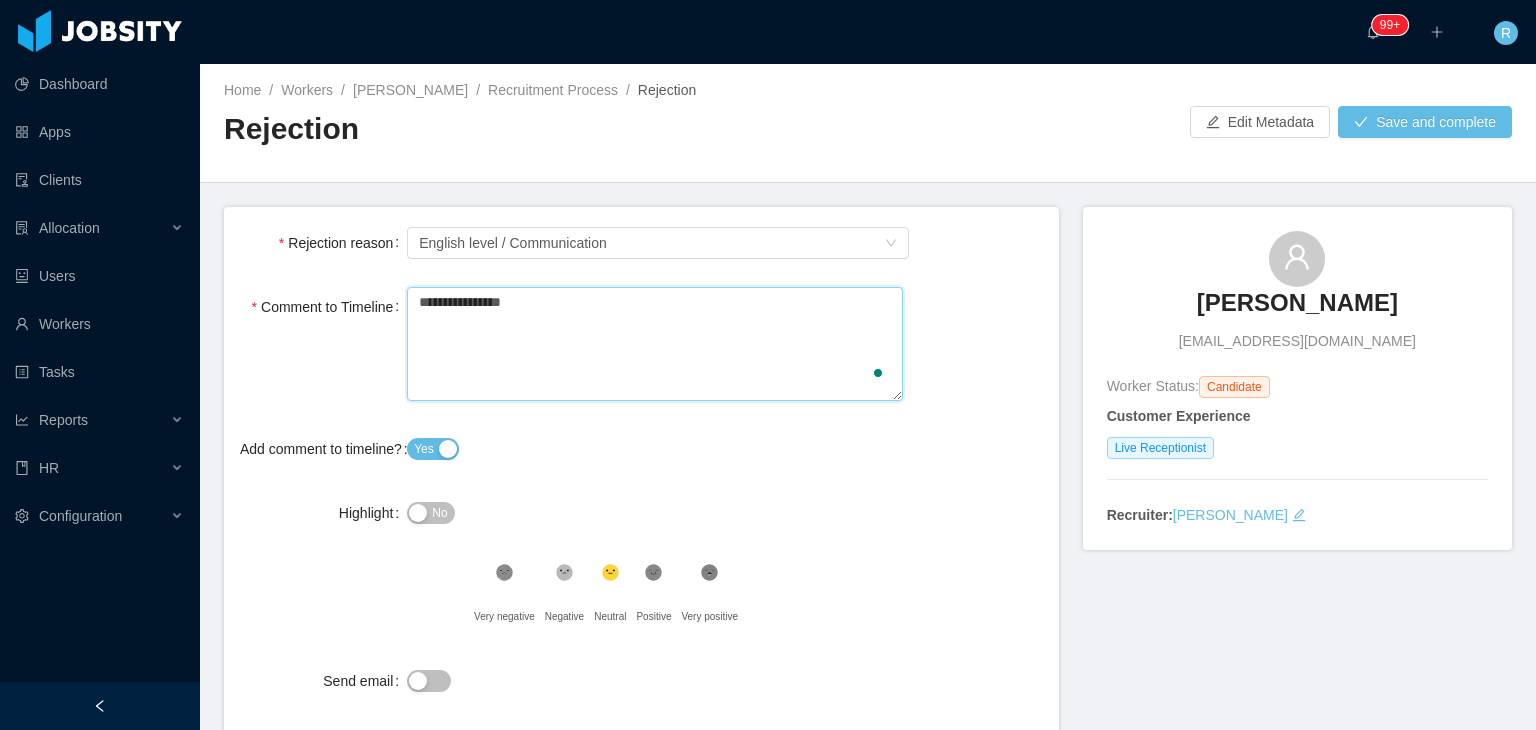 type 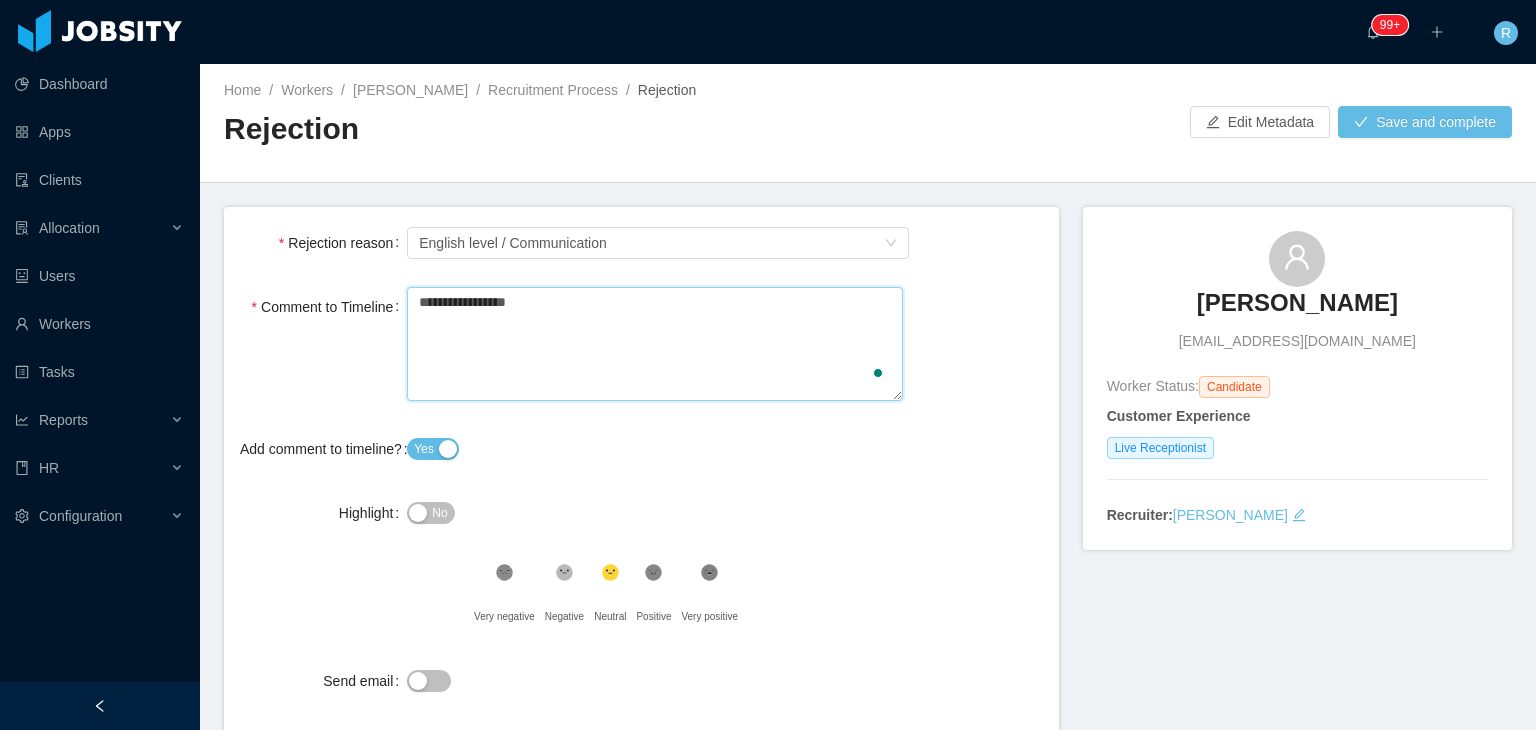 type 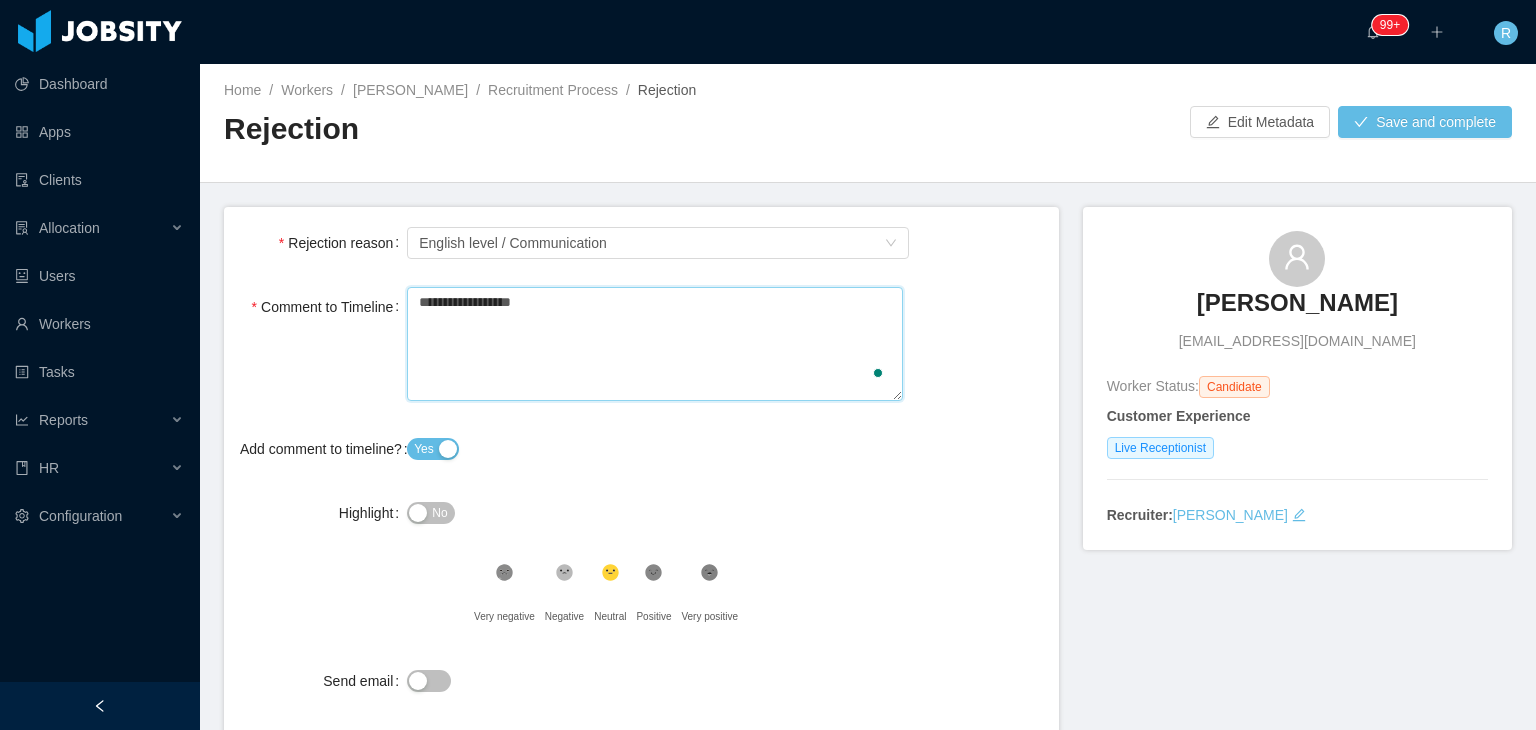 type 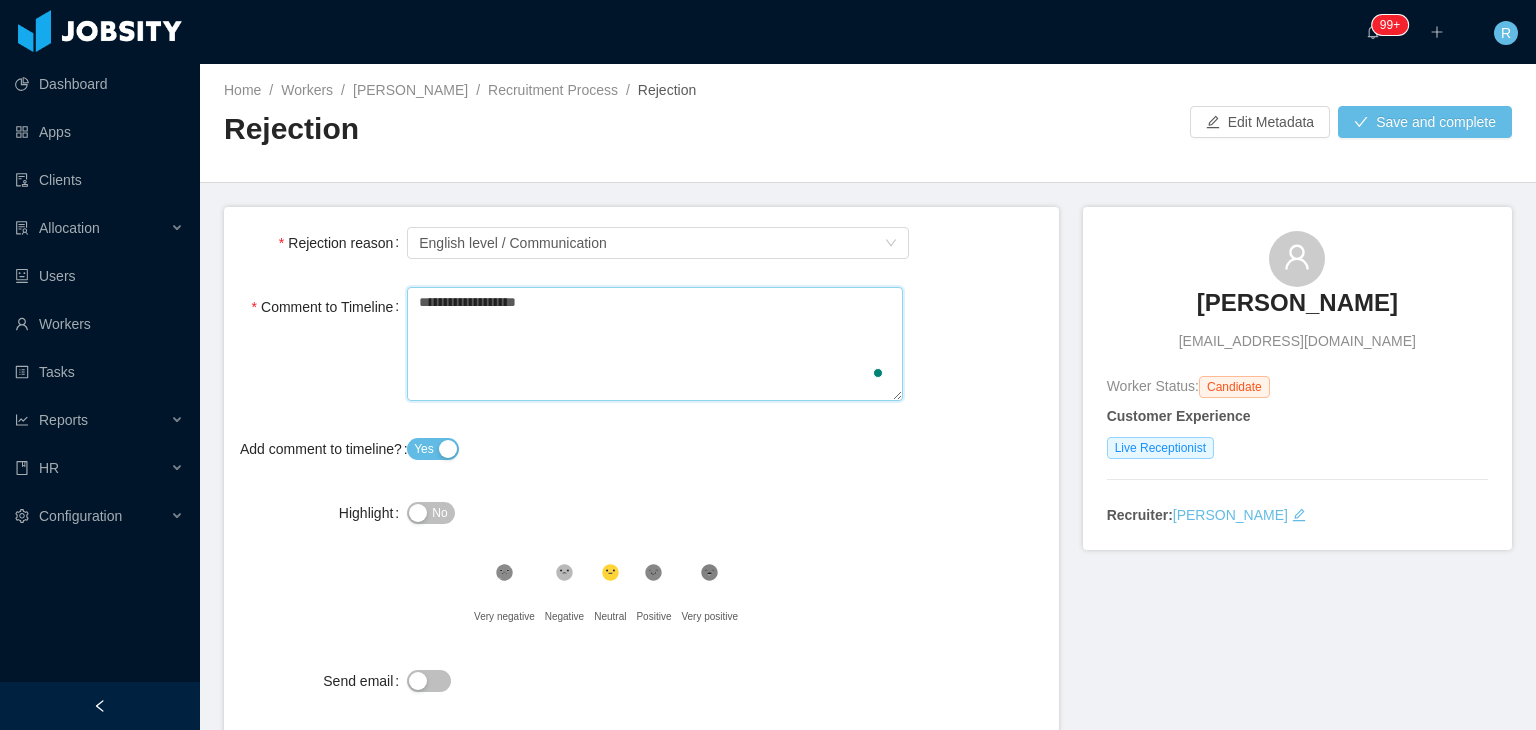 type 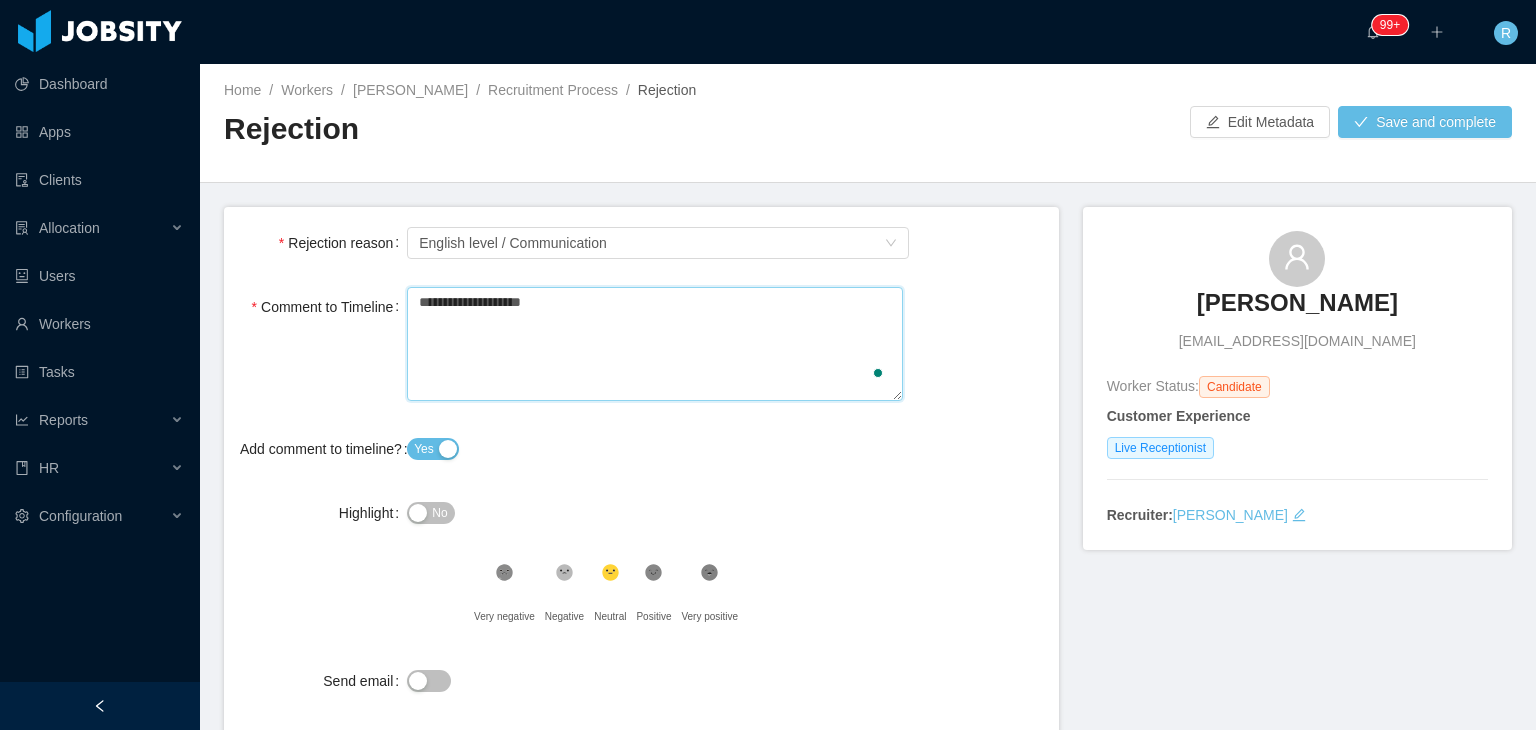 type 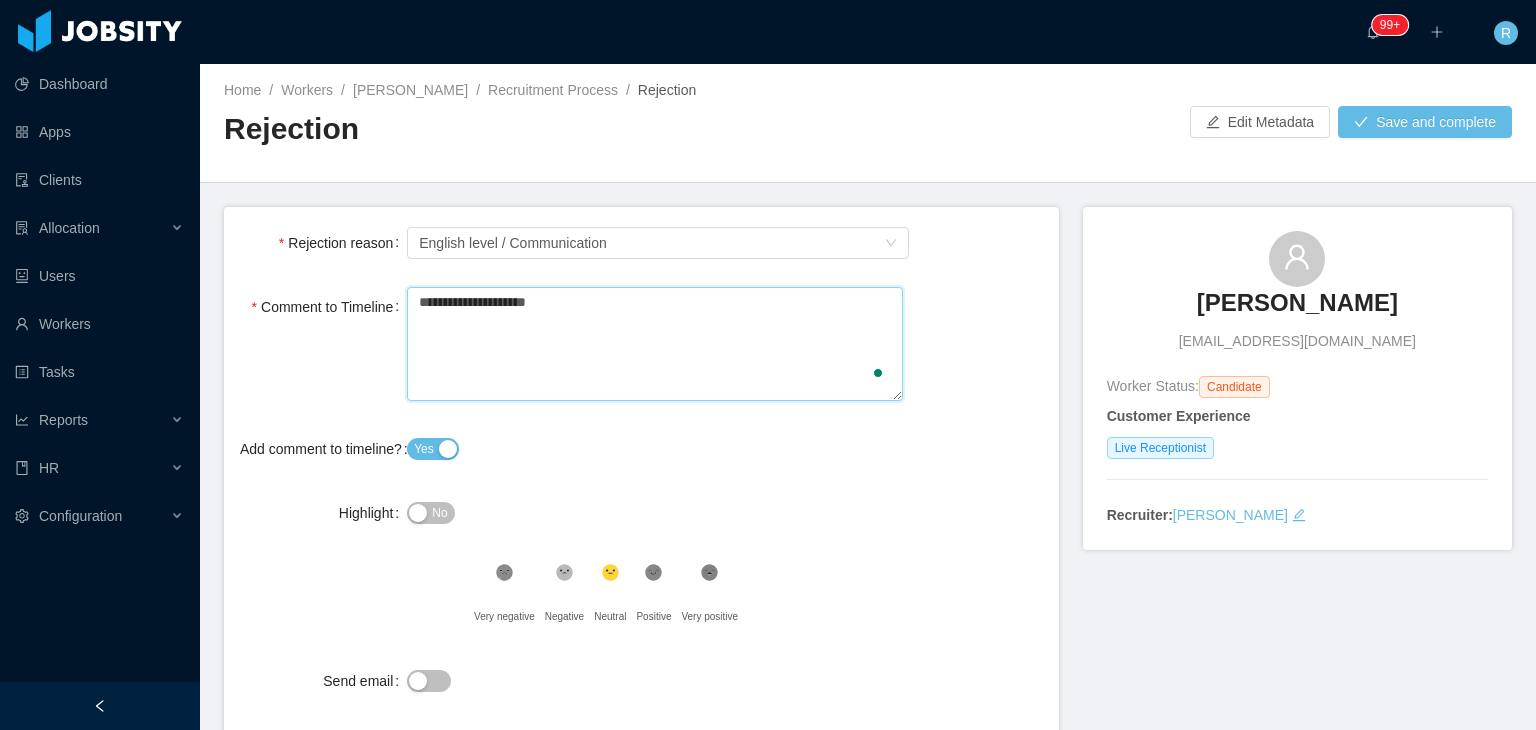 type 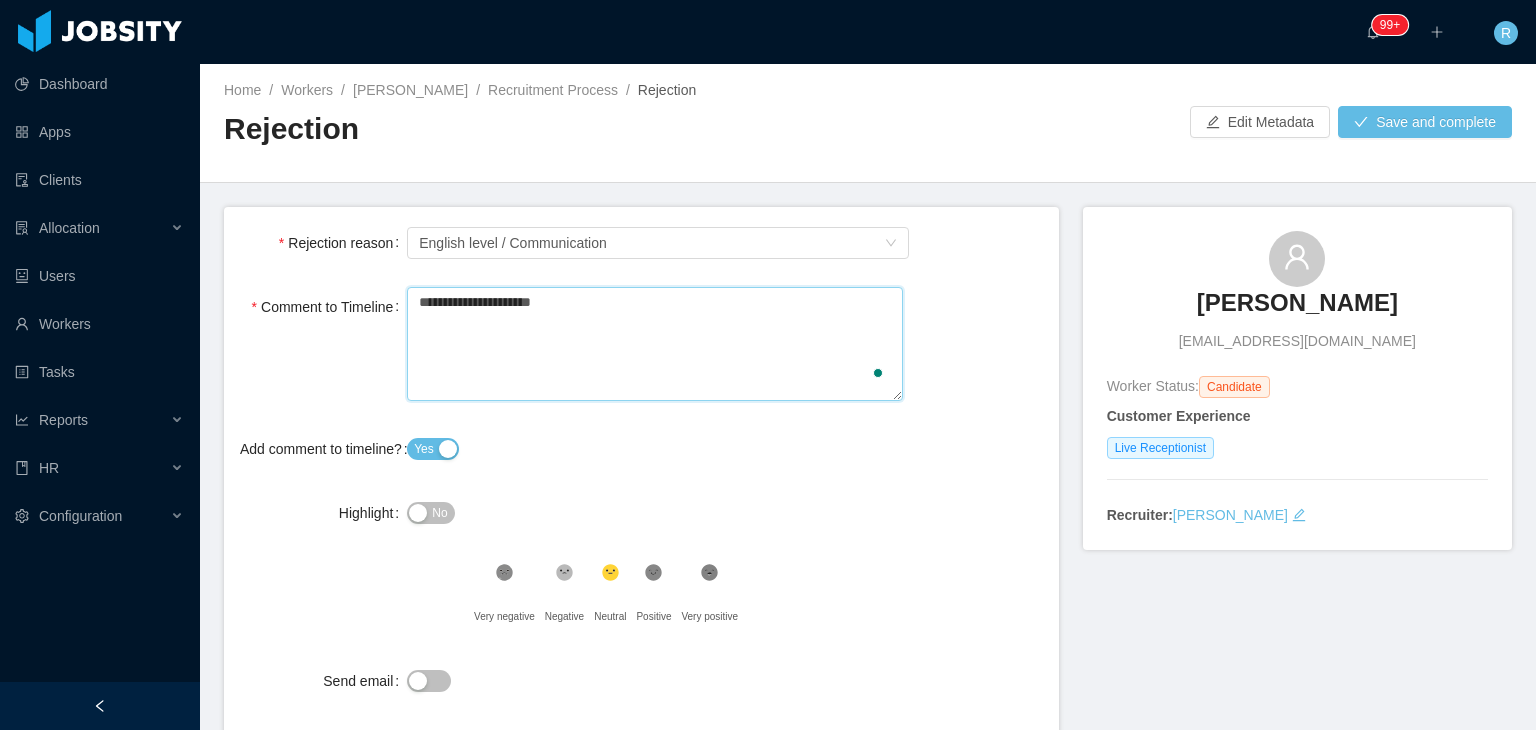 type on "**********" 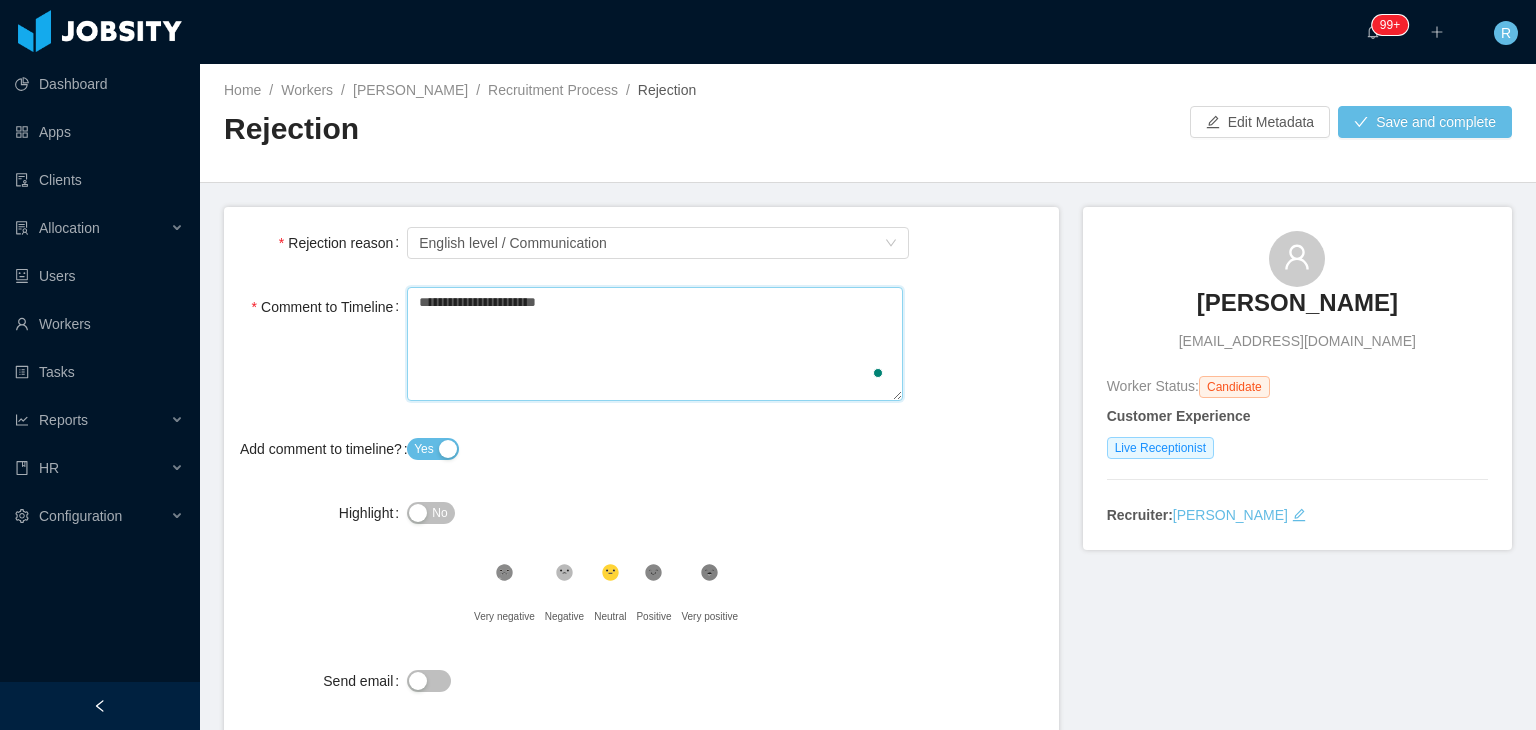 type 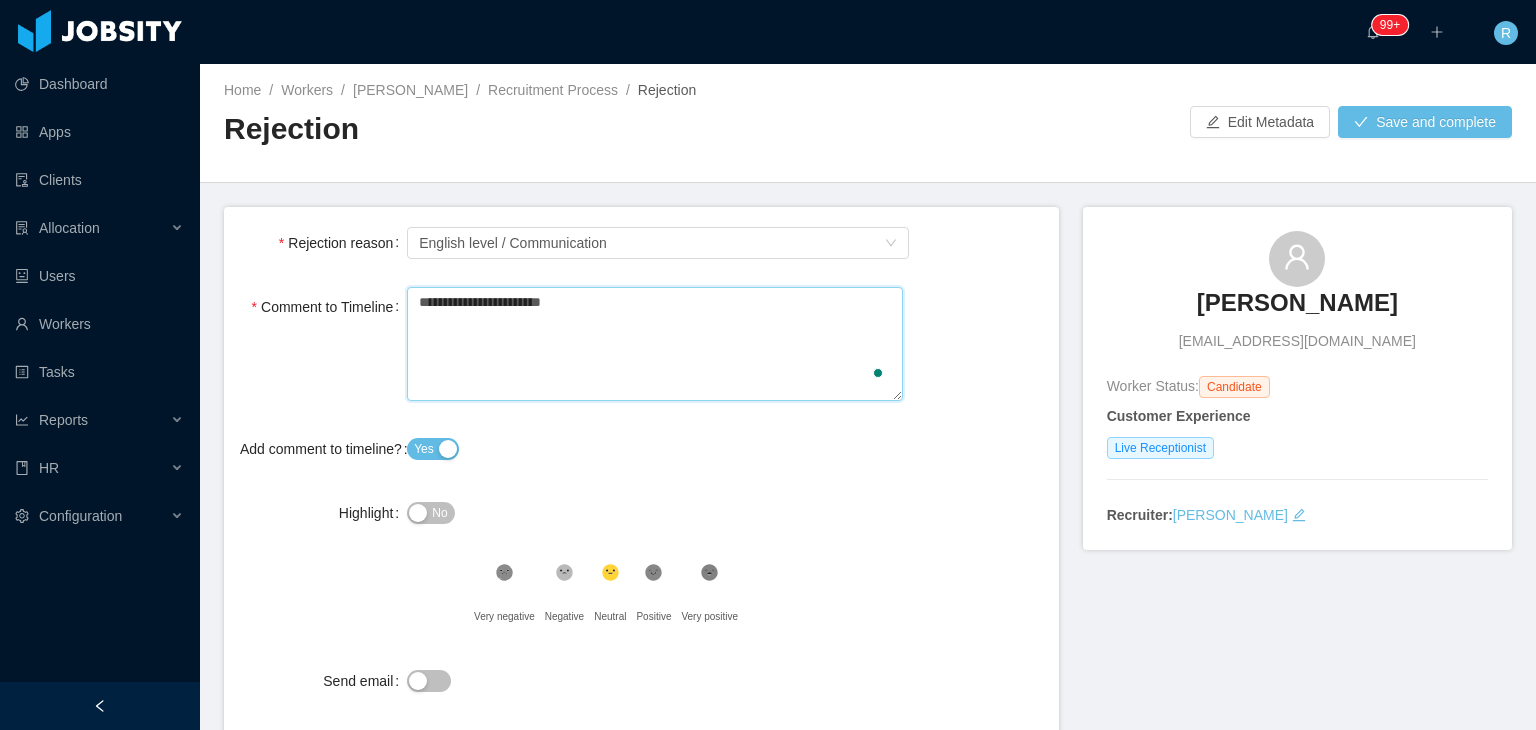 type 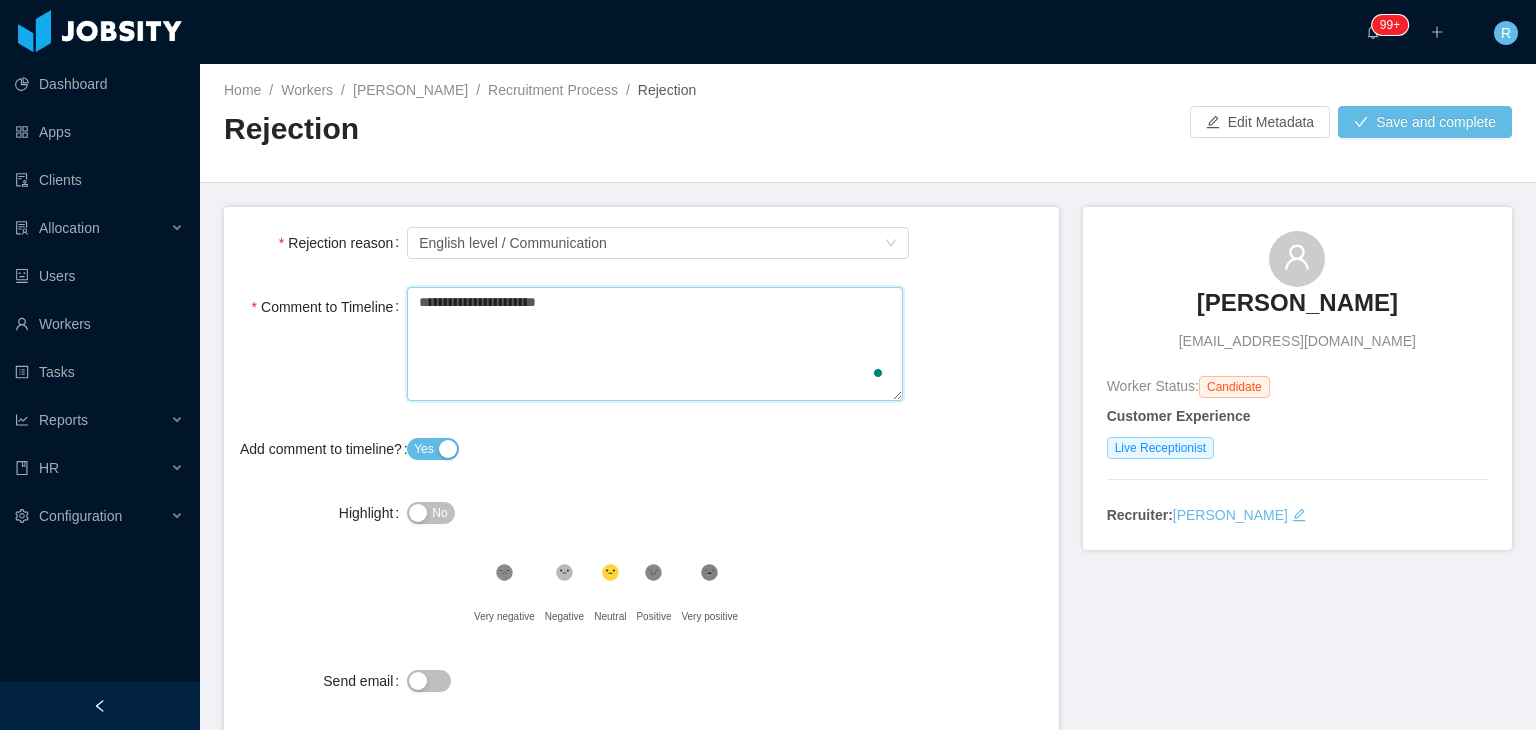 type 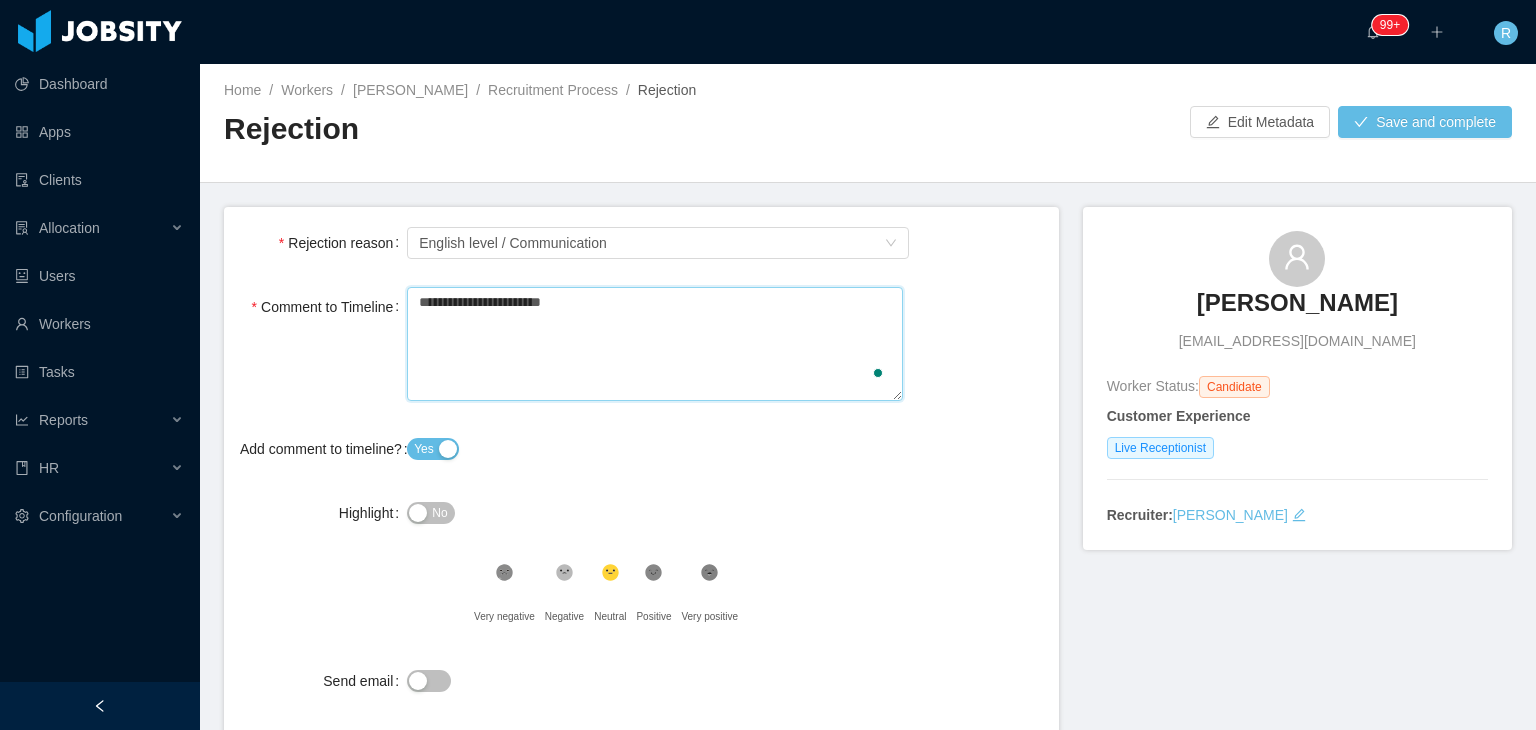 type 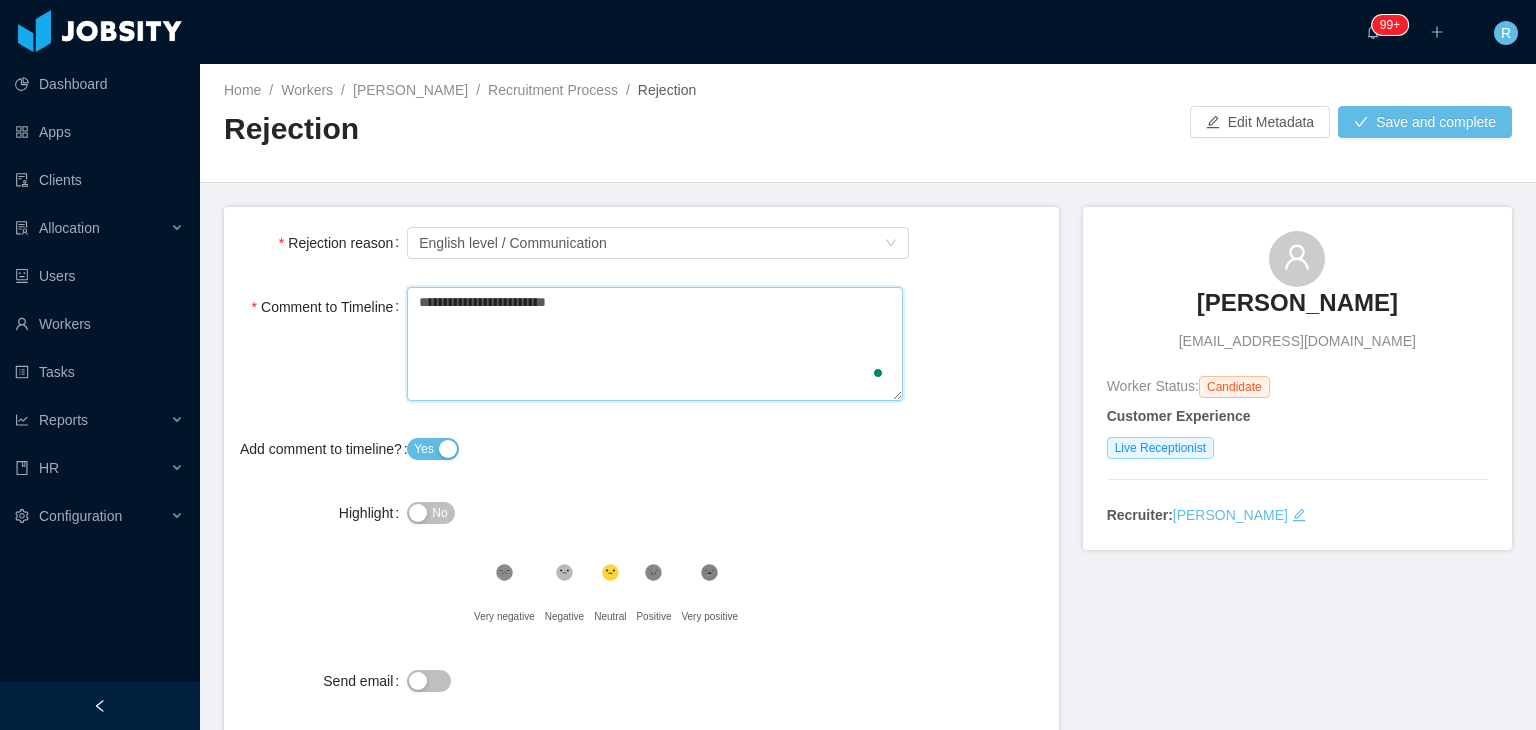 type 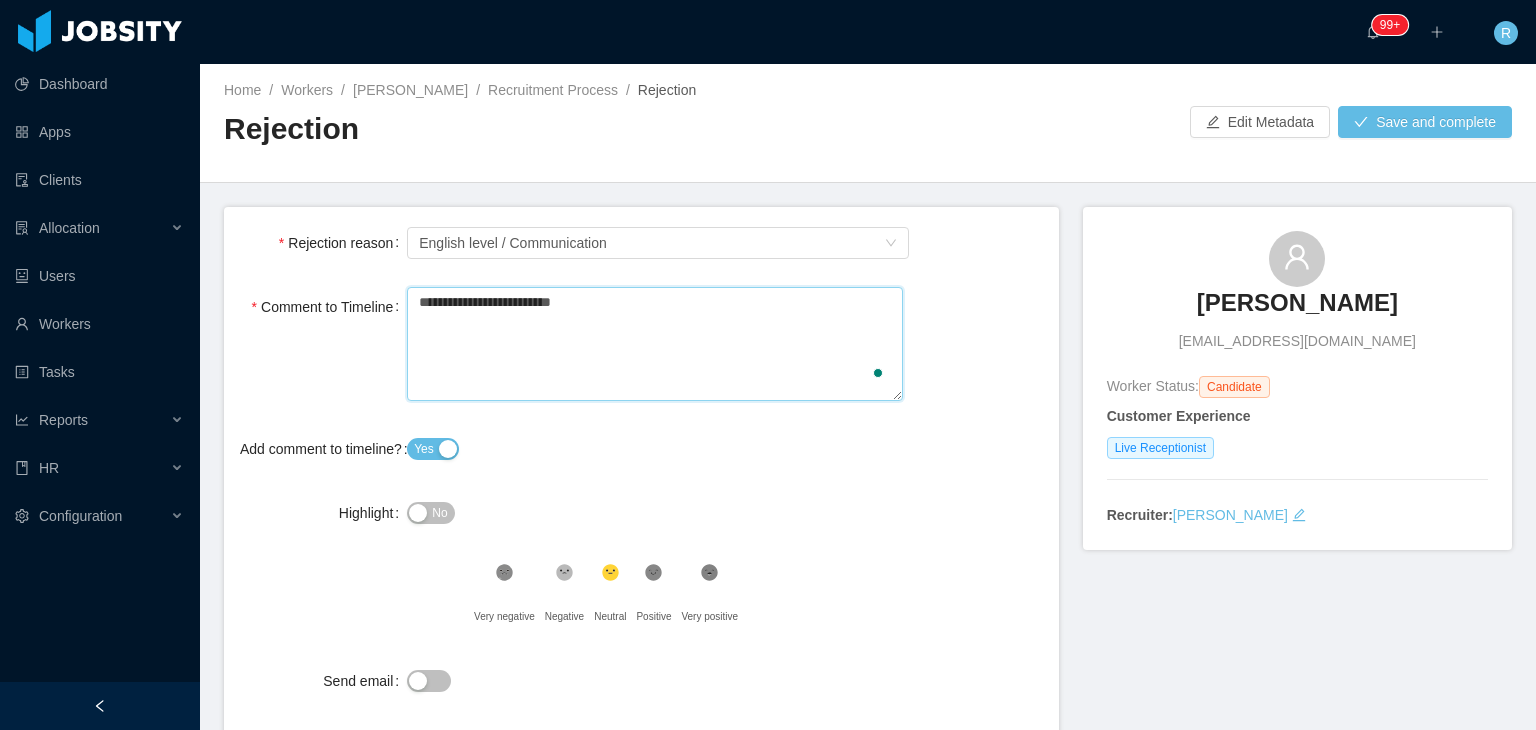 type 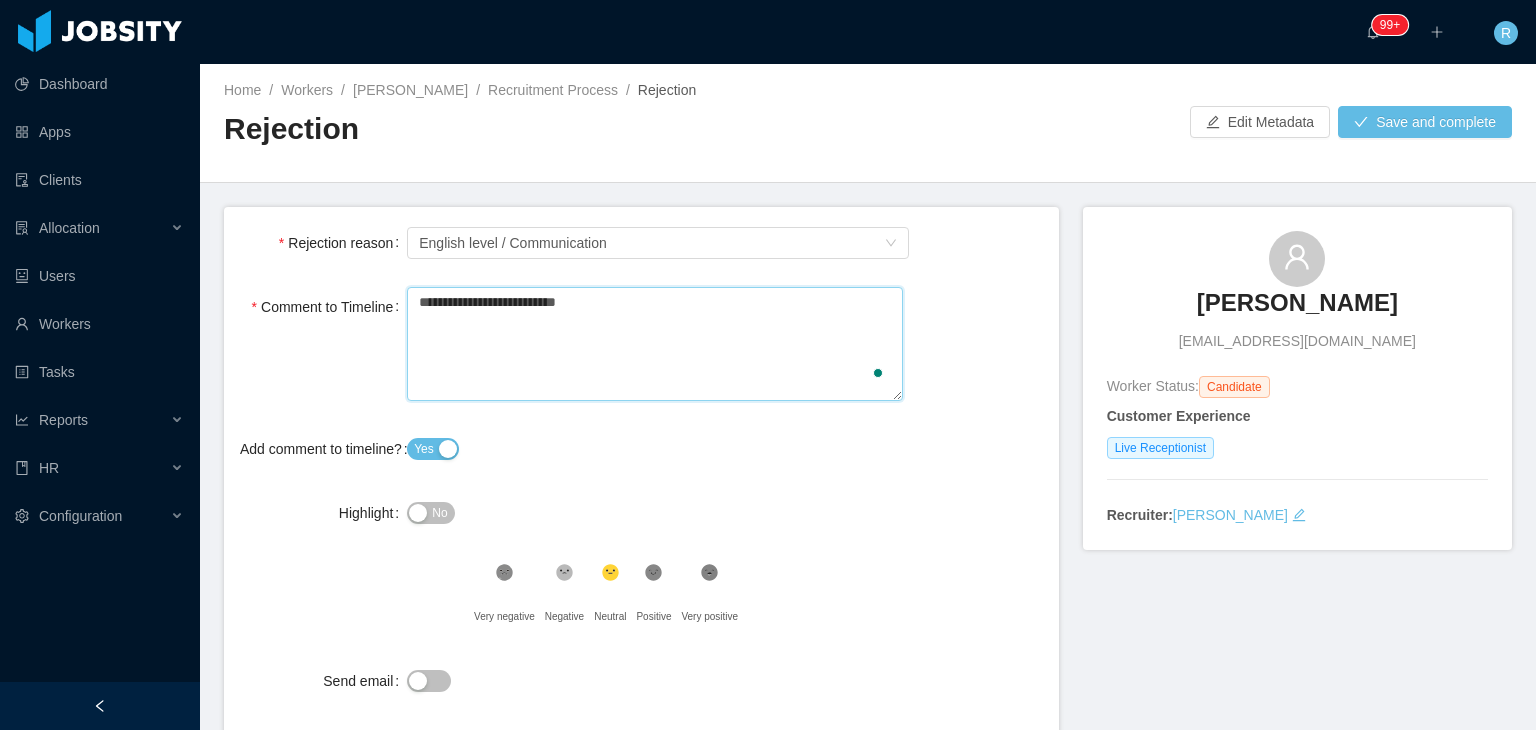 type 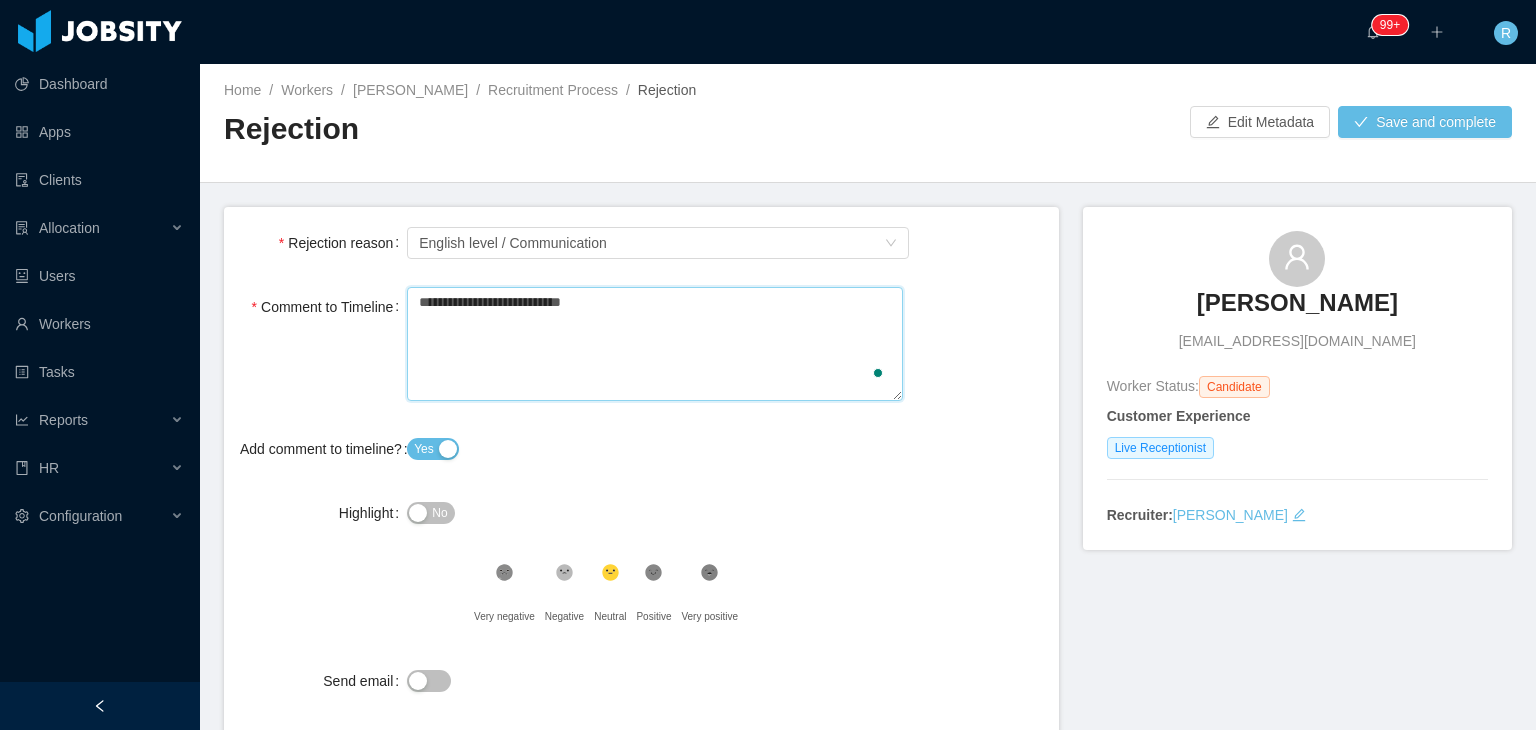 type 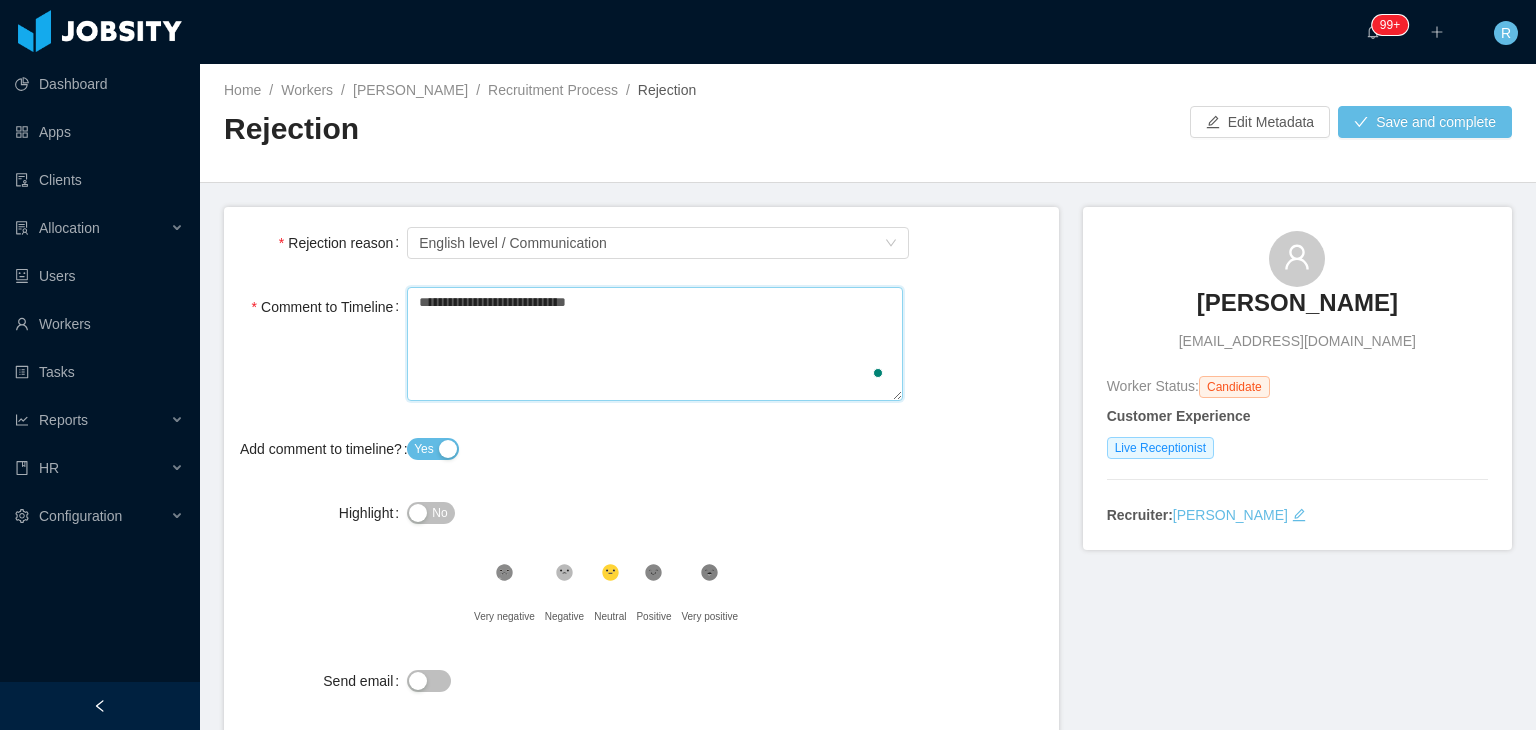 type 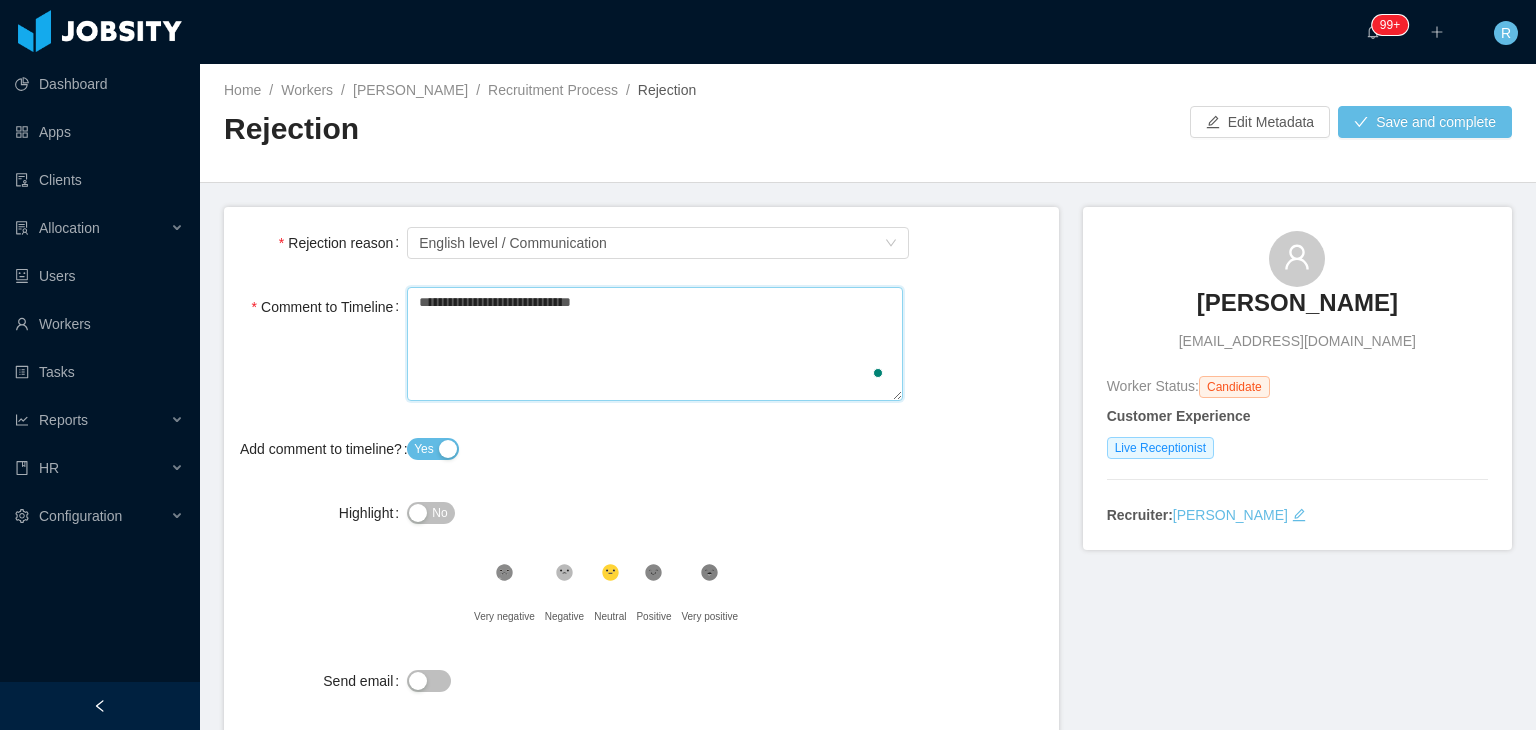 type 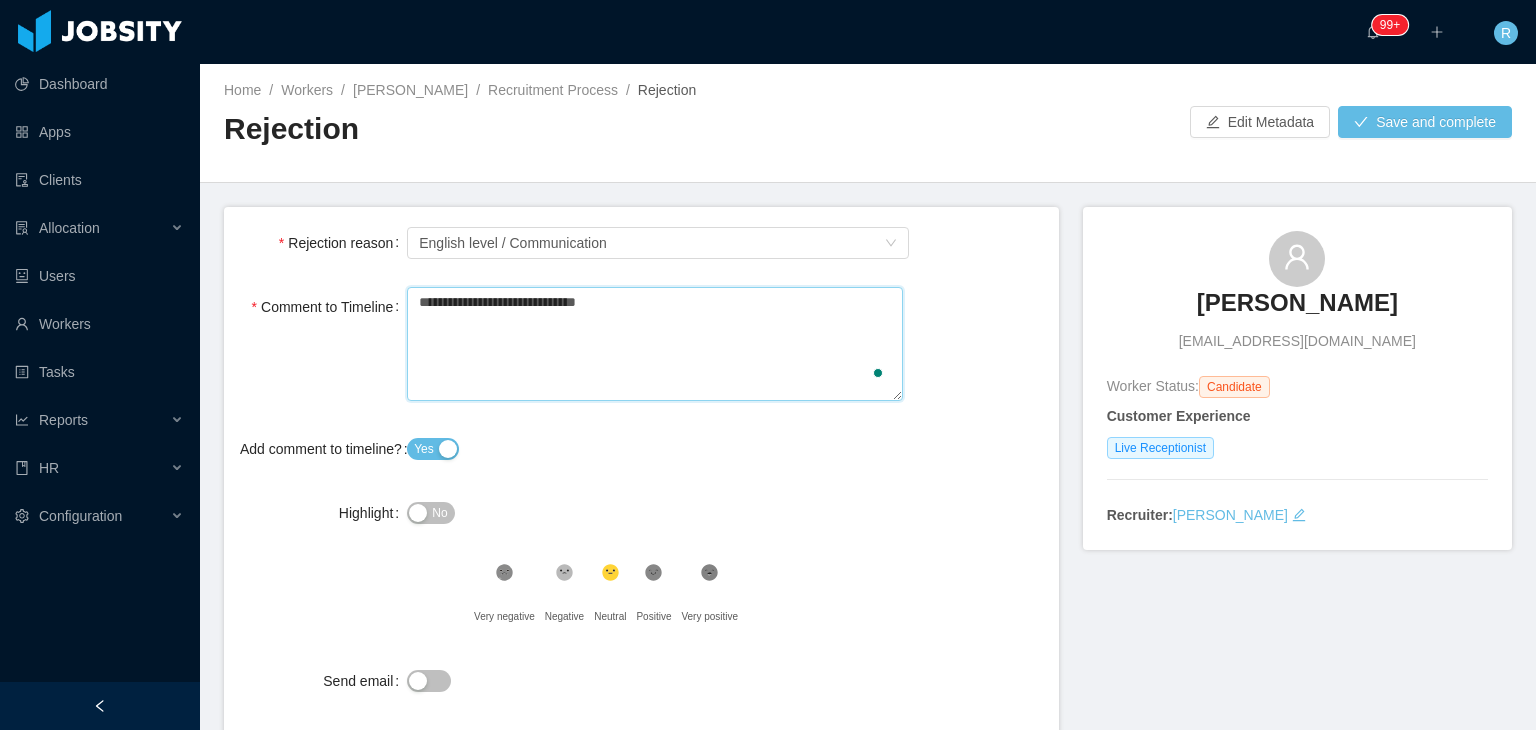 type 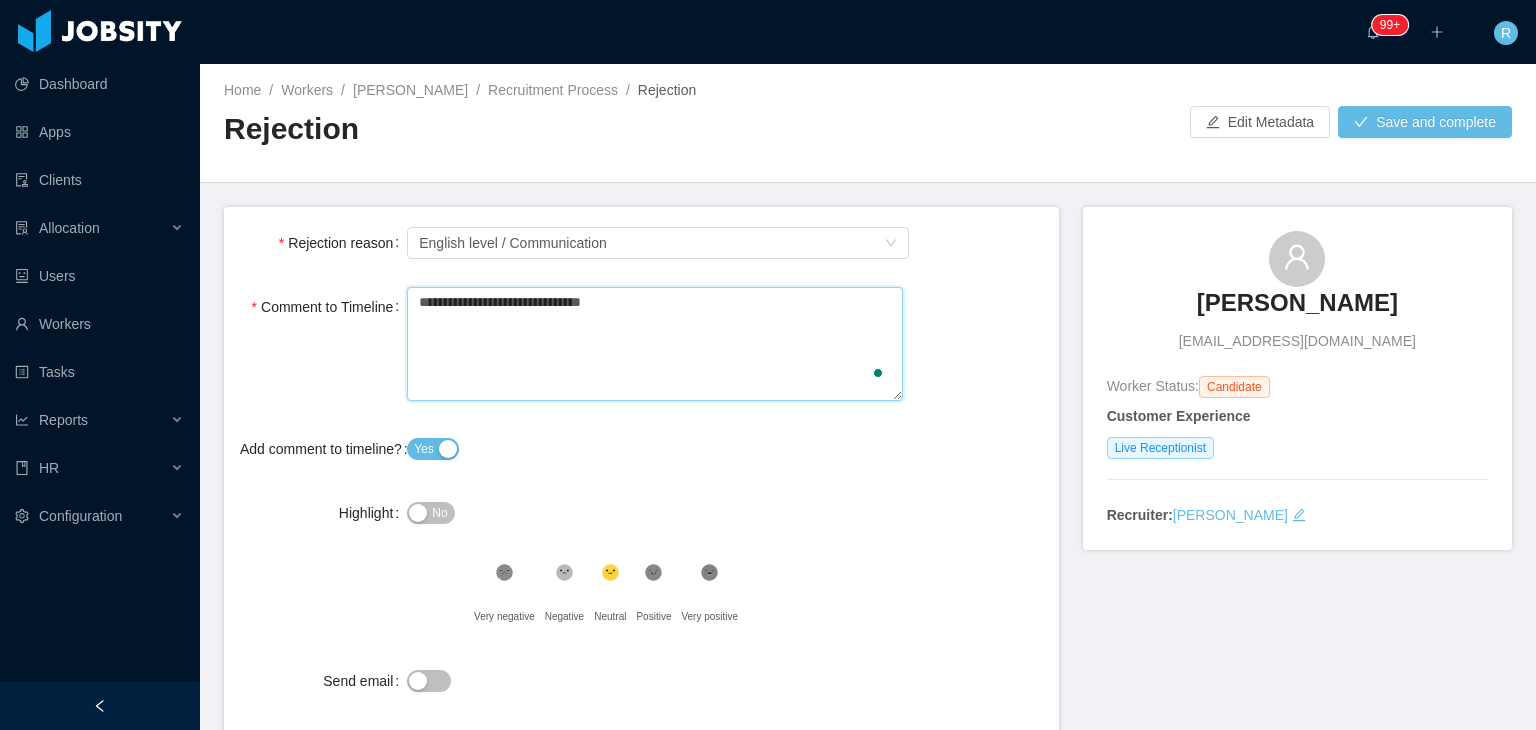 type on "**********" 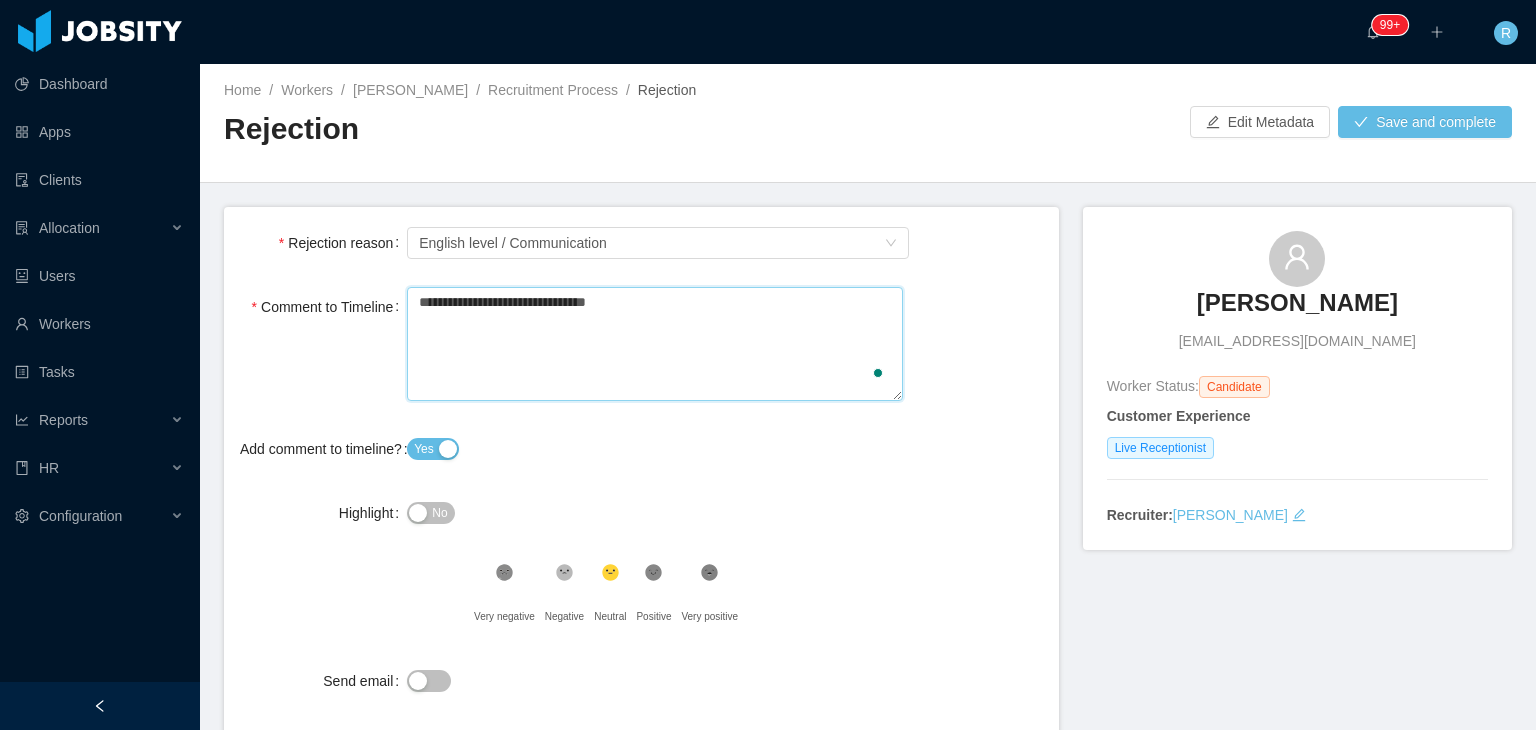 type 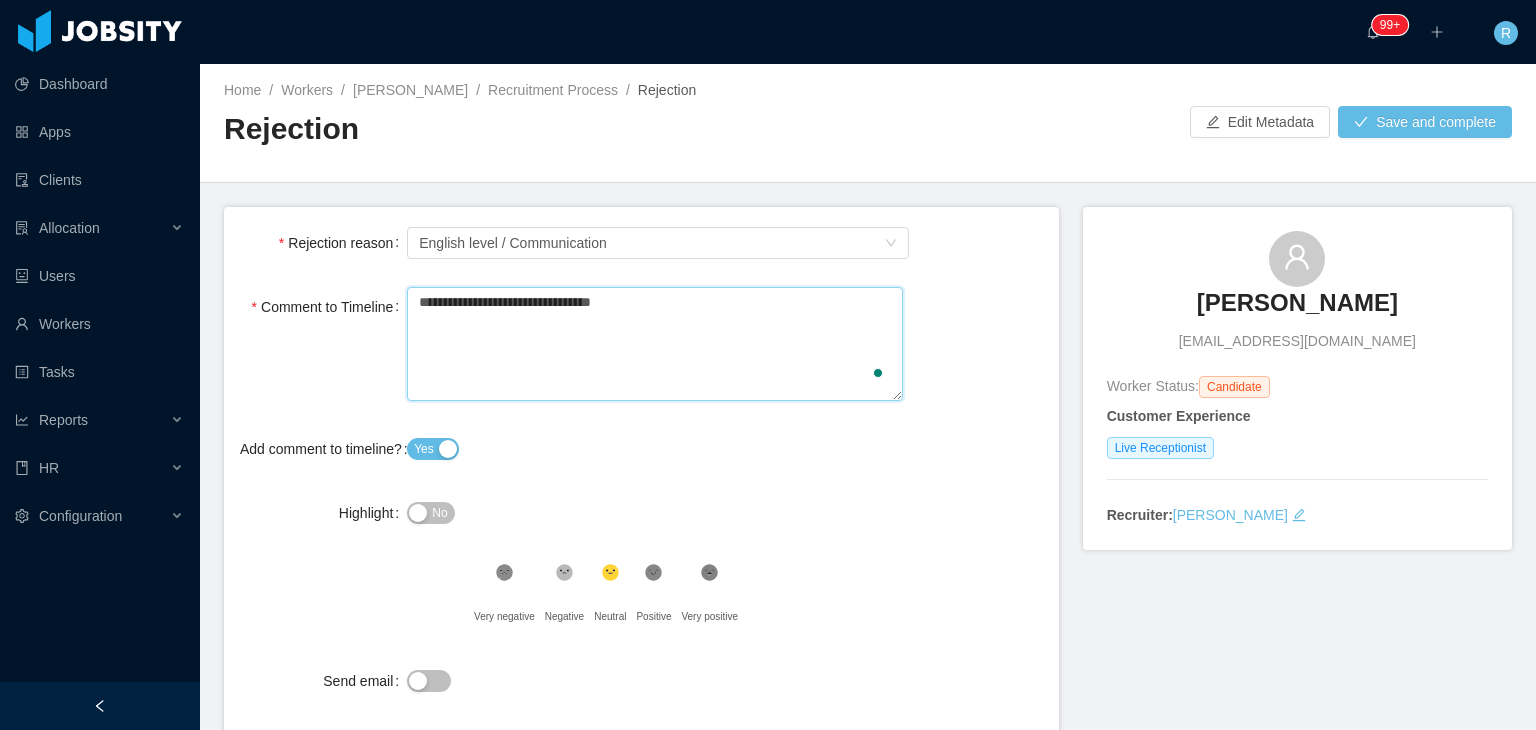 type 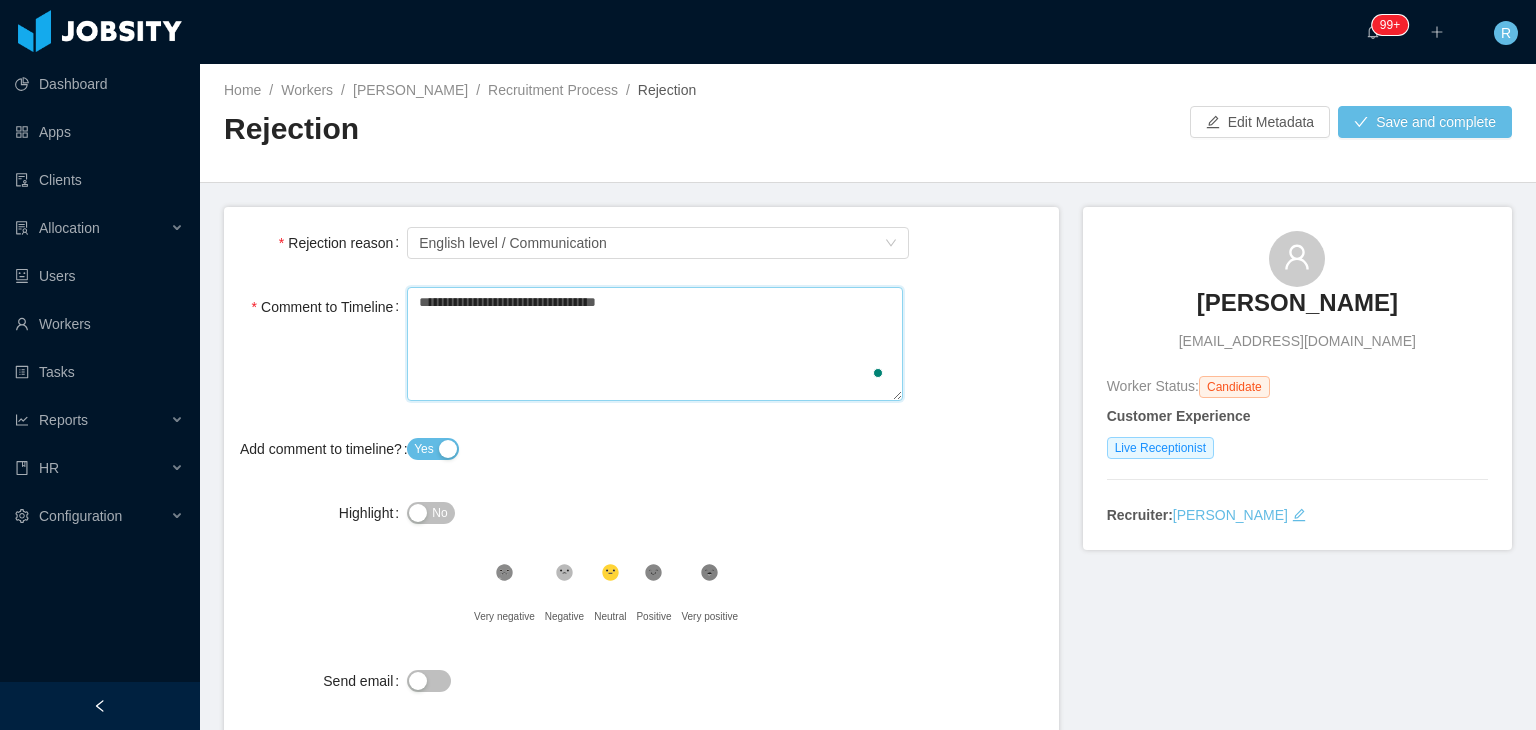 type 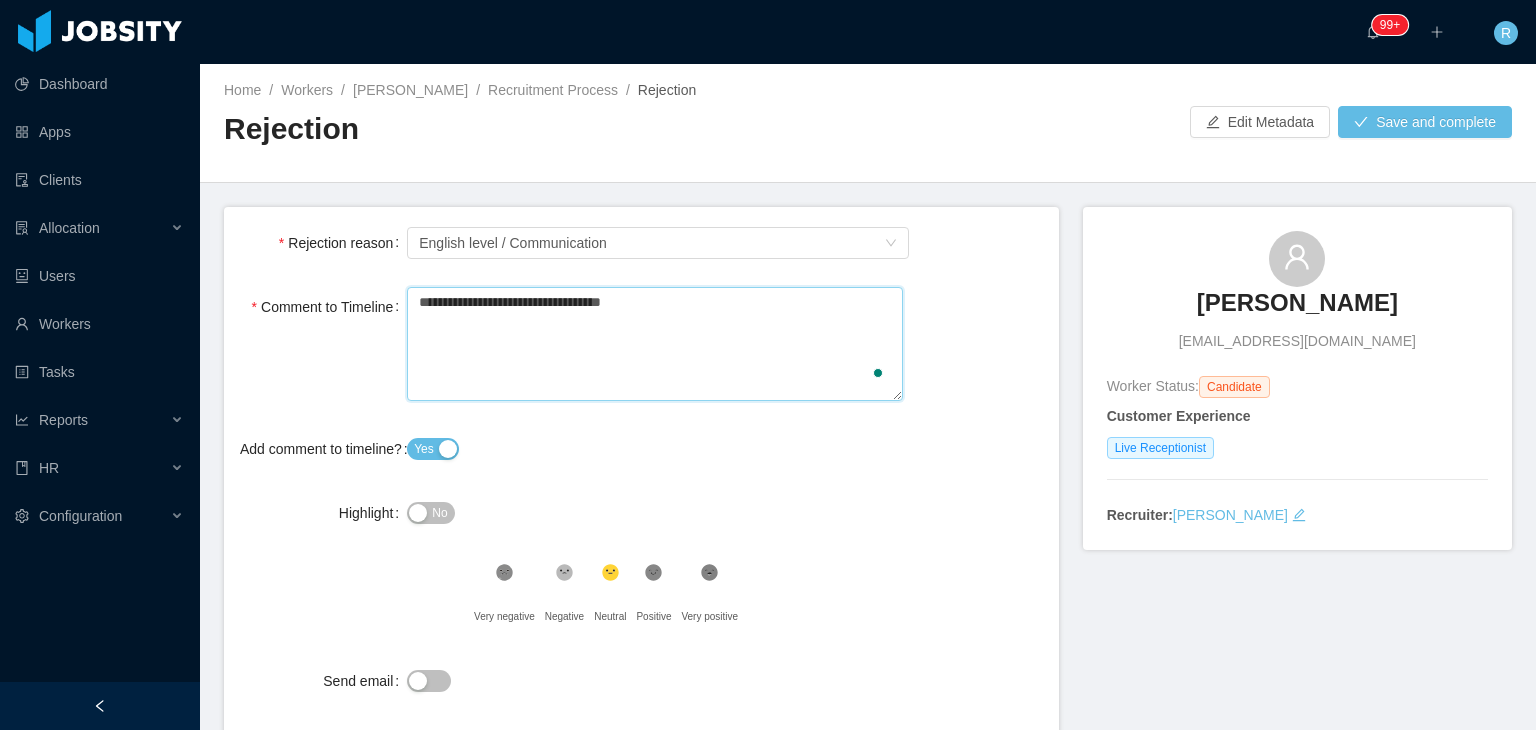 type 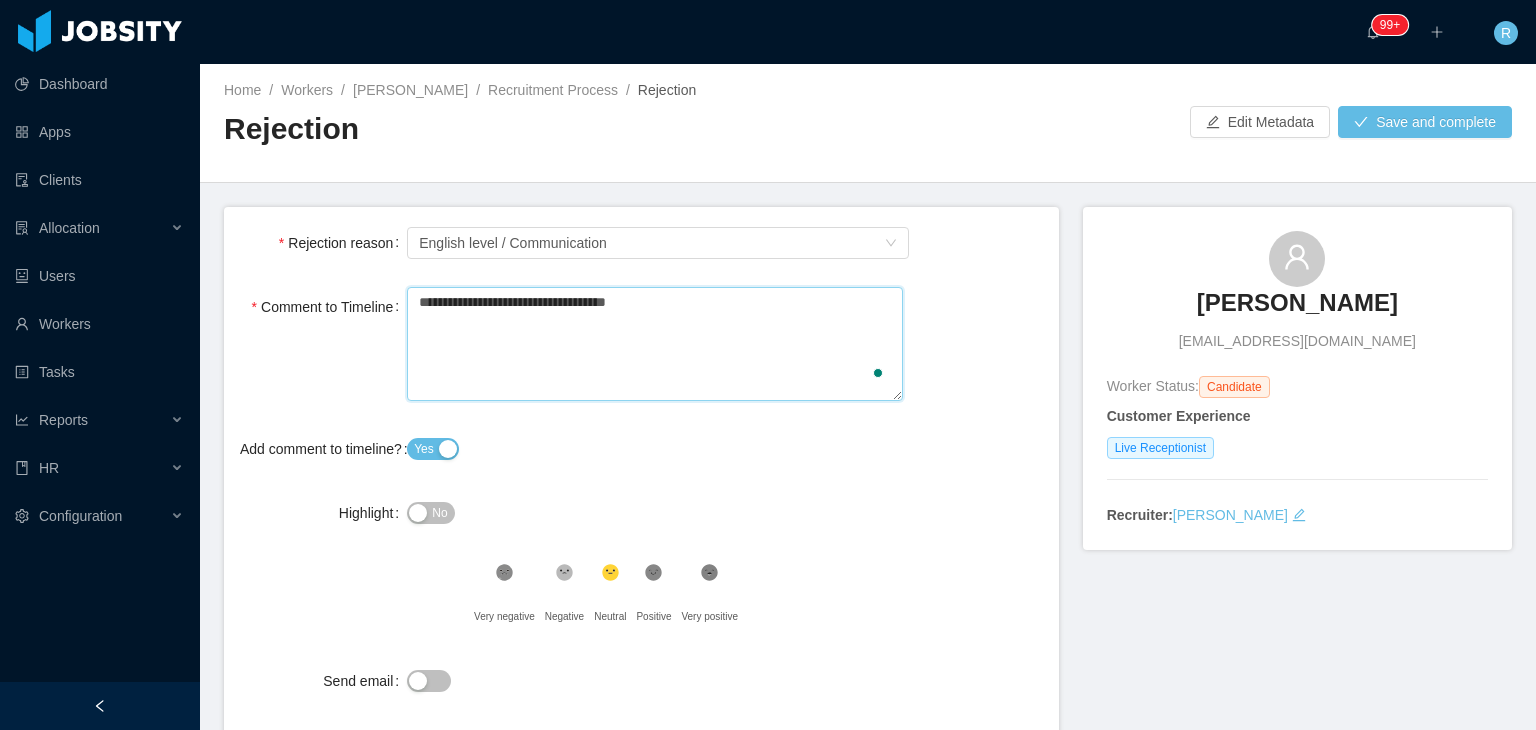 type 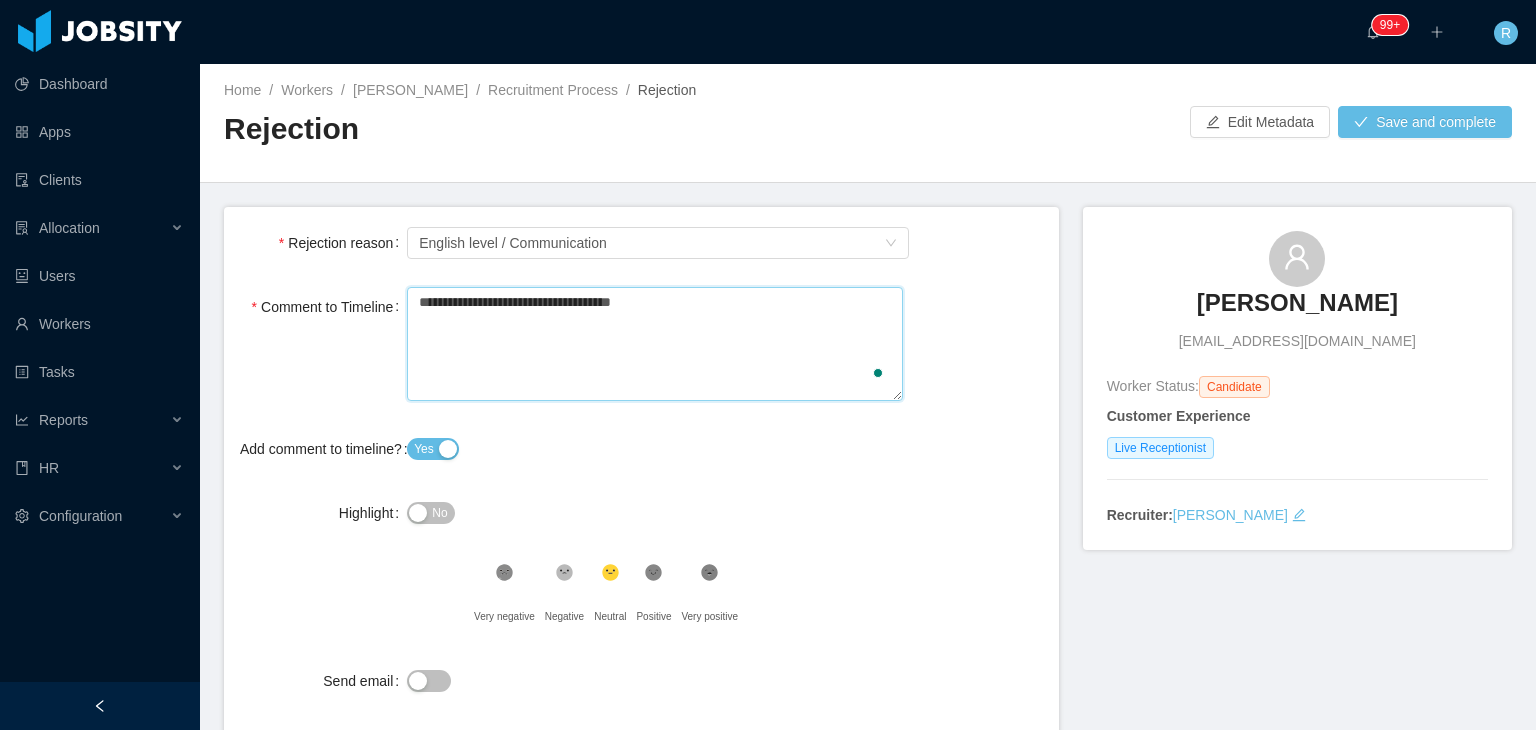 type 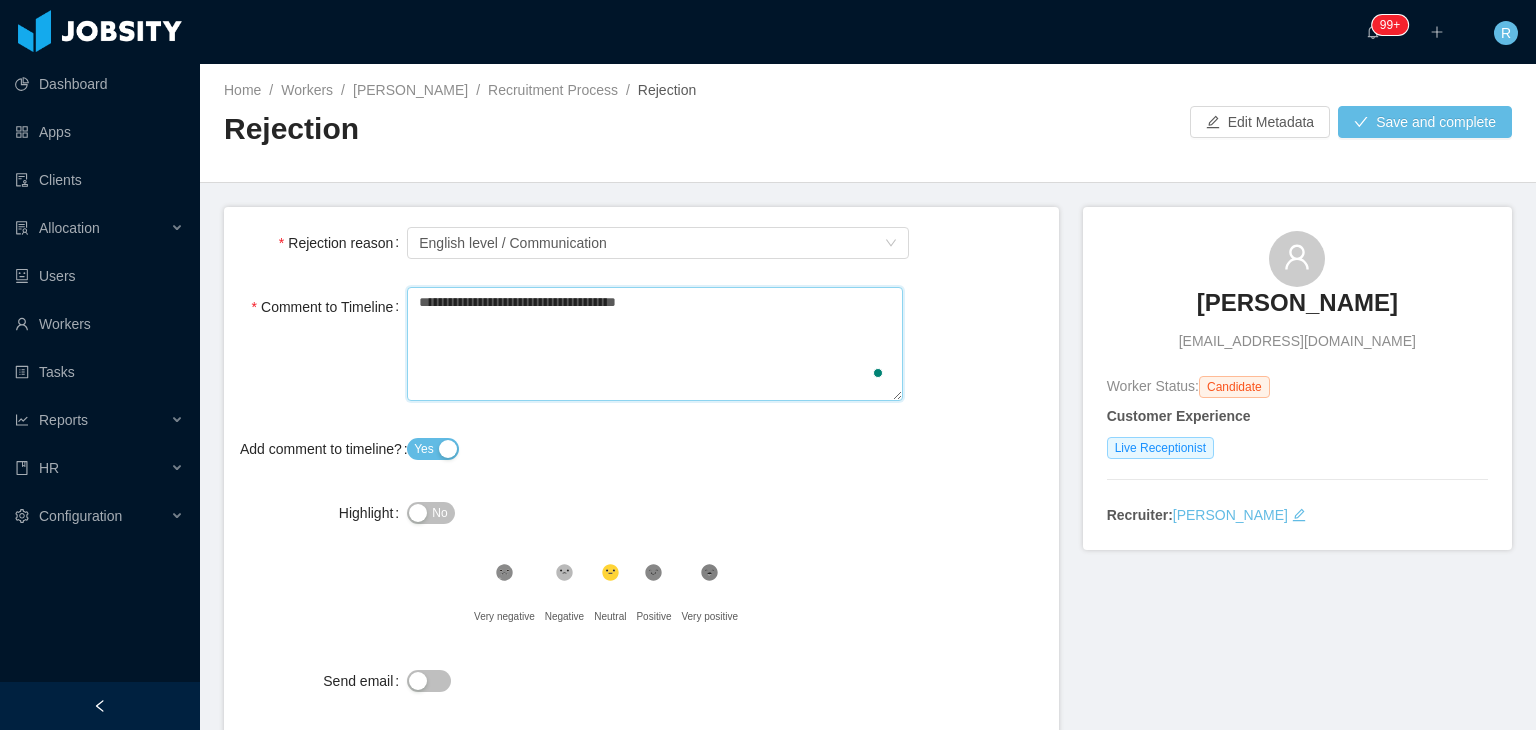 type 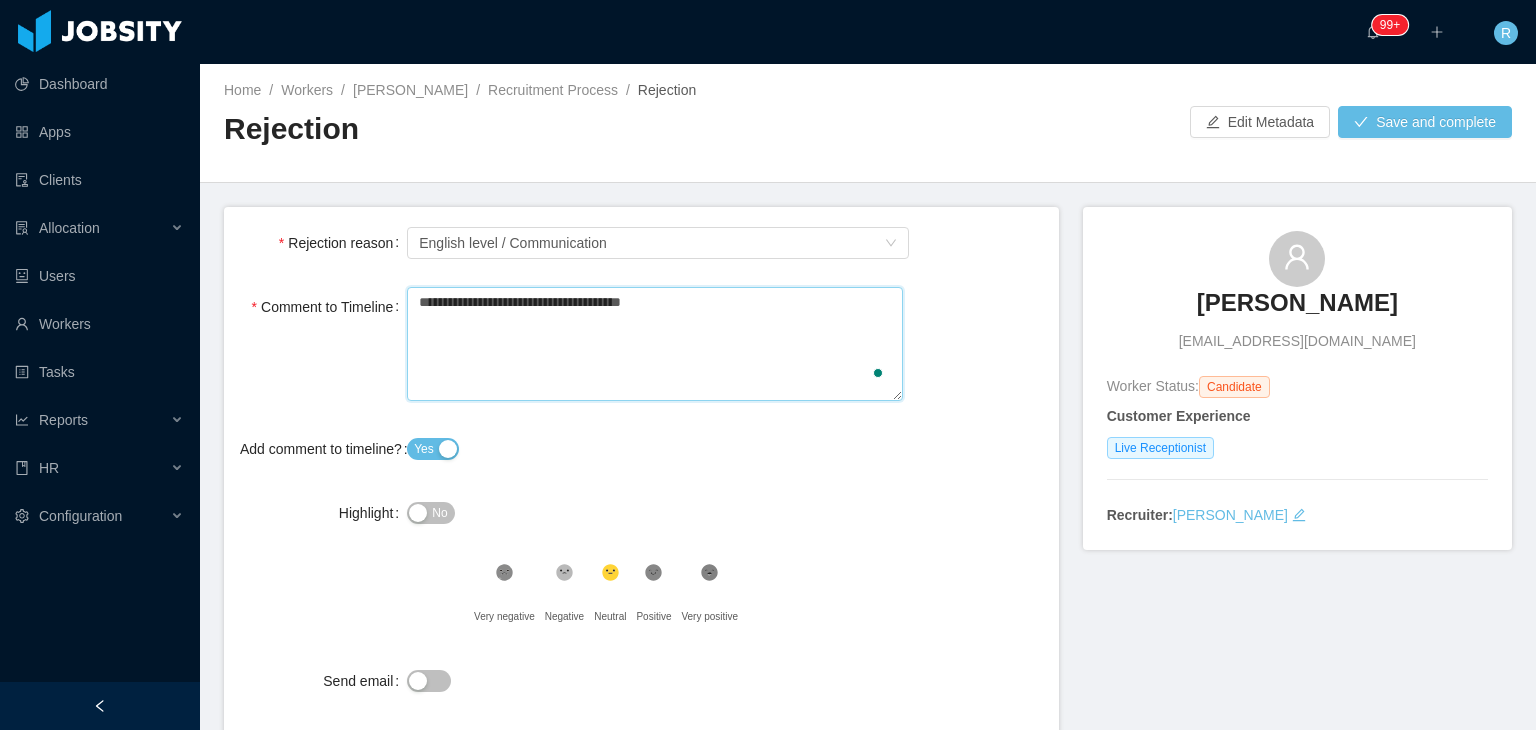 type 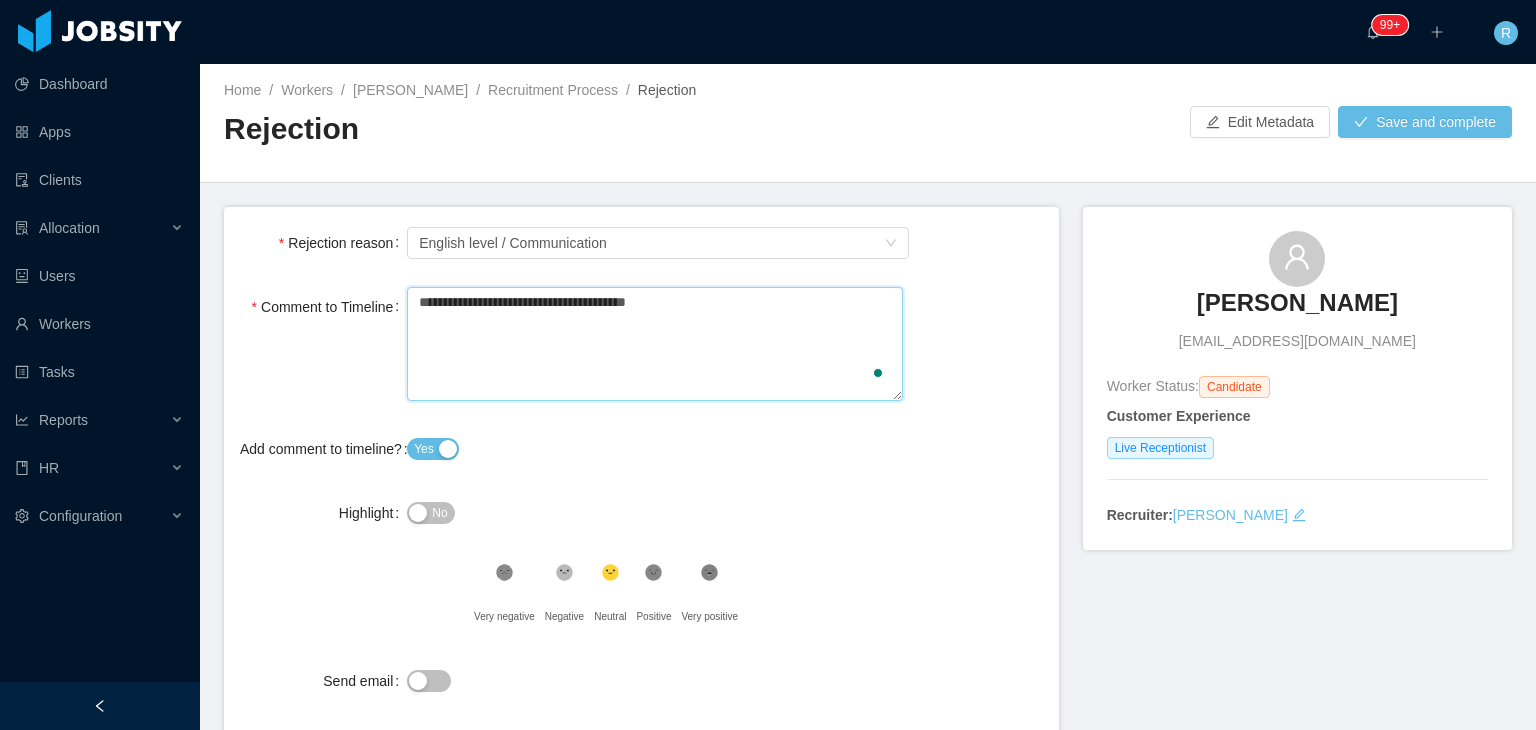 type 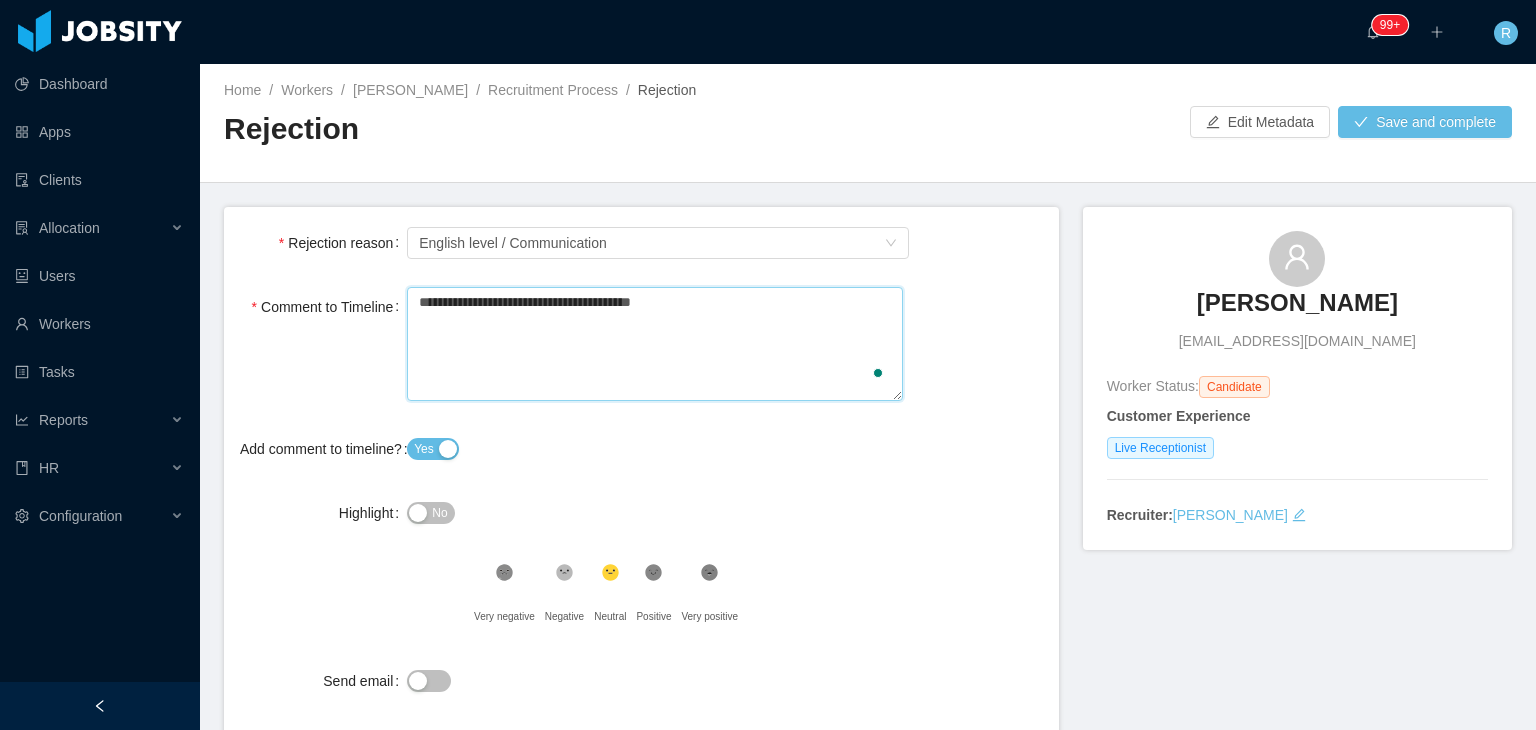type 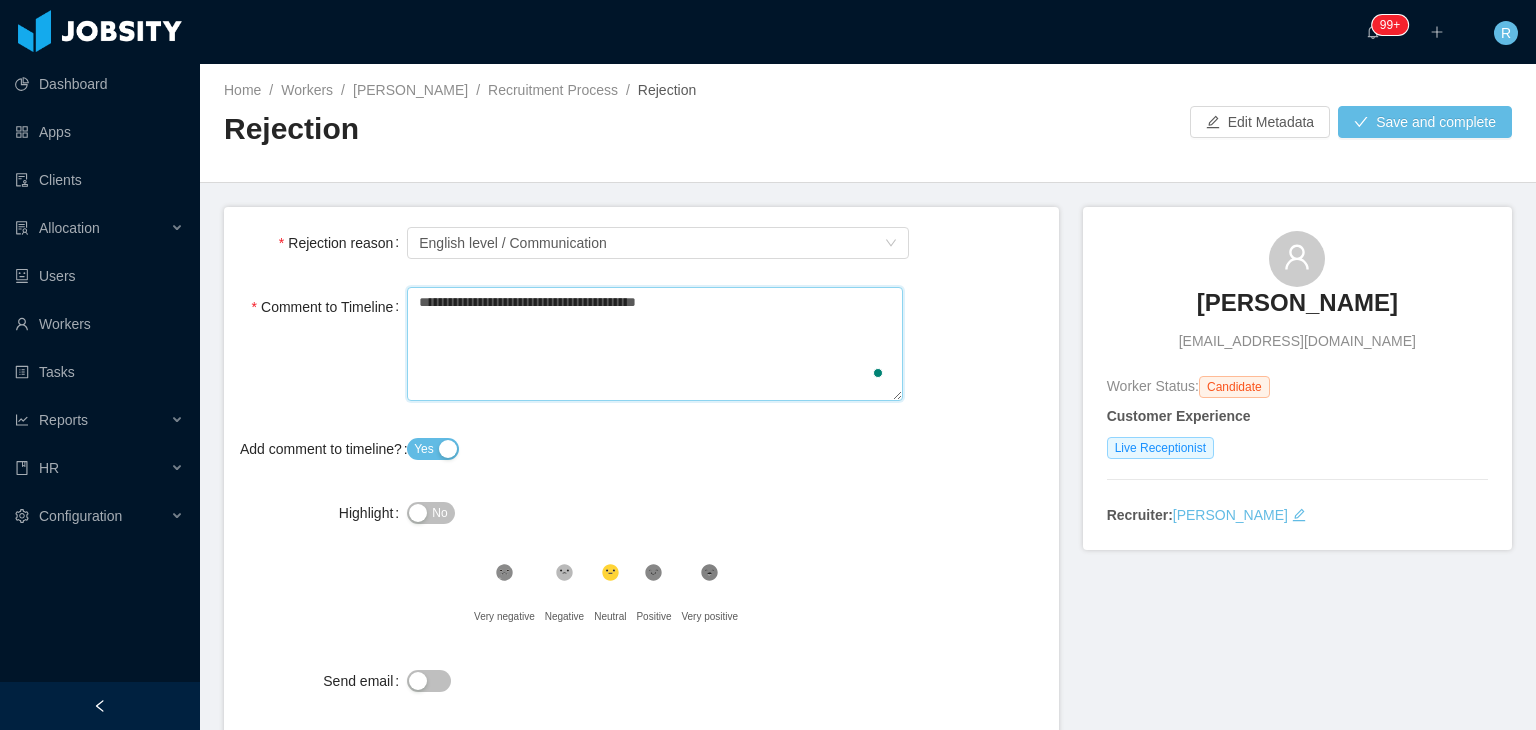 type 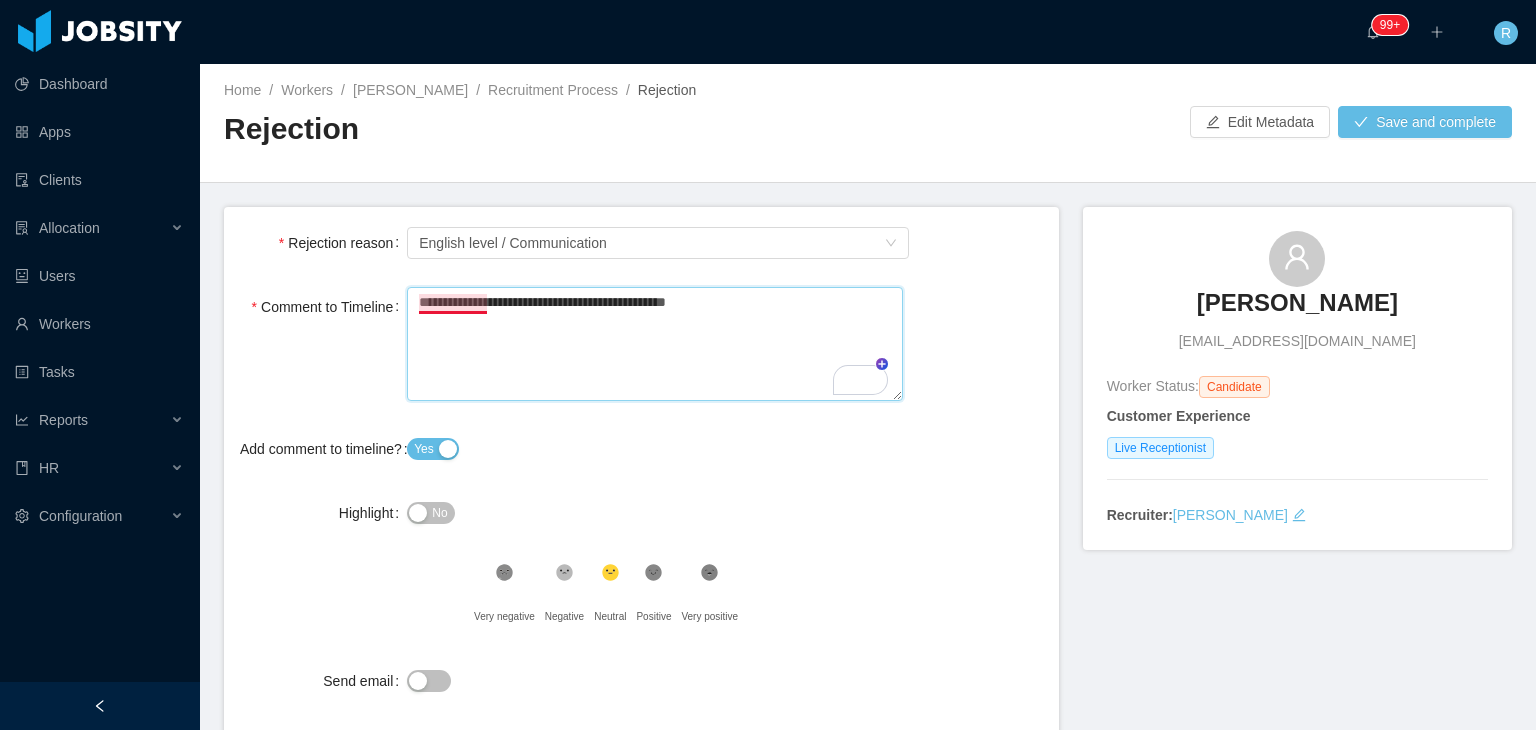 click on "**********" at bounding box center (654, 344) 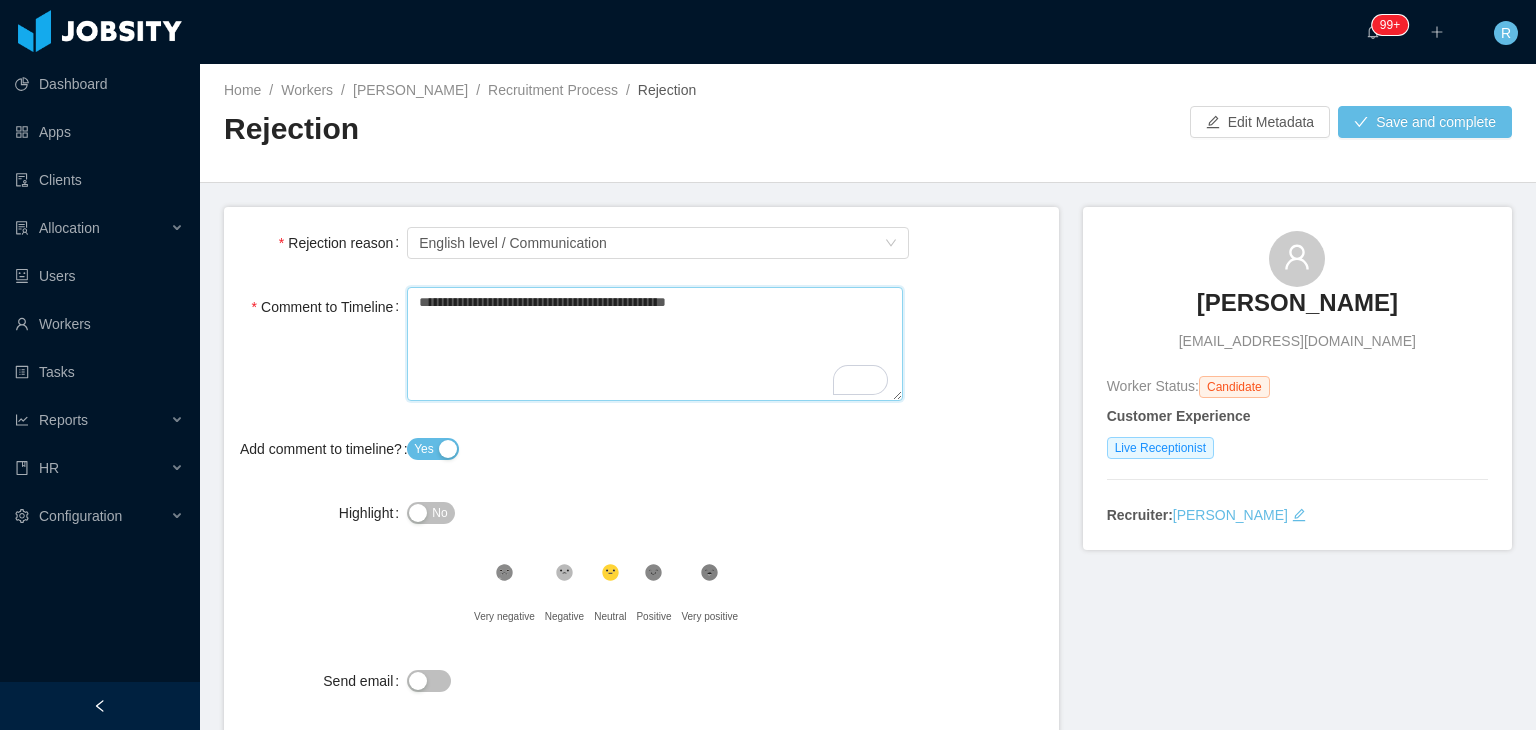 click on "**********" at bounding box center [654, 344] 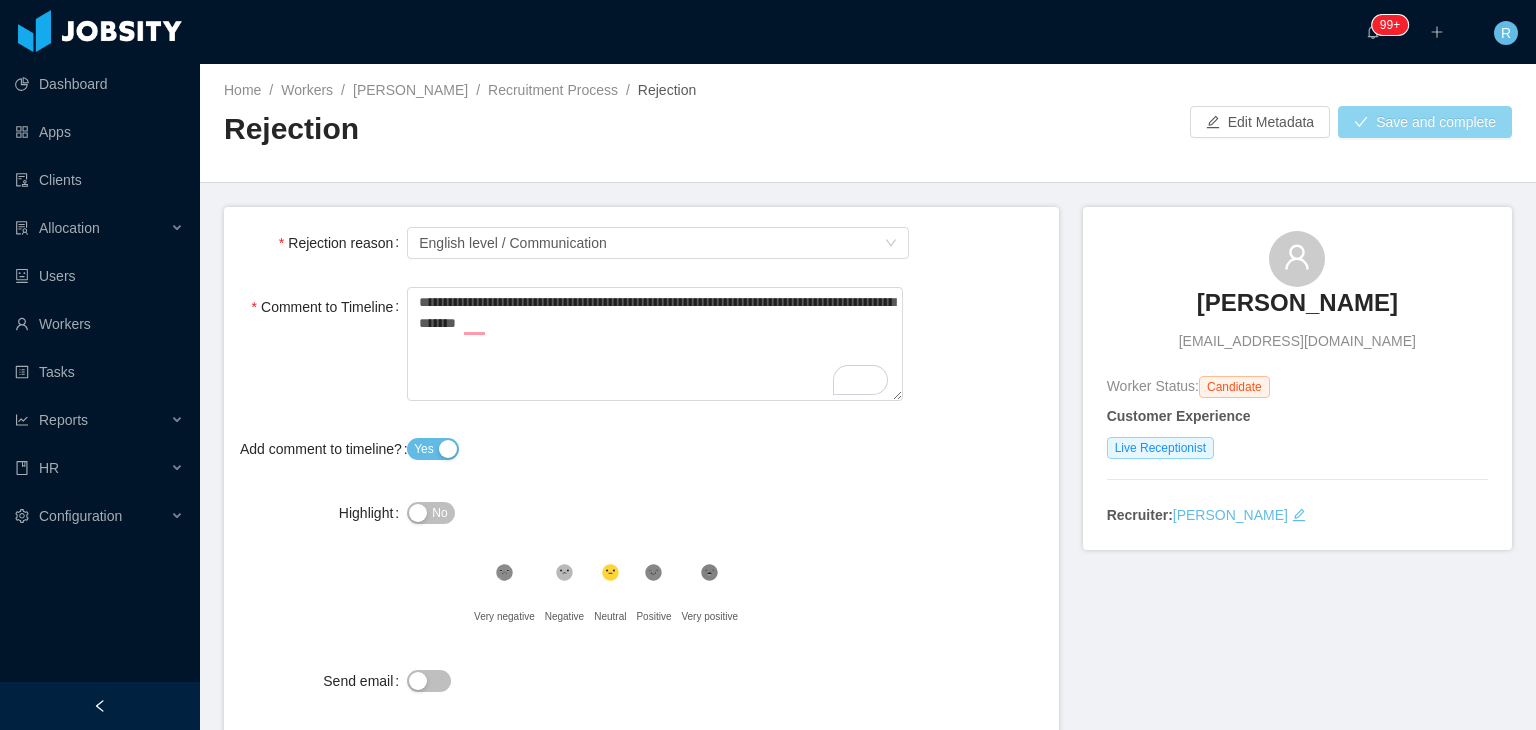 click on "Save and complete" at bounding box center [1425, 122] 